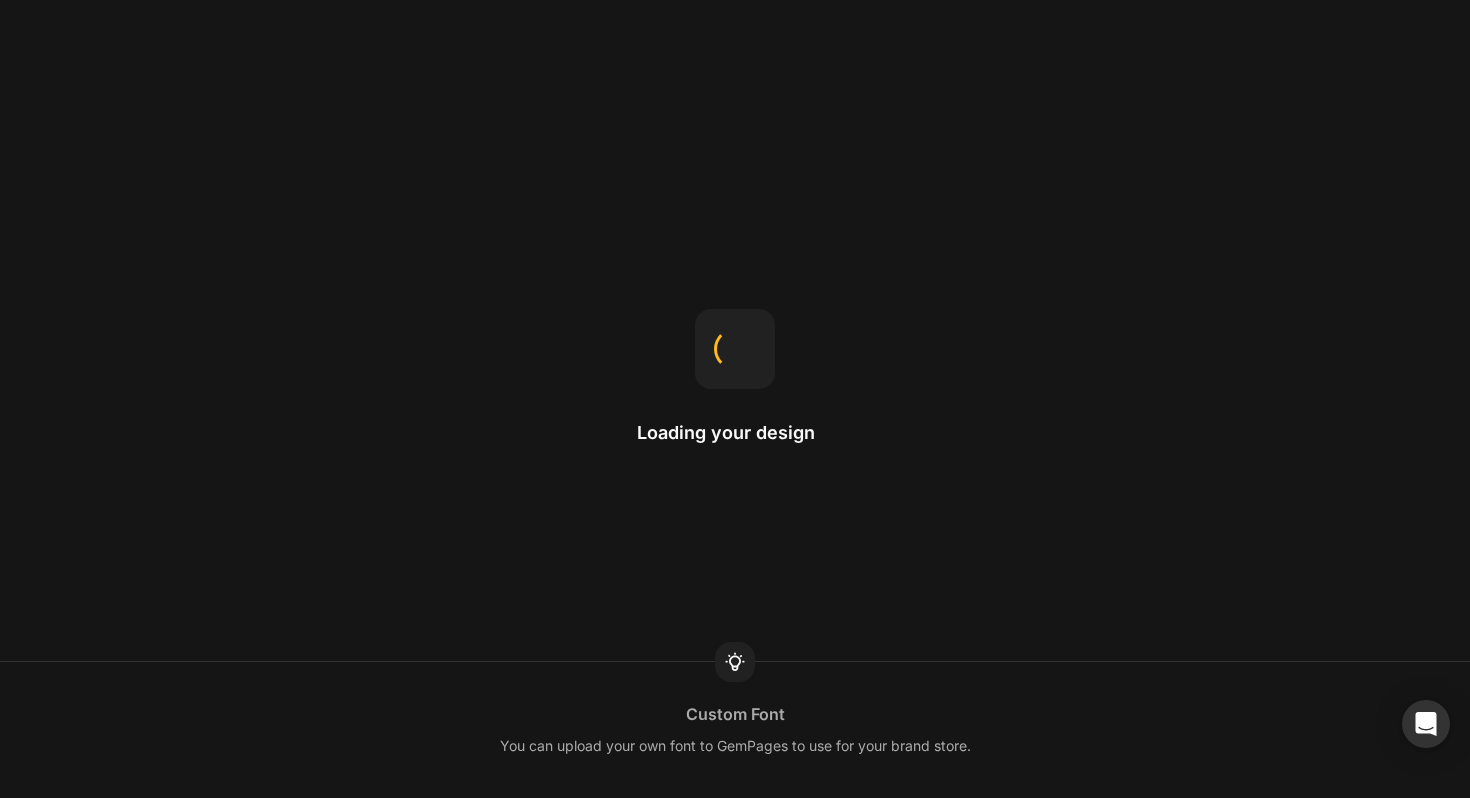 scroll, scrollTop: 0, scrollLeft: 0, axis: both 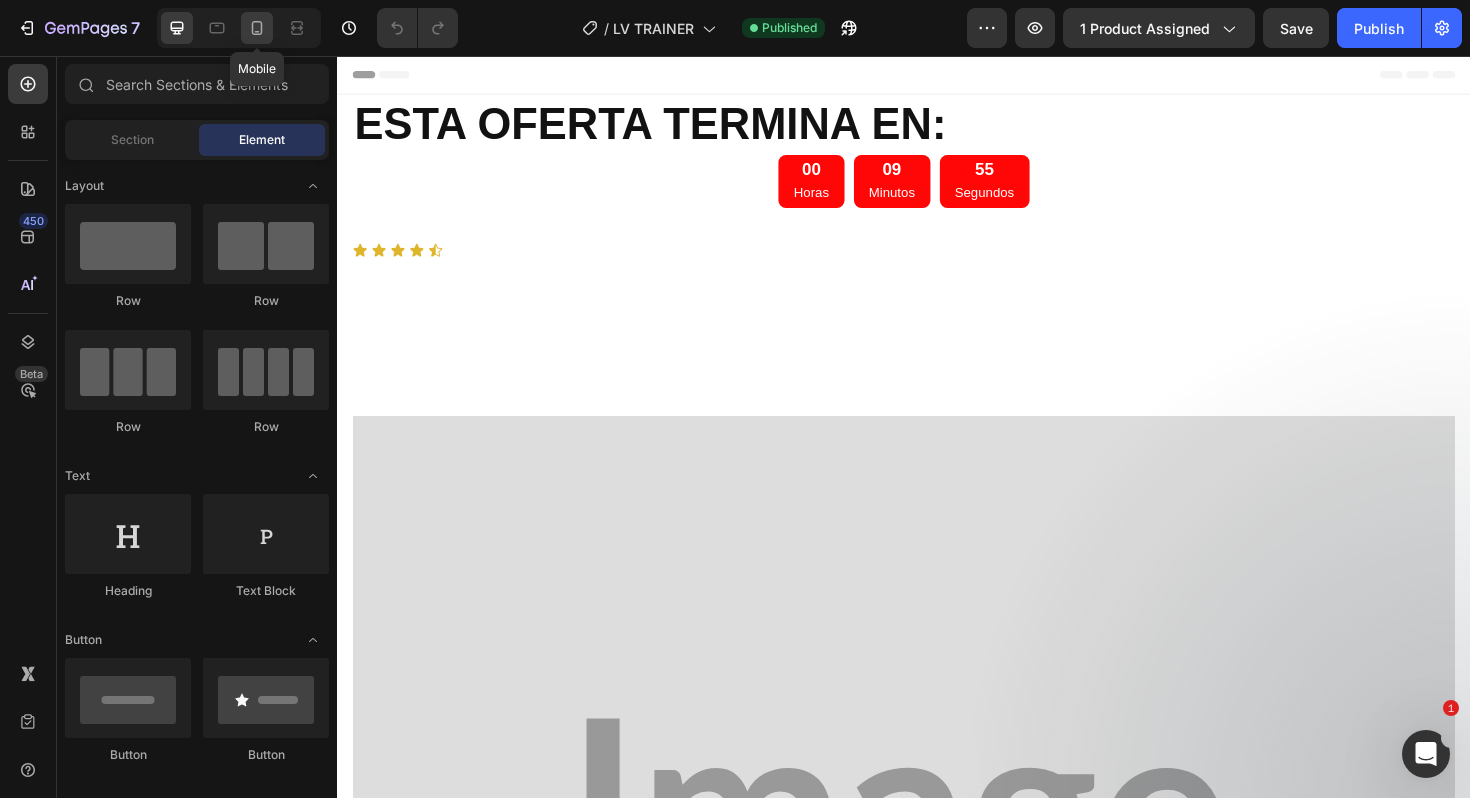 click 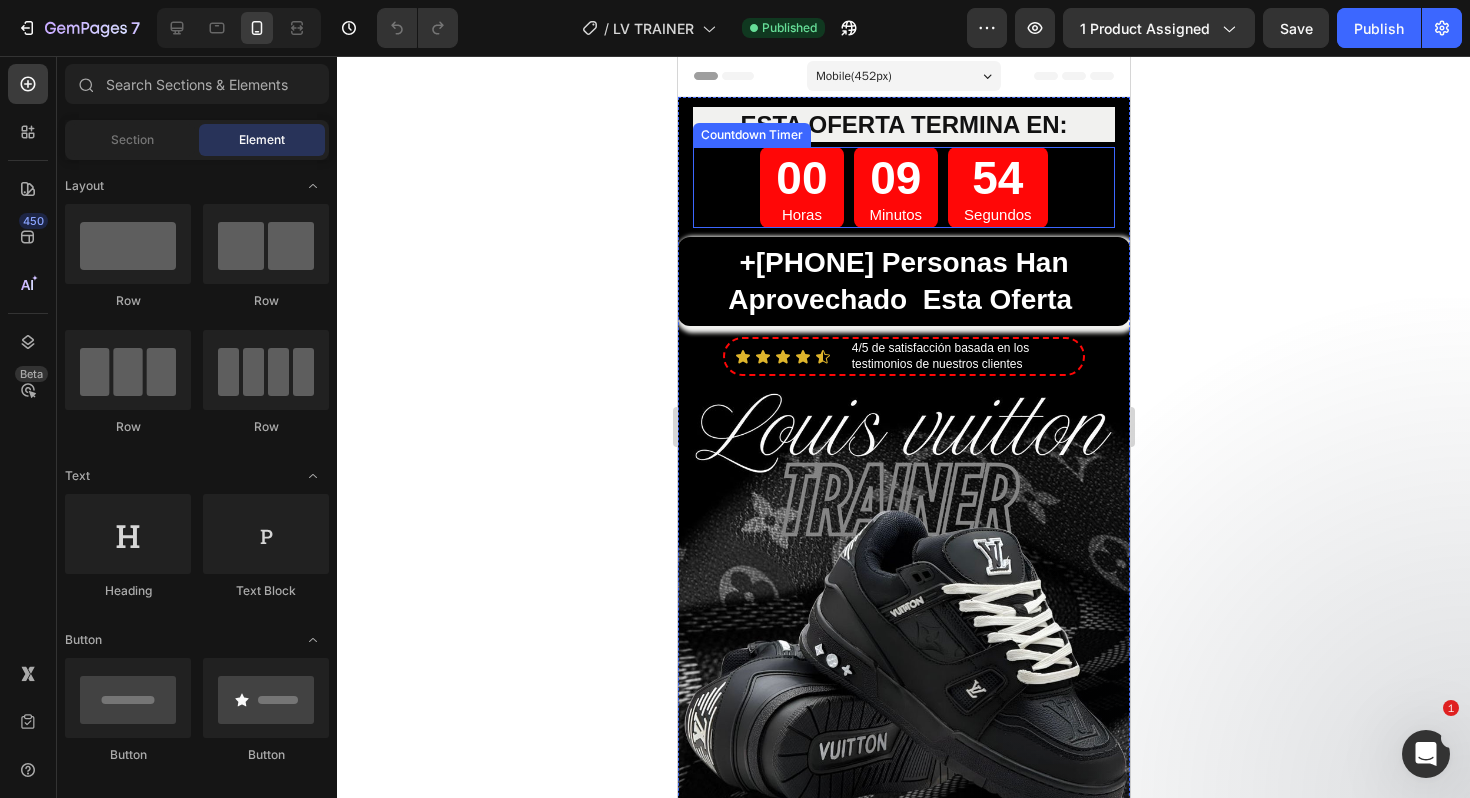 click on "Minutos" at bounding box center (895, 215) 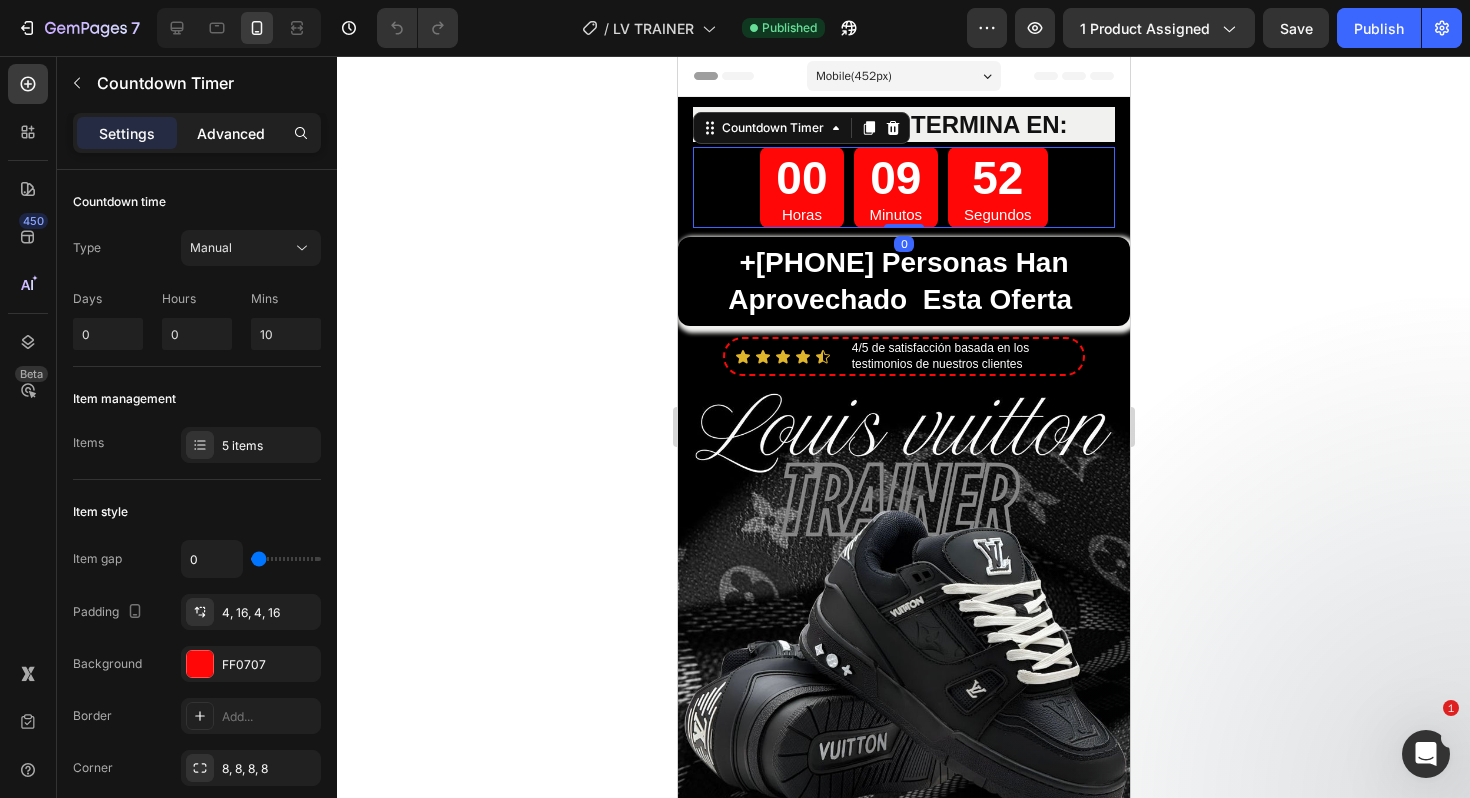 click on "Advanced" 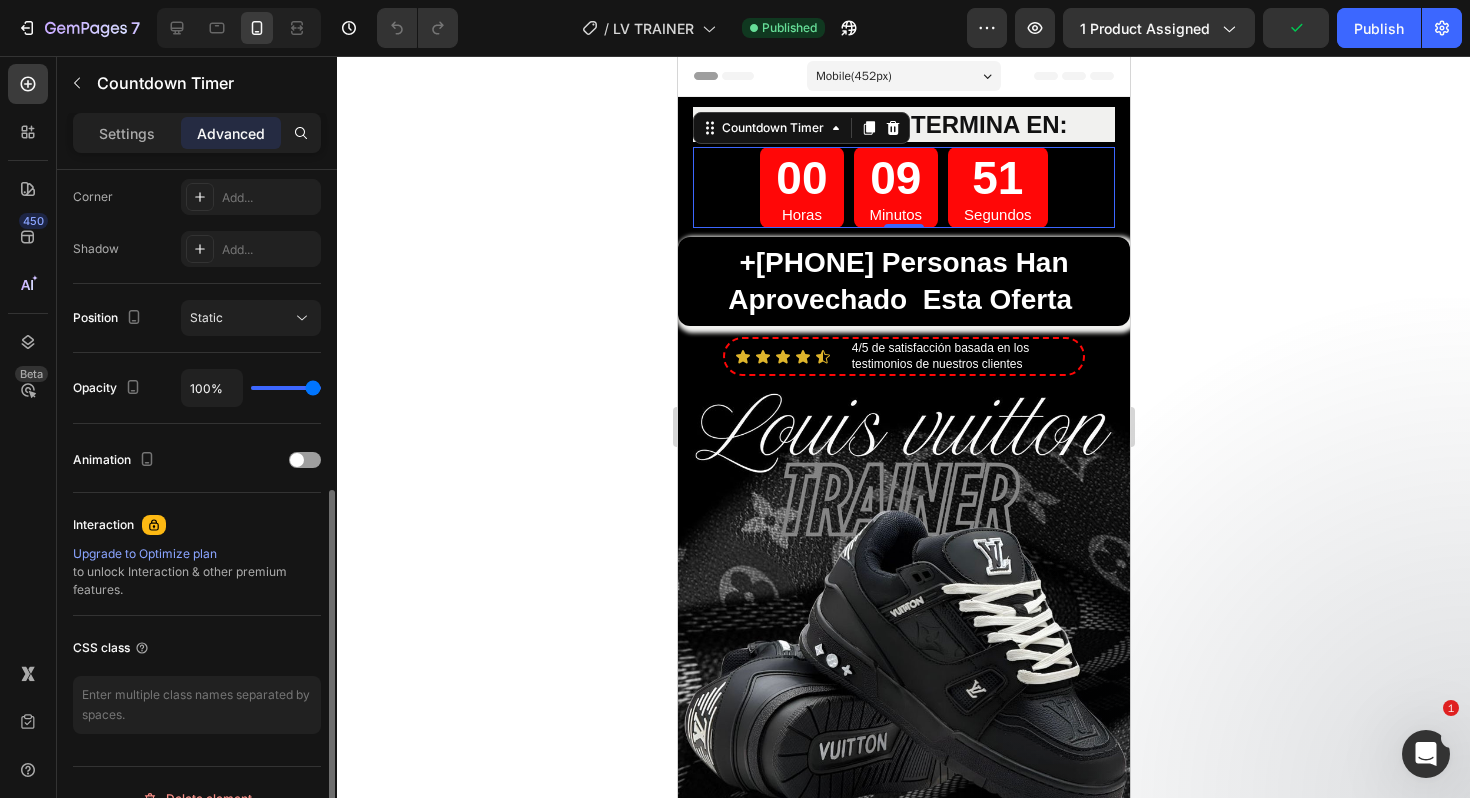 scroll, scrollTop: 620, scrollLeft: 0, axis: vertical 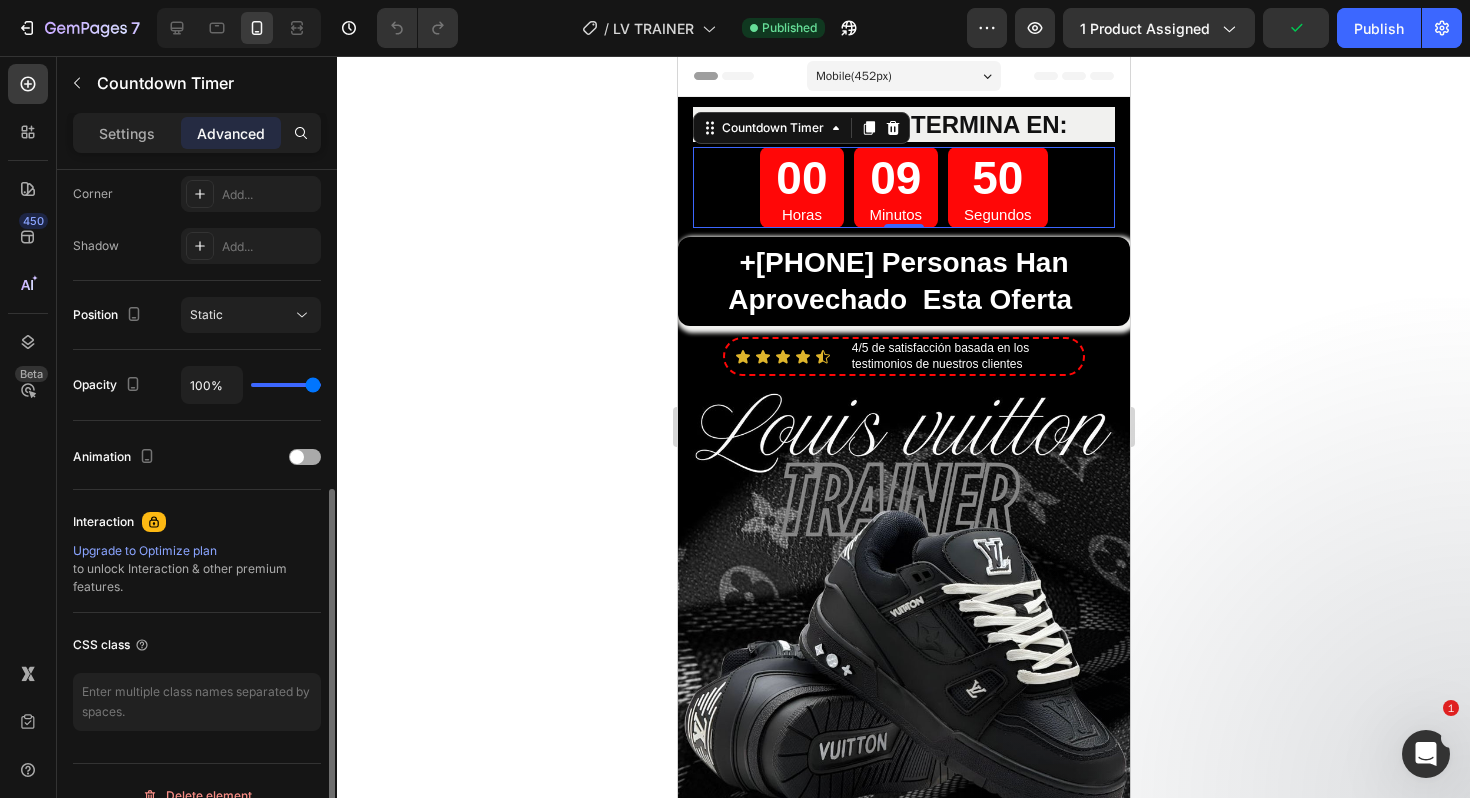 click on "Animation" at bounding box center (197, 457) 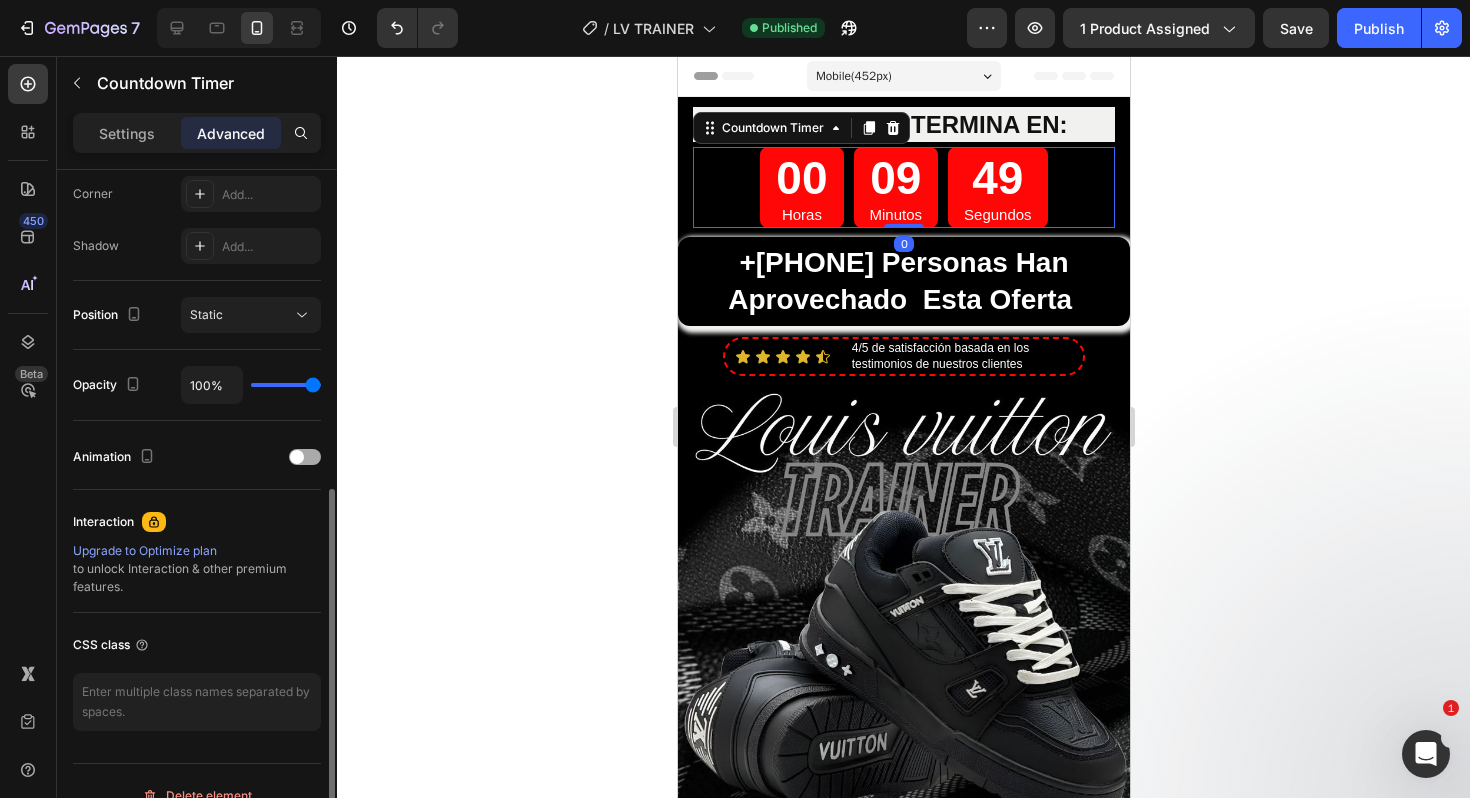 click at bounding box center [297, 457] 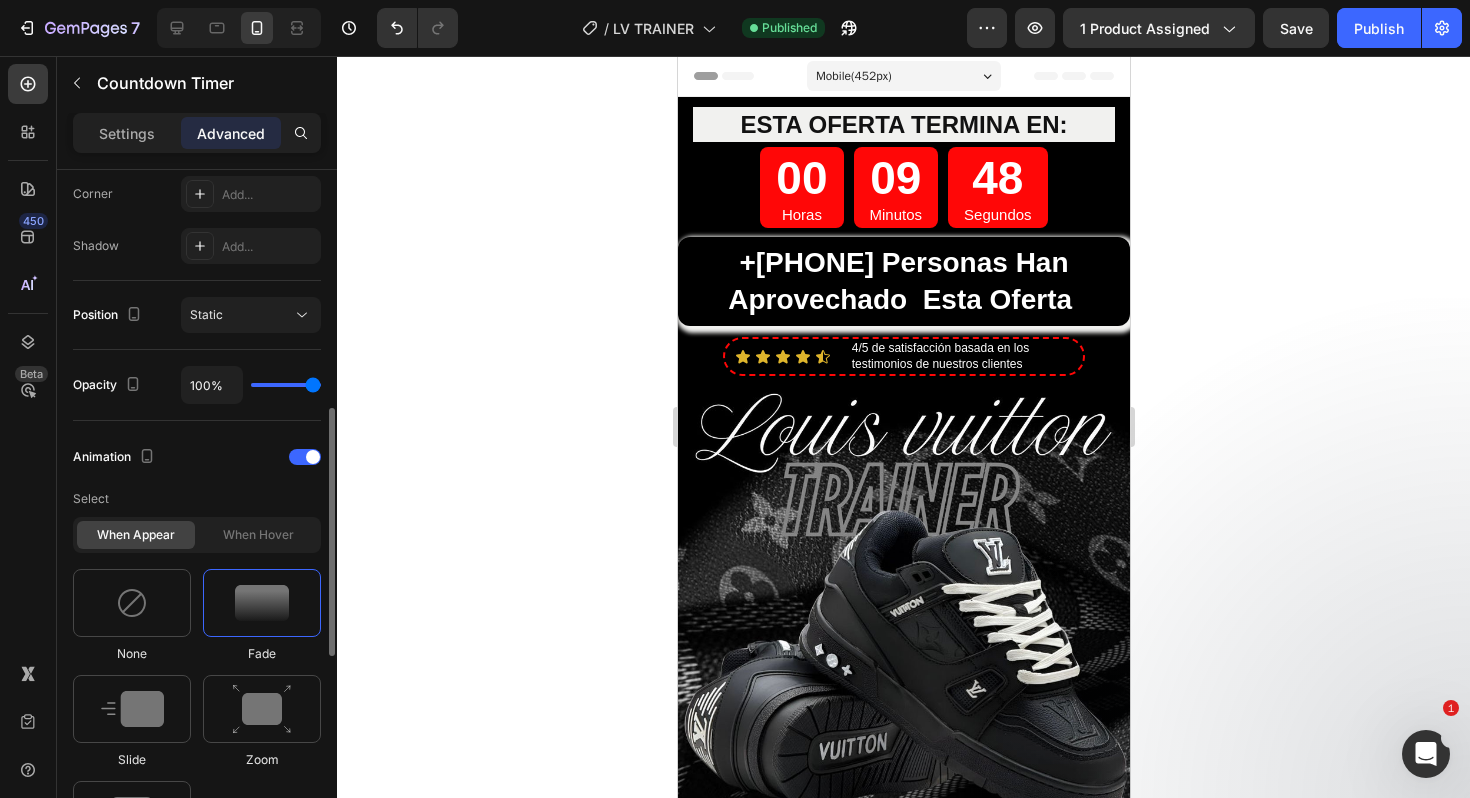 scroll, scrollTop: 671, scrollLeft: 0, axis: vertical 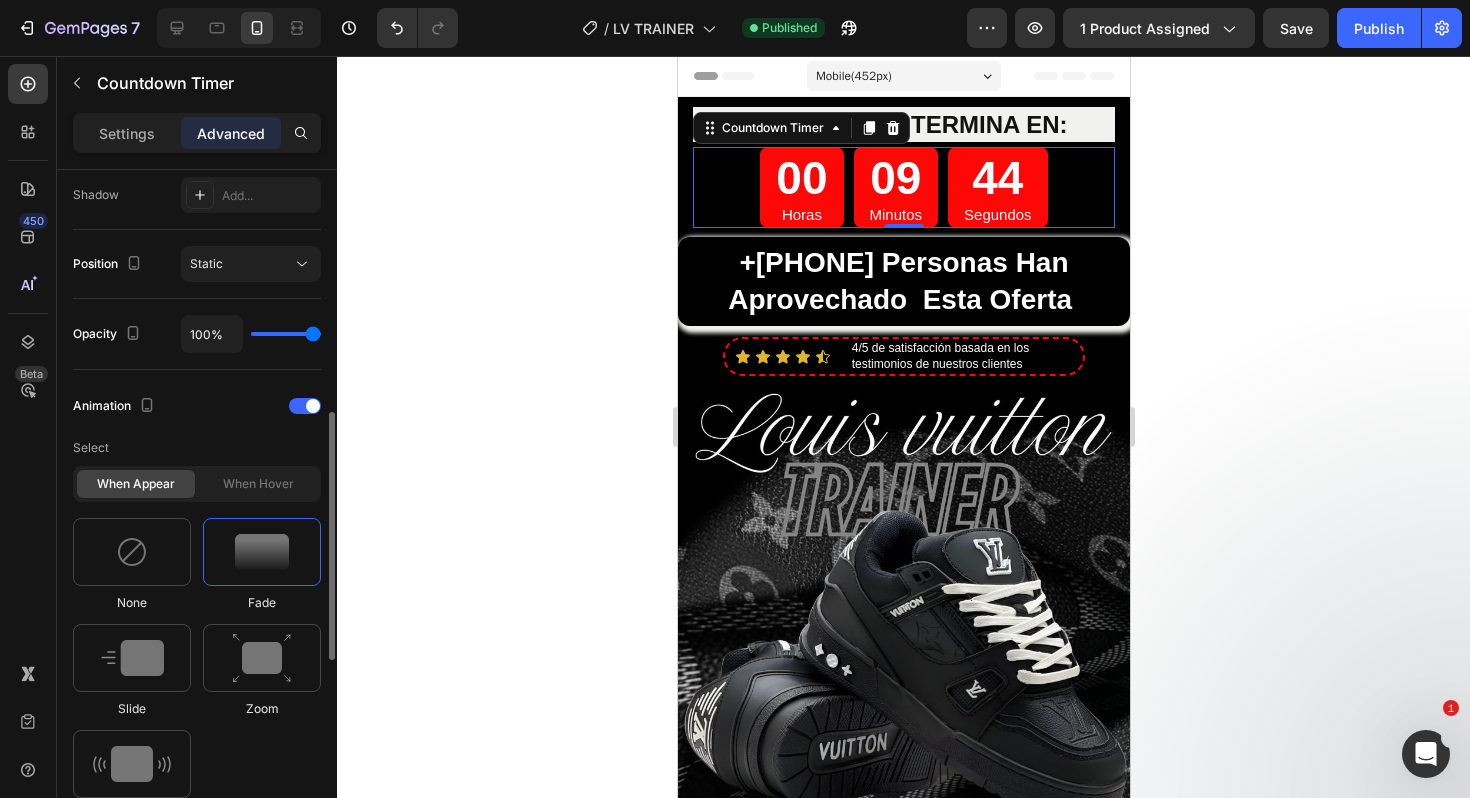 click at bounding box center [262, 552] 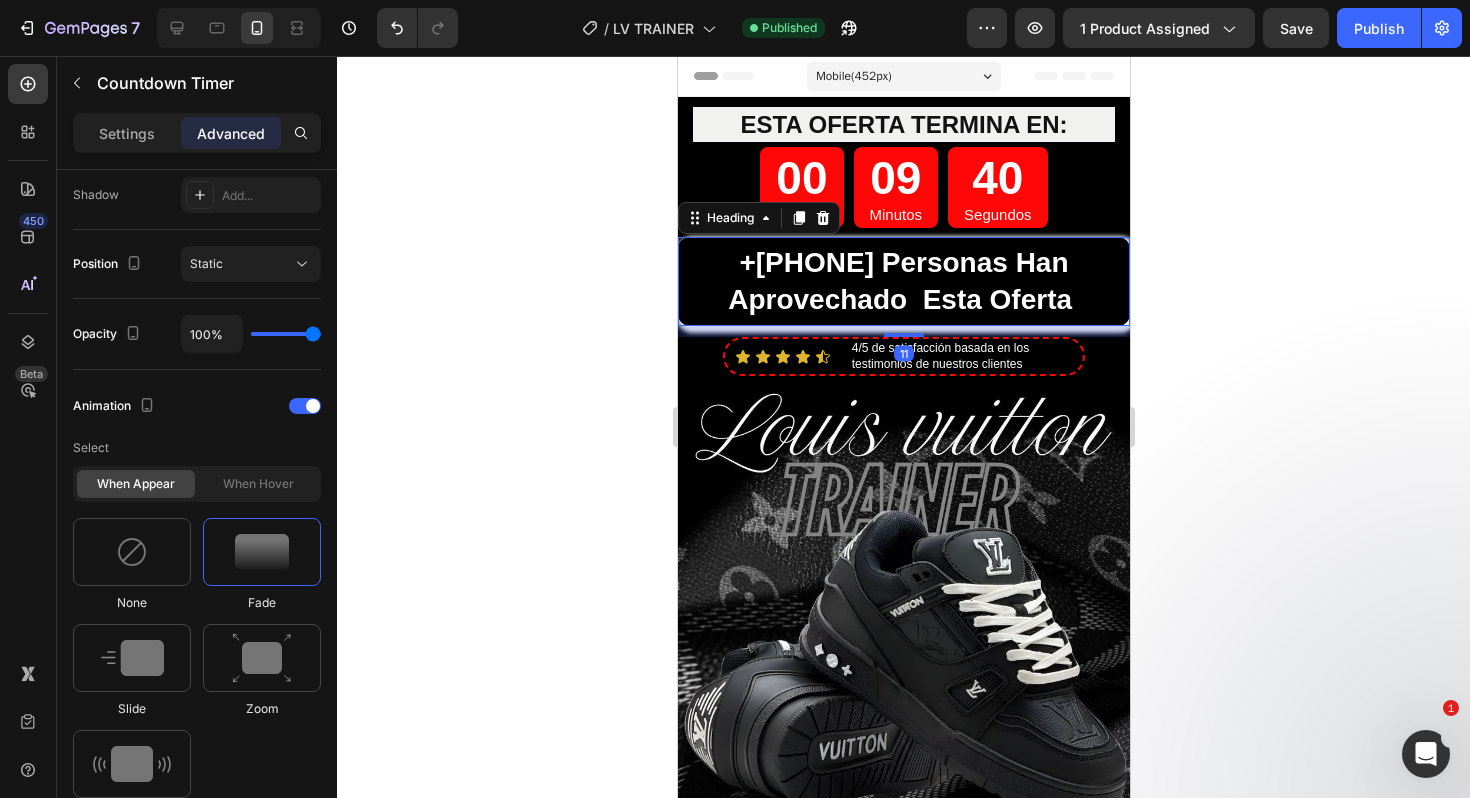 click on "+911 personas han aprovechado  esta oferta" at bounding box center [899, 280] 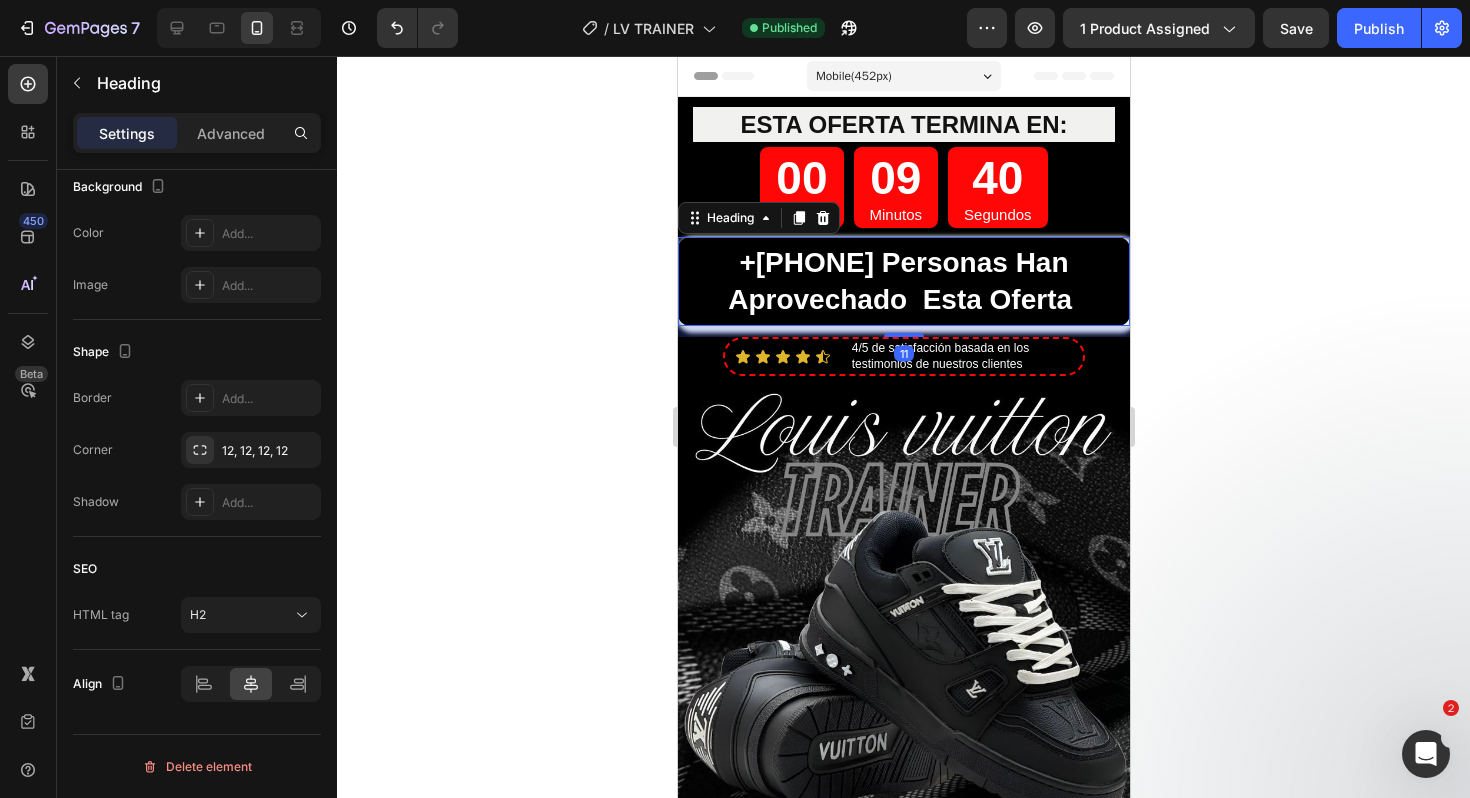 scroll, scrollTop: 0, scrollLeft: 0, axis: both 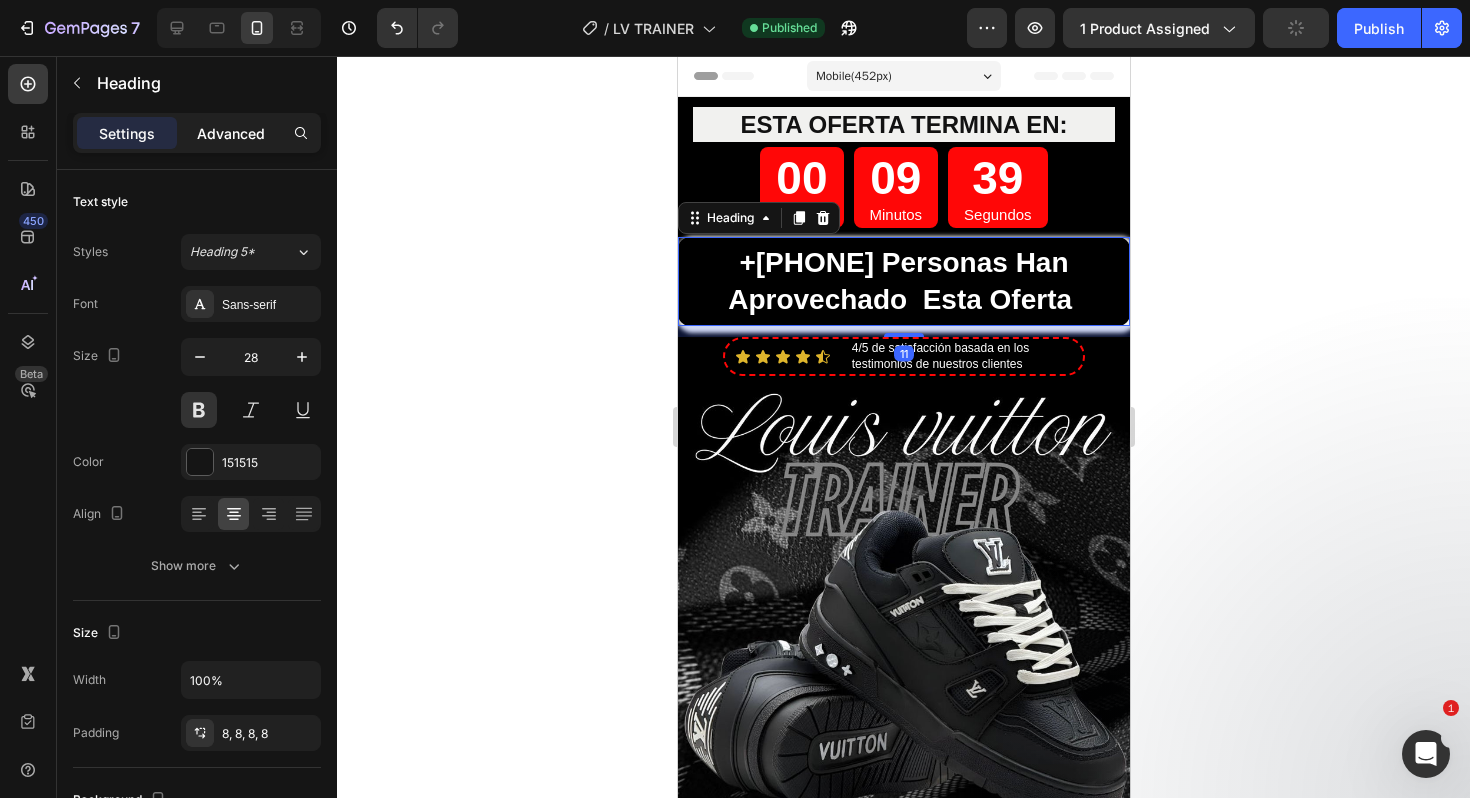 click on "Advanced" at bounding box center [231, 133] 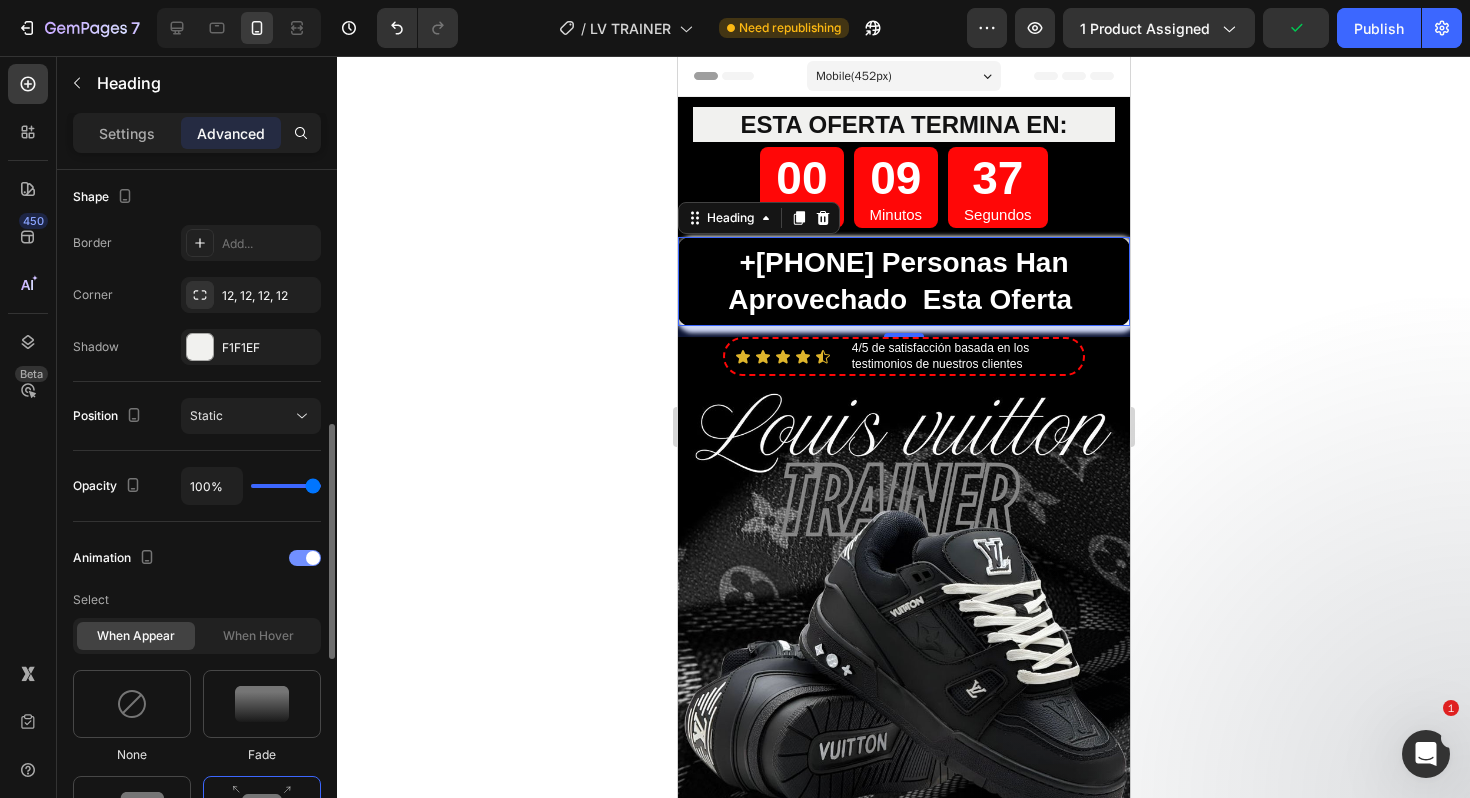 scroll, scrollTop: 614, scrollLeft: 0, axis: vertical 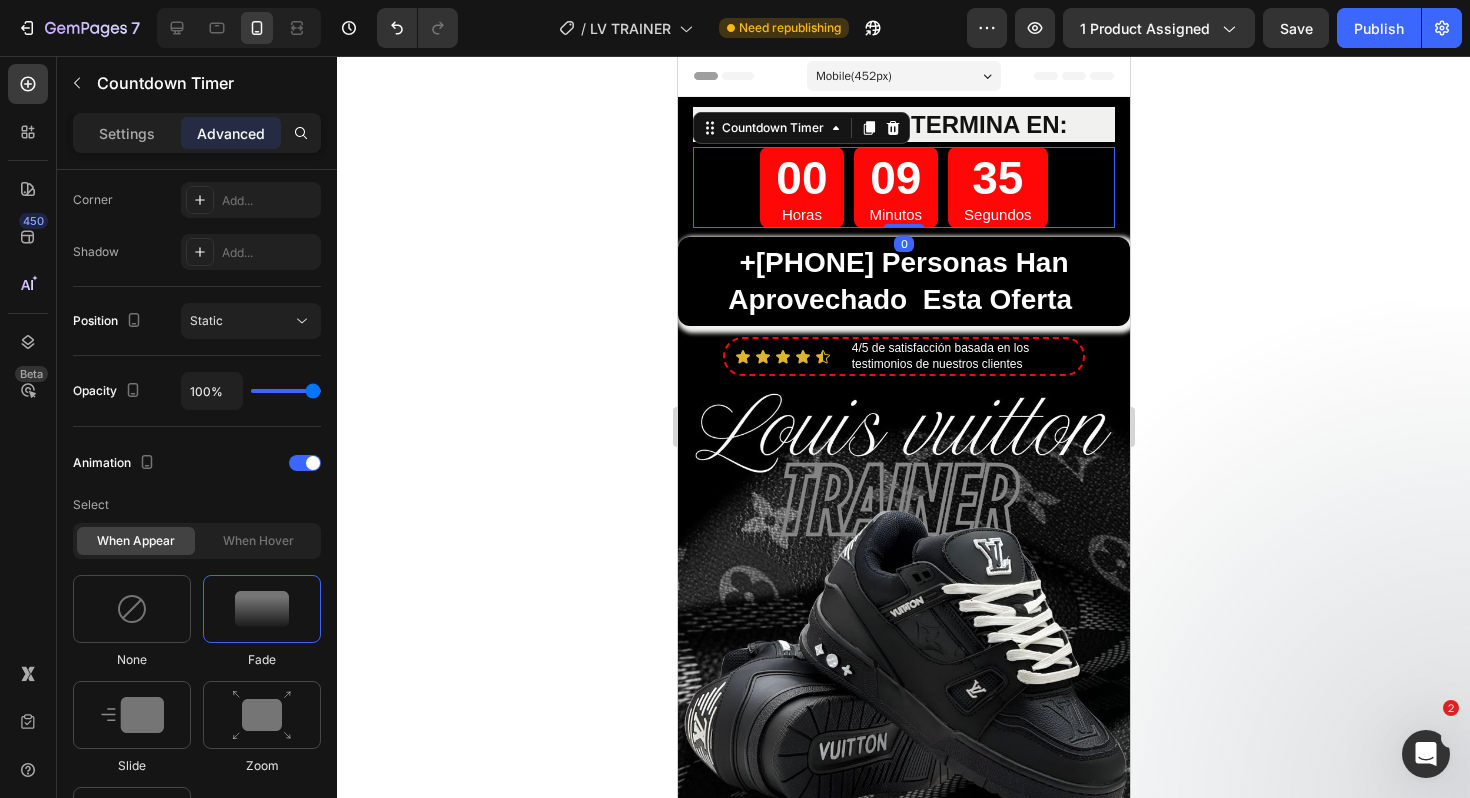 click on "09" at bounding box center (895, 178) 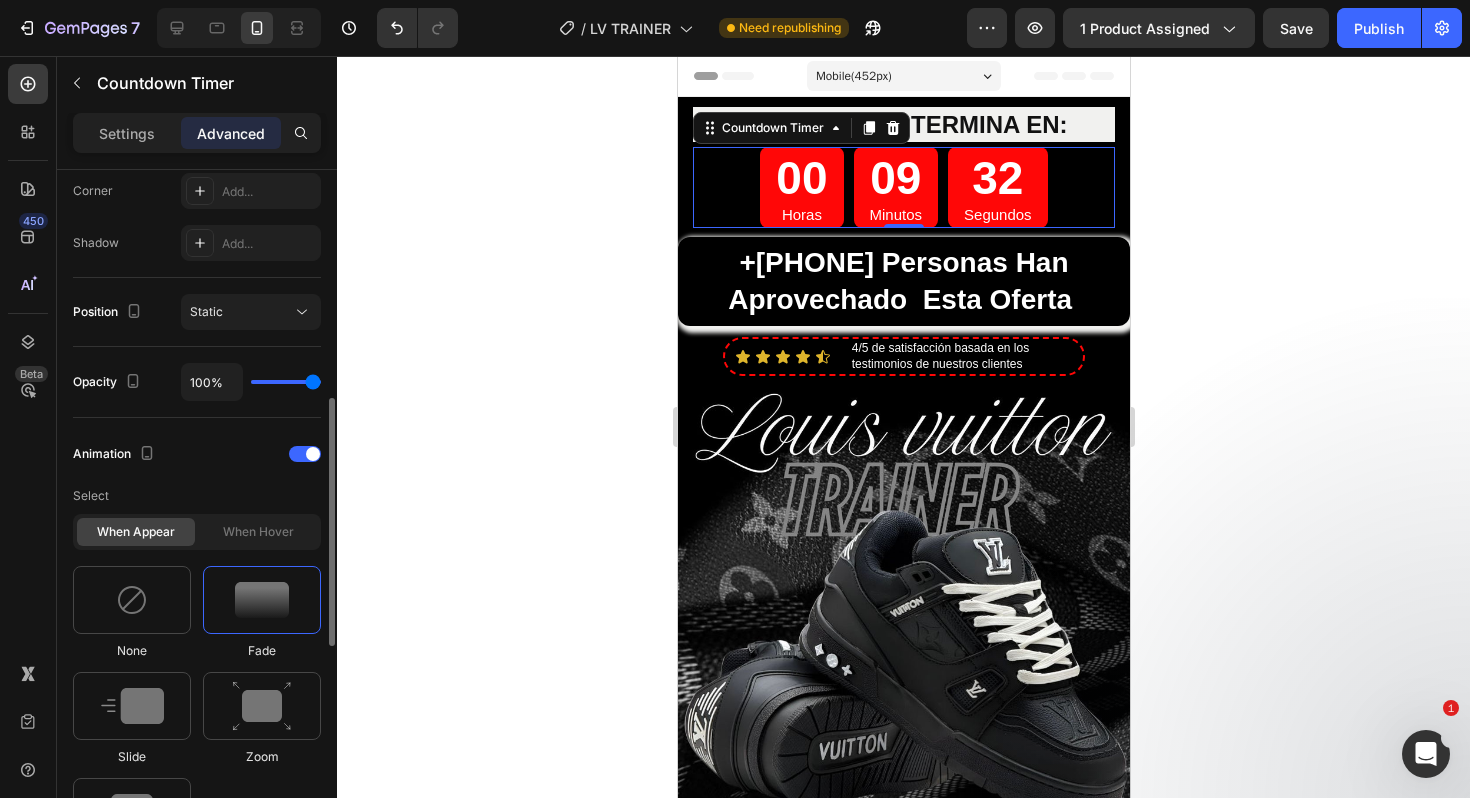 scroll, scrollTop: 625, scrollLeft: 0, axis: vertical 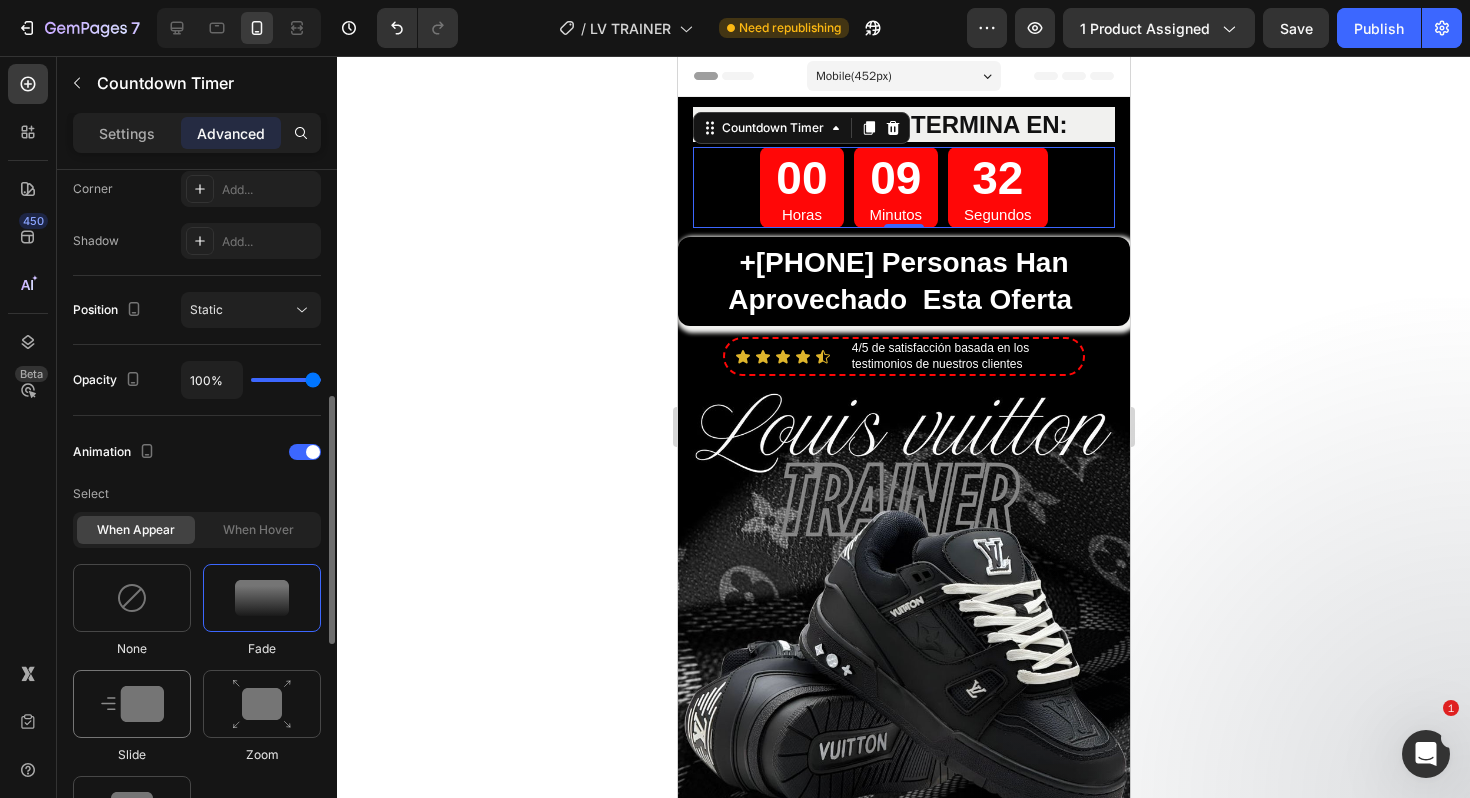 click at bounding box center (132, 704) 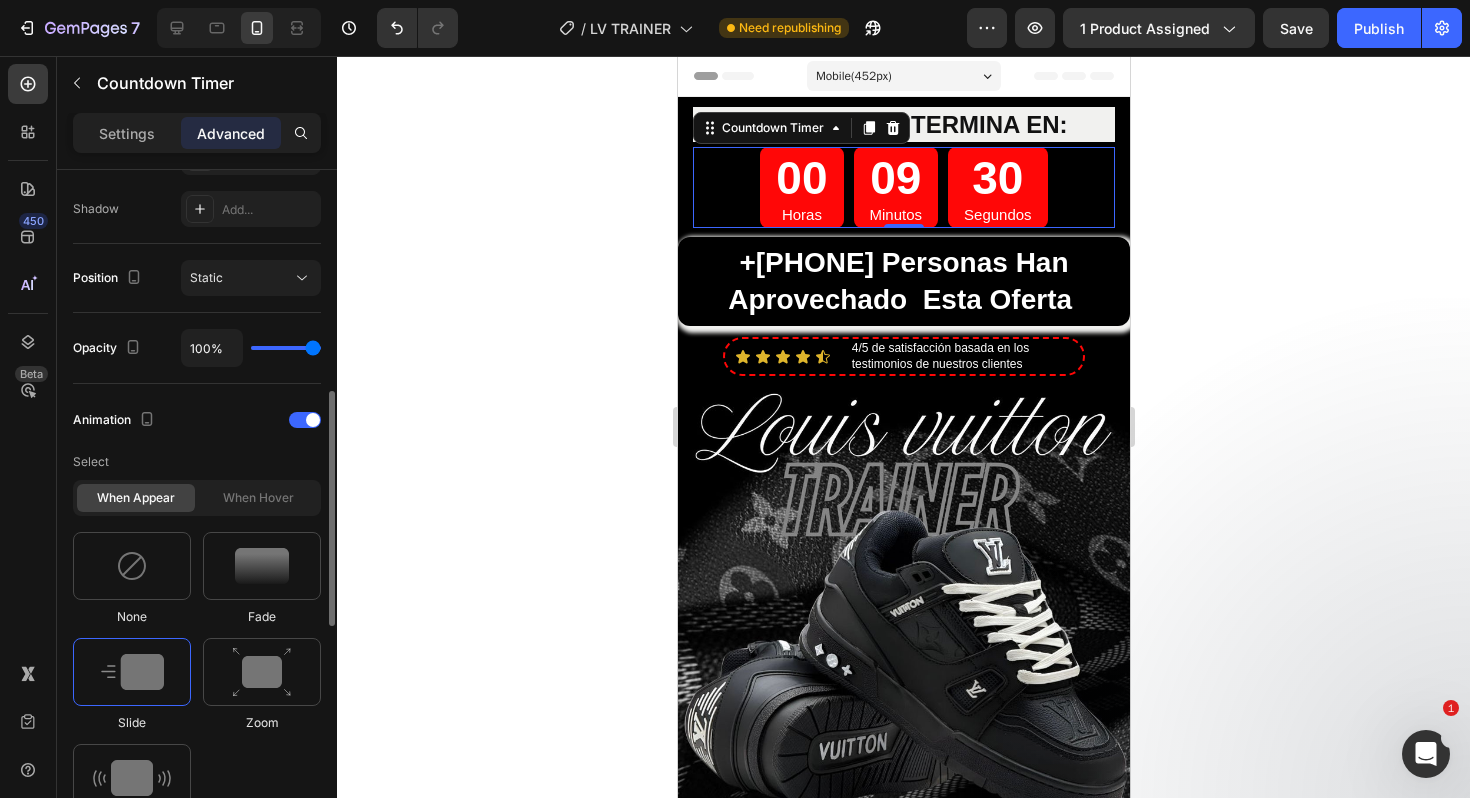 scroll, scrollTop: 661, scrollLeft: 0, axis: vertical 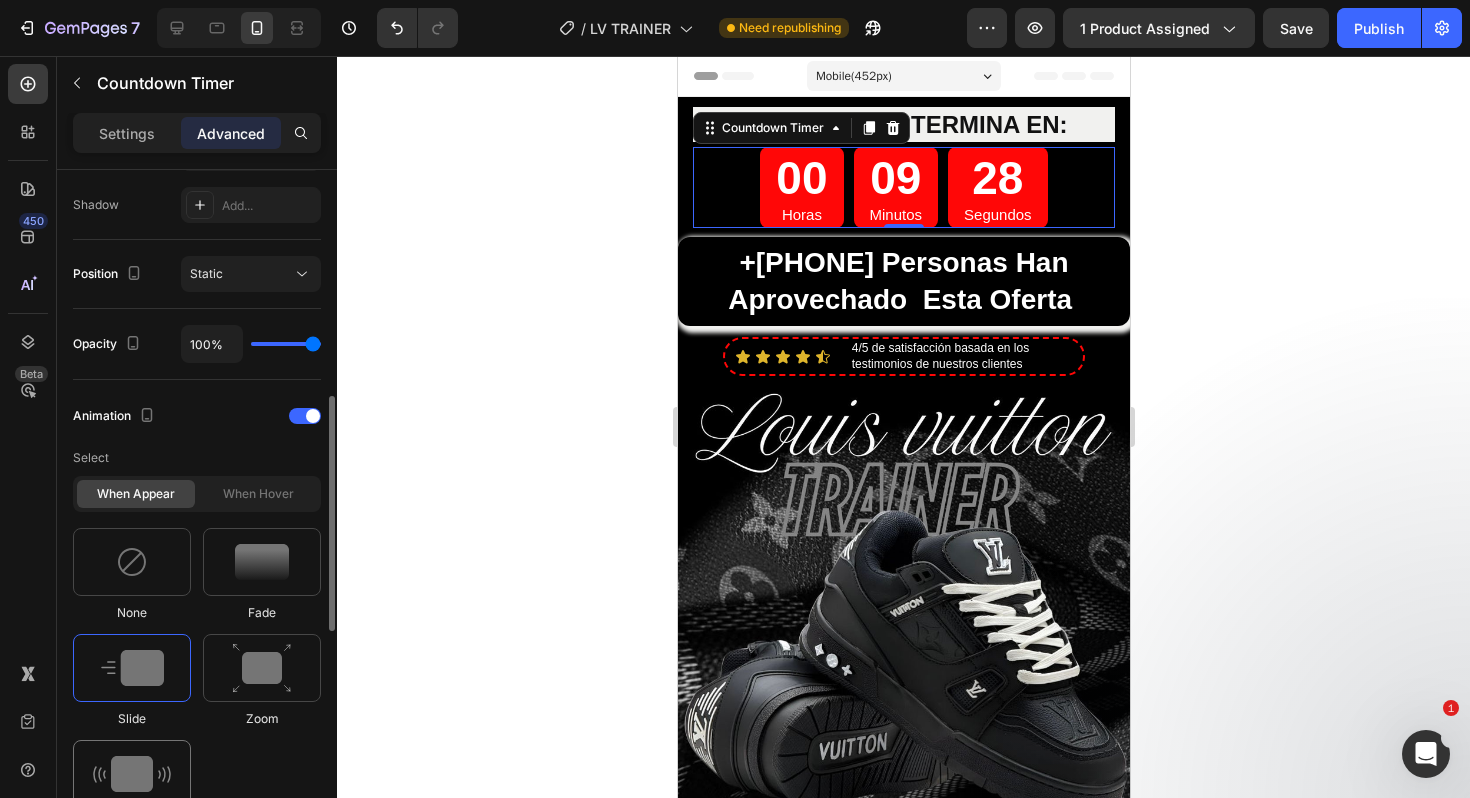 click at bounding box center (132, 774) 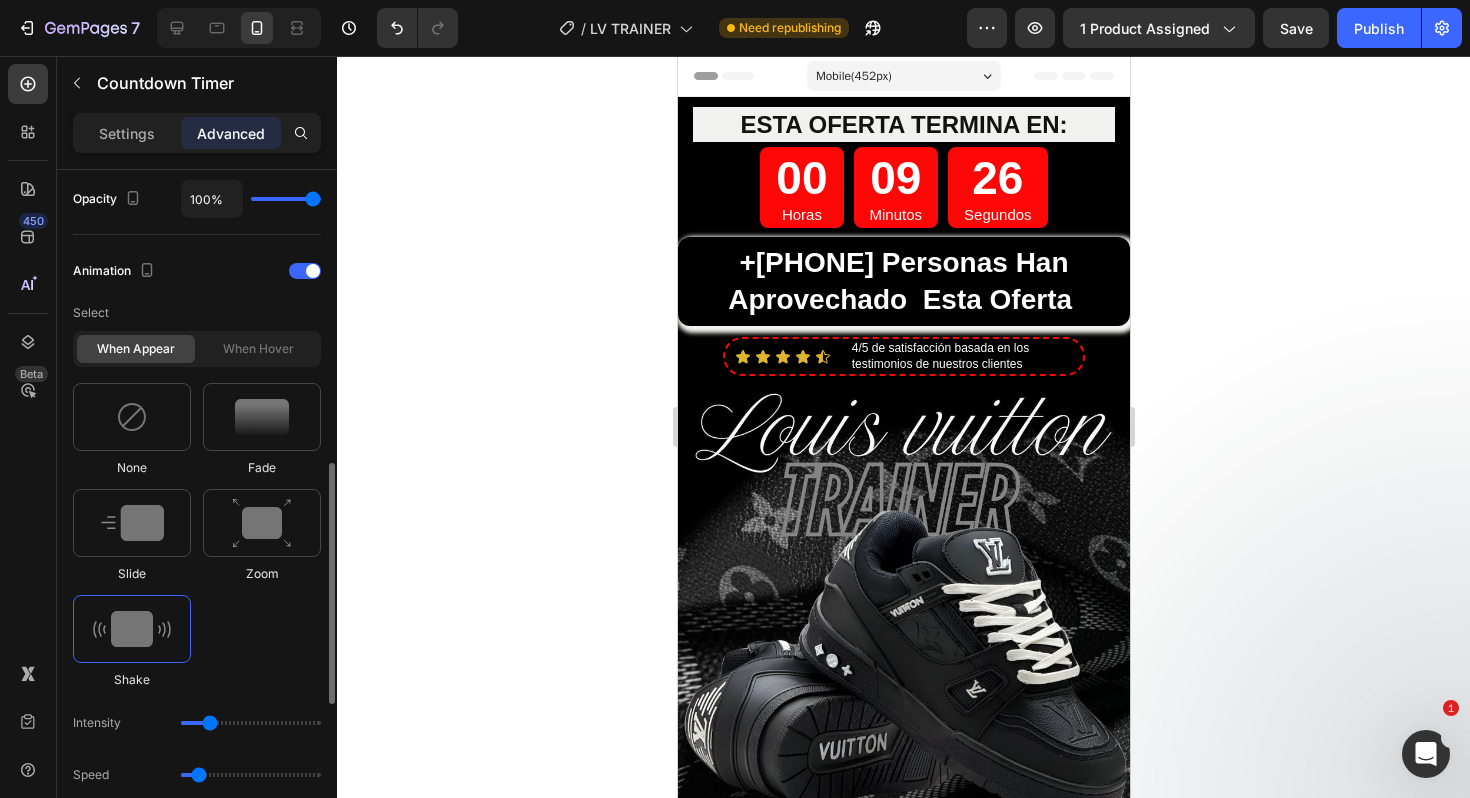 scroll, scrollTop: 813, scrollLeft: 0, axis: vertical 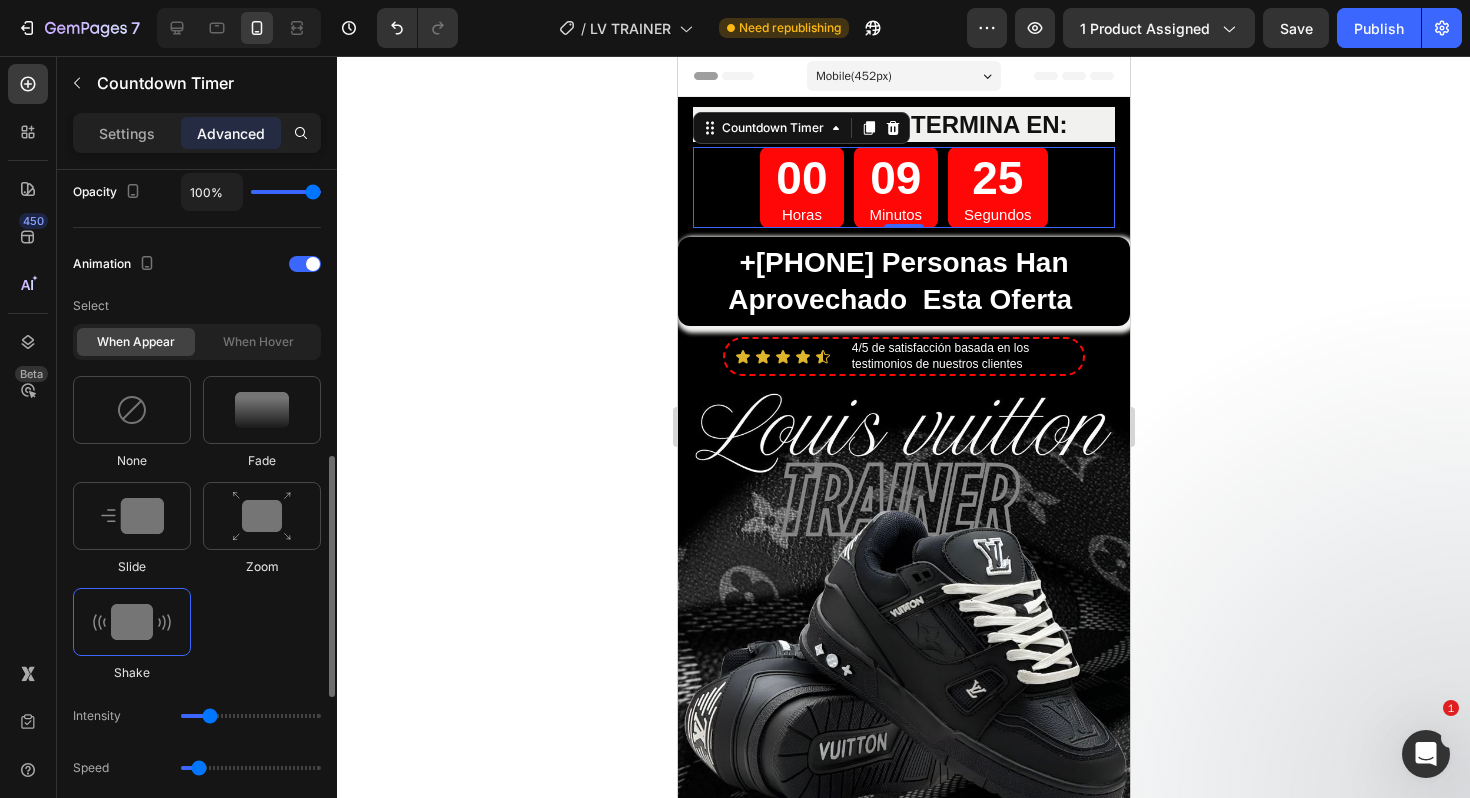 drag, startPoint x: 211, startPoint y: 713, endPoint x: 200, endPoint y: 714, distance: 11.045361 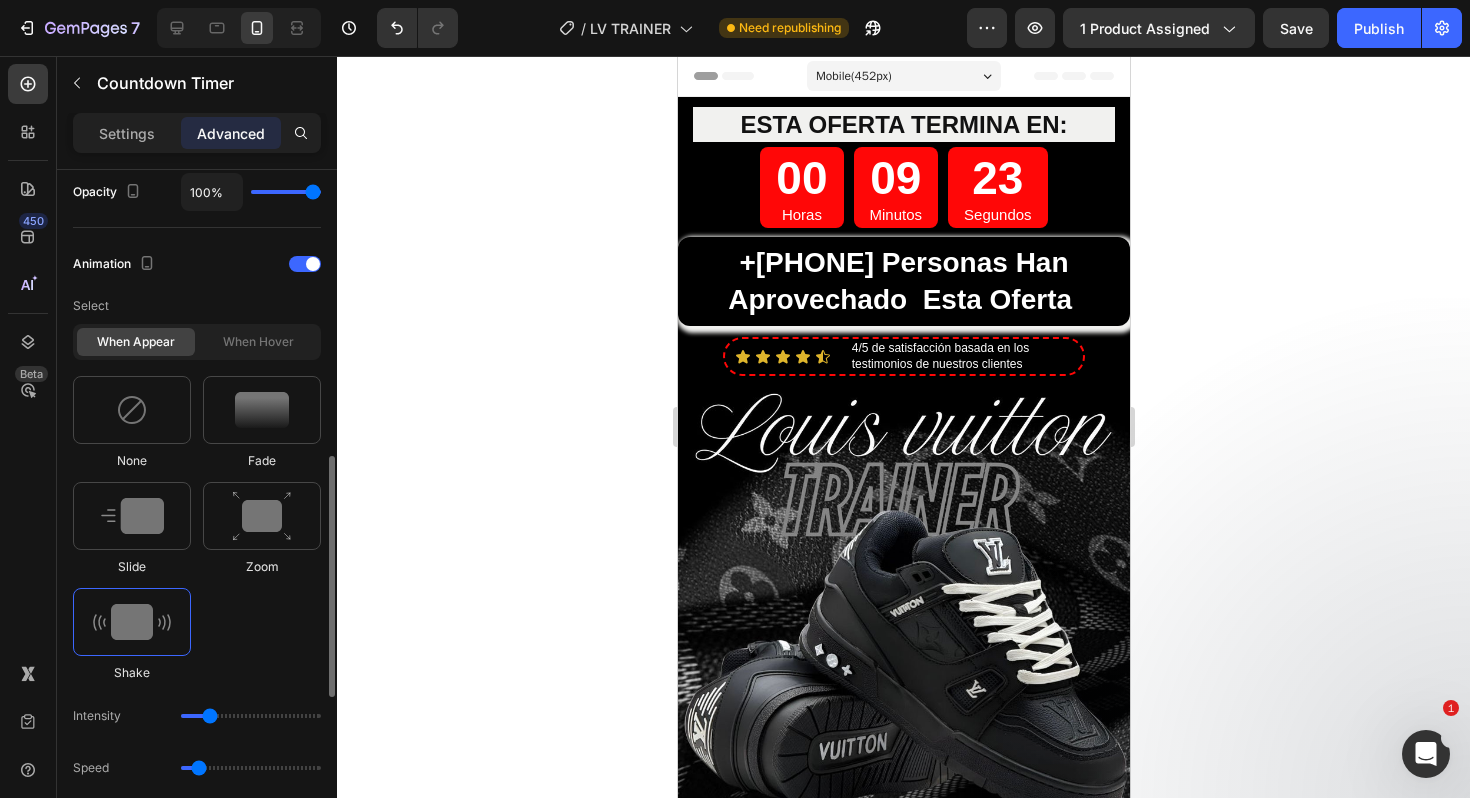 click at bounding box center [251, 716] 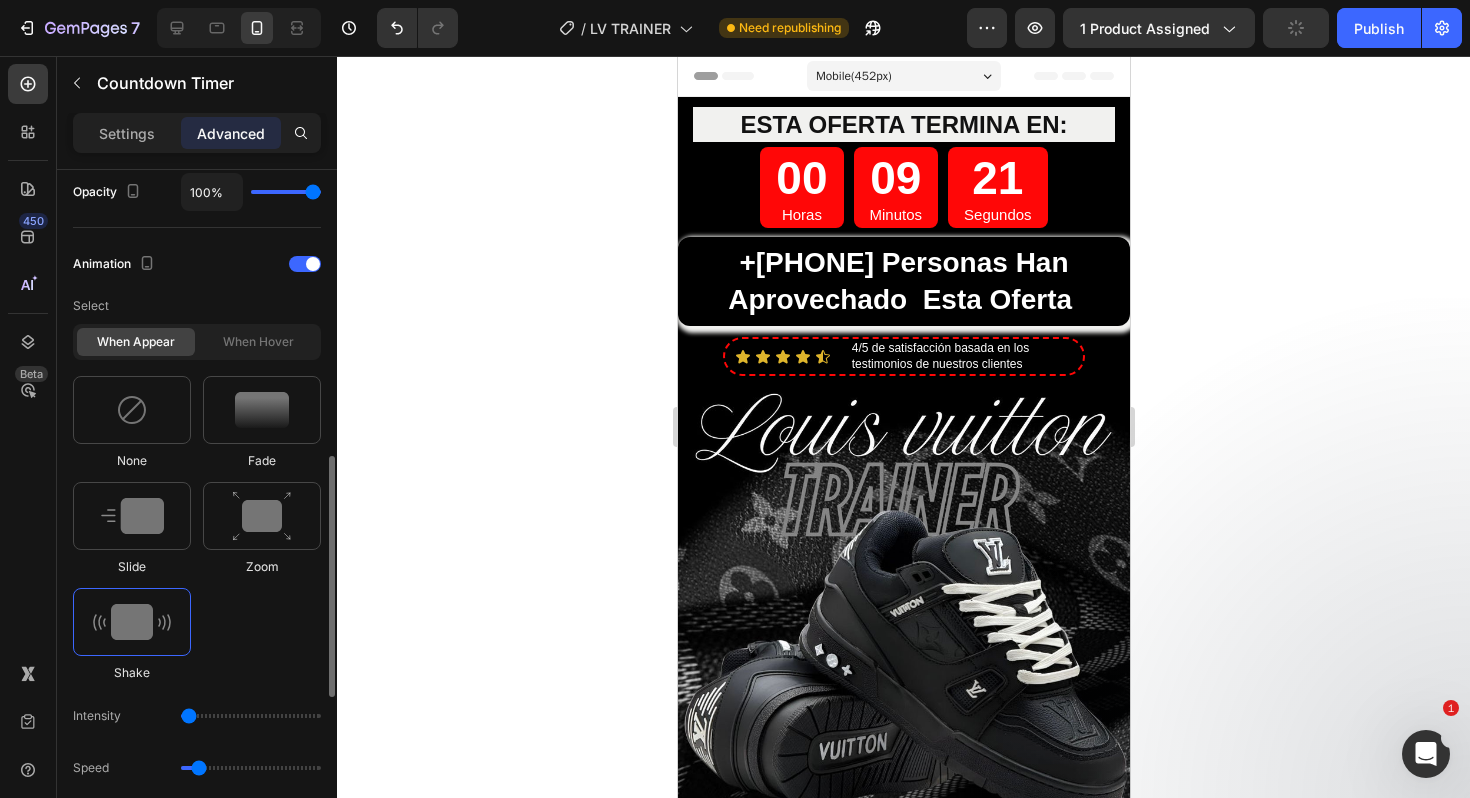 type on "1" 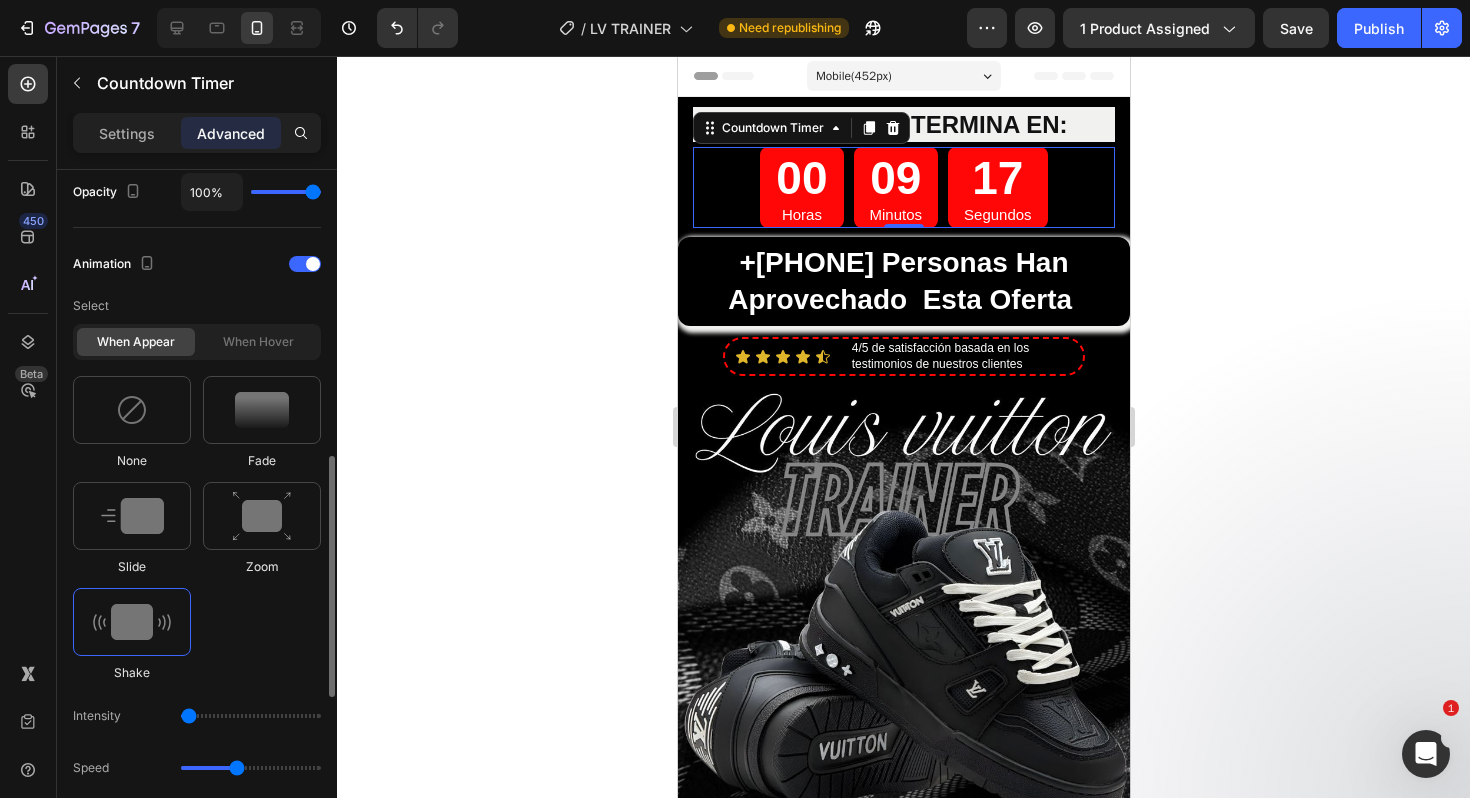 drag, startPoint x: 199, startPoint y: 770, endPoint x: 238, endPoint y: 770, distance: 39 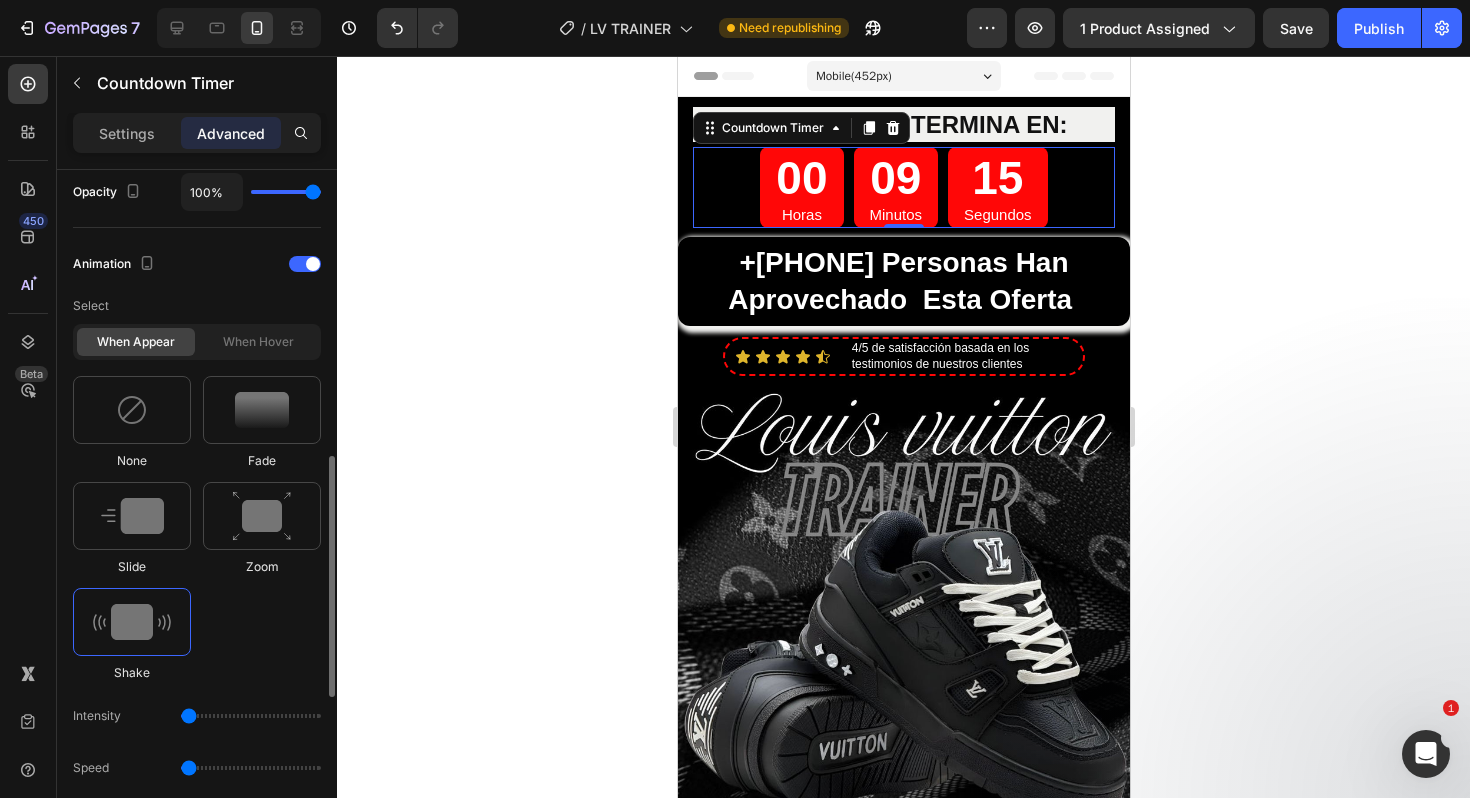 type on "0.5" 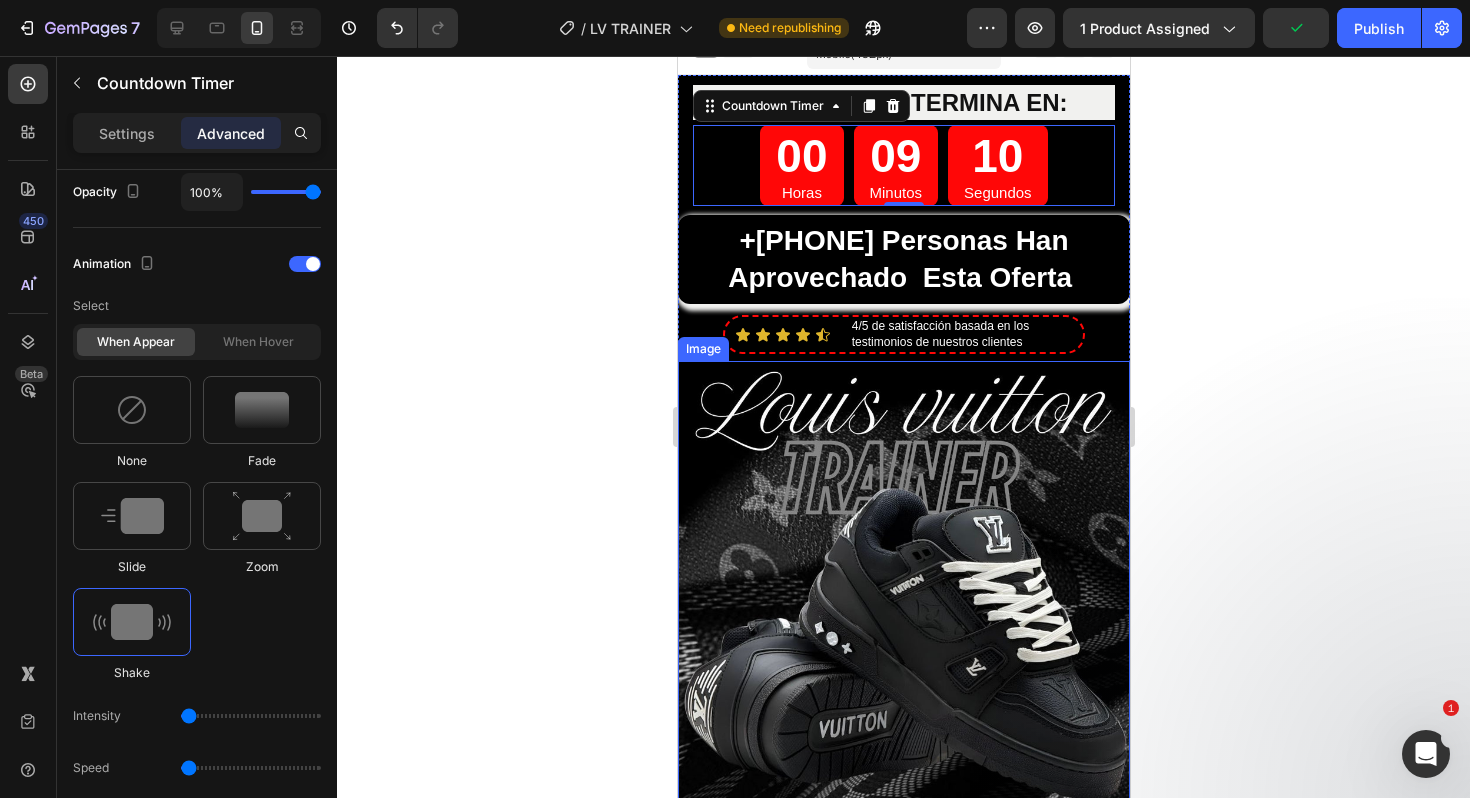 scroll, scrollTop: 24, scrollLeft: 0, axis: vertical 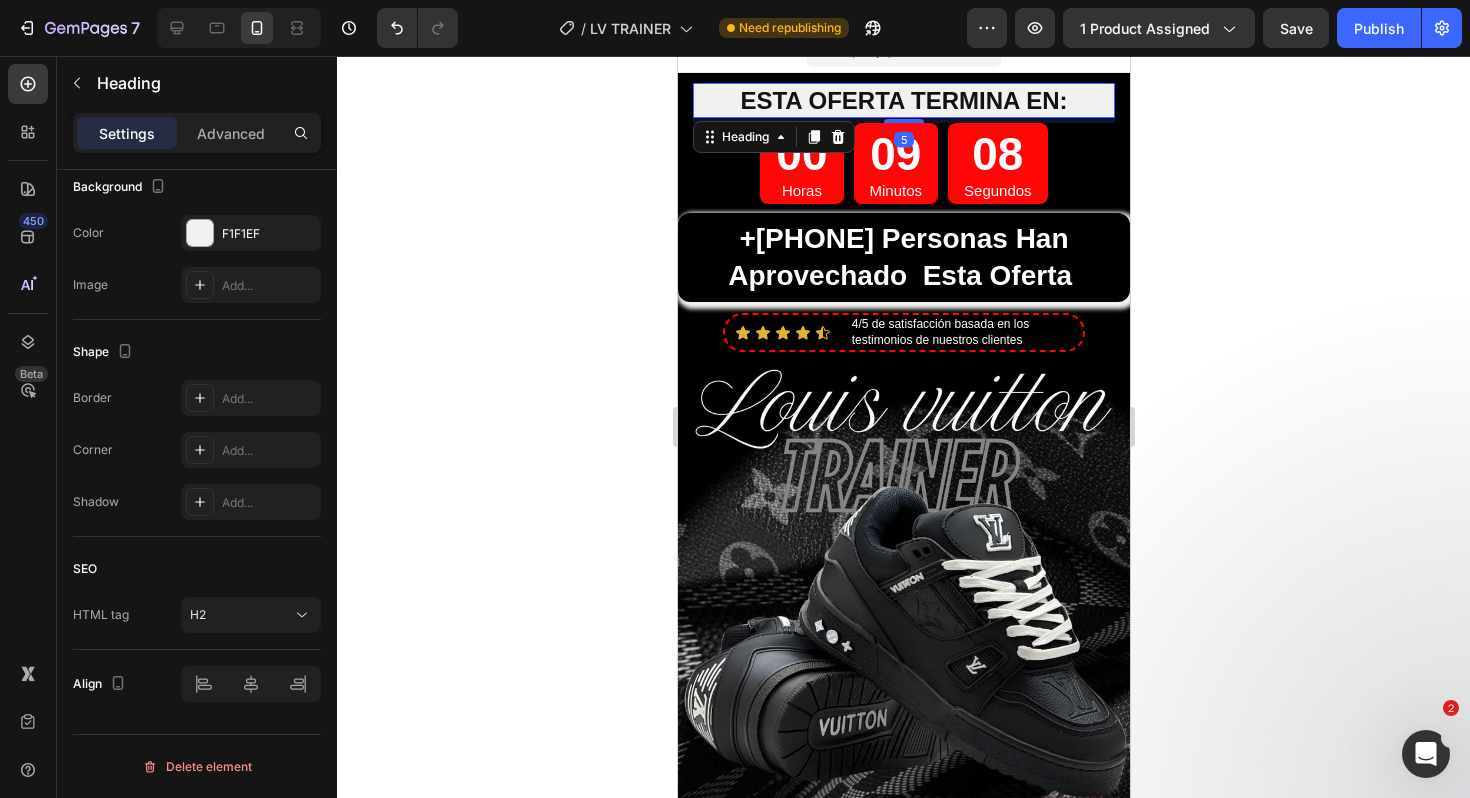 click on "ESTA OFERTA TERMINA EN:" at bounding box center (903, 100) 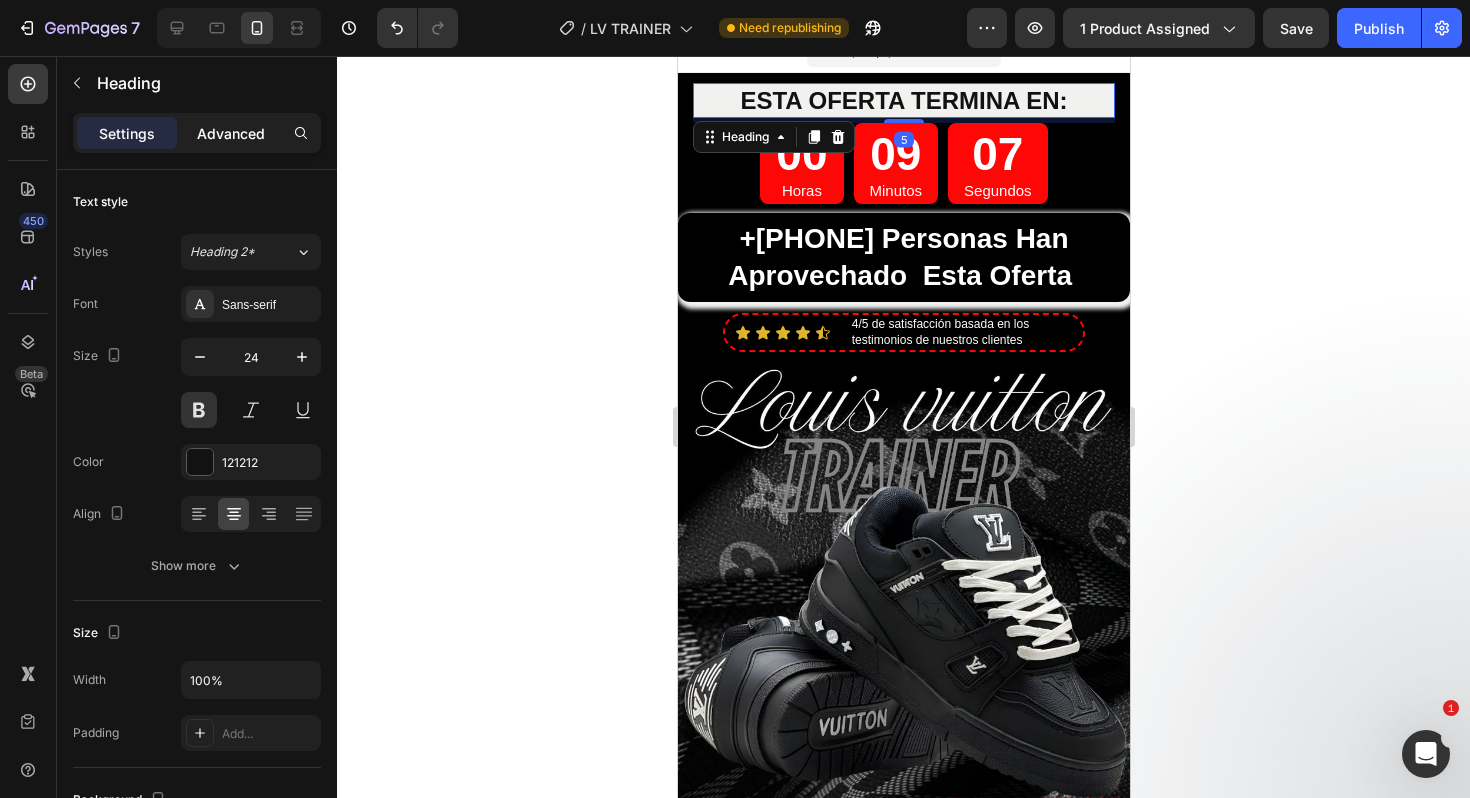 click on "Advanced" 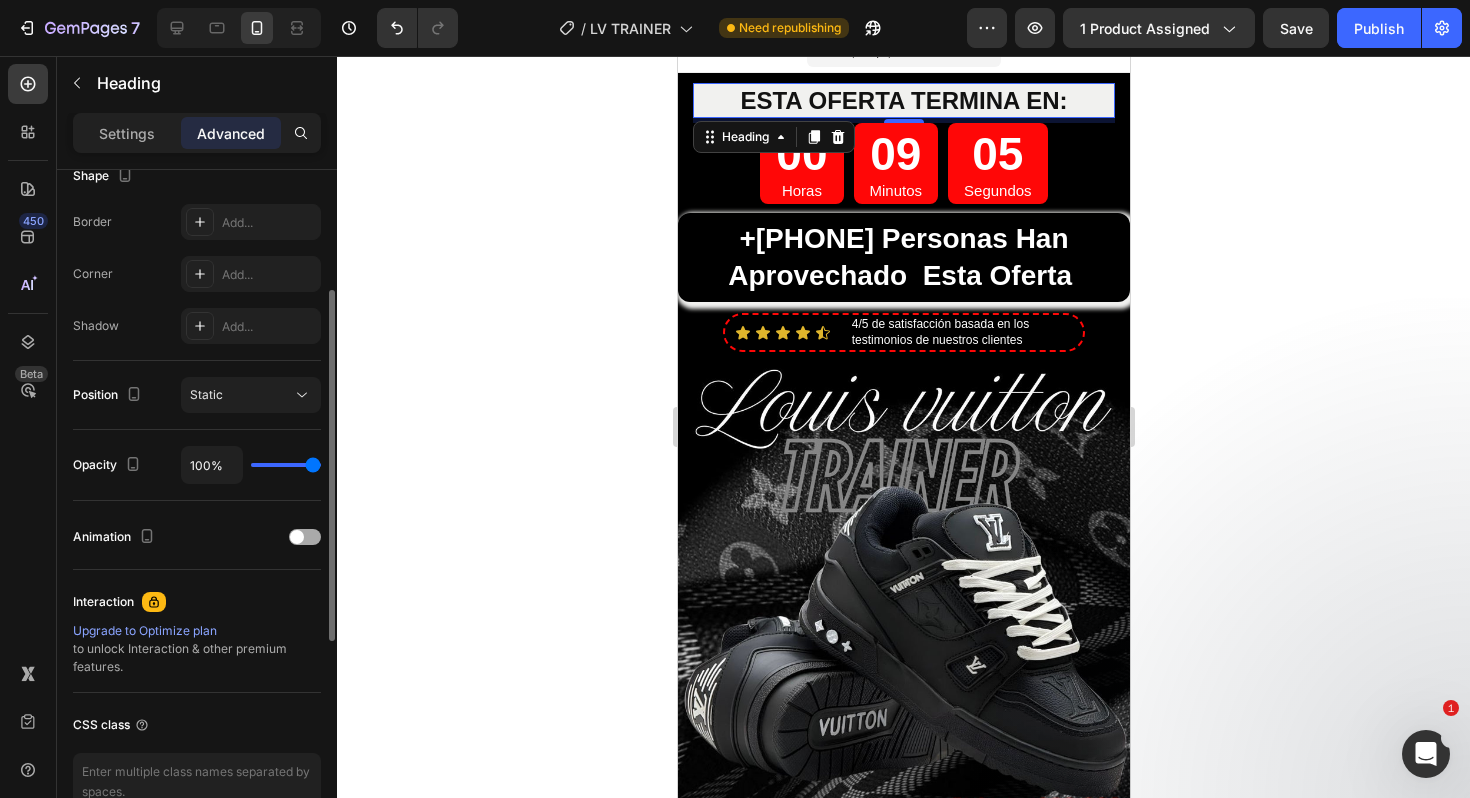 scroll, scrollTop: 579, scrollLeft: 0, axis: vertical 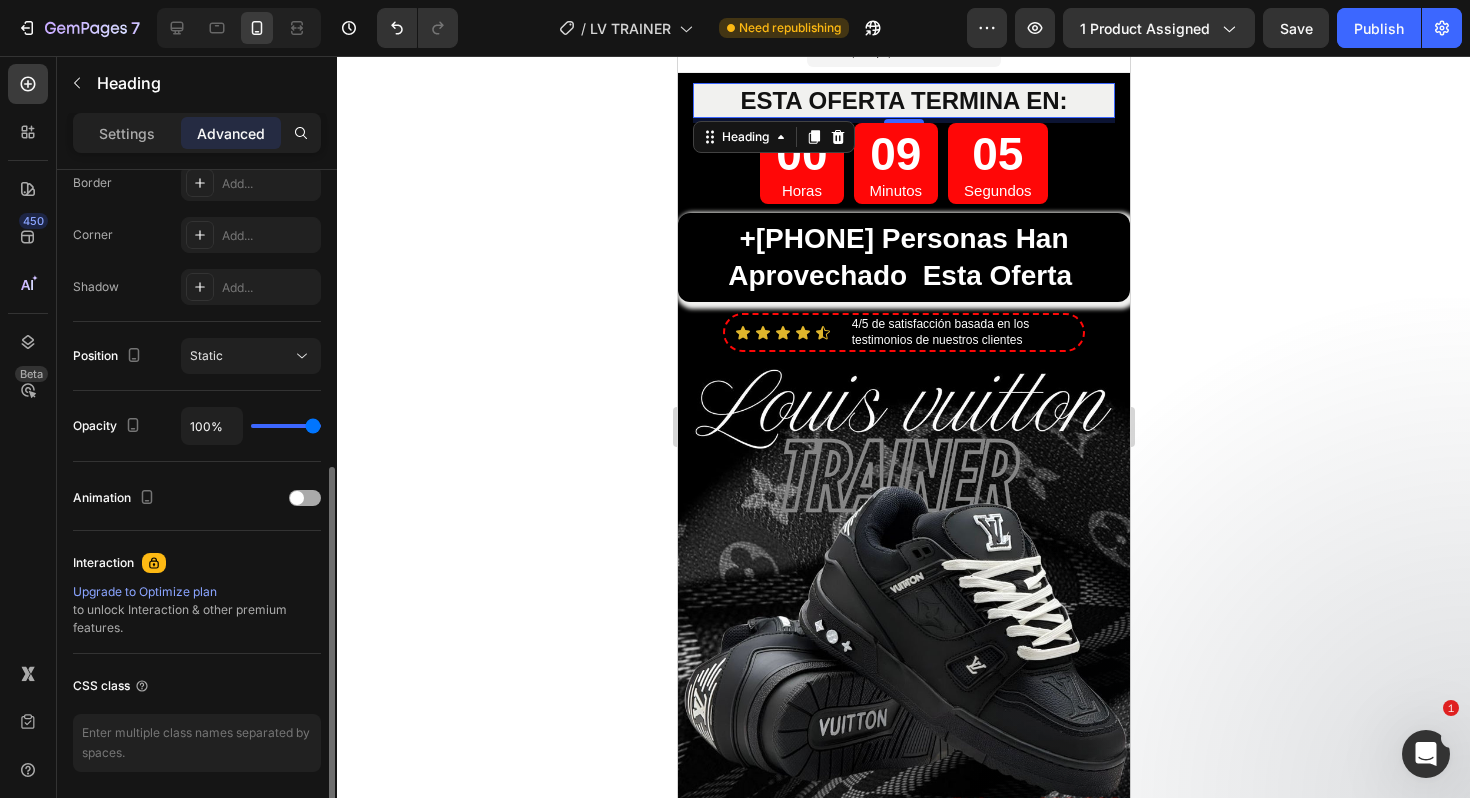 click on "Animation" at bounding box center [197, 498] 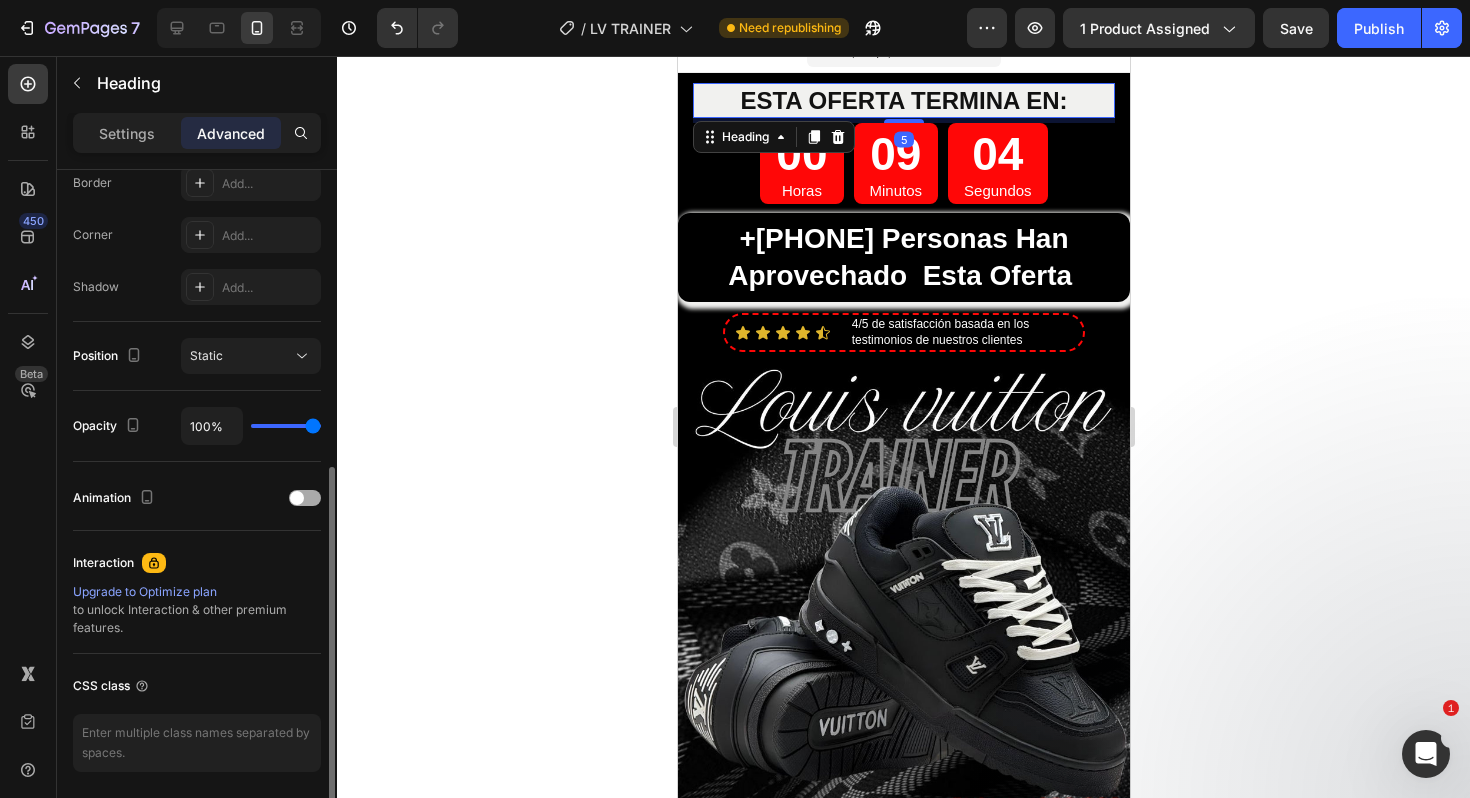 click at bounding box center [297, 498] 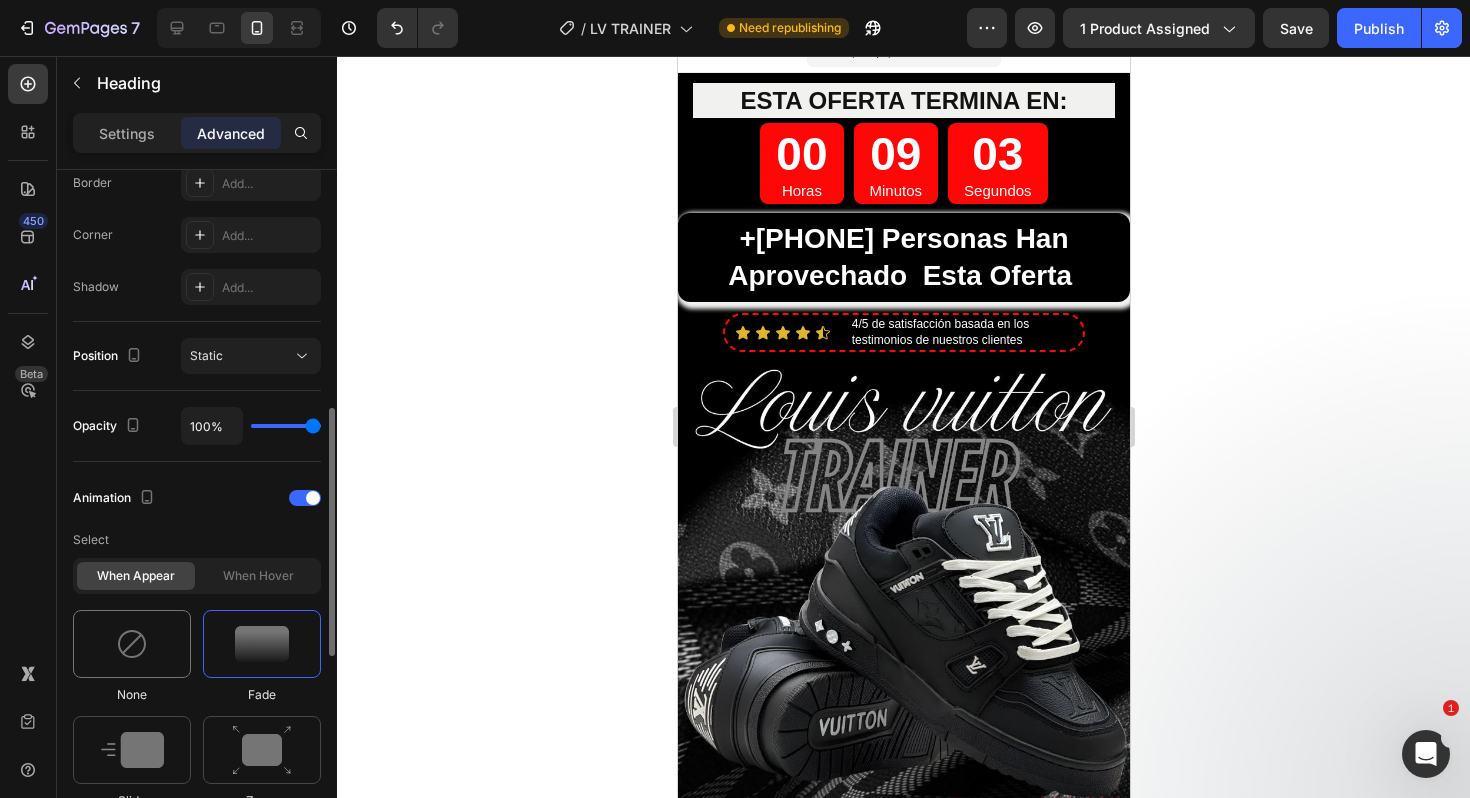 scroll, scrollTop: 636, scrollLeft: 0, axis: vertical 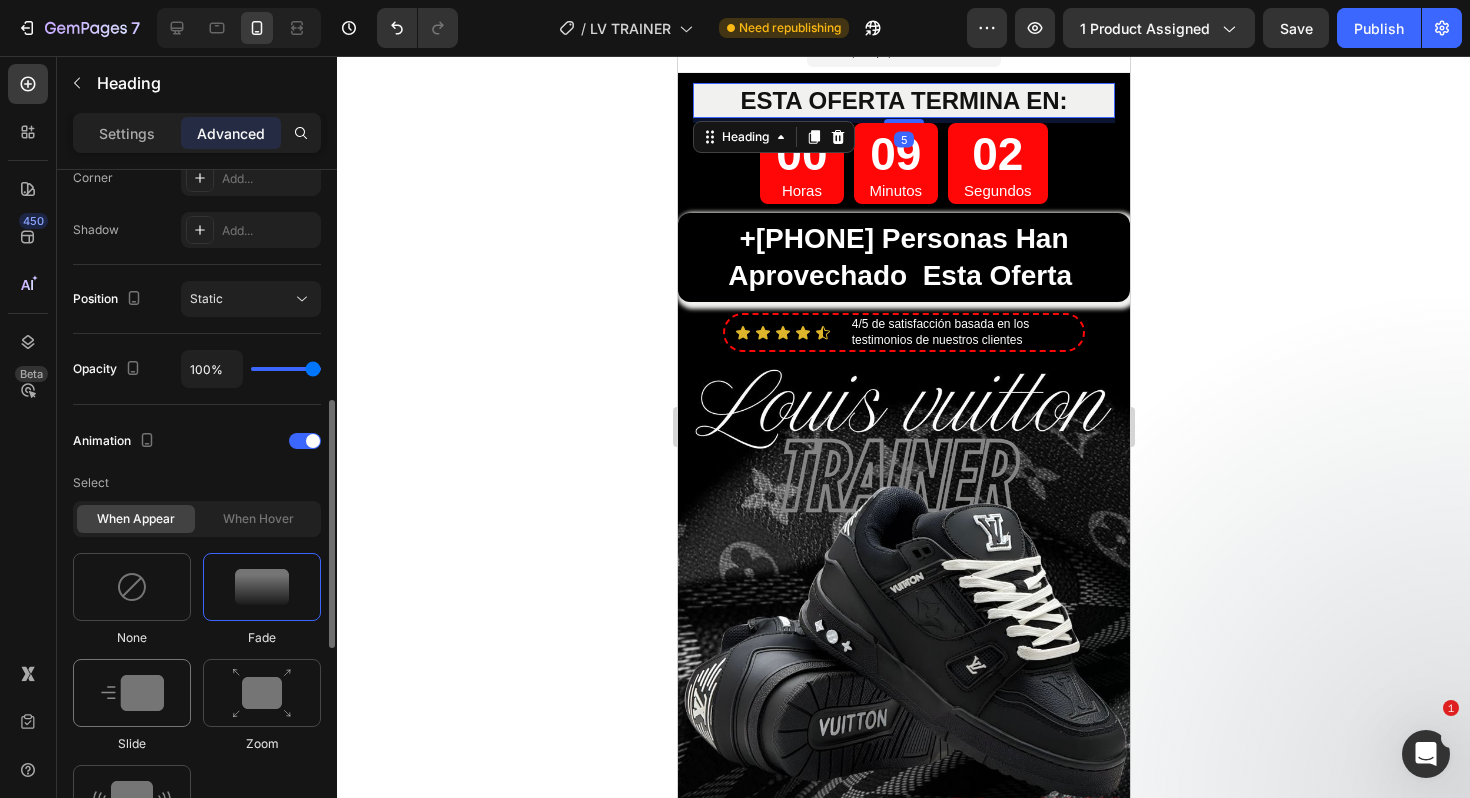 click at bounding box center (132, 693) 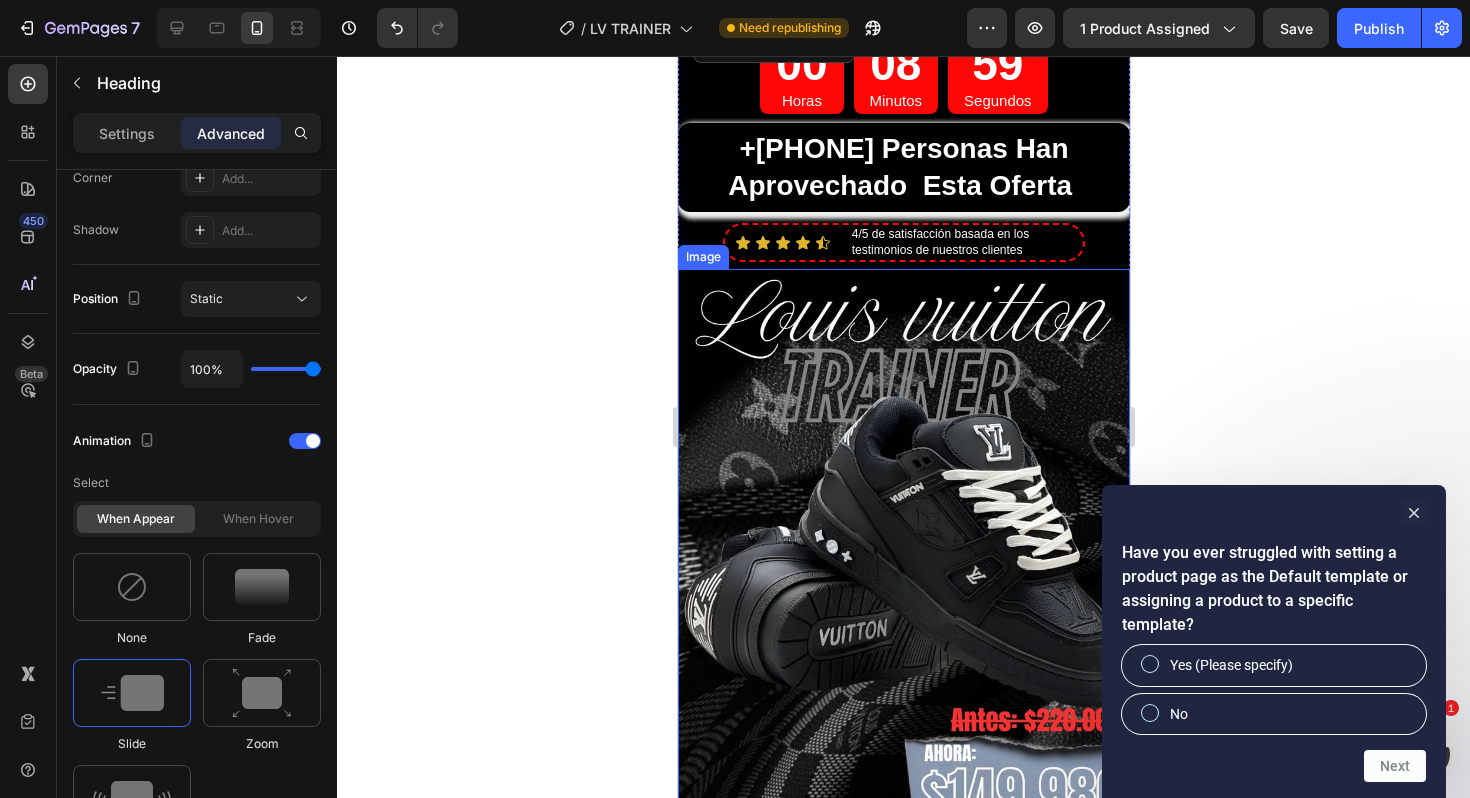 scroll, scrollTop: 289, scrollLeft: 0, axis: vertical 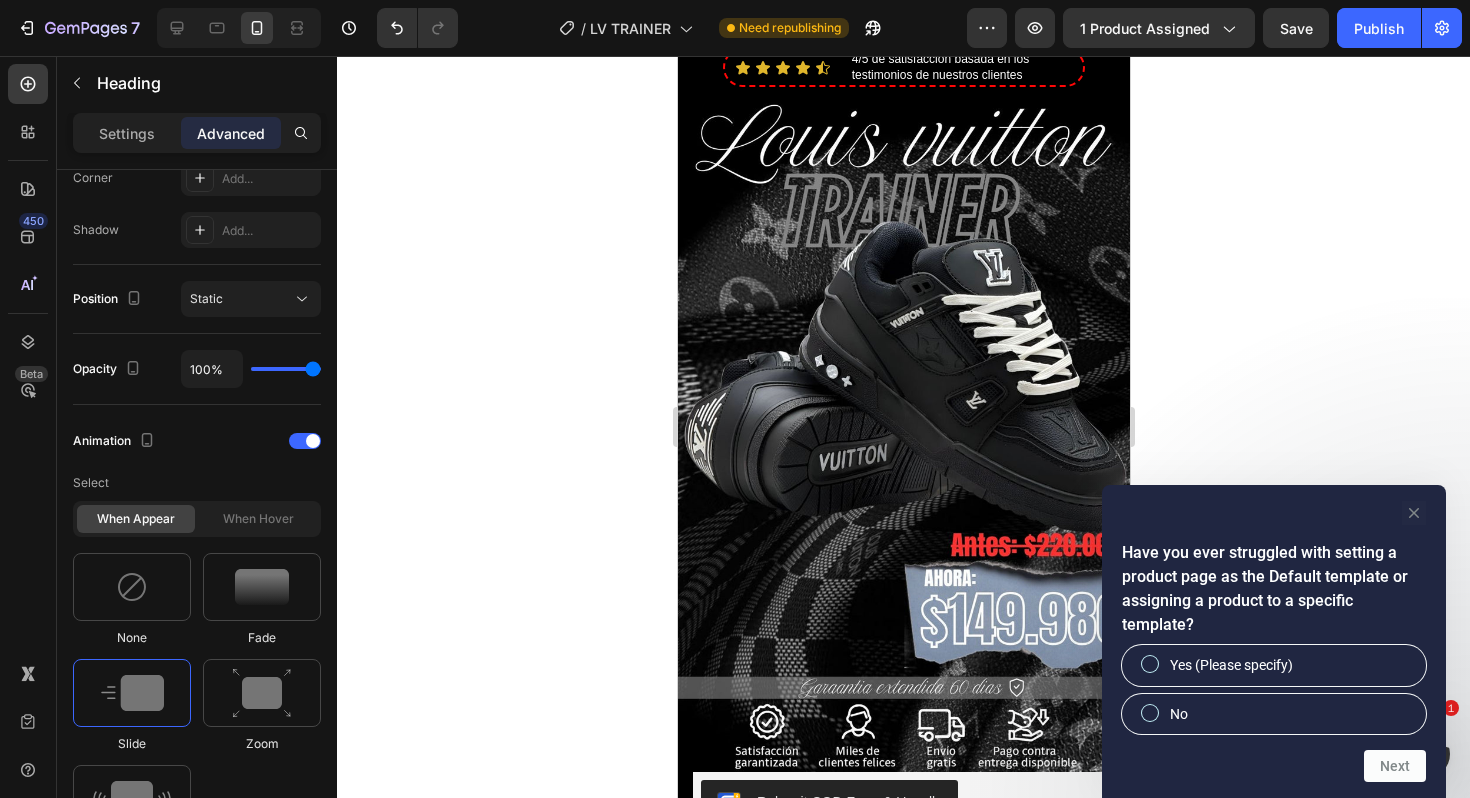 click 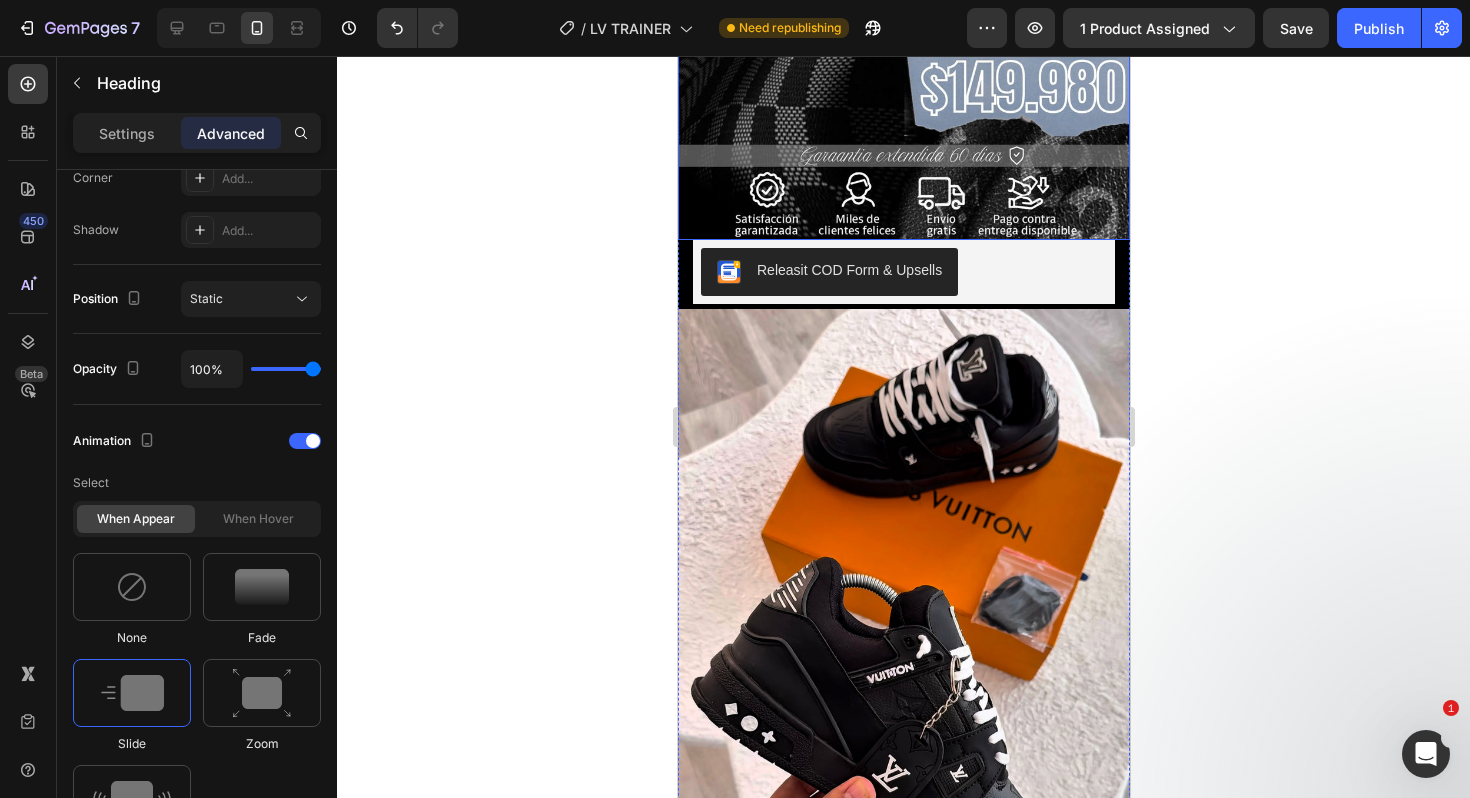 scroll, scrollTop: 875, scrollLeft: 0, axis: vertical 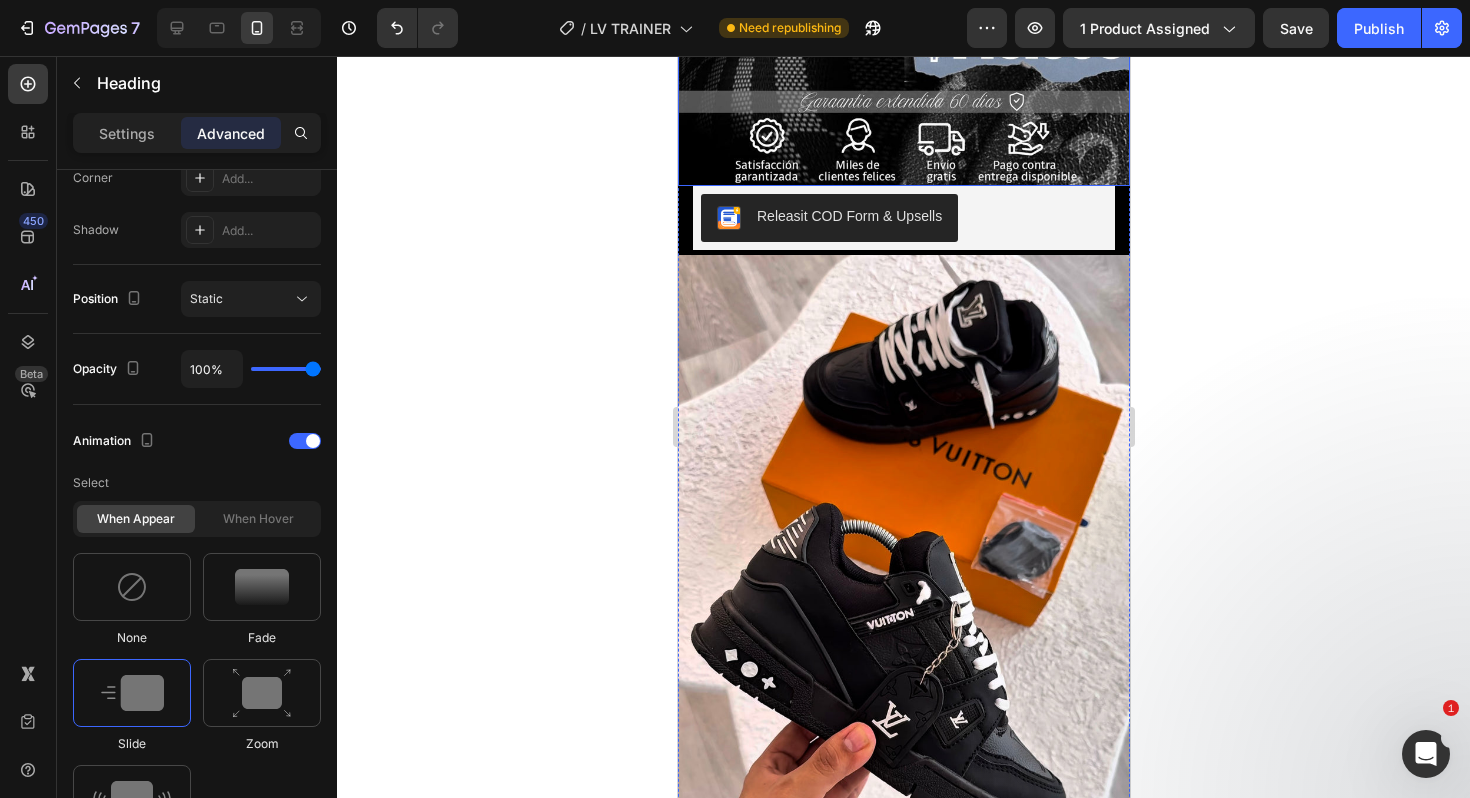 click at bounding box center (903, 586) 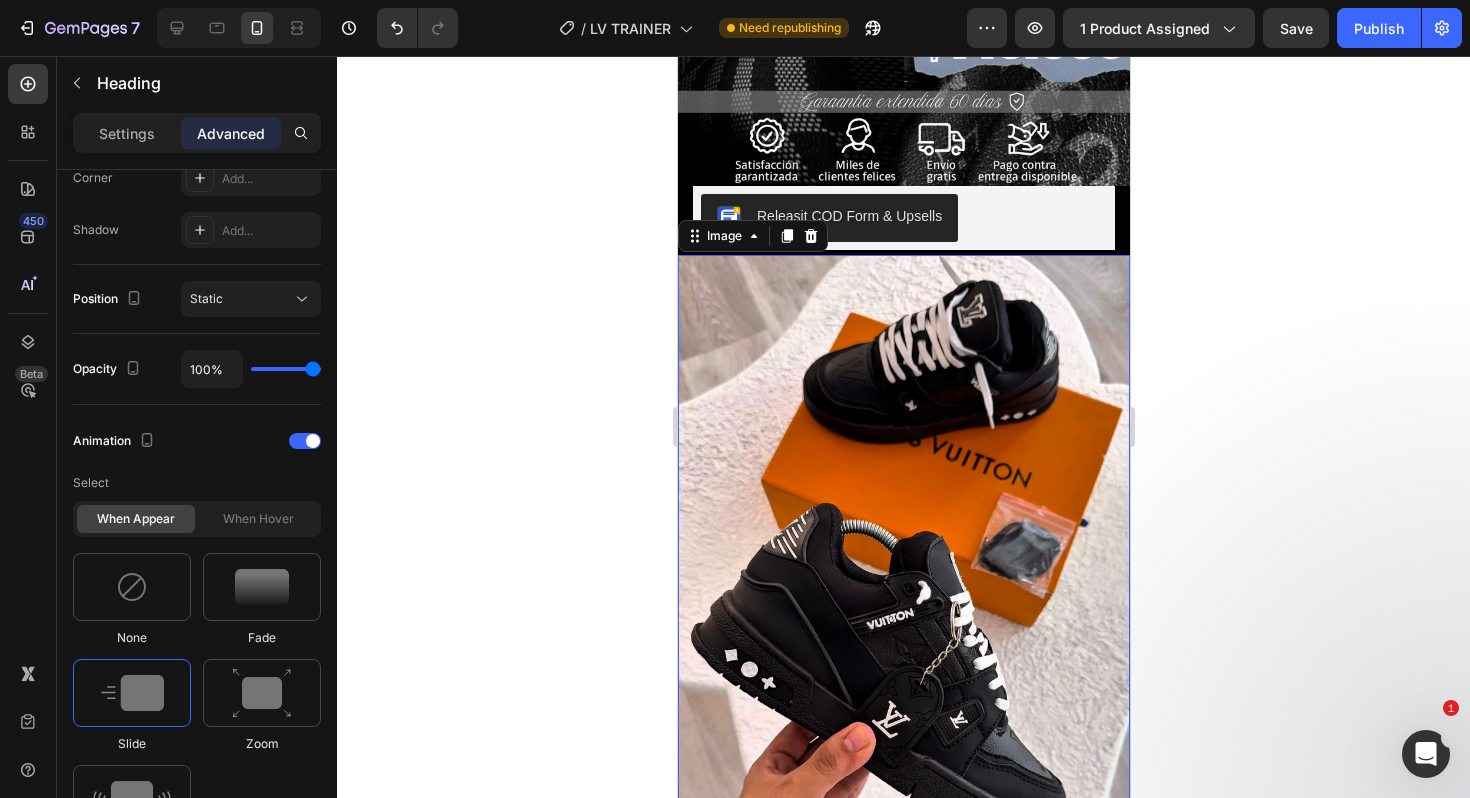 scroll, scrollTop: 0, scrollLeft: 0, axis: both 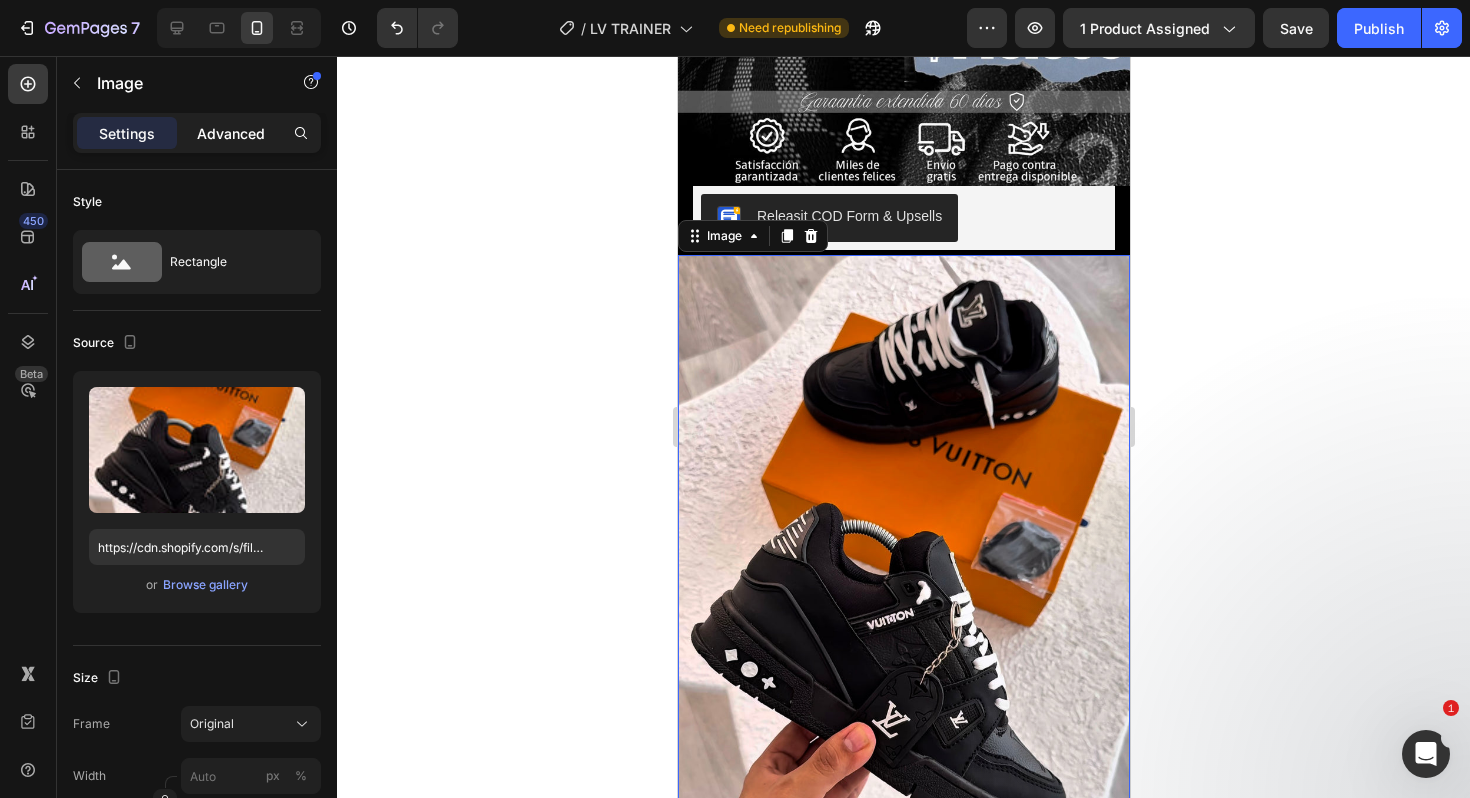 click on "Advanced" at bounding box center [231, 133] 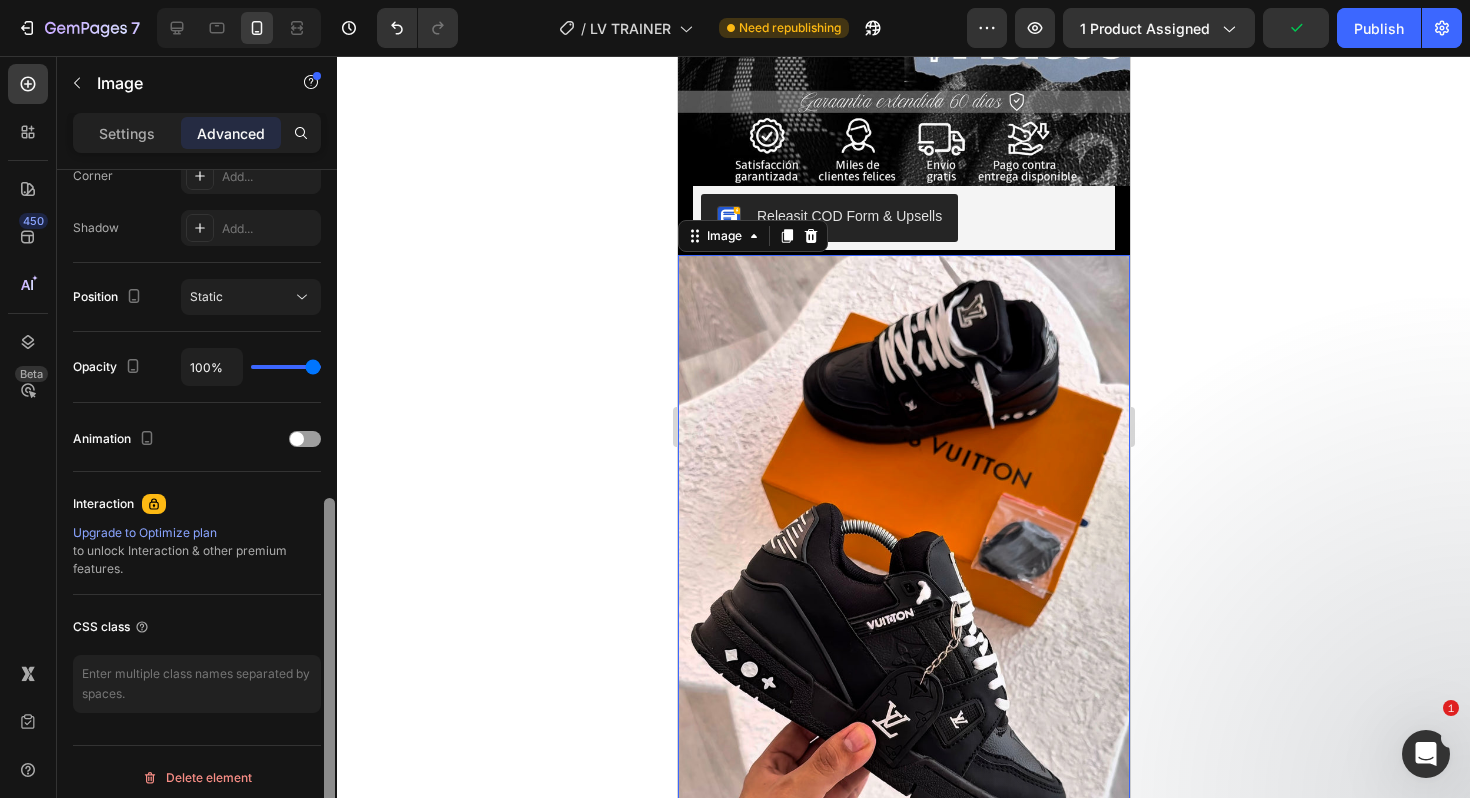 scroll, scrollTop: 0, scrollLeft: 0, axis: both 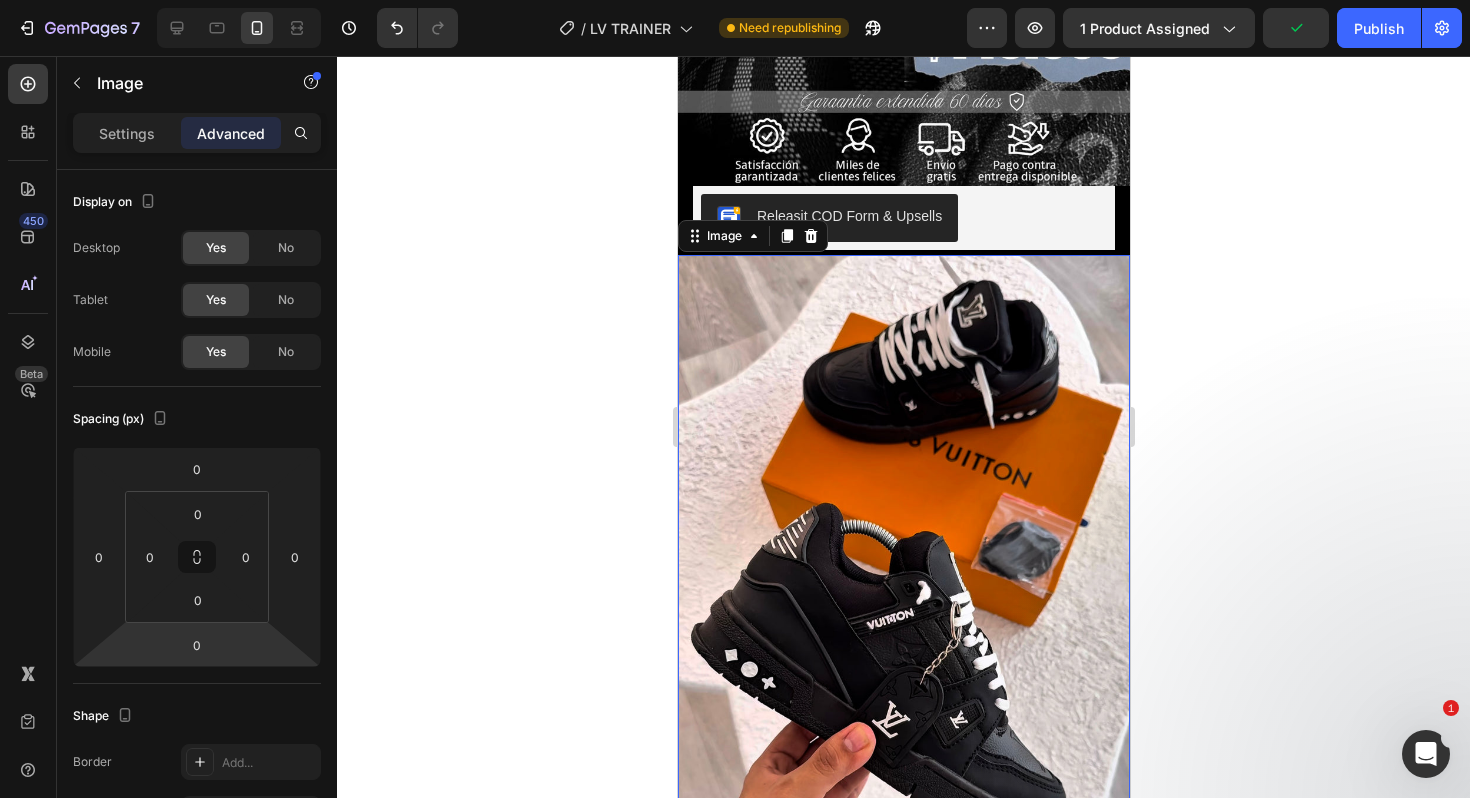 click at bounding box center (329, 1150) 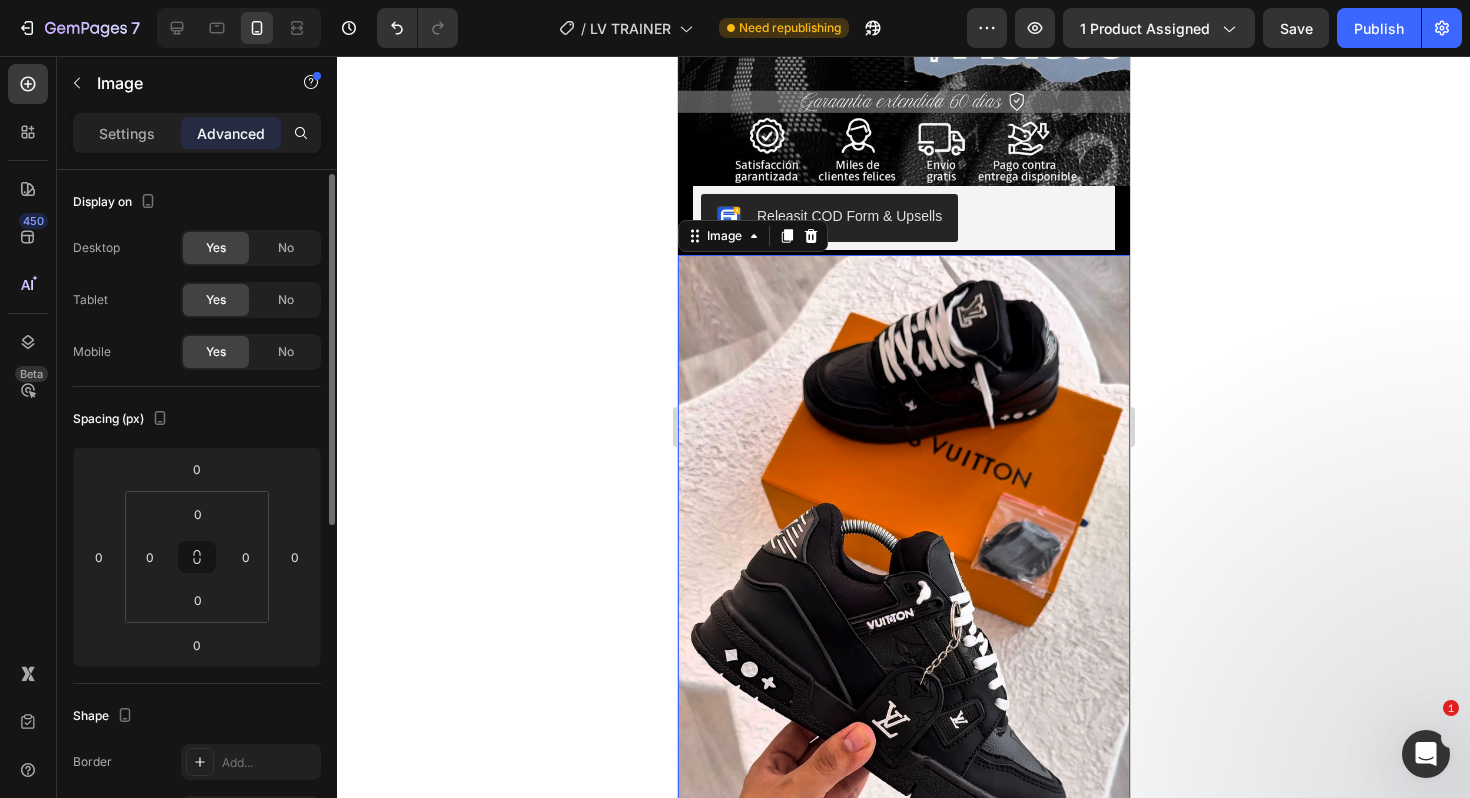 scroll, scrollTop: 34, scrollLeft: 0, axis: vertical 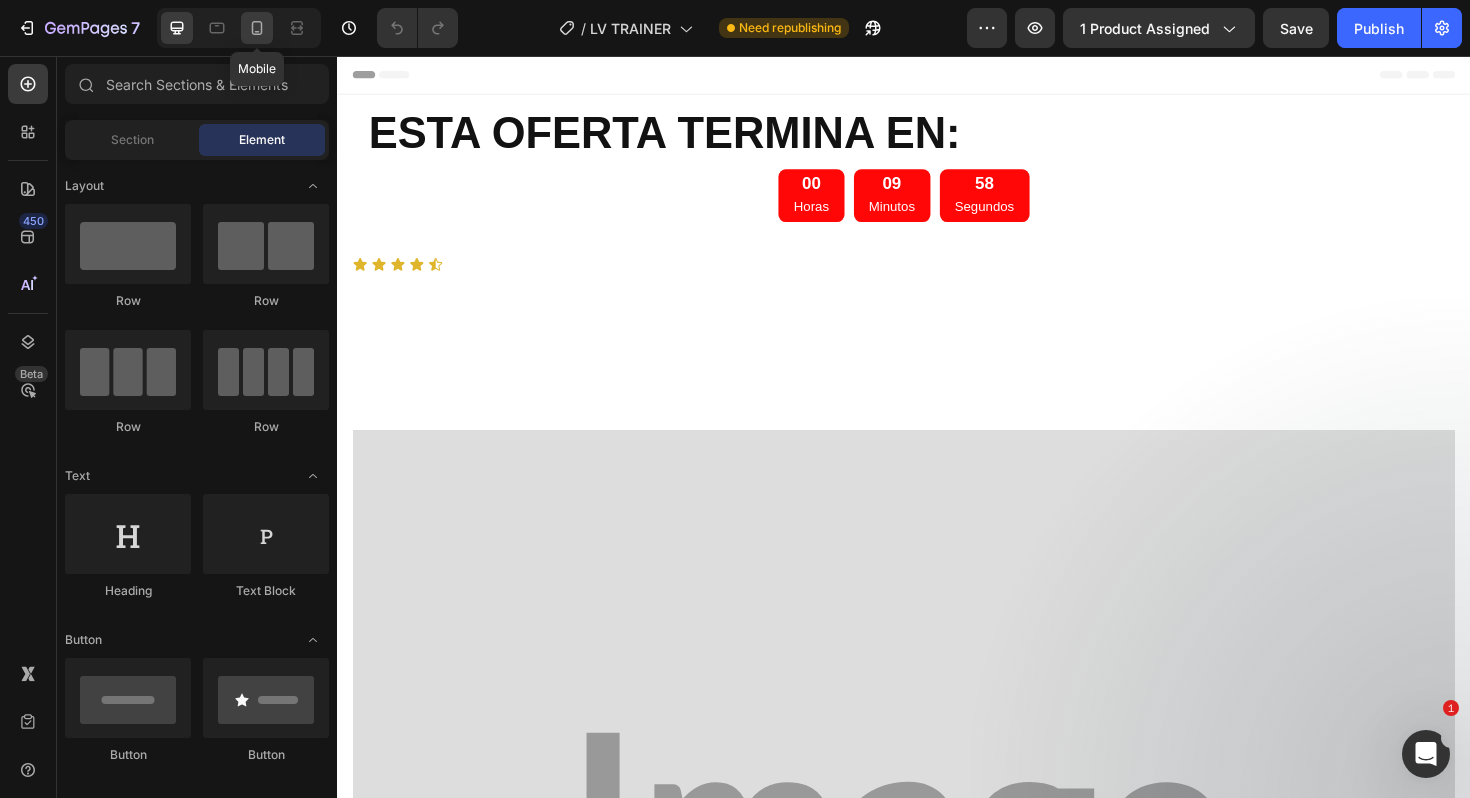 click 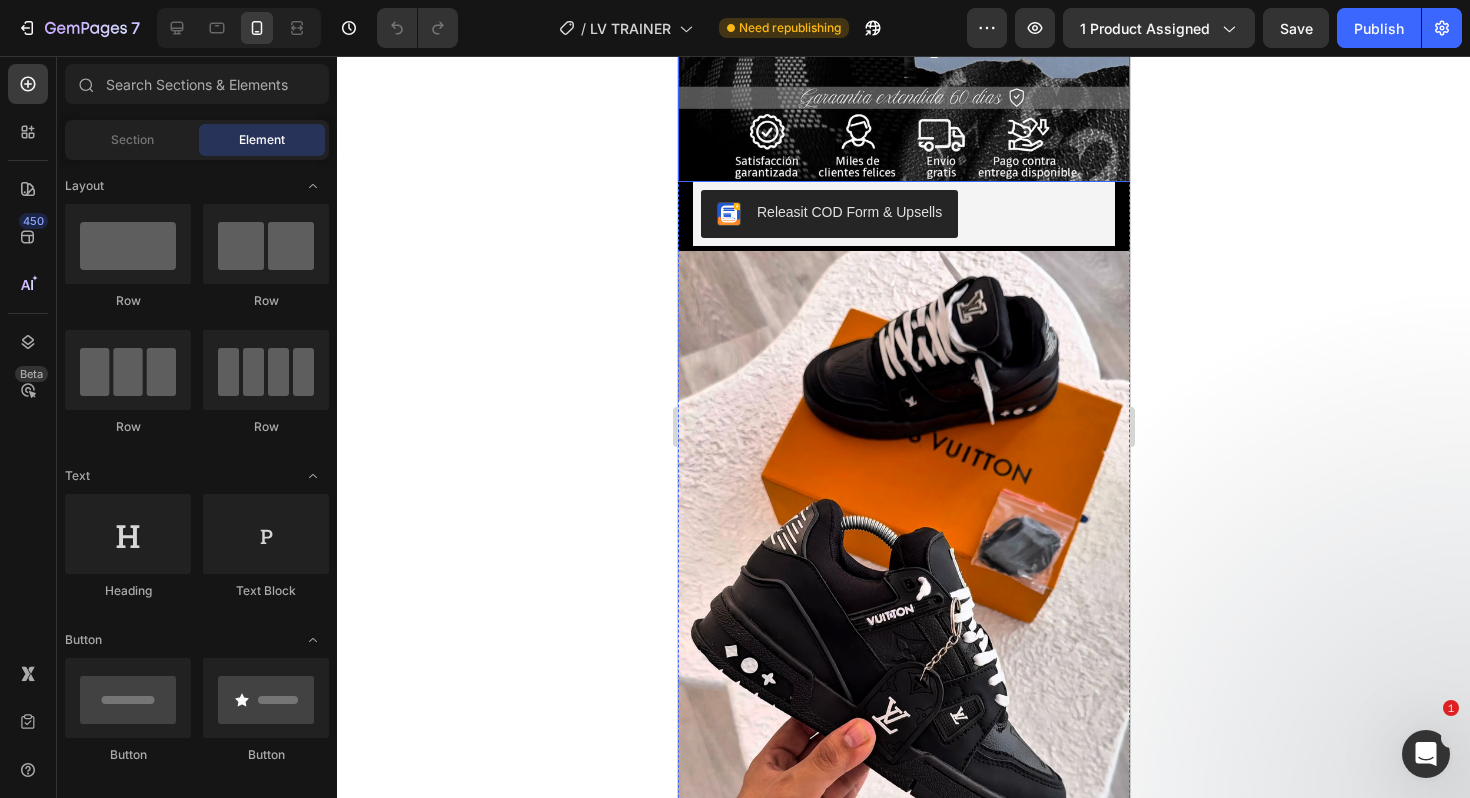 scroll, scrollTop: 895, scrollLeft: 0, axis: vertical 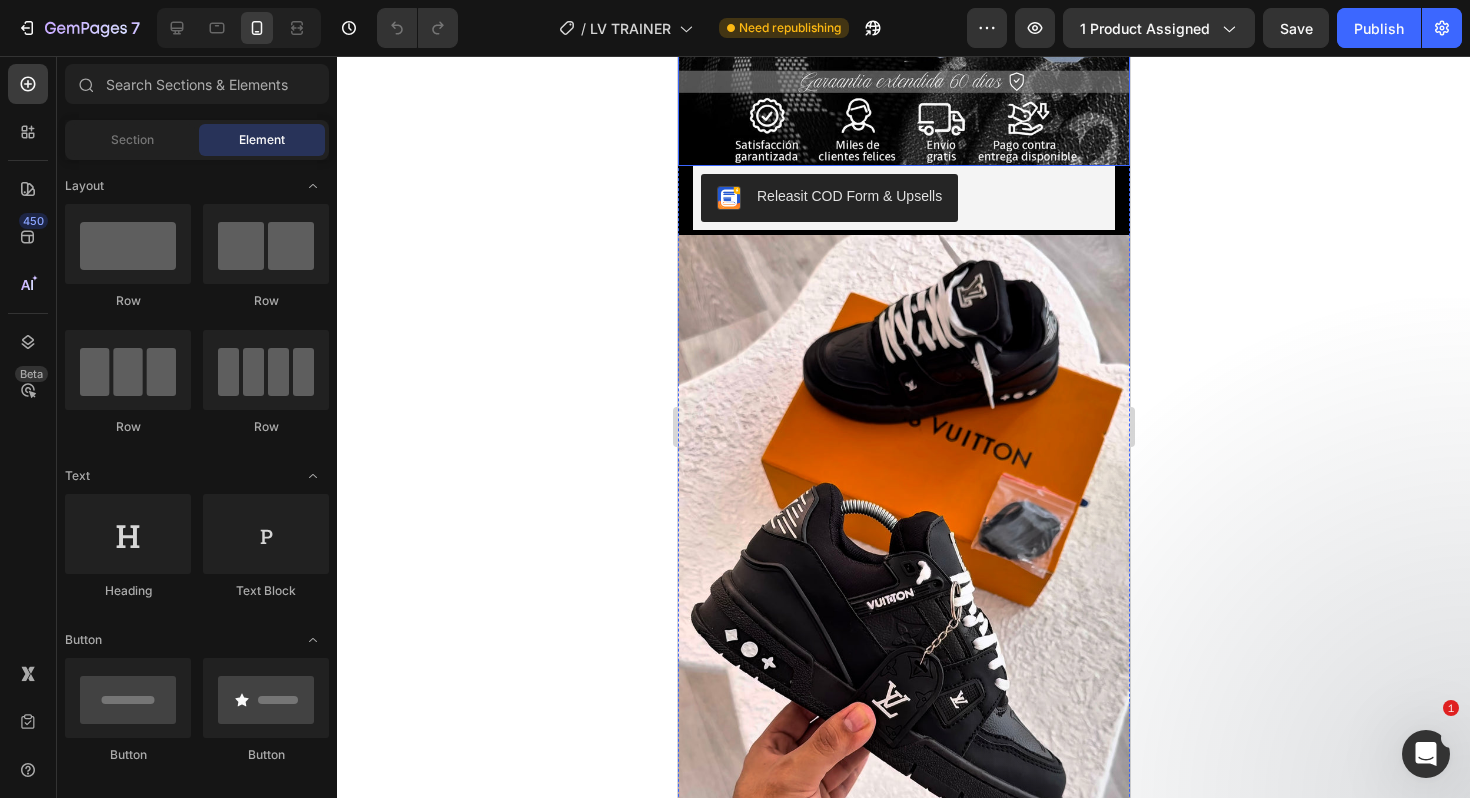 click at bounding box center (903, 566) 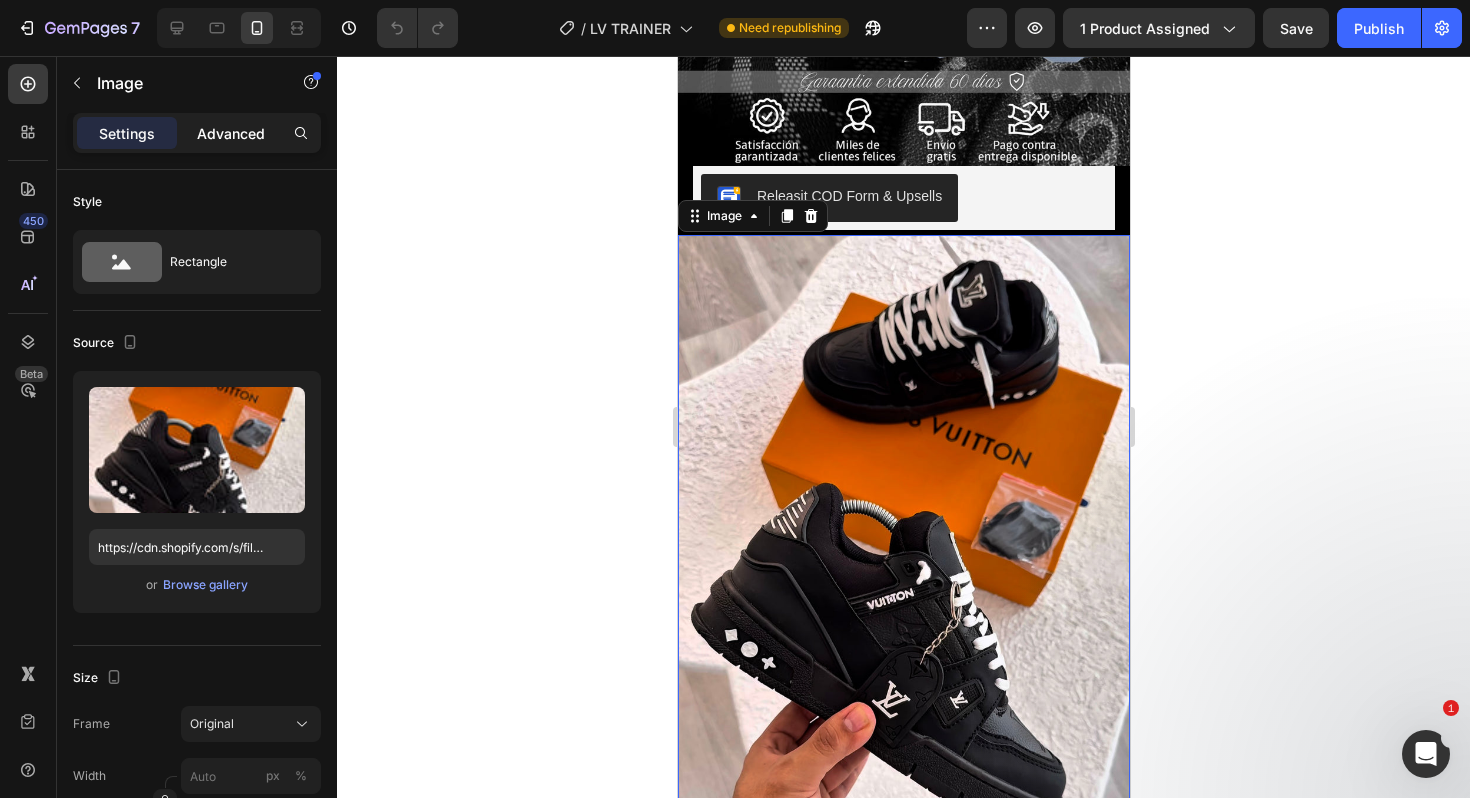 click on "Advanced" at bounding box center [231, 133] 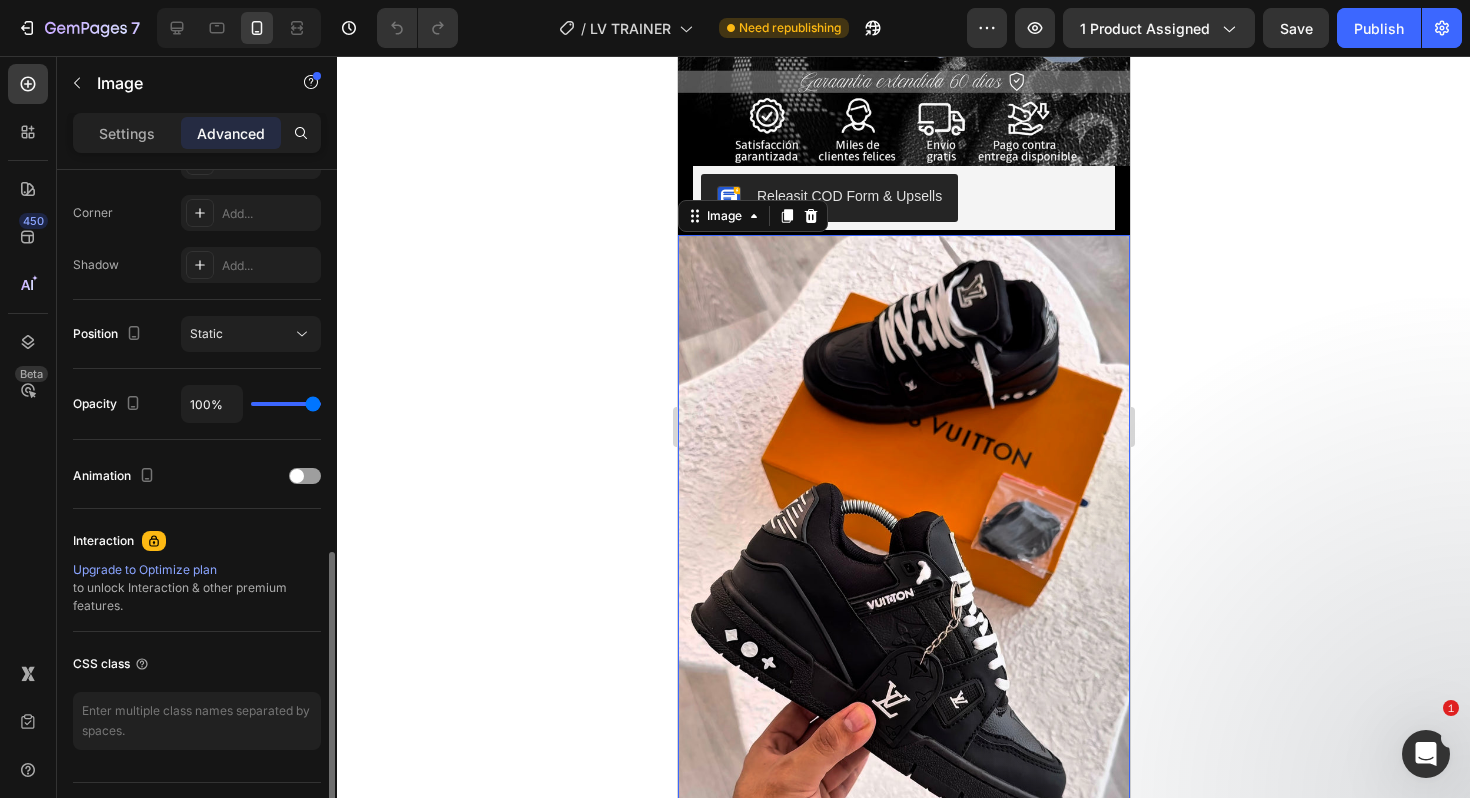 scroll, scrollTop: 649, scrollLeft: 0, axis: vertical 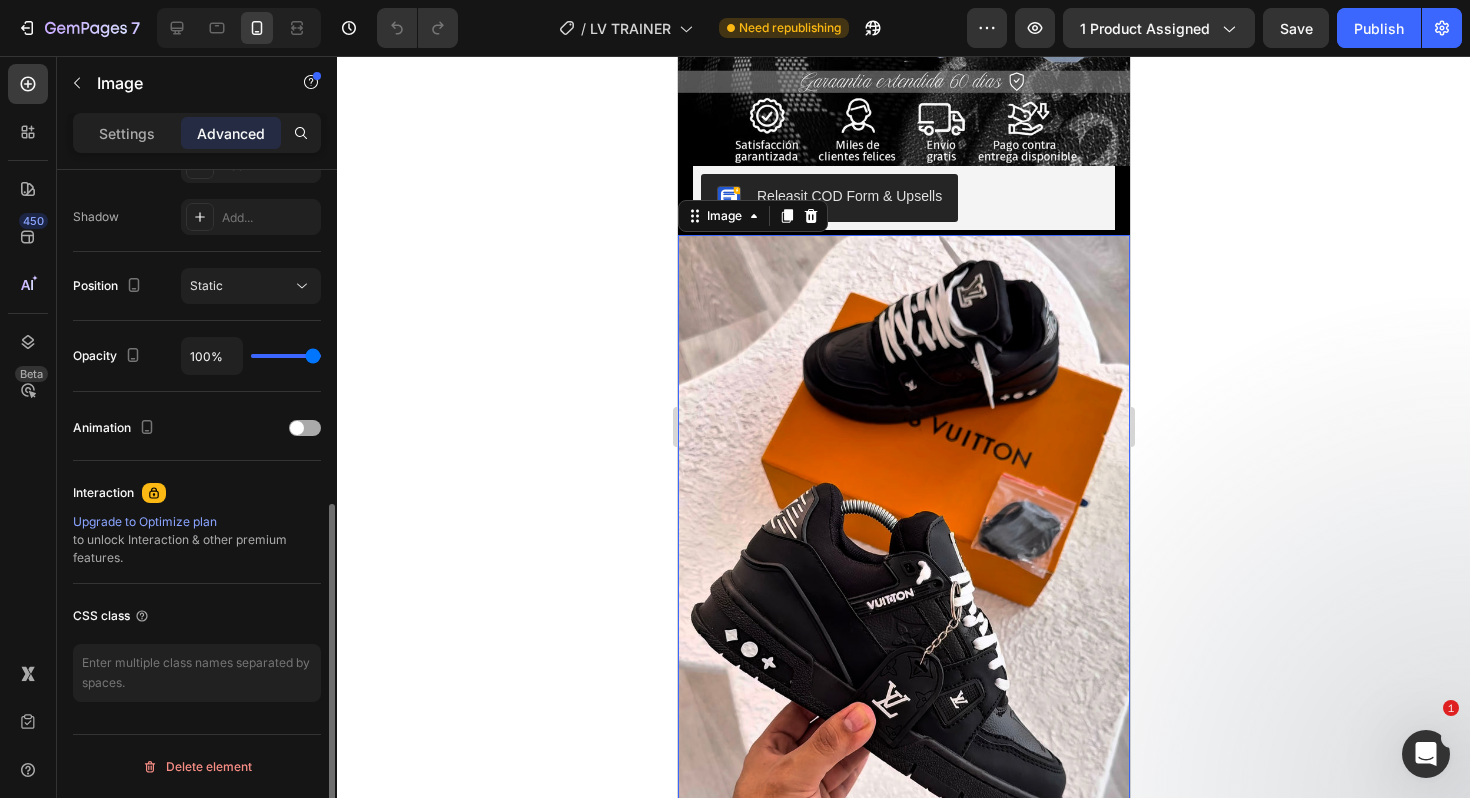 click at bounding box center [305, 428] 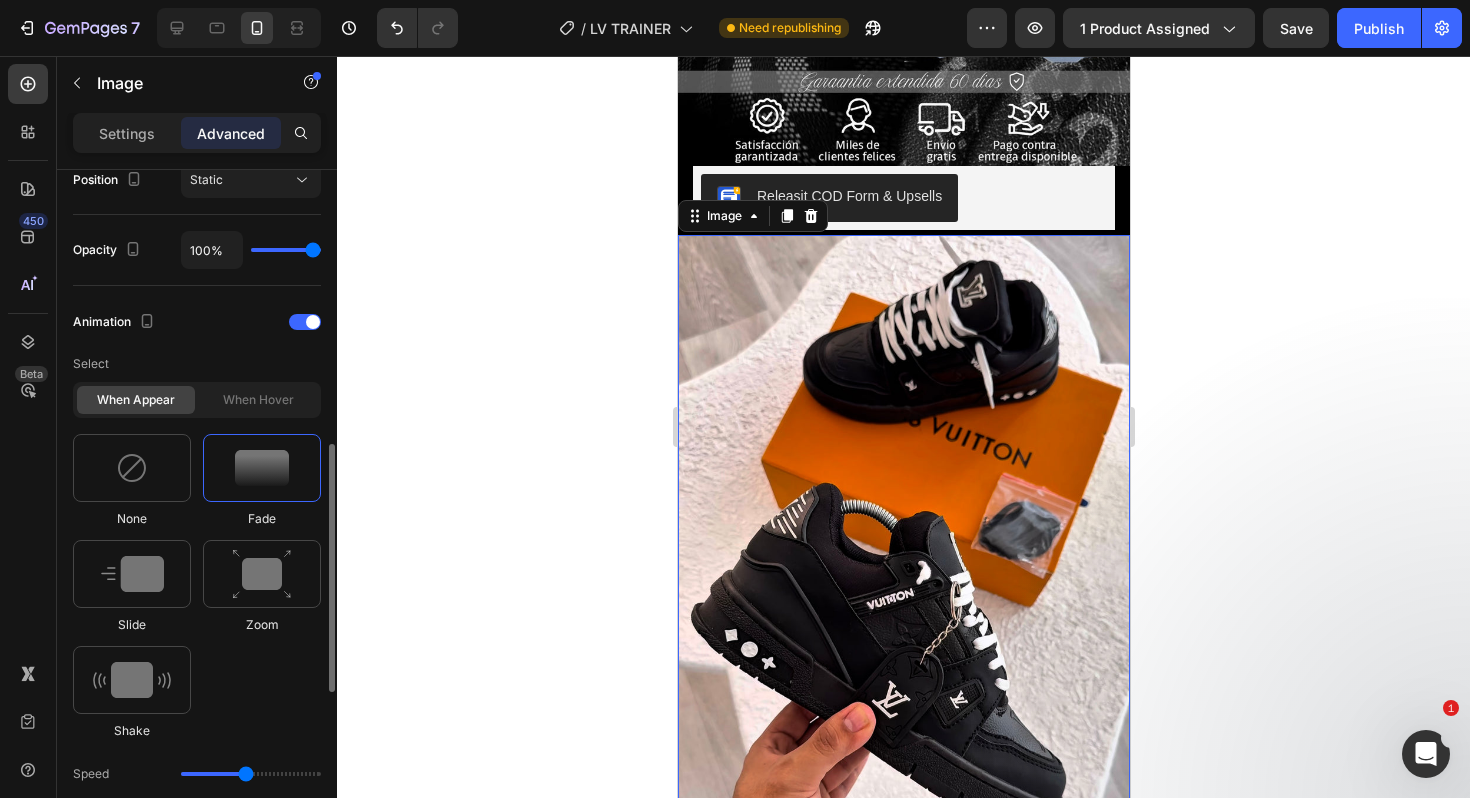 scroll, scrollTop: 756, scrollLeft: 0, axis: vertical 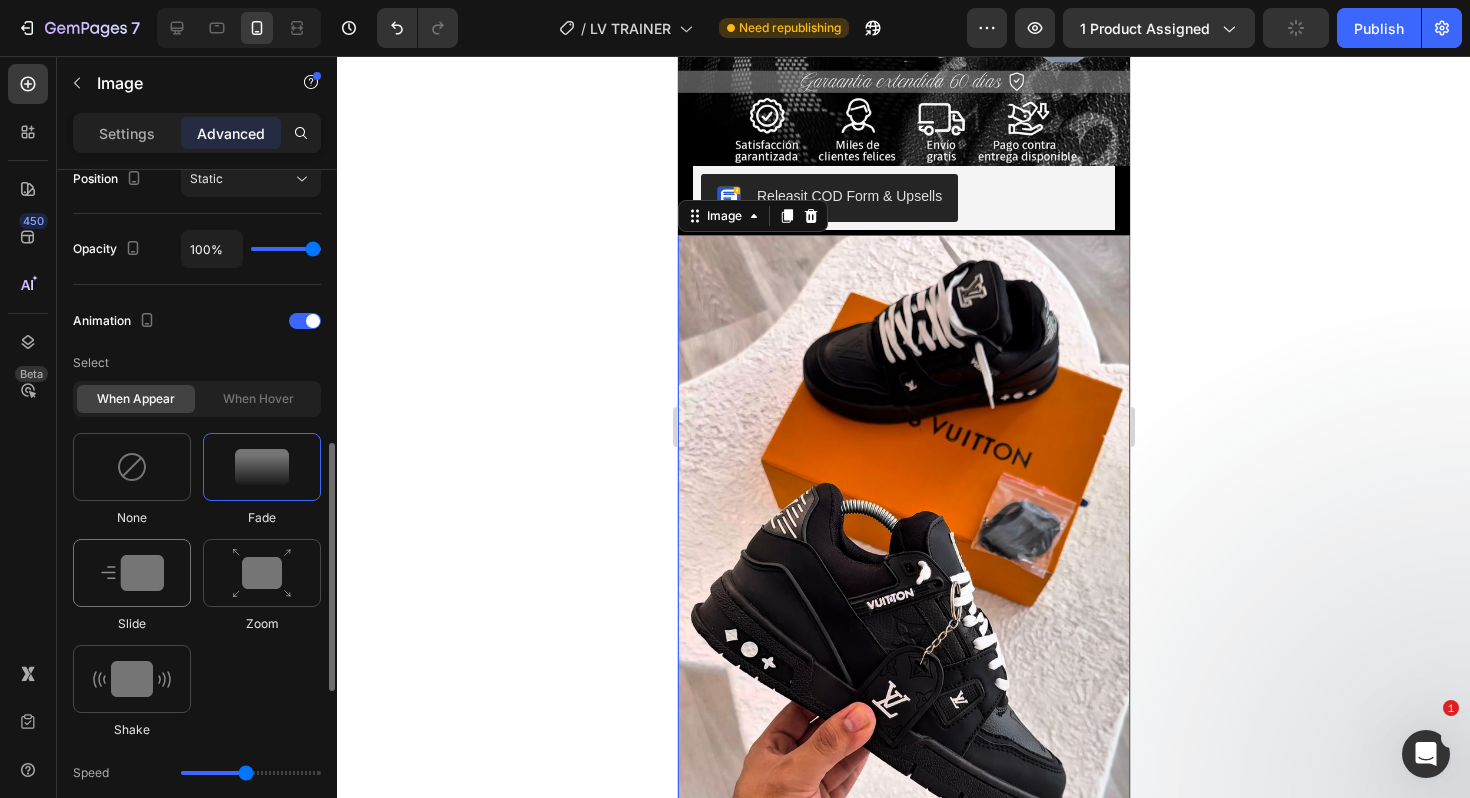 click at bounding box center [132, 573] 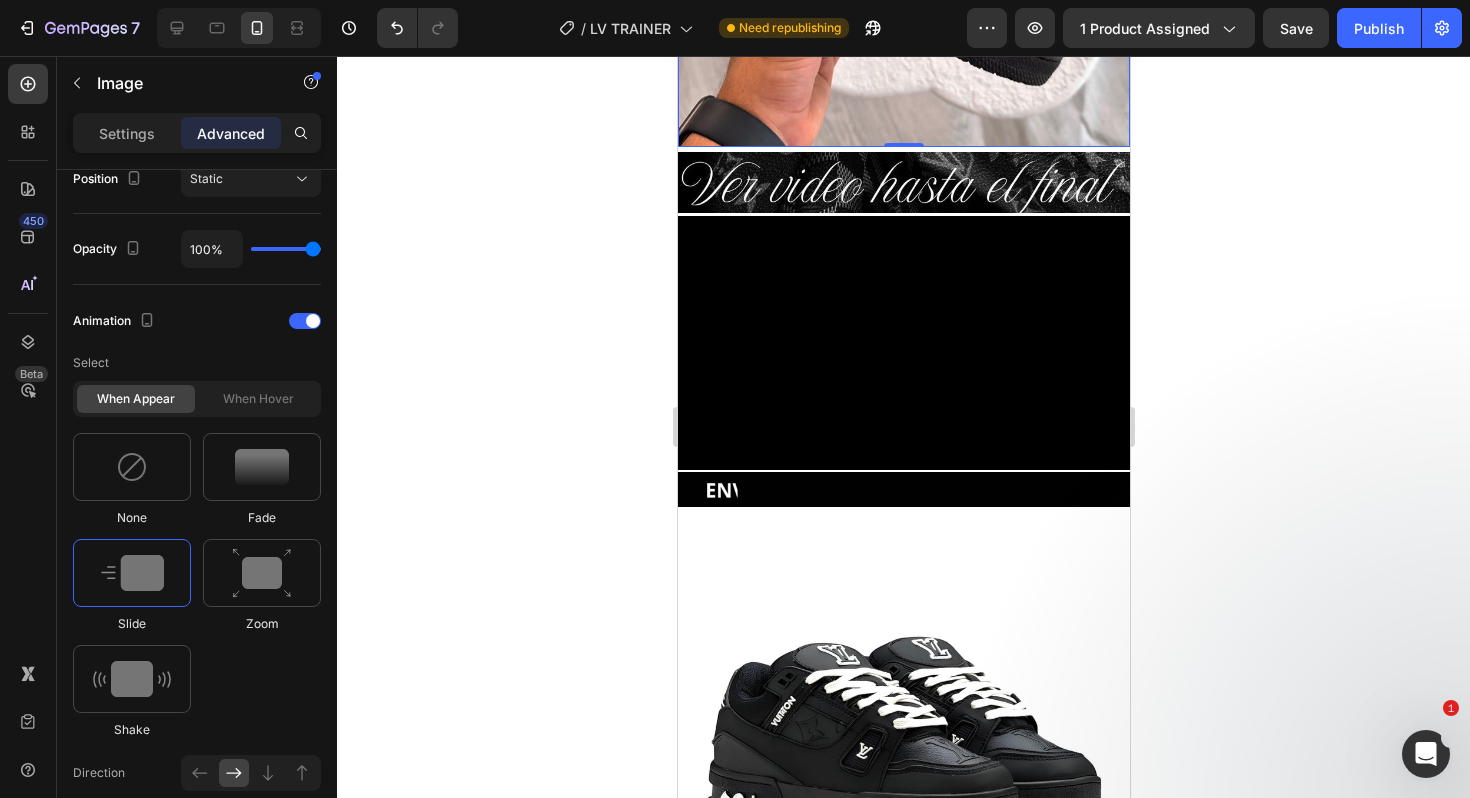 scroll, scrollTop: 1795, scrollLeft: 0, axis: vertical 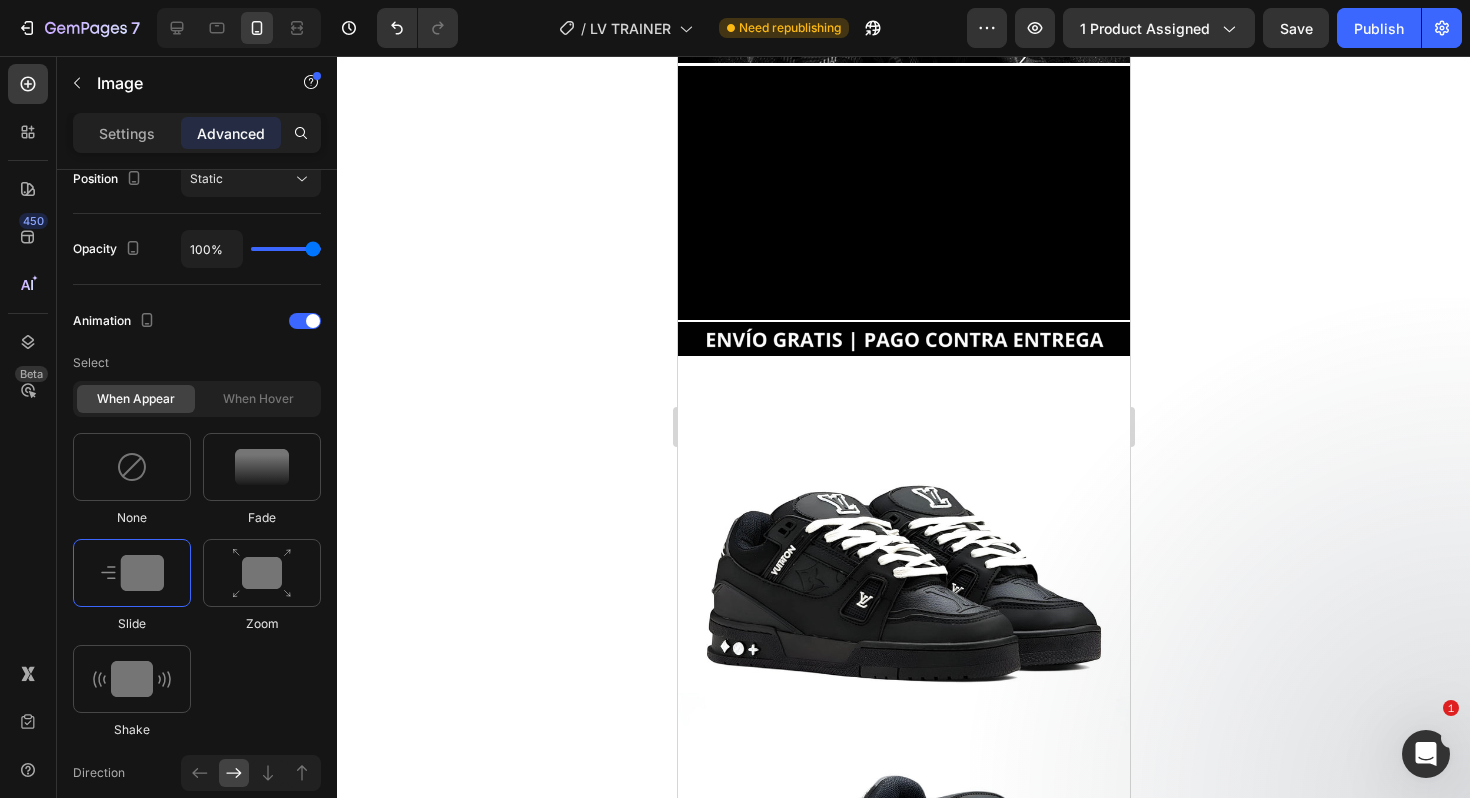 click at bounding box center [903, 583] 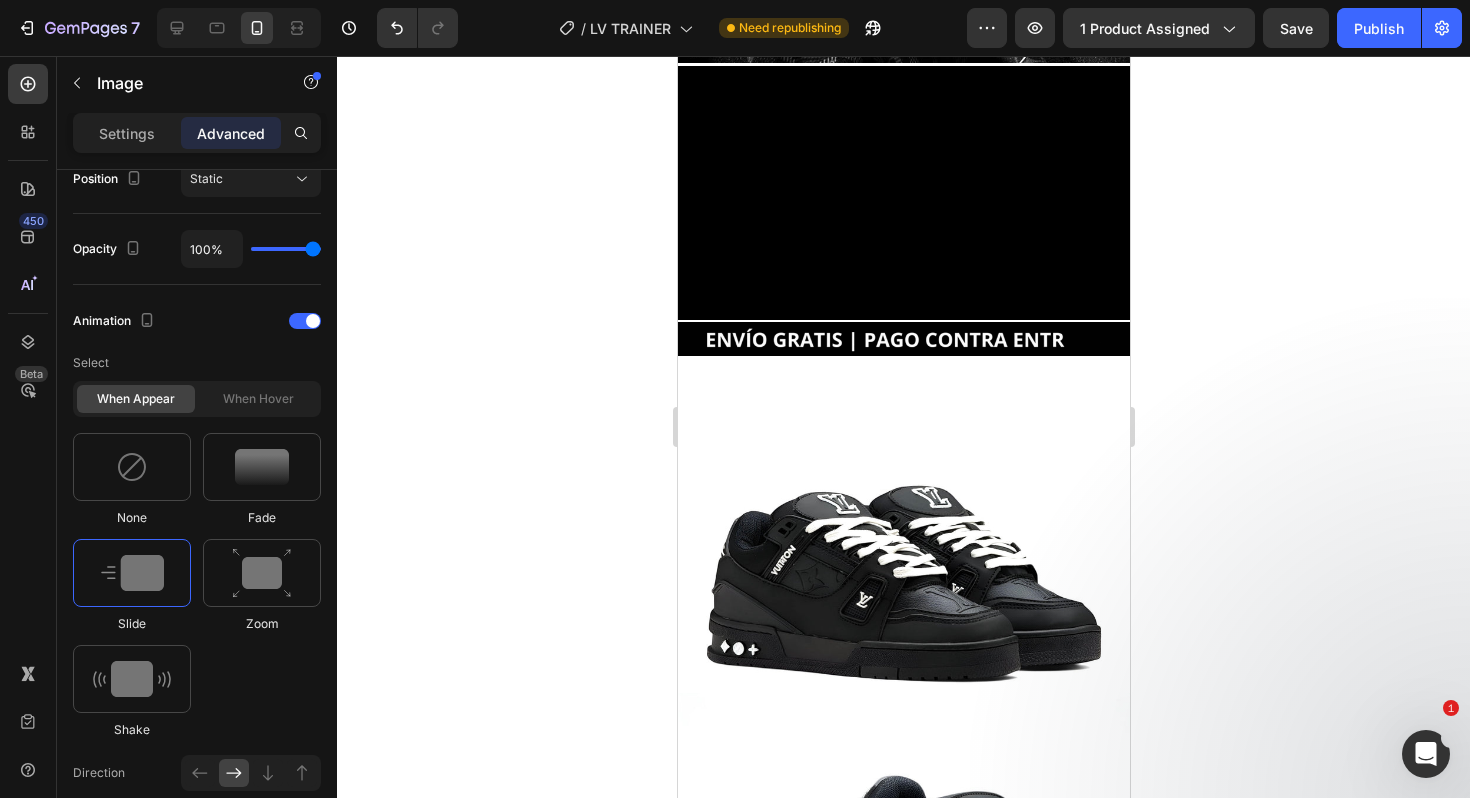 scroll, scrollTop: 649, scrollLeft: 0, axis: vertical 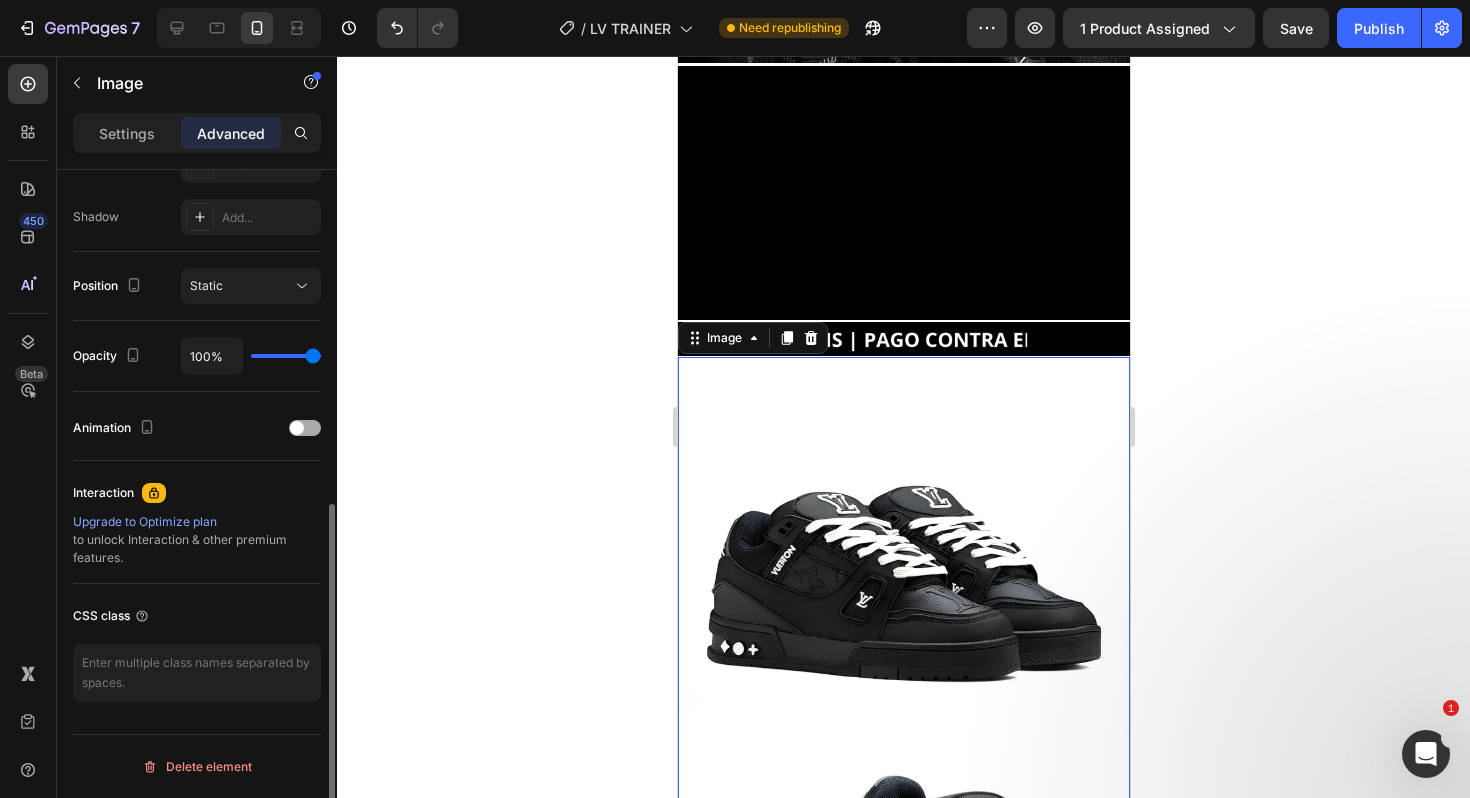 click at bounding box center [297, 428] 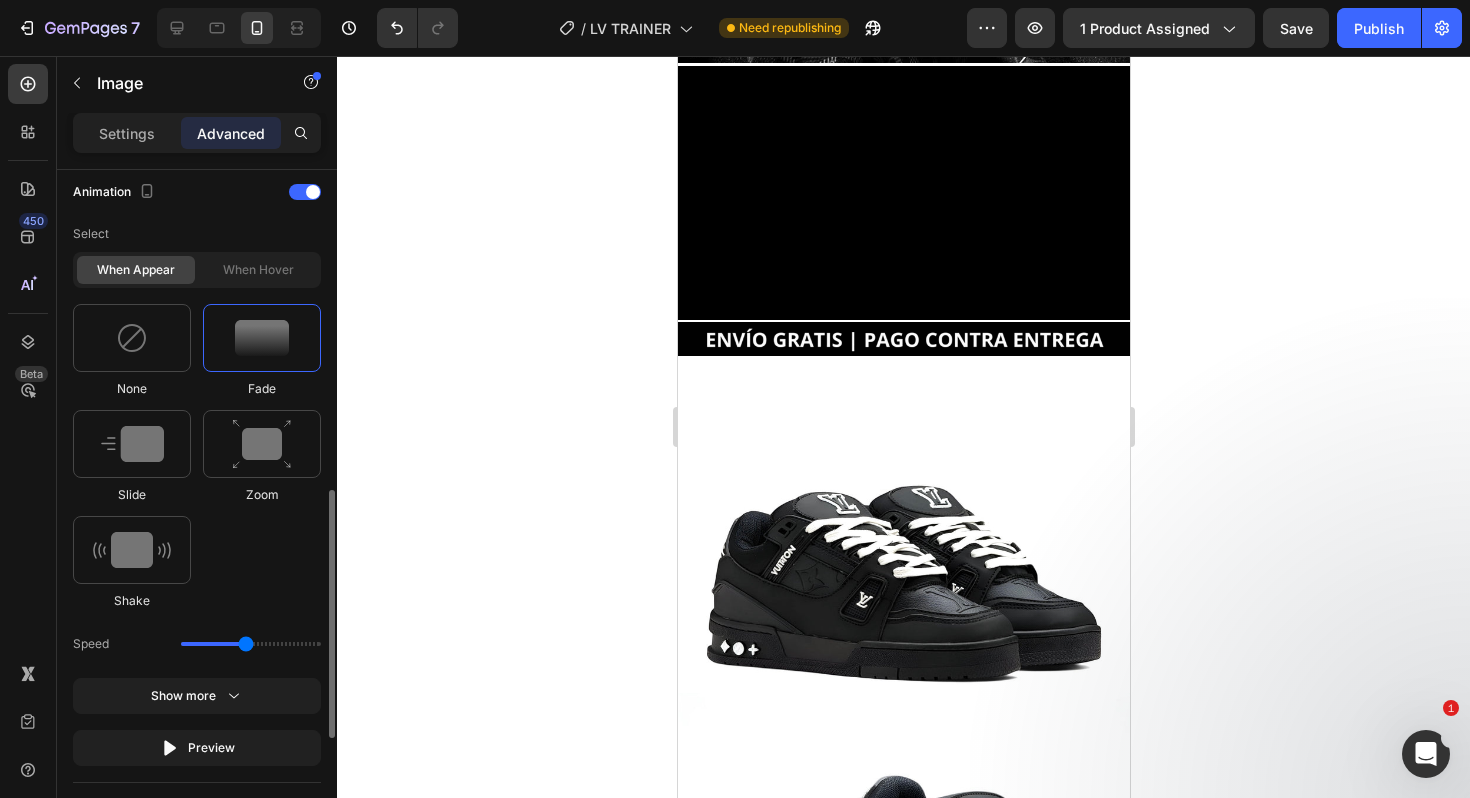 scroll, scrollTop: 956, scrollLeft: 0, axis: vertical 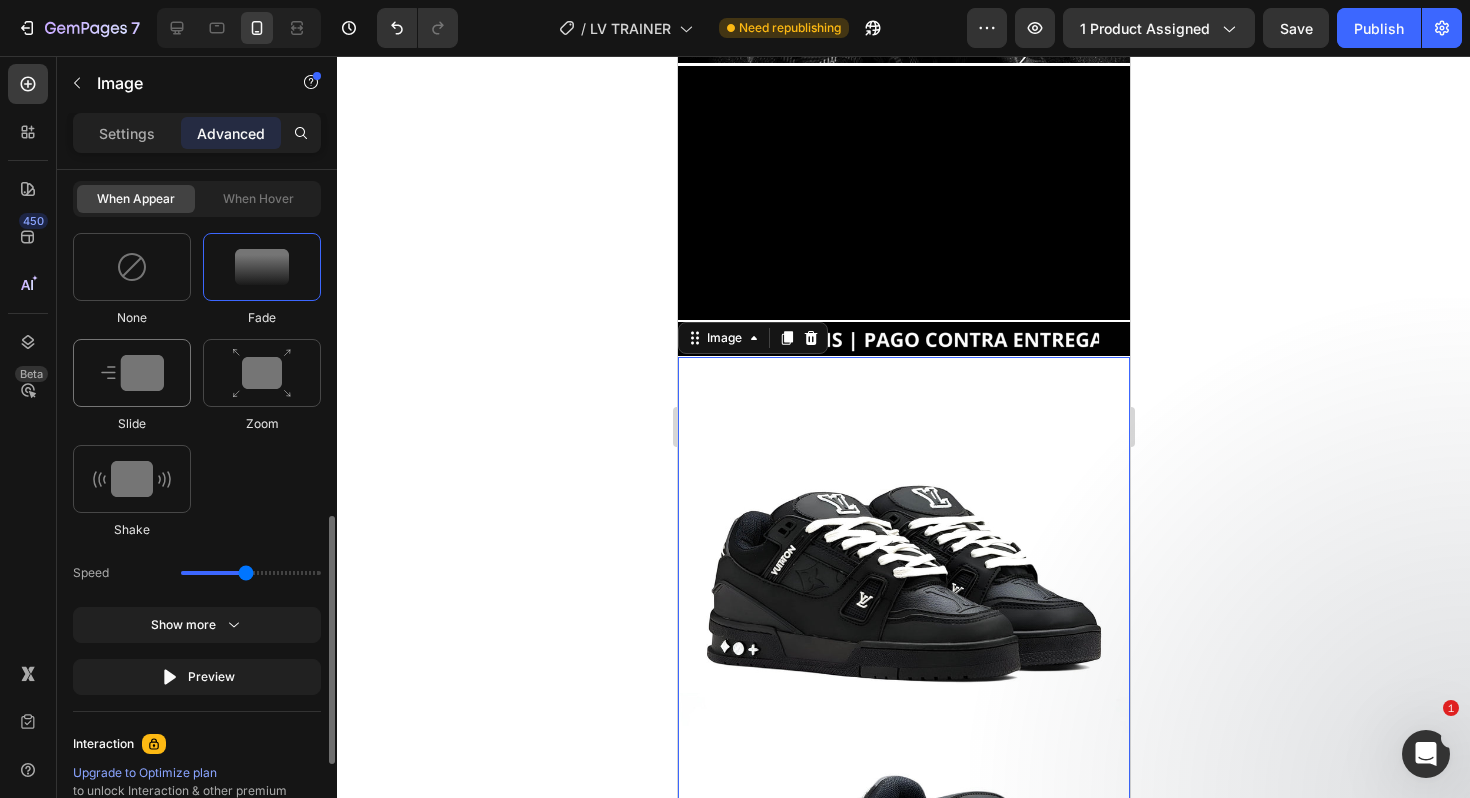 click at bounding box center (132, 373) 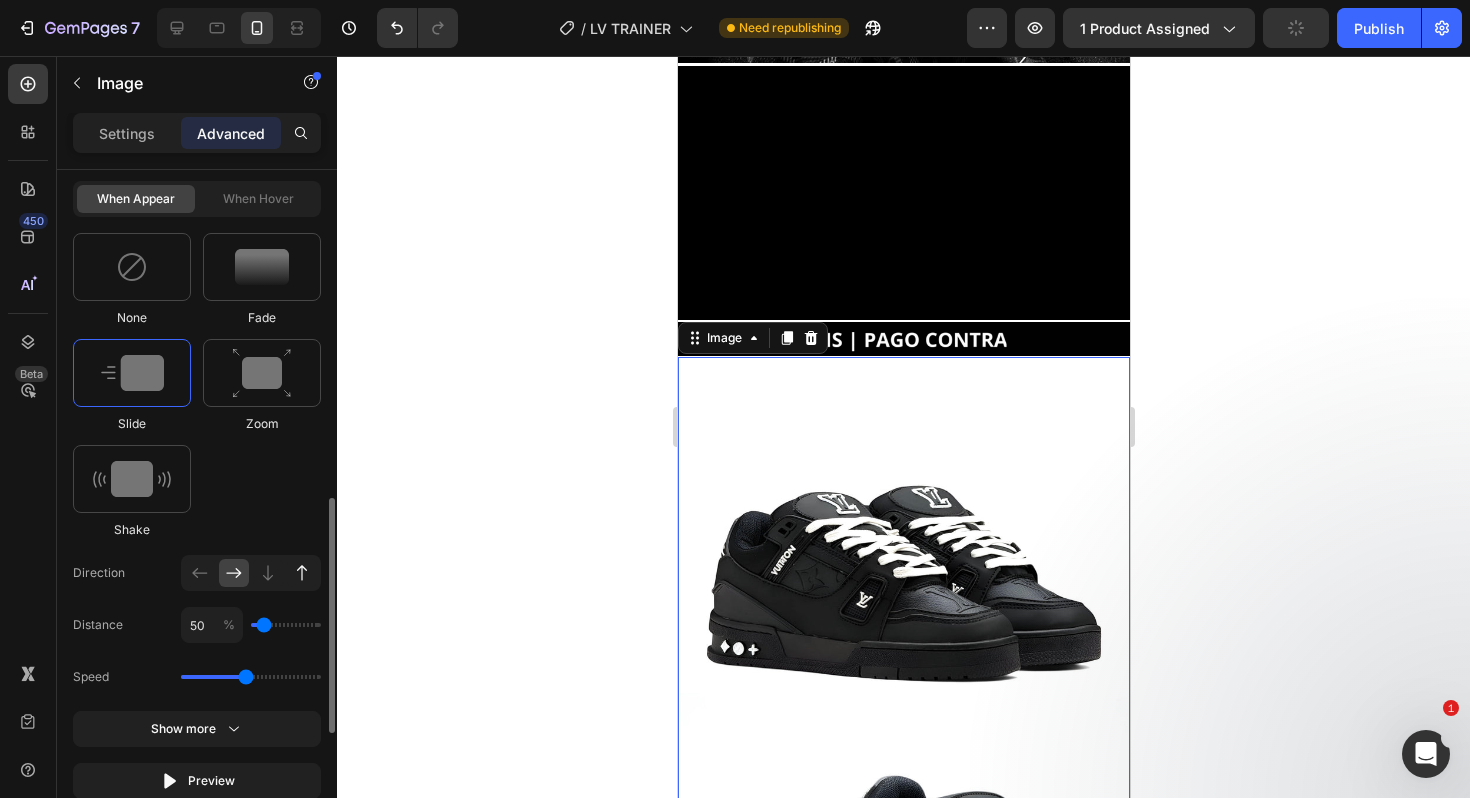 click 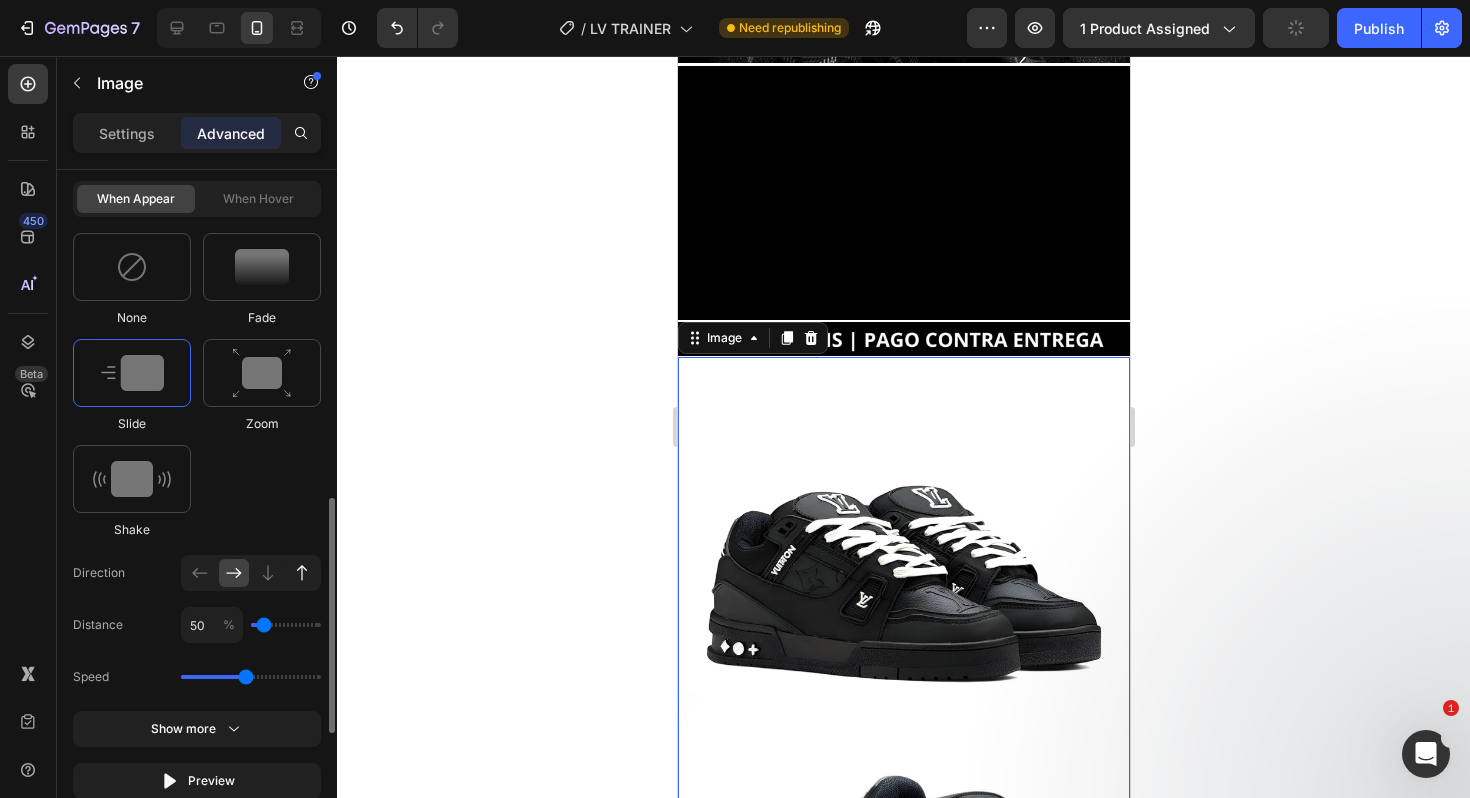 type on "100" 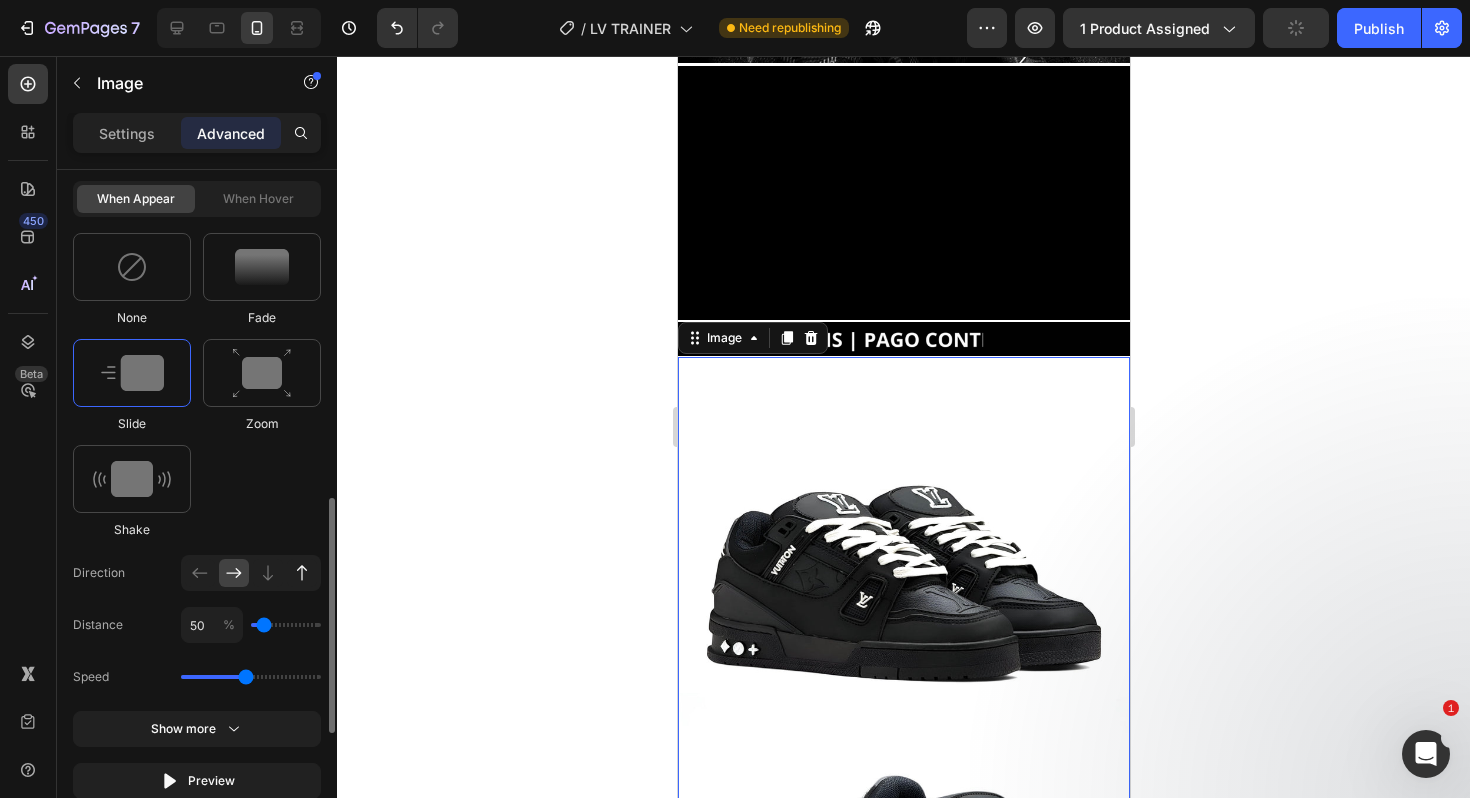 type on "100" 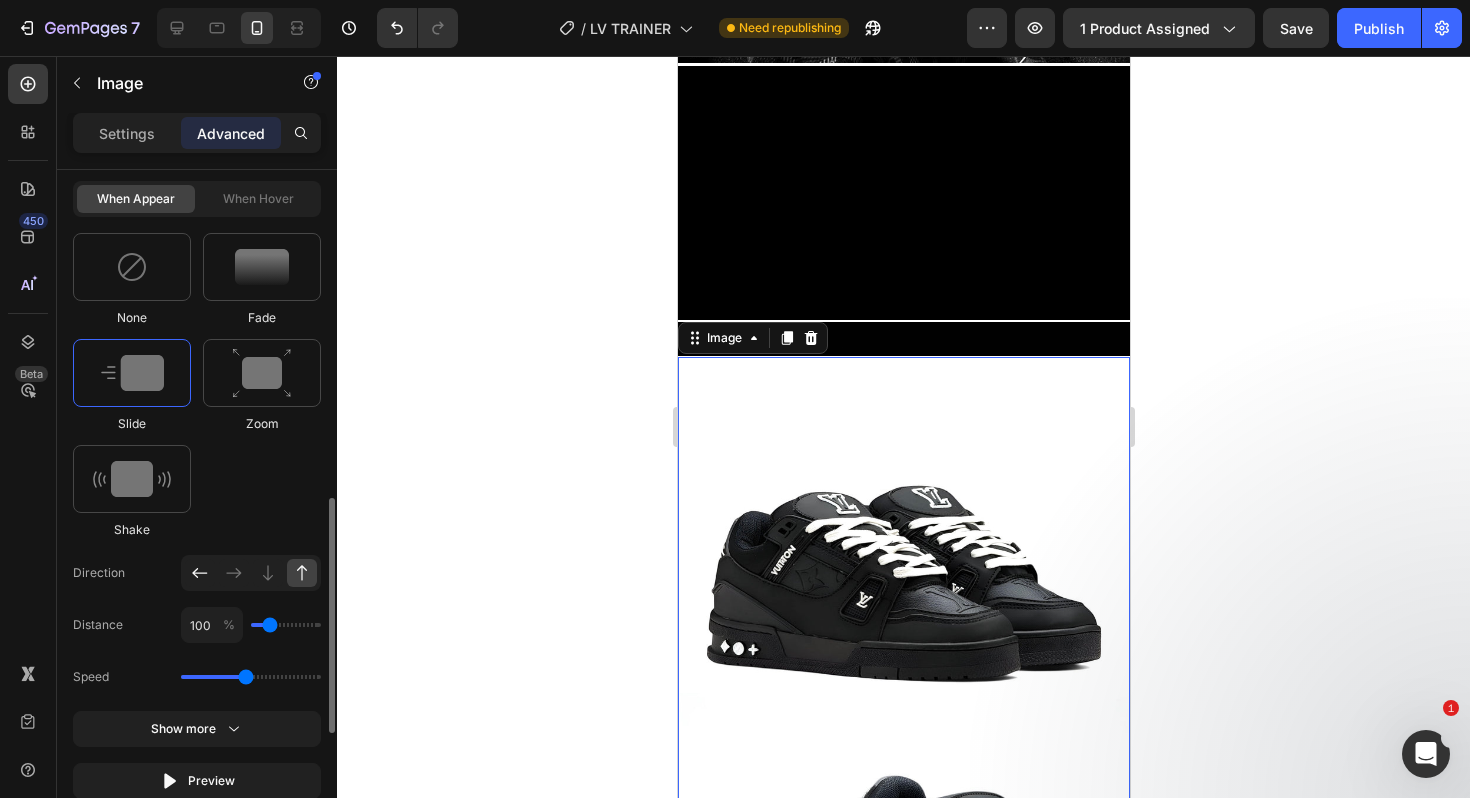 click 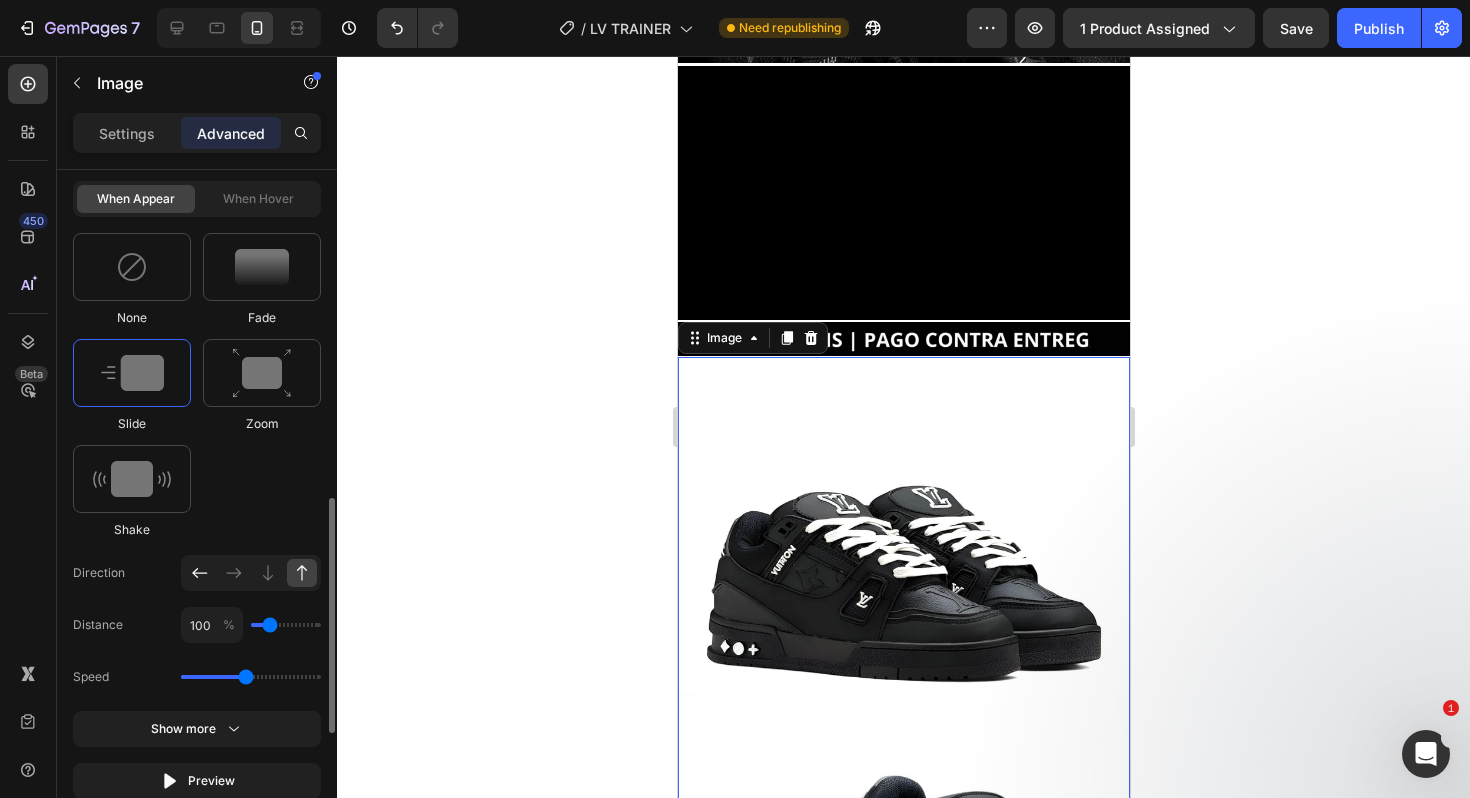 type on "50" 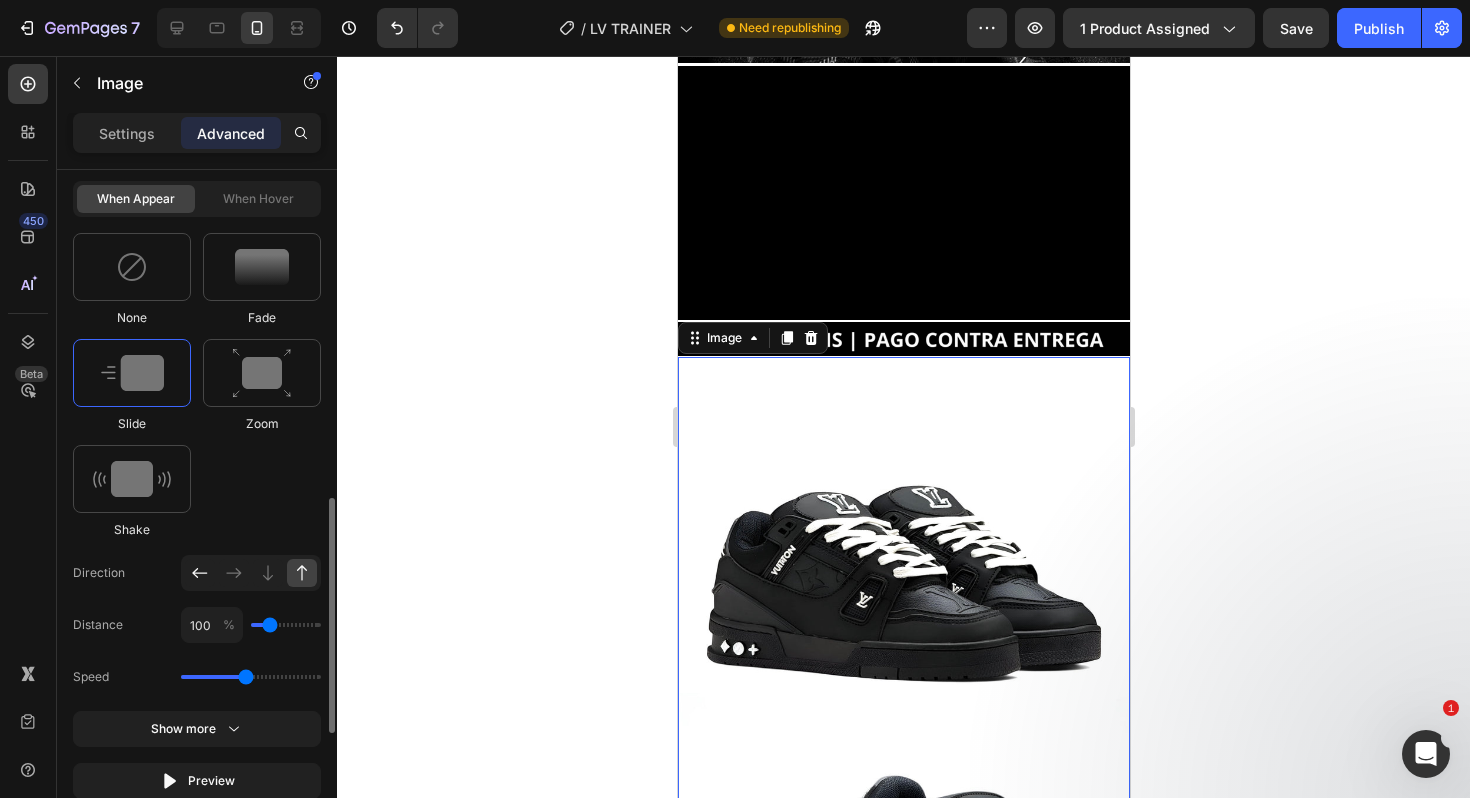 type on "50" 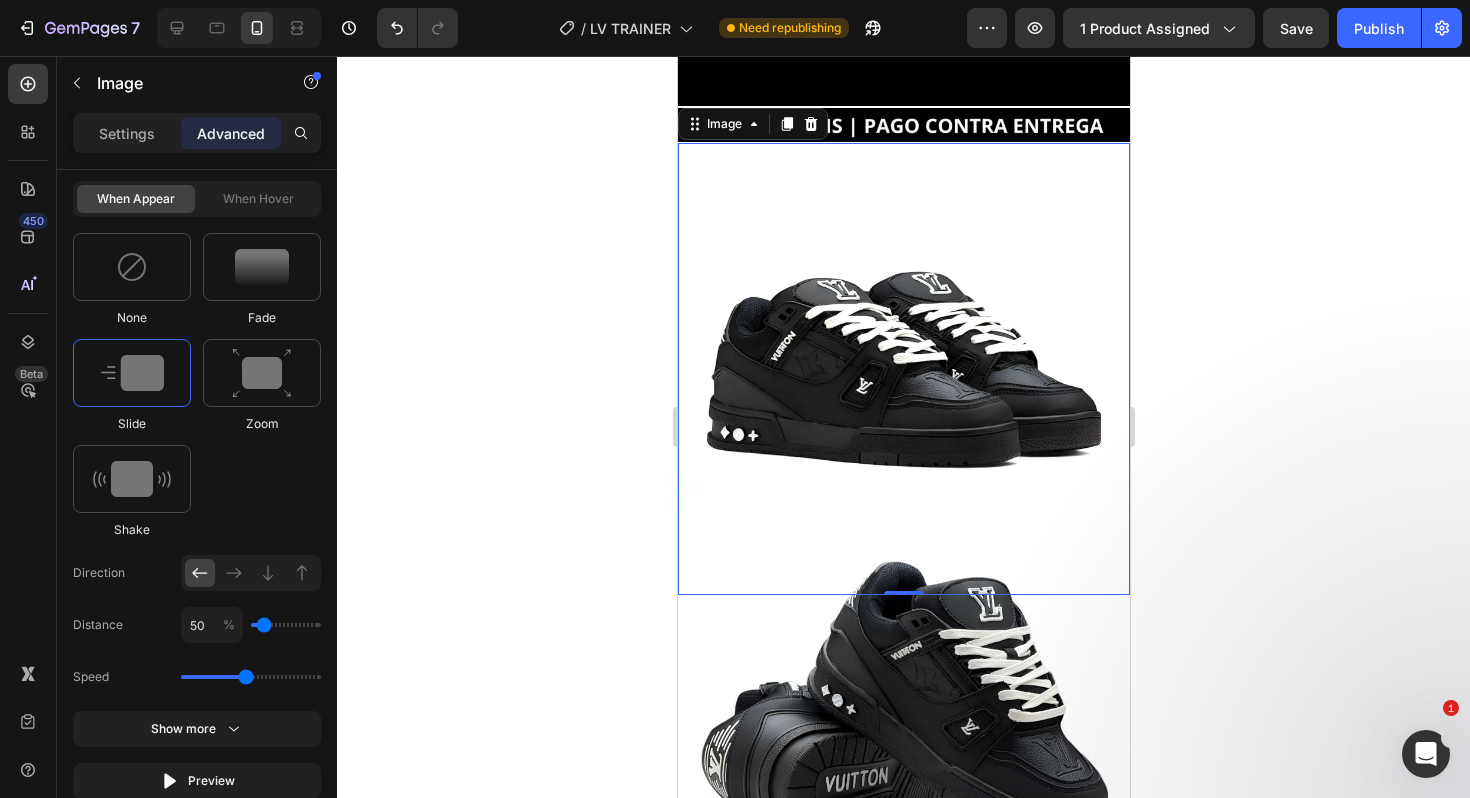 scroll, scrollTop: 2092, scrollLeft: 0, axis: vertical 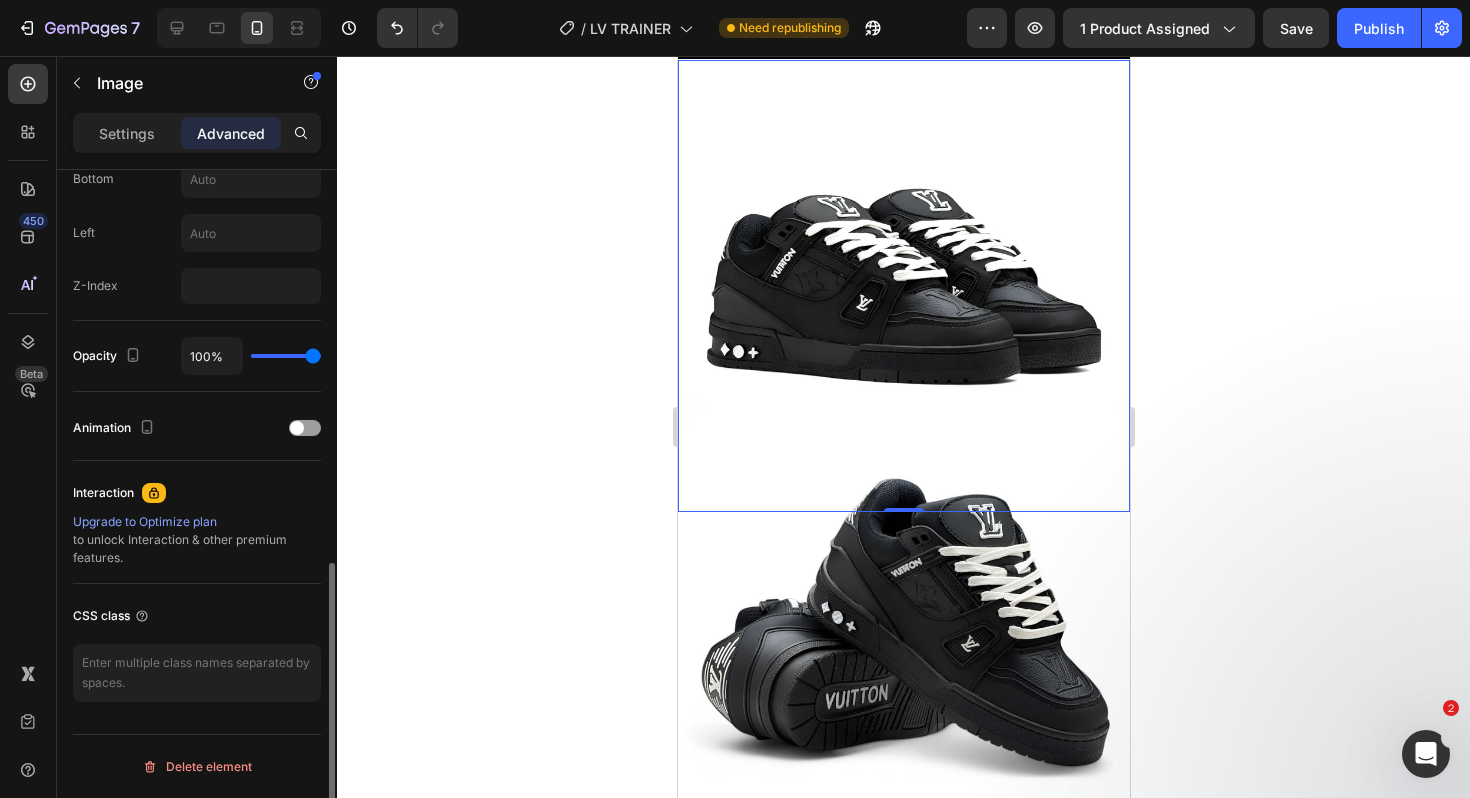 click at bounding box center [903, 620] 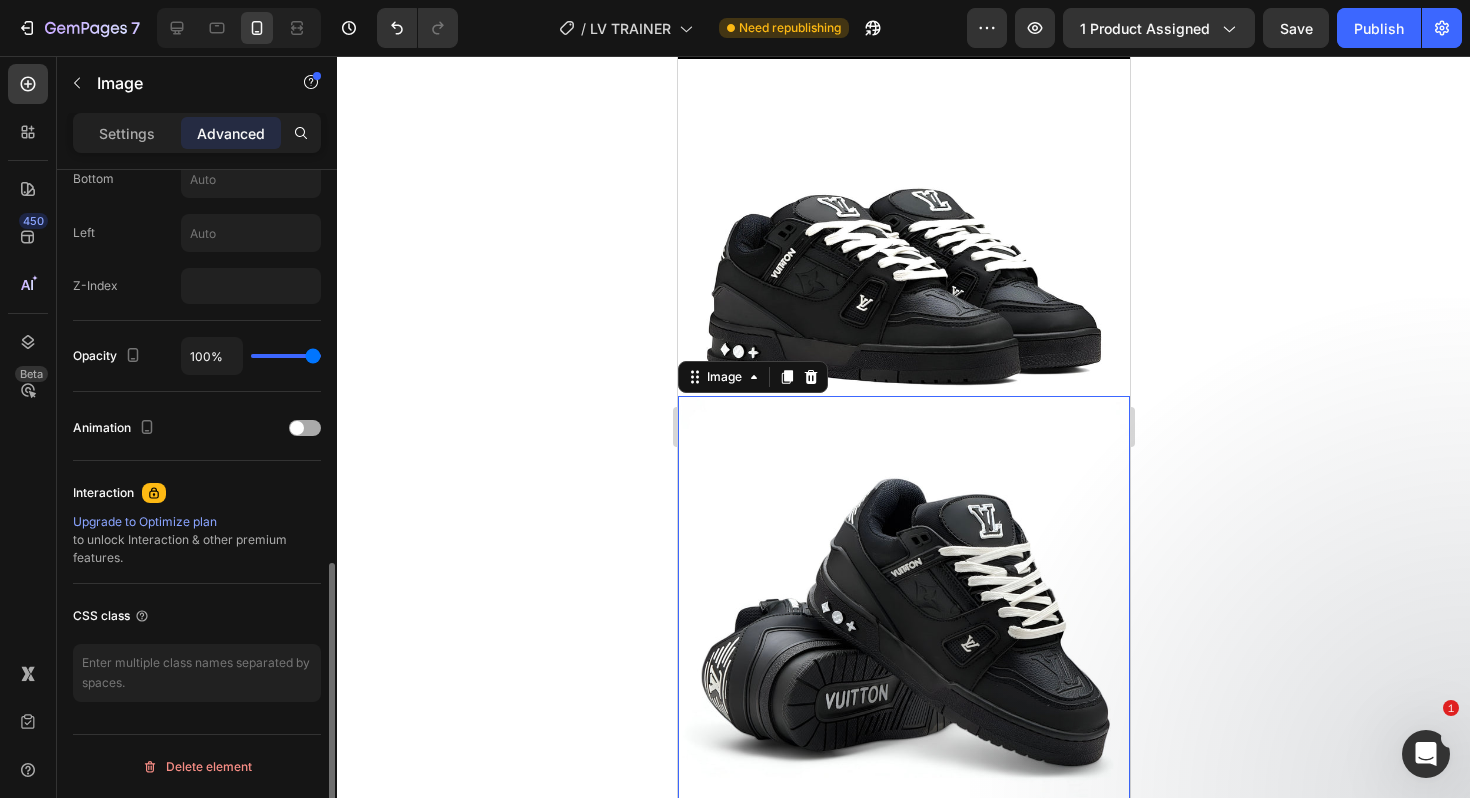 click at bounding box center (297, 428) 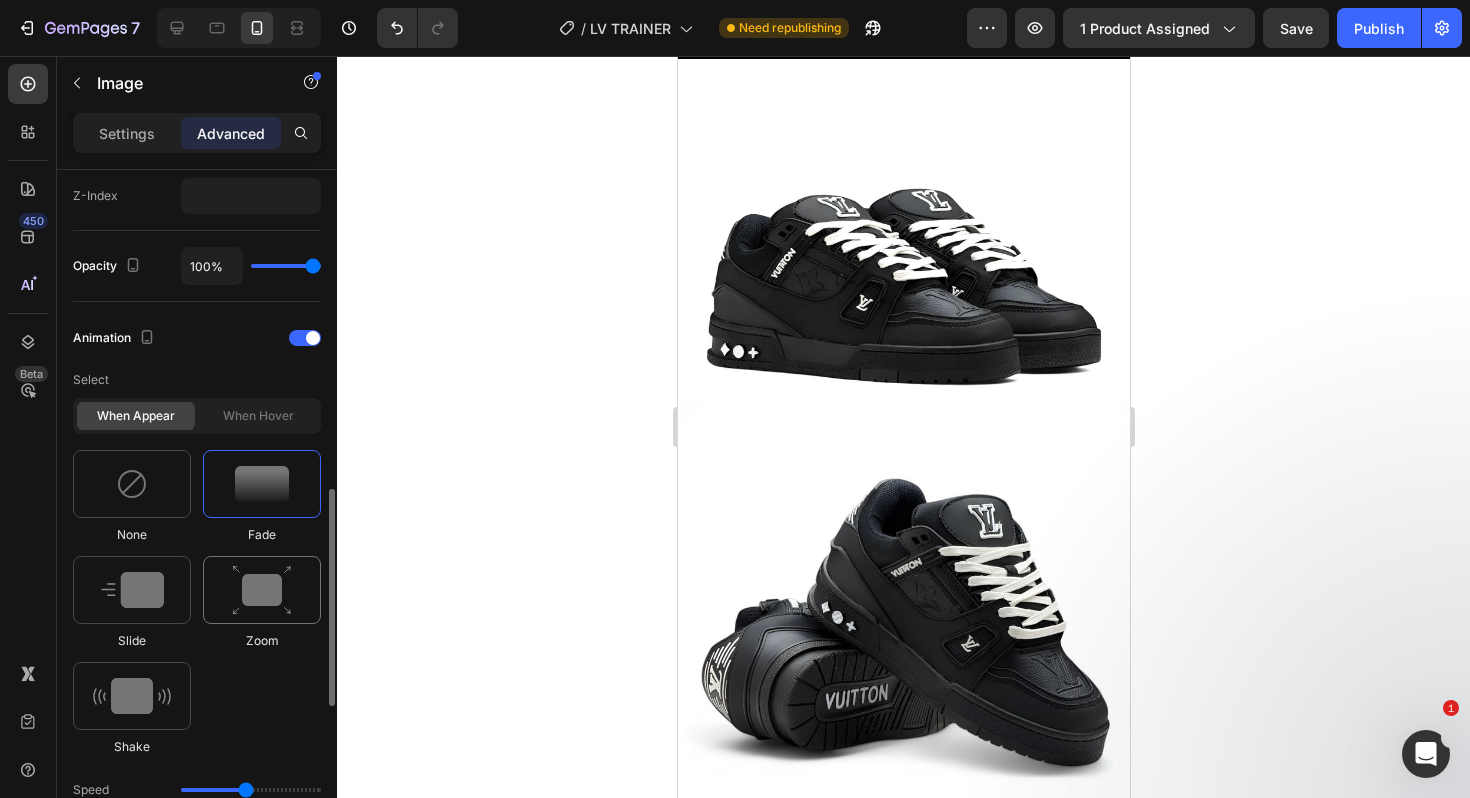 scroll, scrollTop: 1037, scrollLeft: 0, axis: vertical 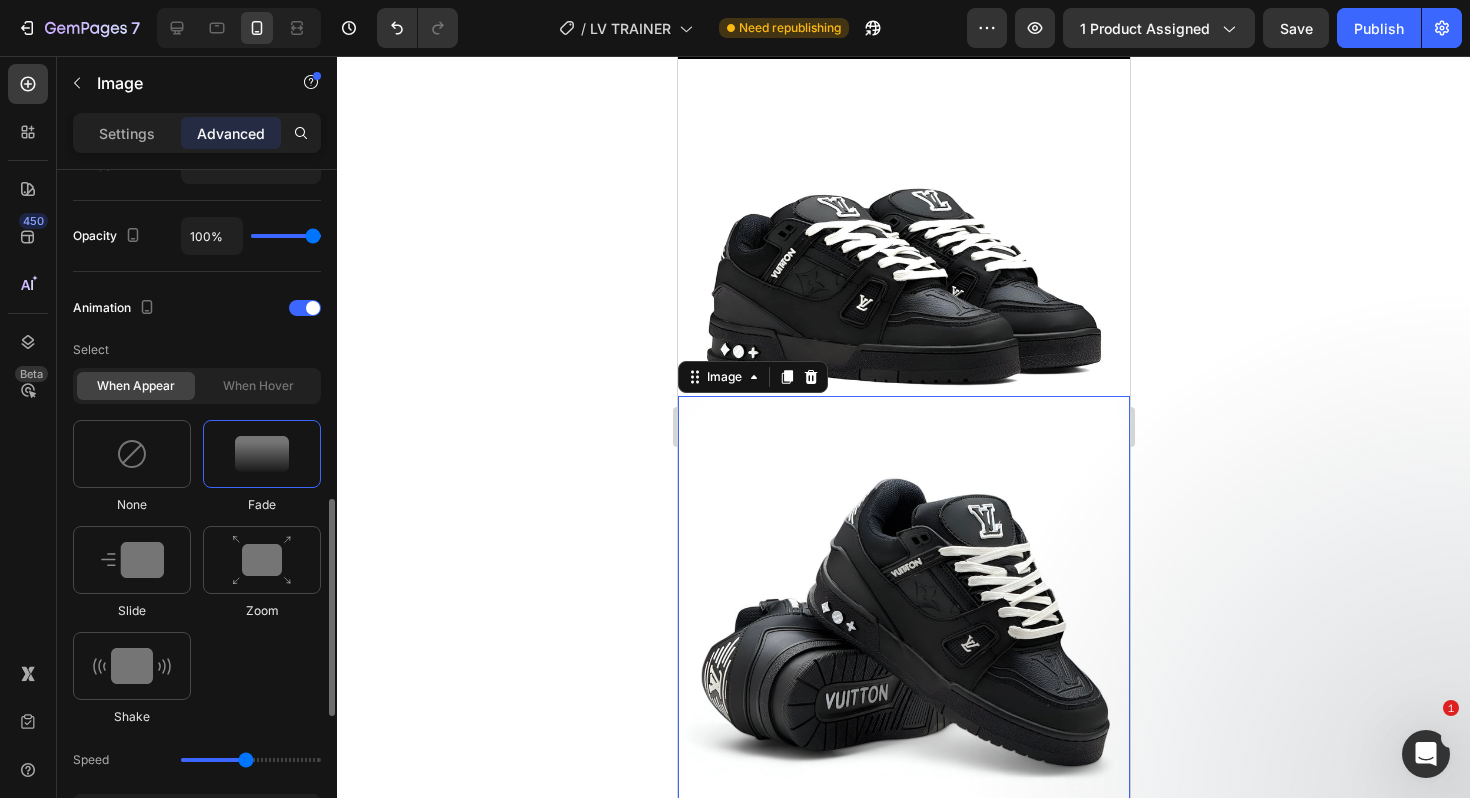 click at bounding box center (262, 454) 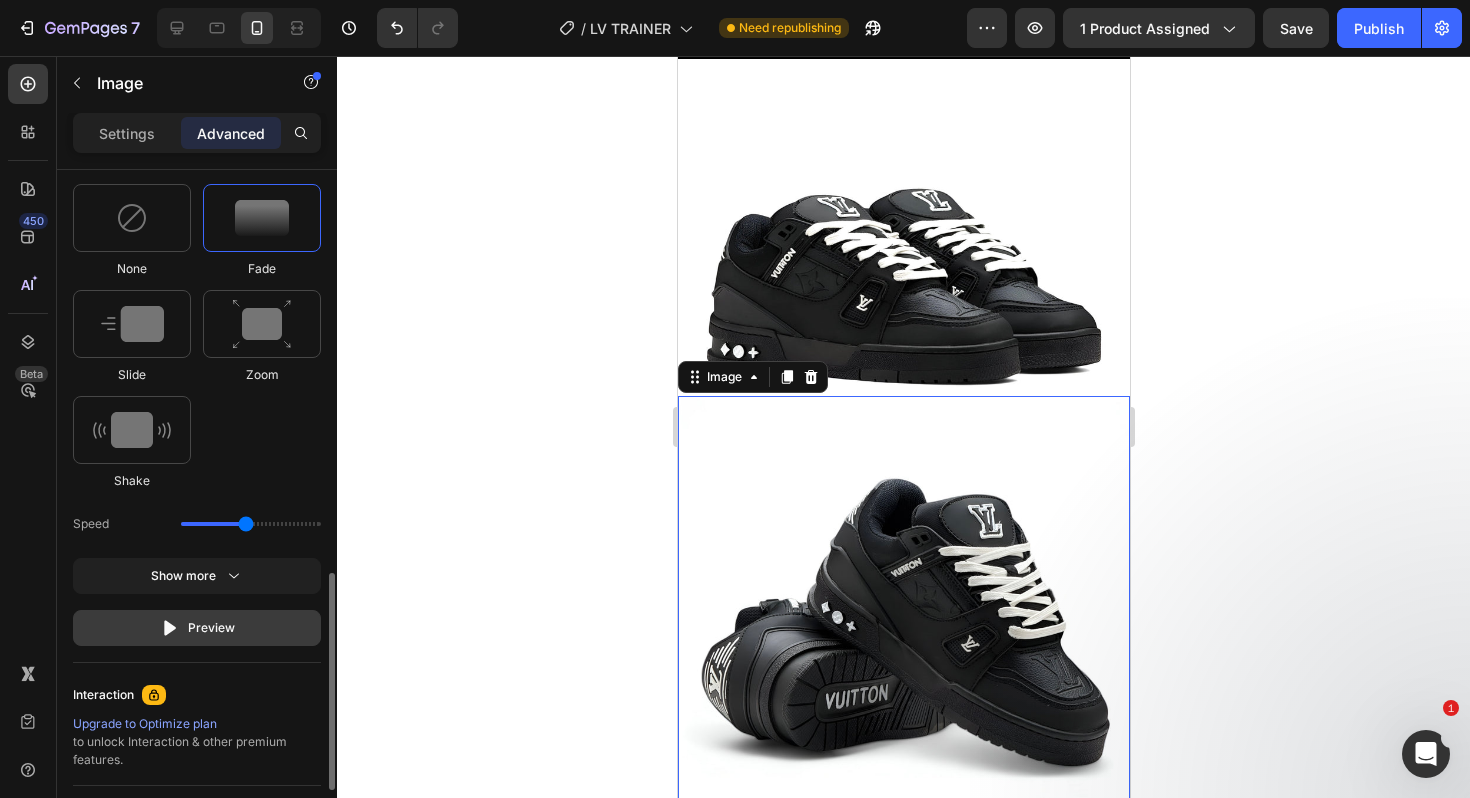 scroll, scrollTop: 1272, scrollLeft: 0, axis: vertical 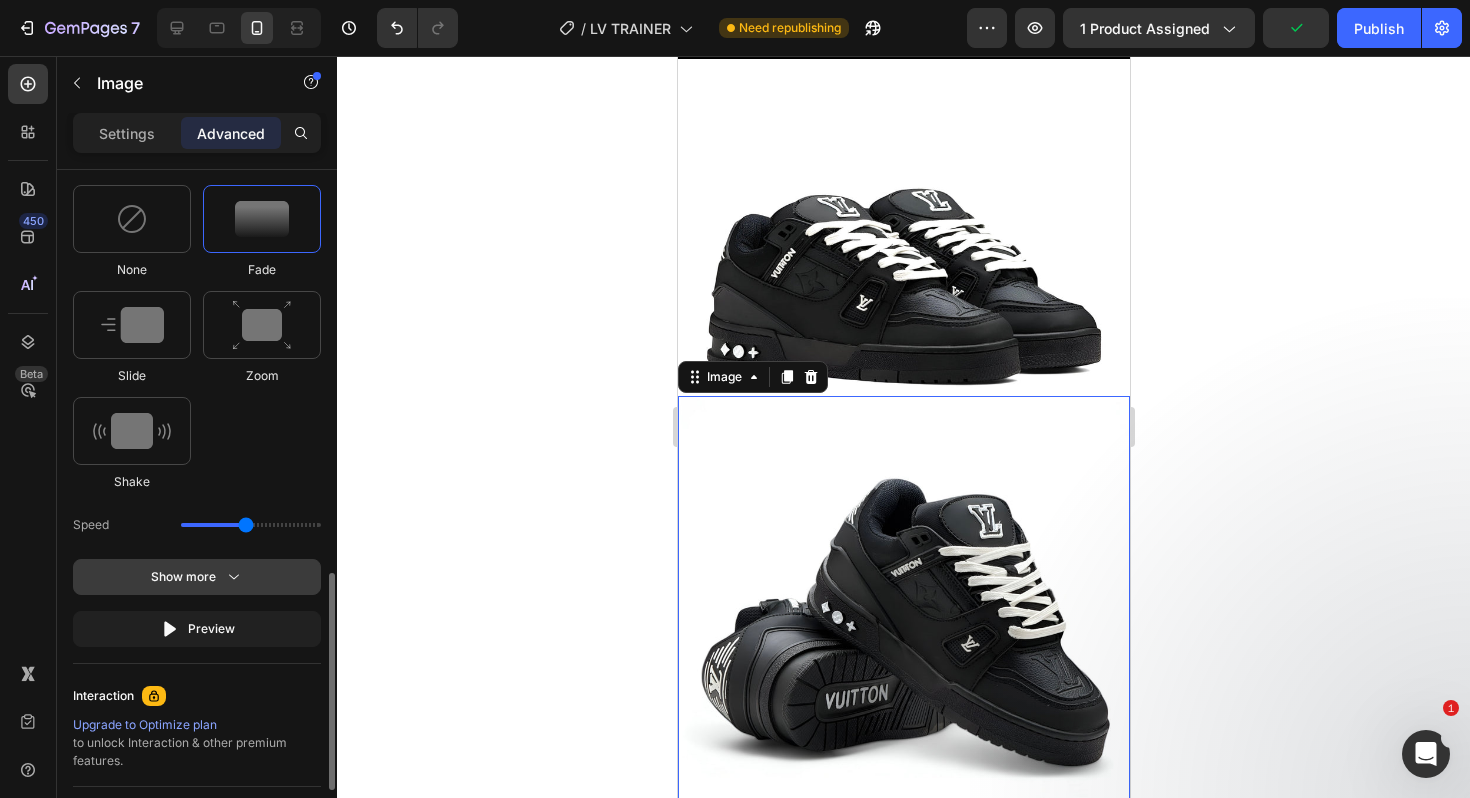 click on "Show more" 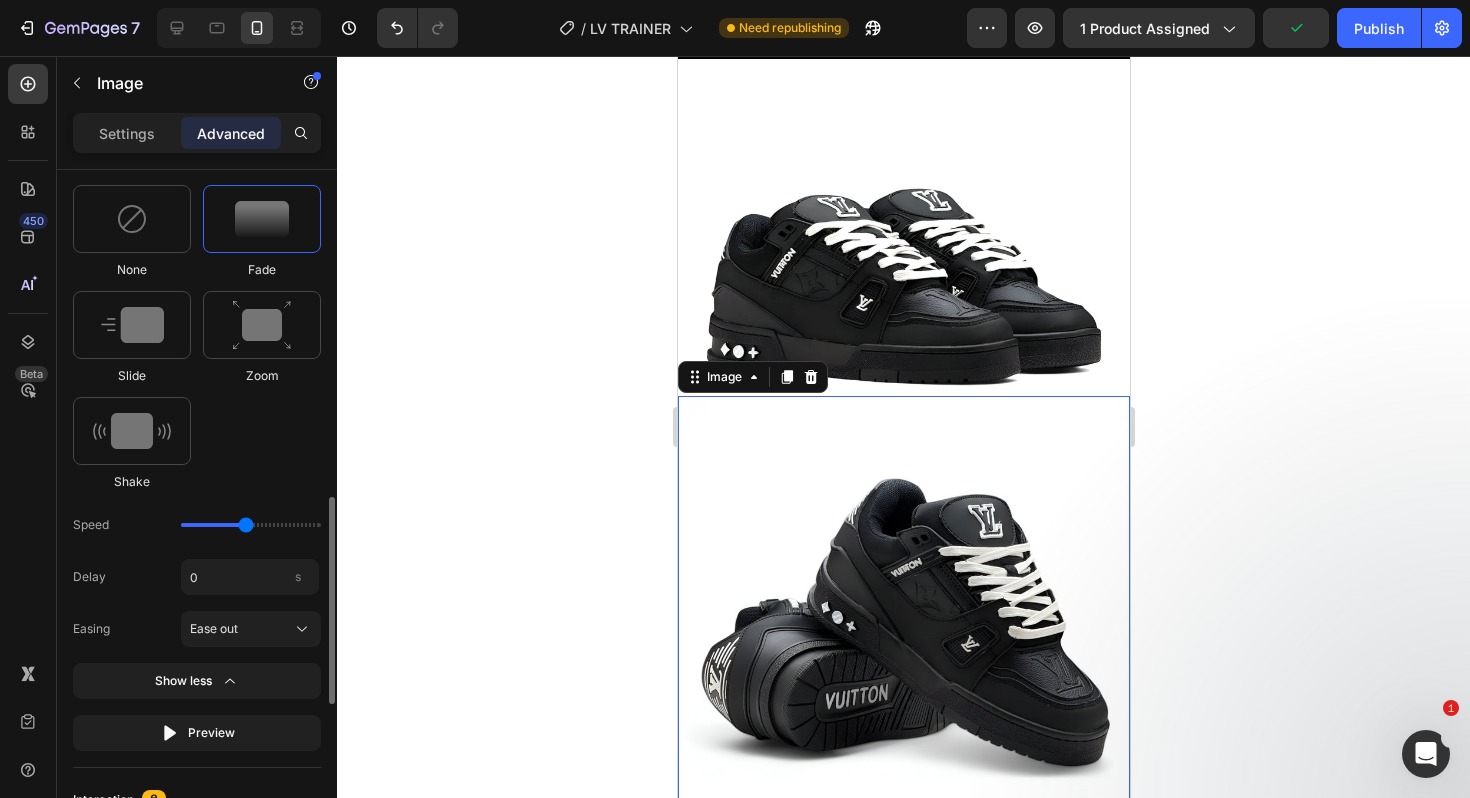 scroll, scrollTop: 1210, scrollLeft: 0, axis: vertical 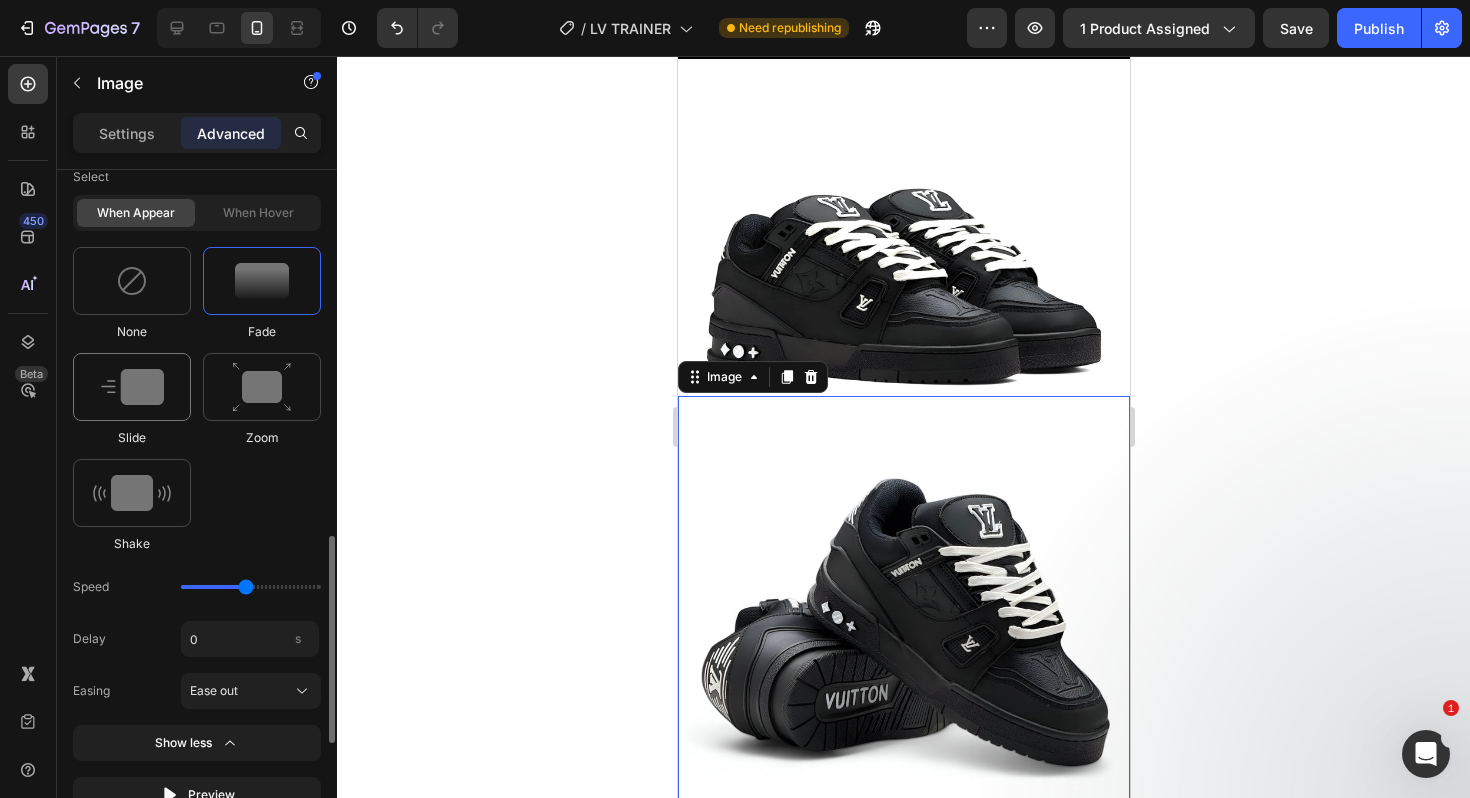 click at bounding box center (132, 387) 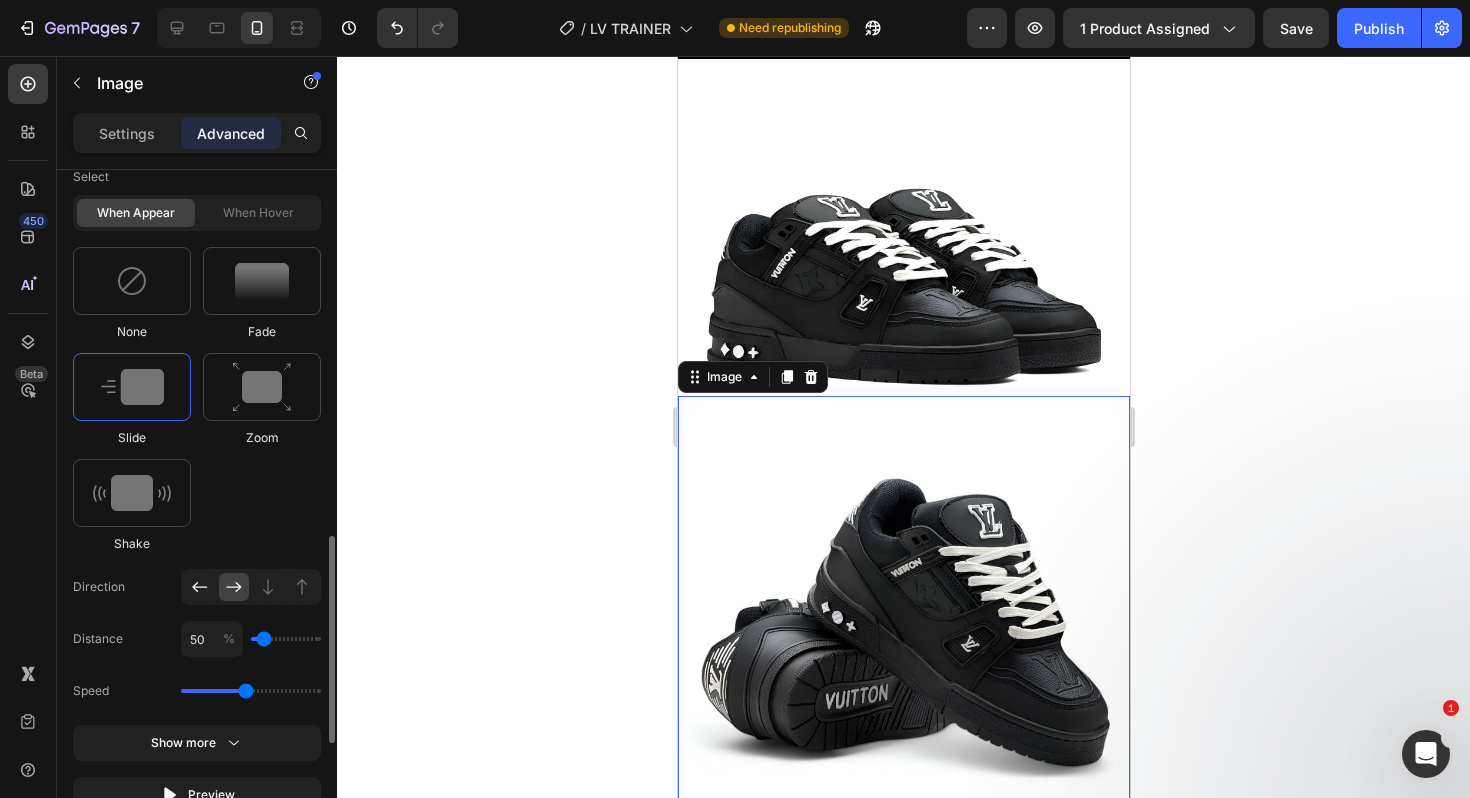 click 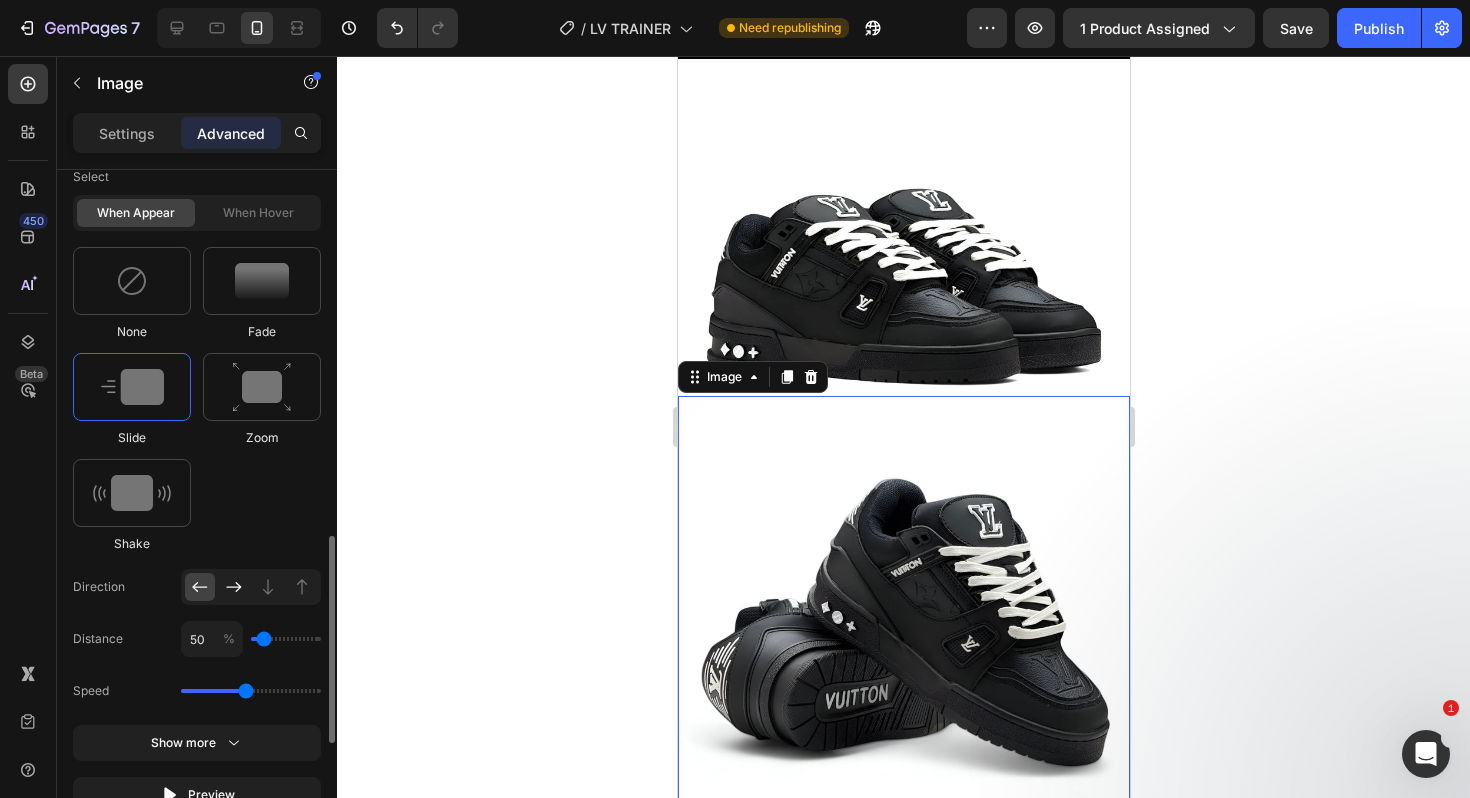 click 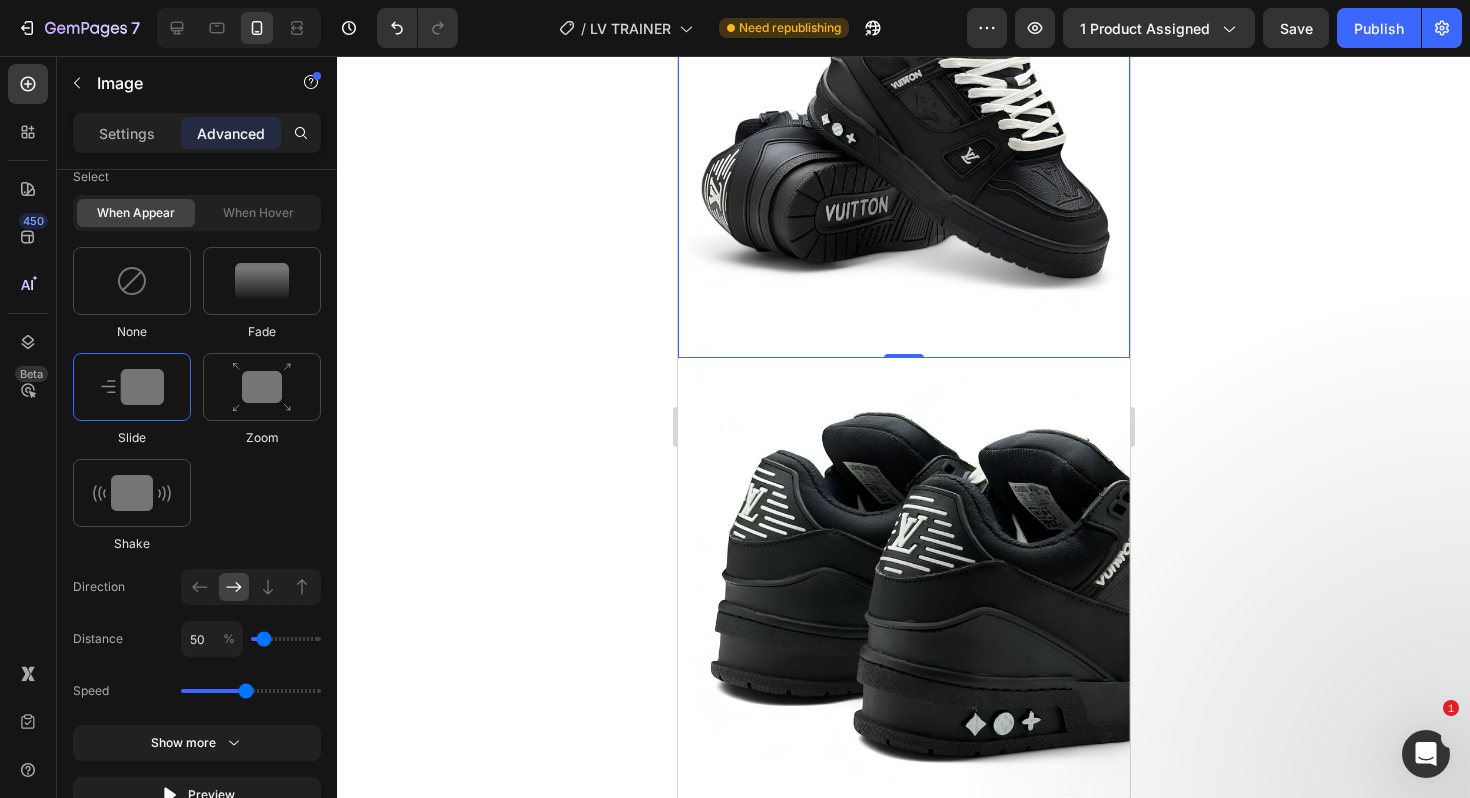 scroll, scrollTop: 2583, scrollLeft: 0, axis: vertical 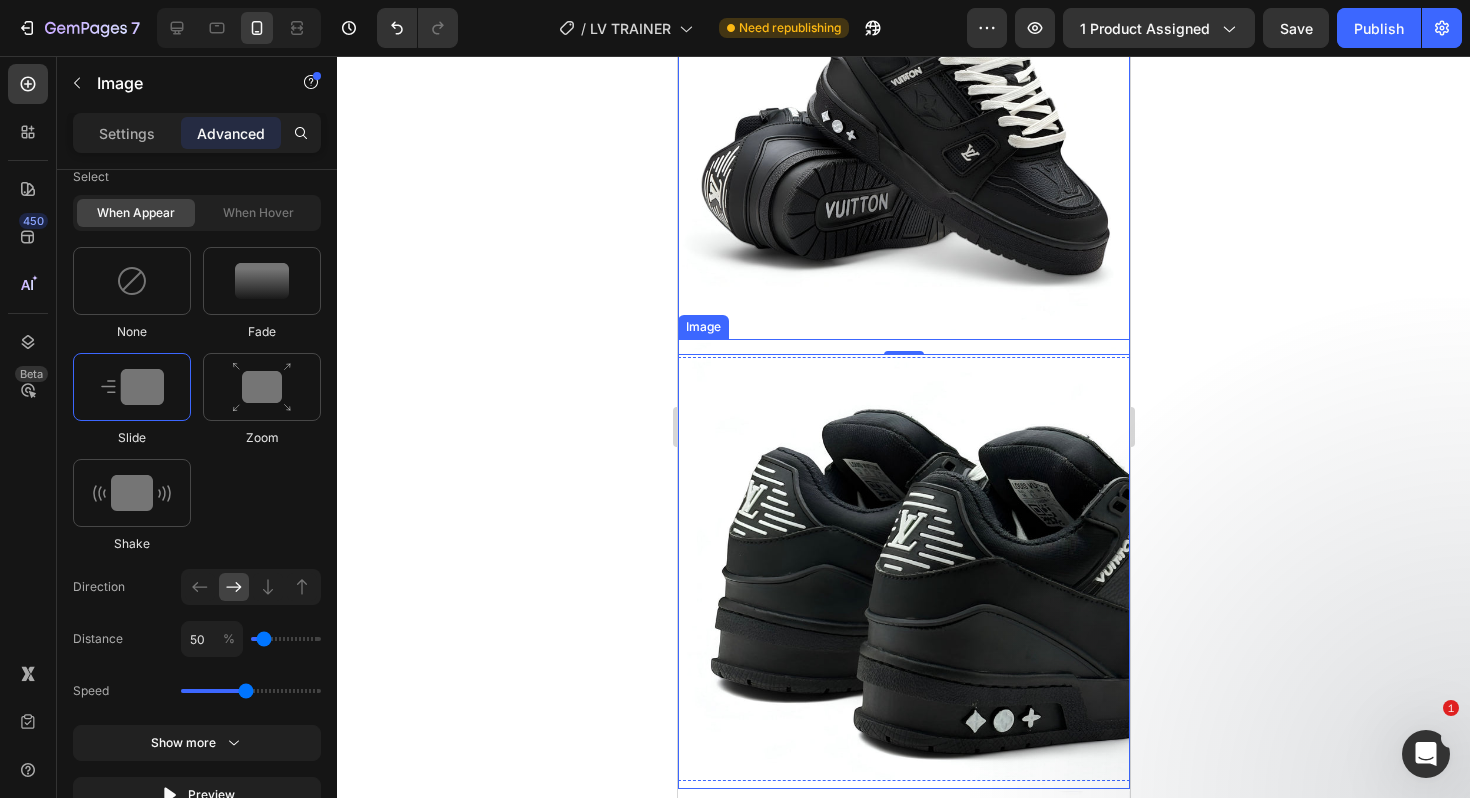 click at bounding box center (903, 564) 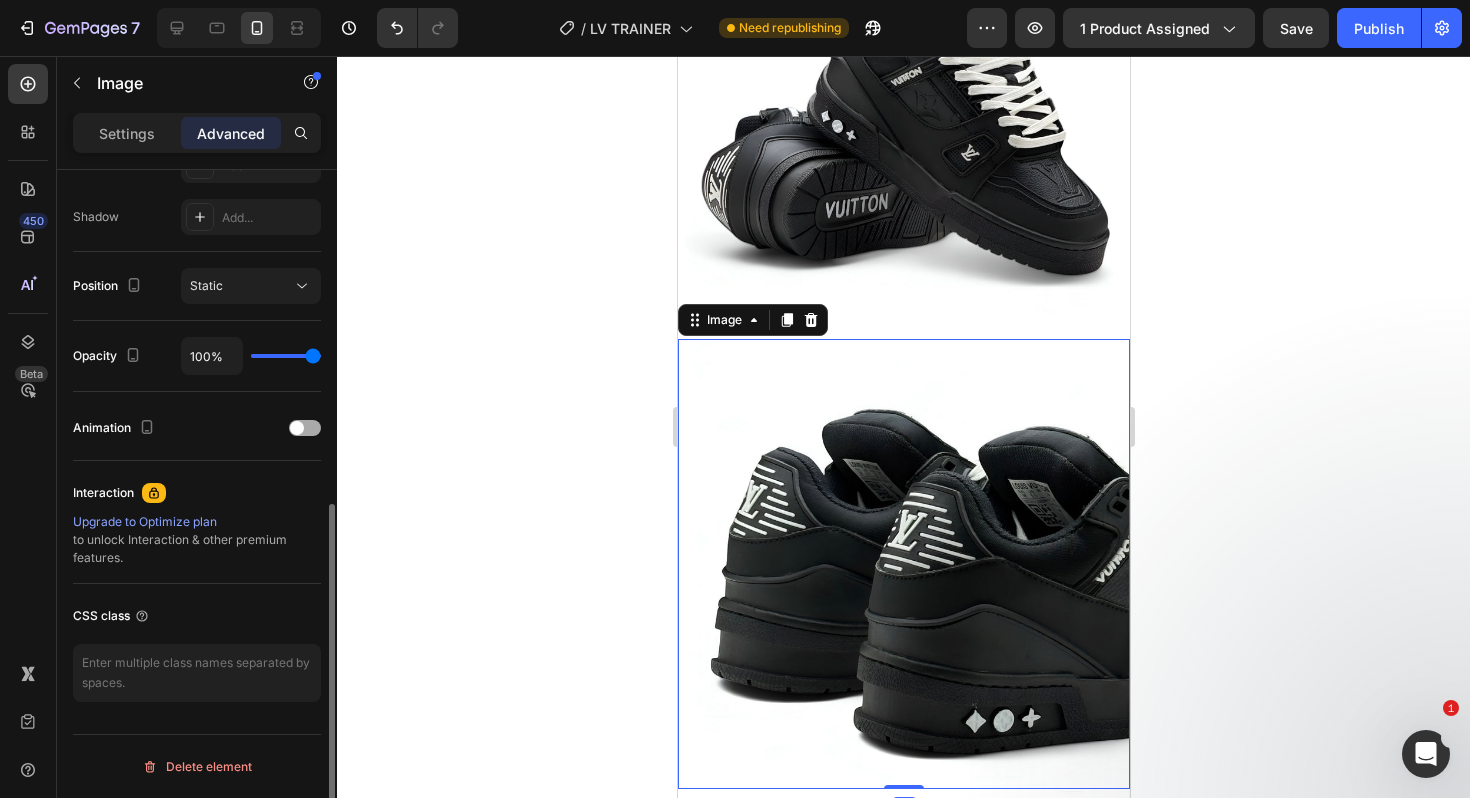 click at bounding box center [297, 428] 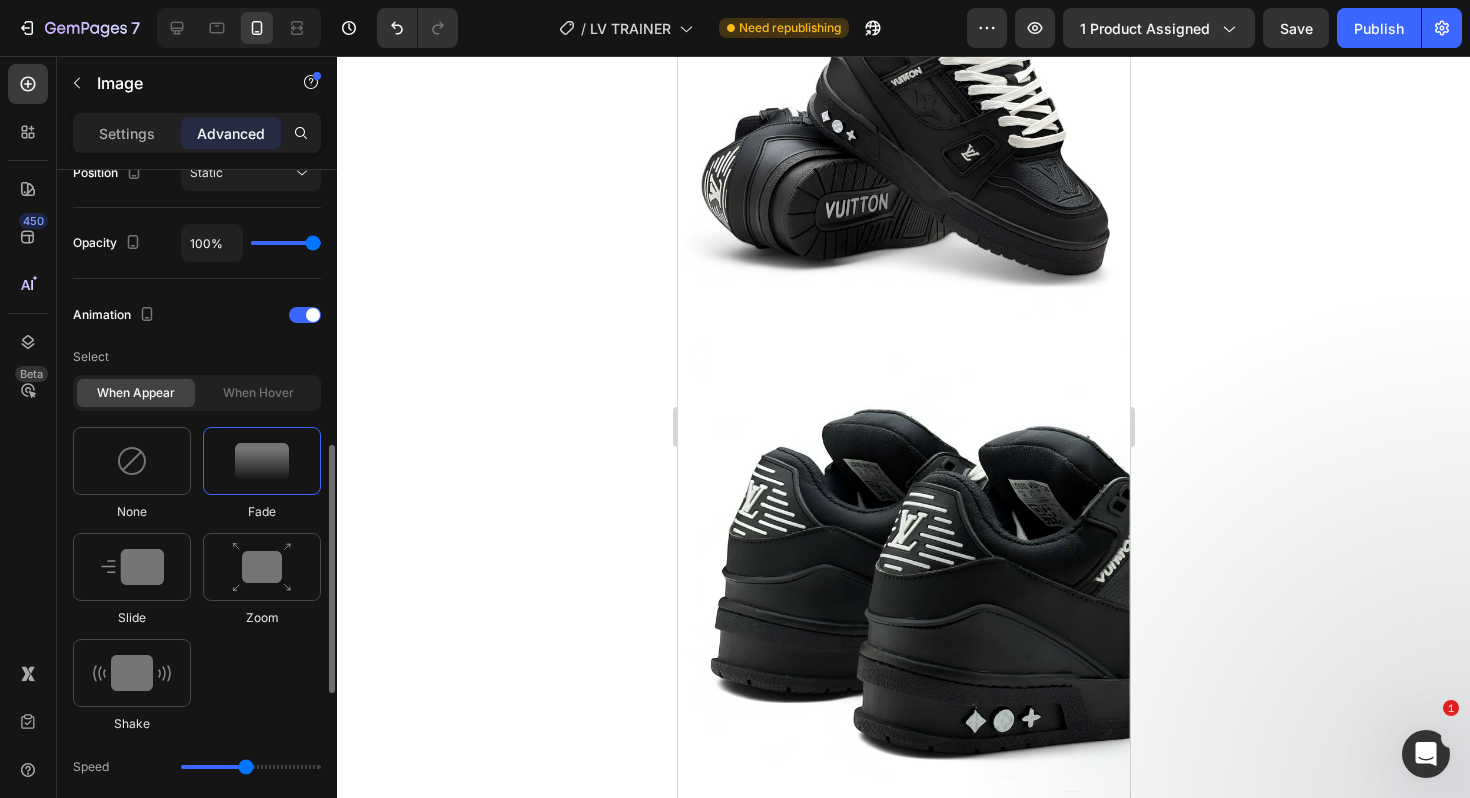 scroll, scrollTop: 812, scrollLeft: 0, axis: vertical 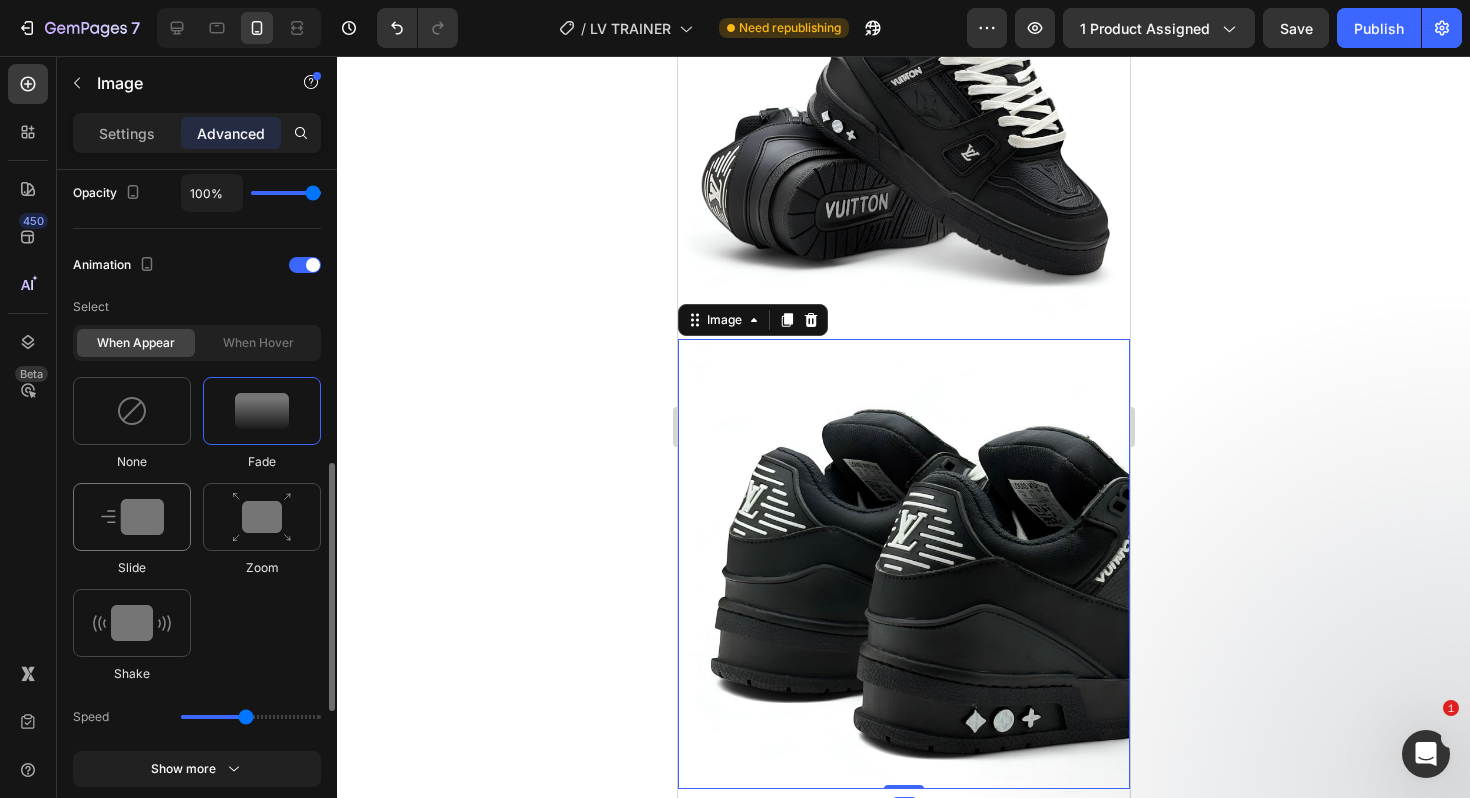 click at bounding box center (132, 517) 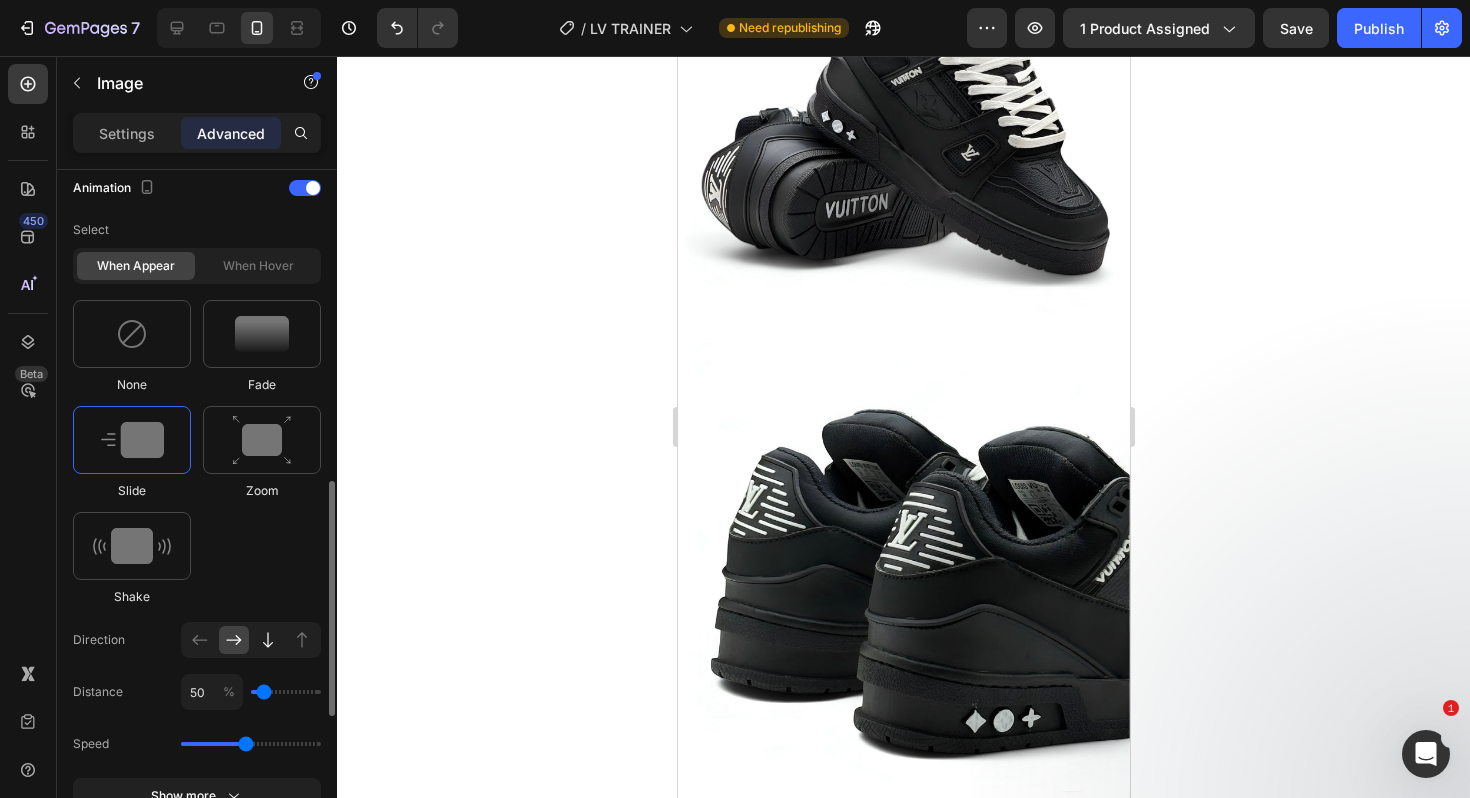 scroll, scrollTop: 894, scrollLeft: 0, axis: vertical 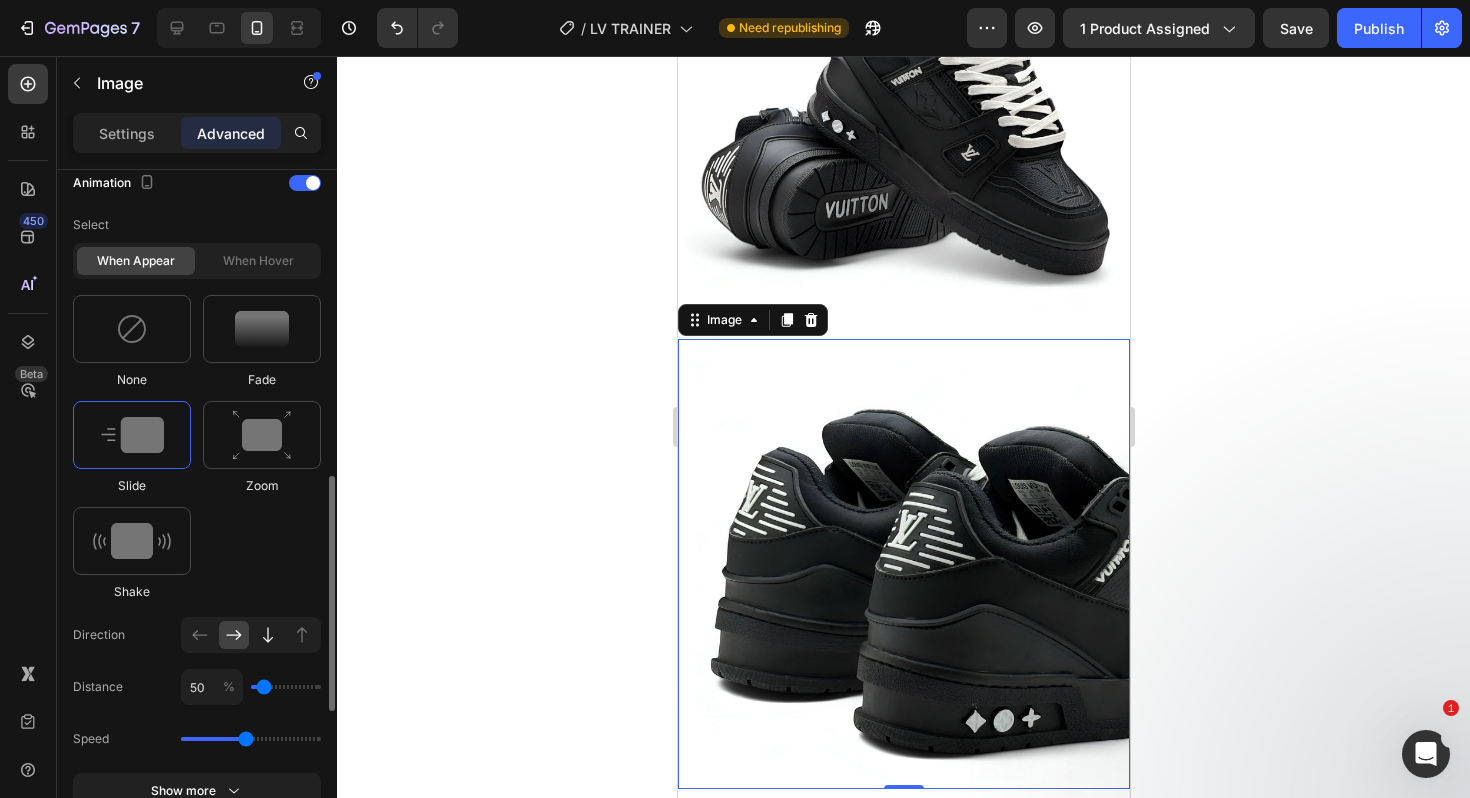 click 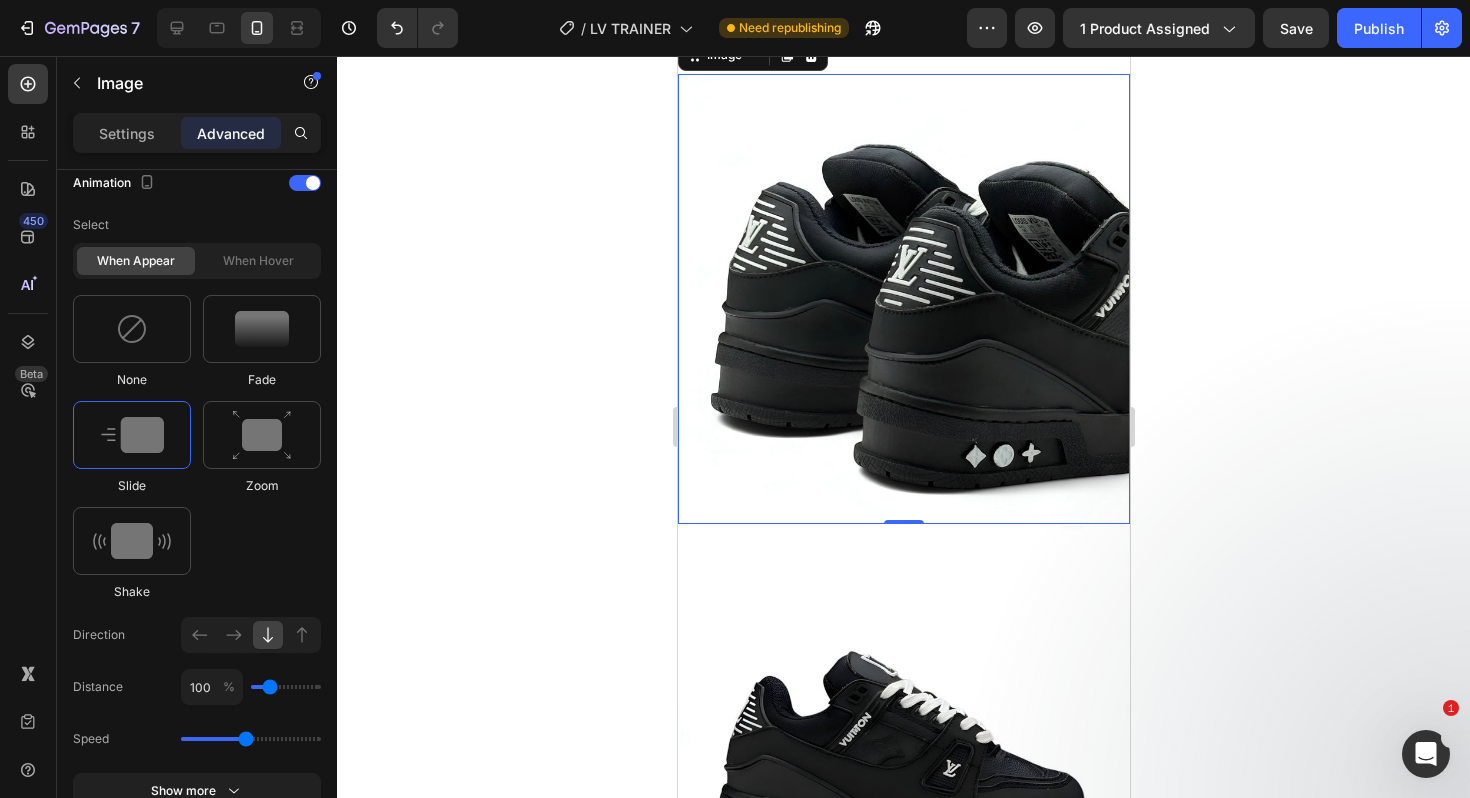 scroll, scrollTop: 2901, scrollLeft: 0, axis: vertical 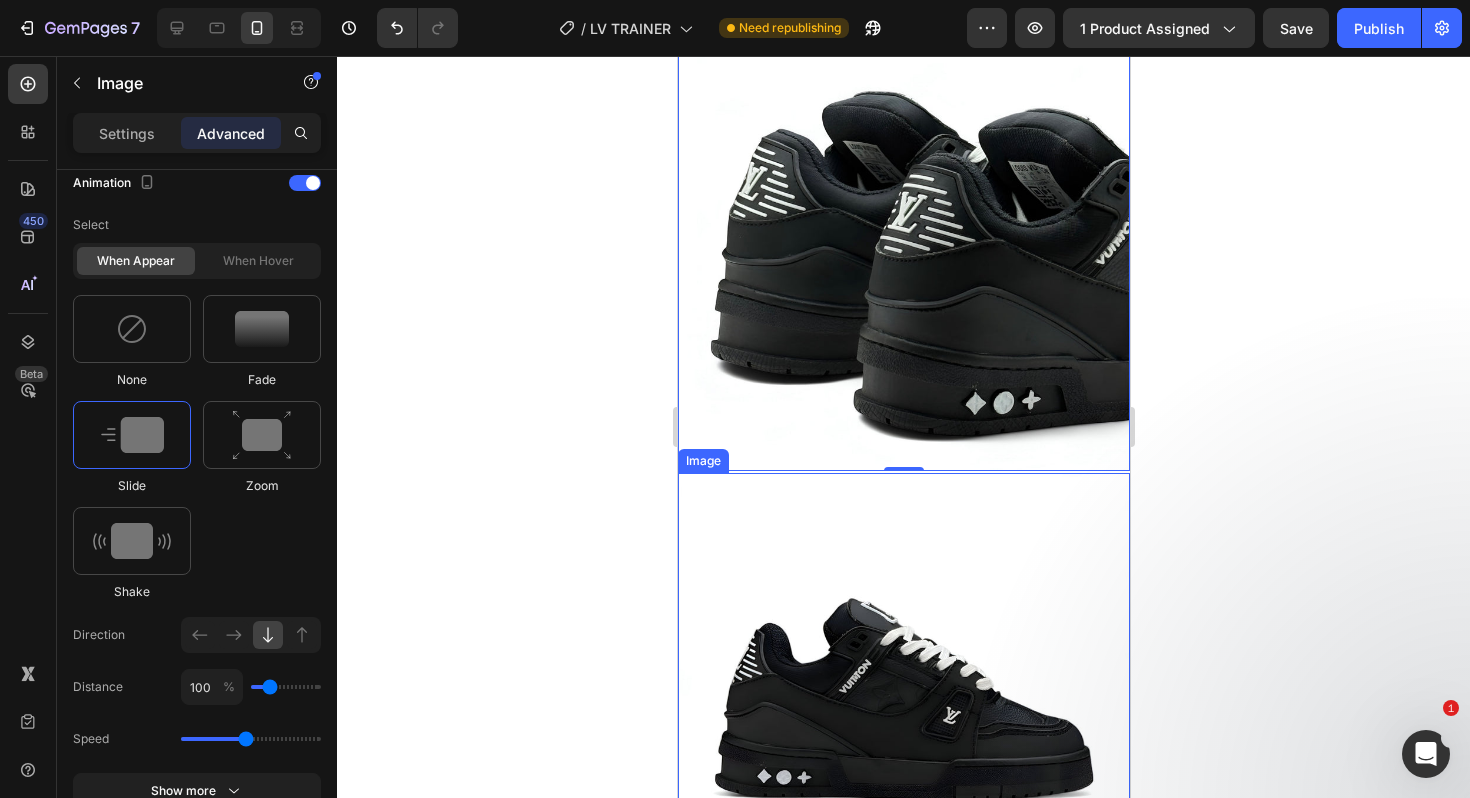 click at bounding box center [903, 699] 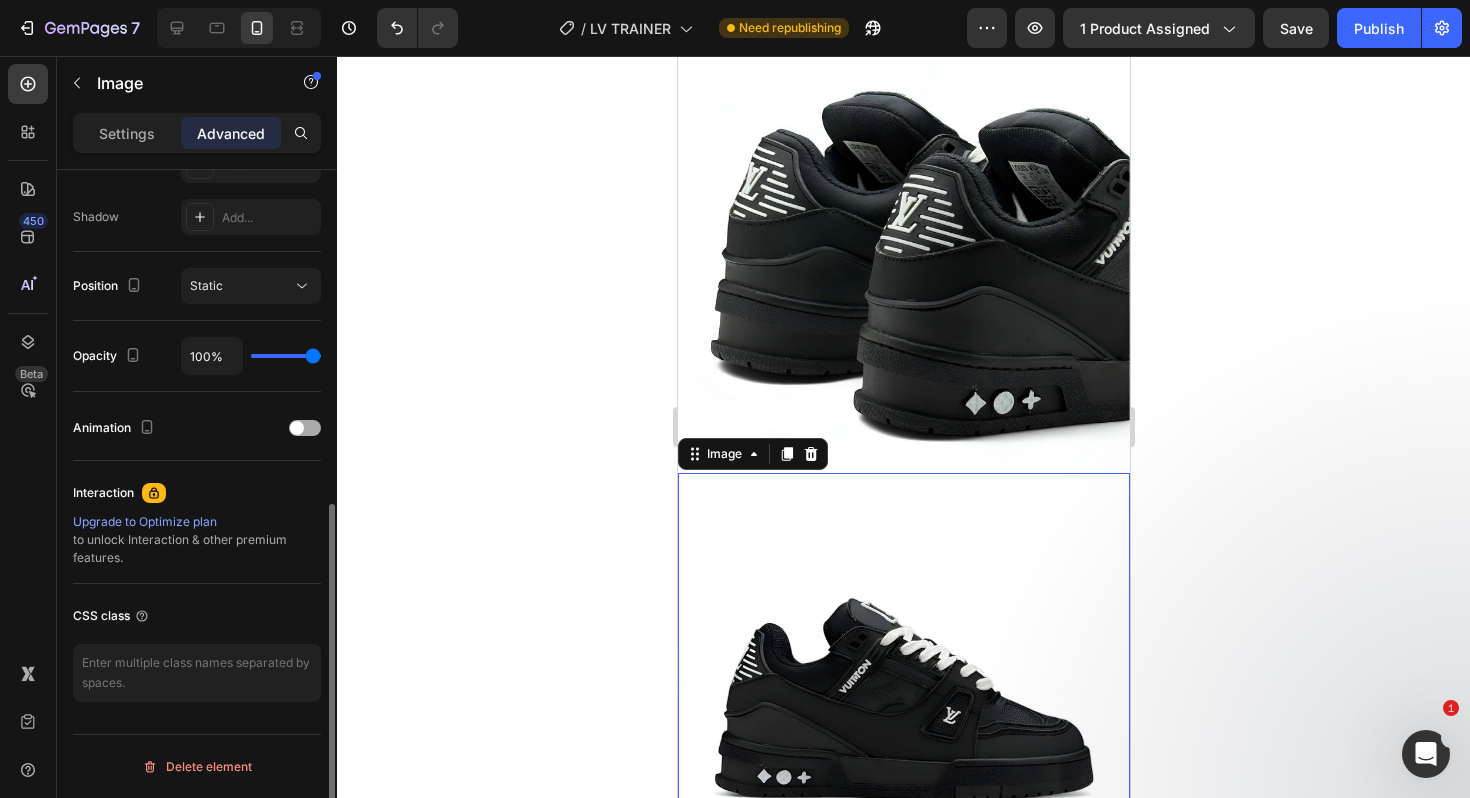 click at bounding box center (297, 428) 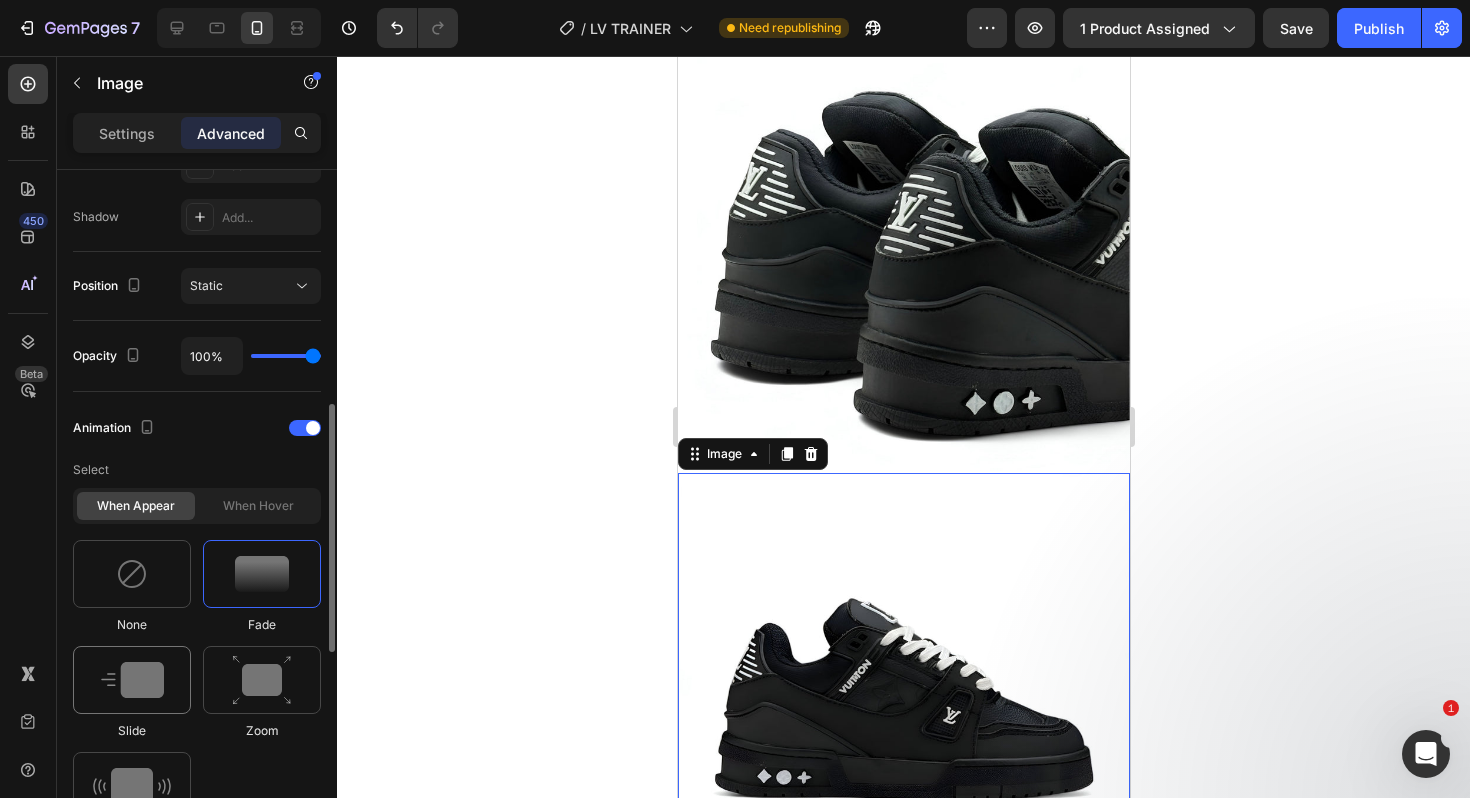 click at bounding box center (132, 680) 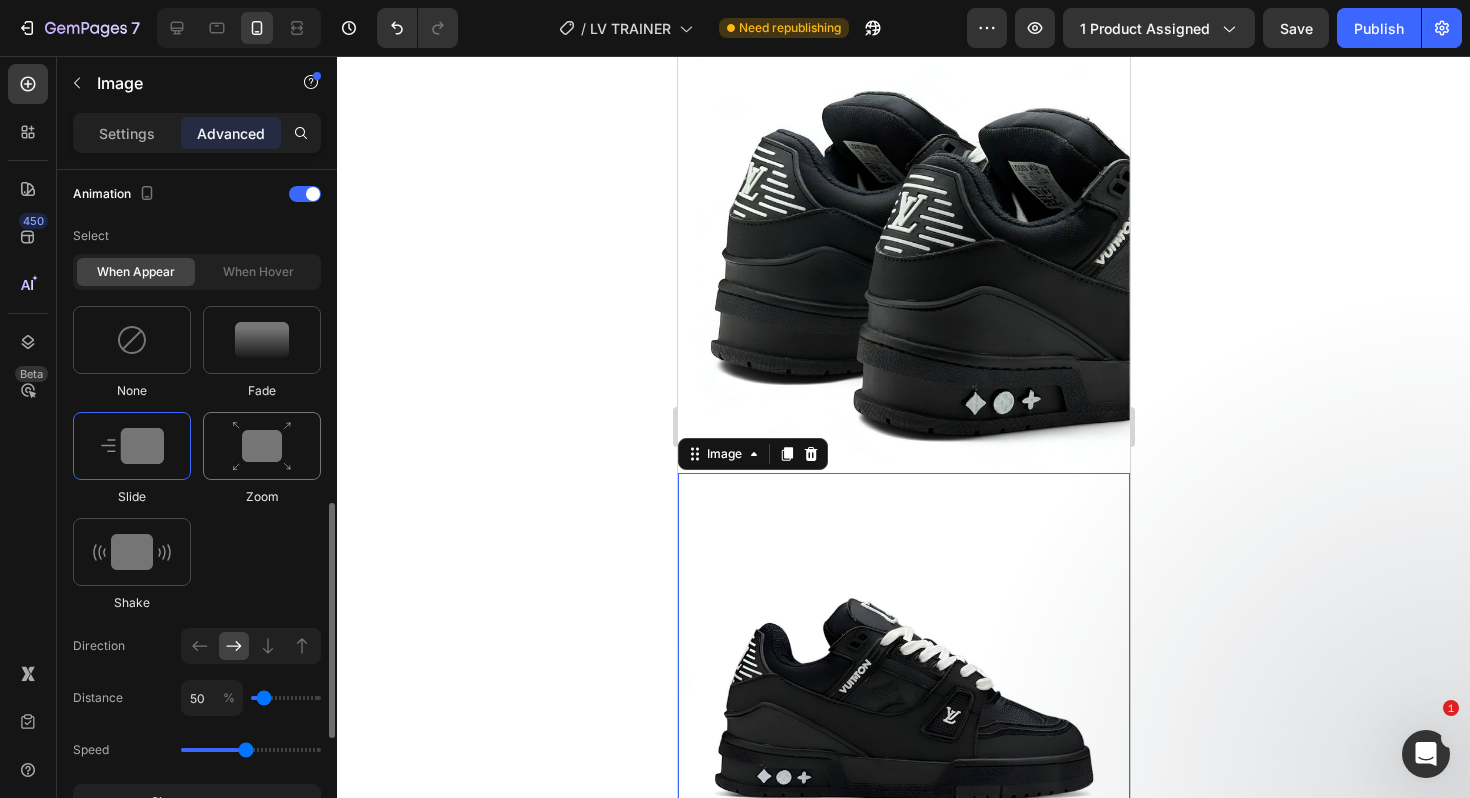 scroll, scrollTop: 910, scrollLeft: 0, axis: vertical 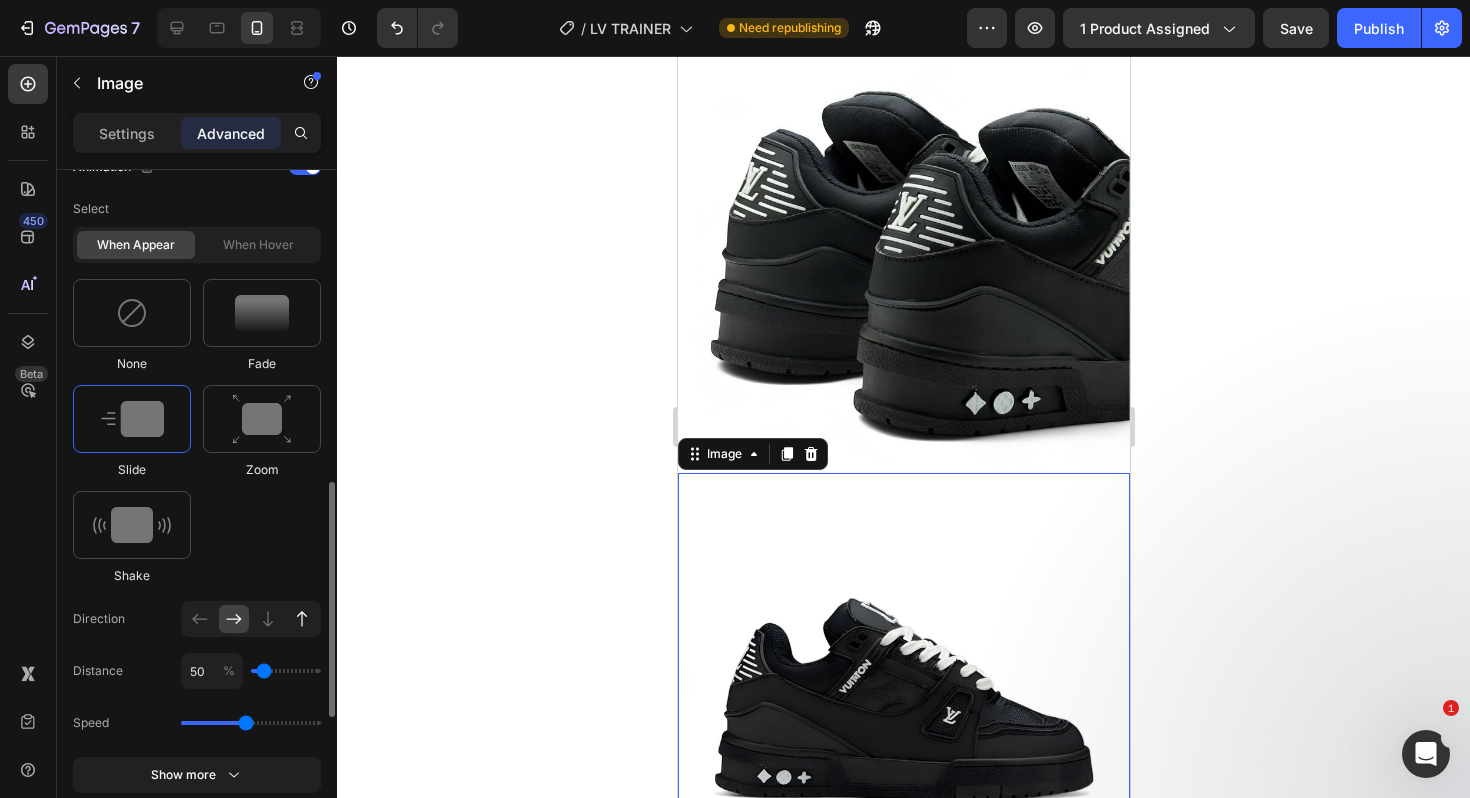 click 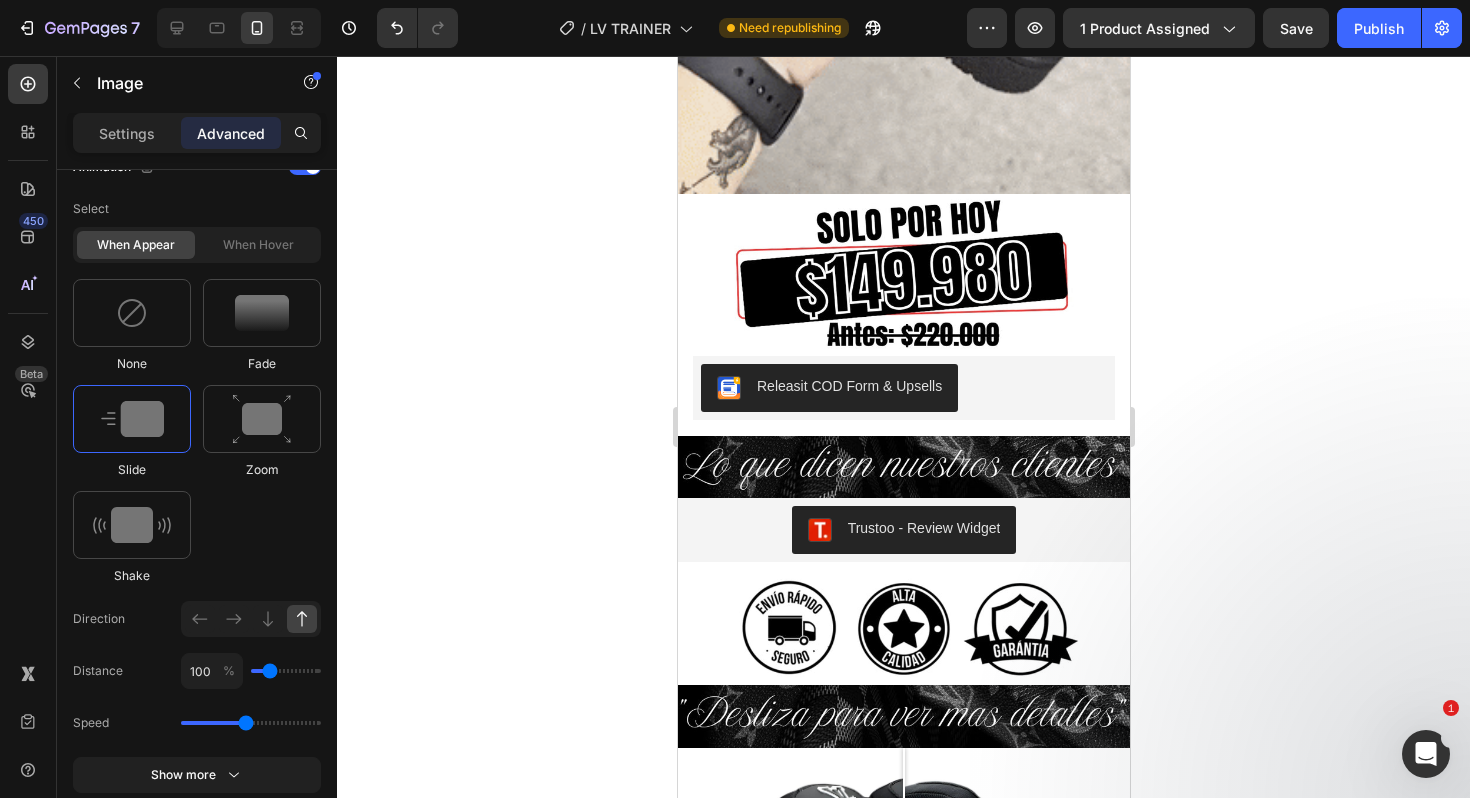 scroll, scrollTop: 4458, scrollLeft: 0, axis: vertical 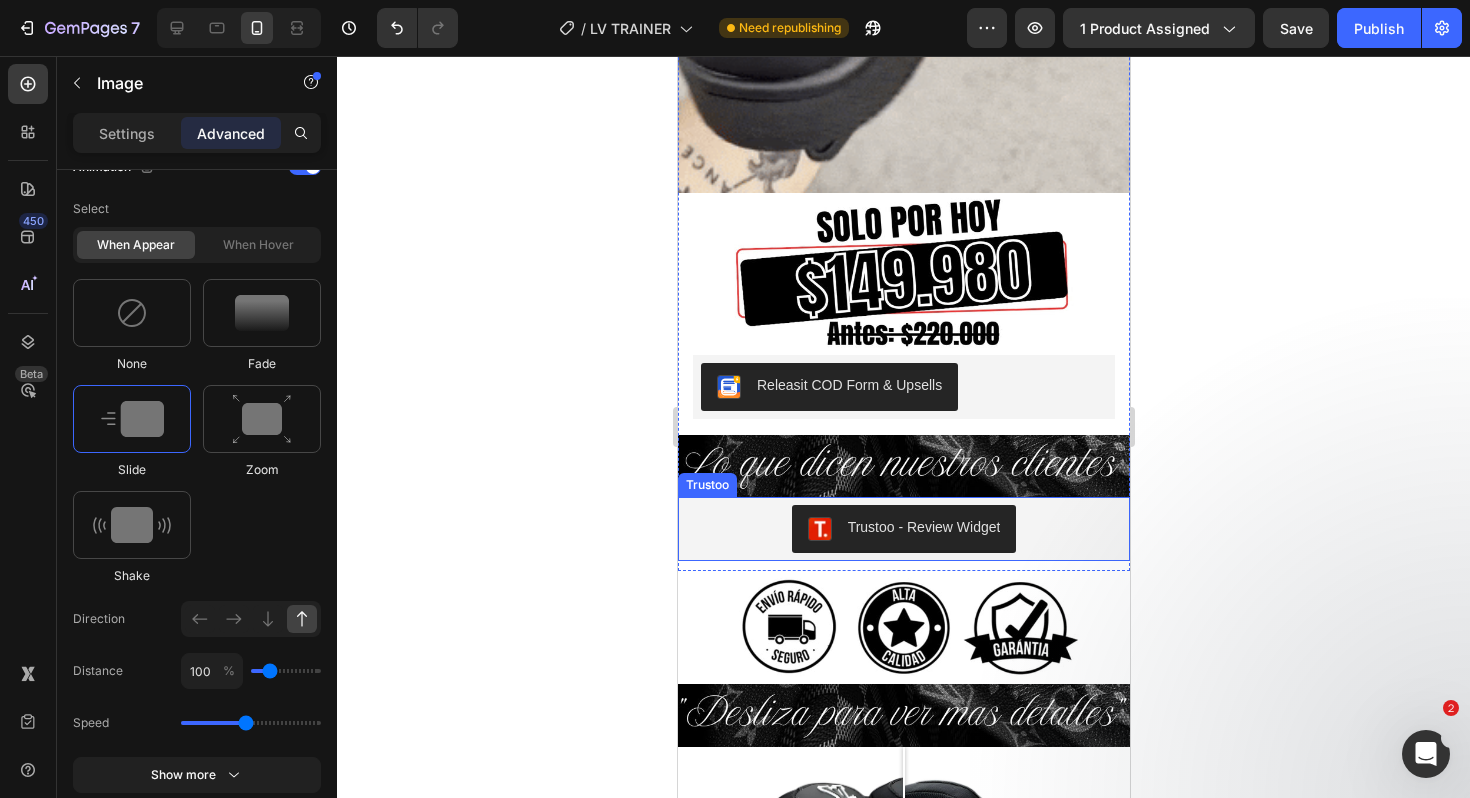 click on "Trustoo - Review Widget" at bounding box center (903, 529) 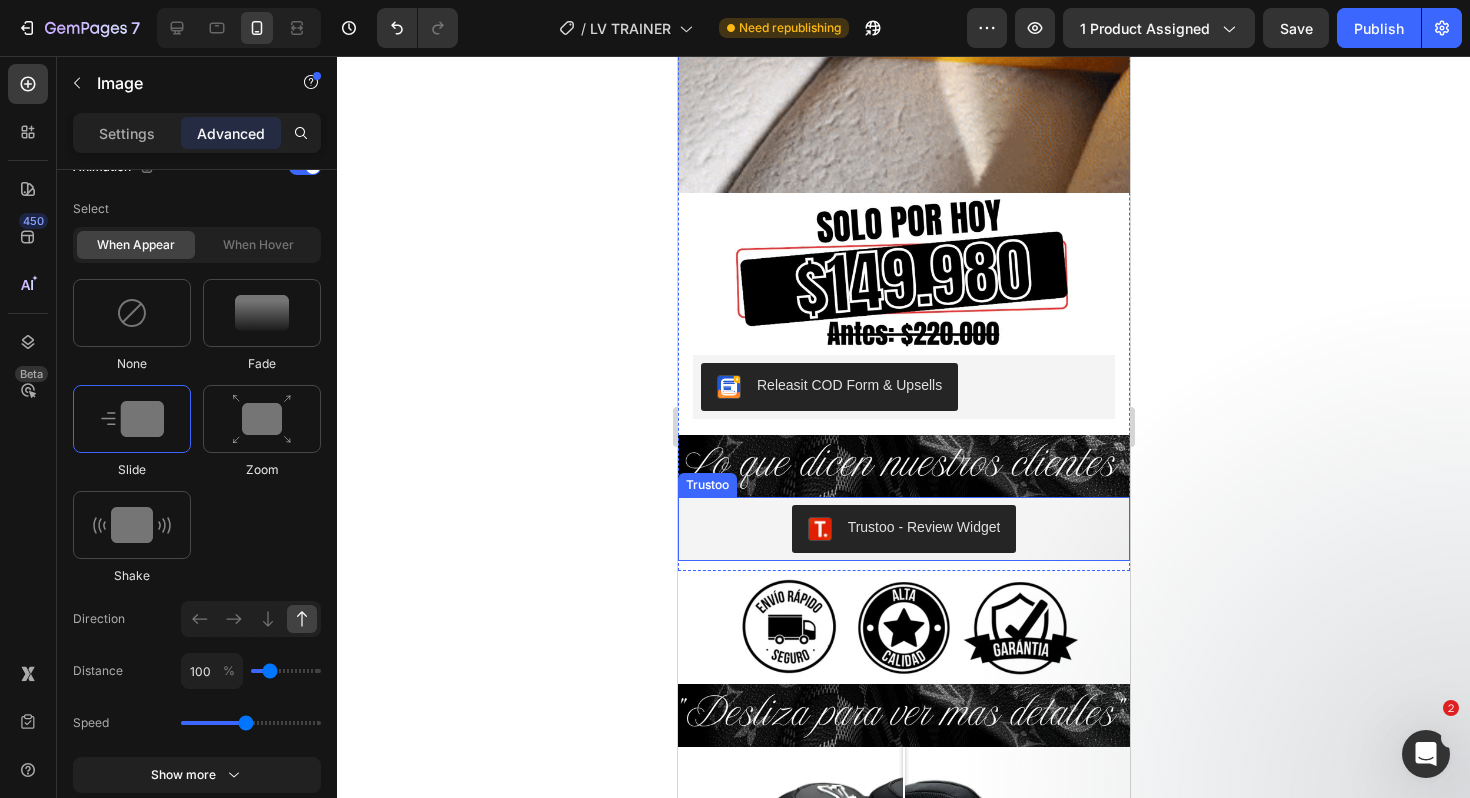 scroll, scrollTop: 0, scrollLeft: 0, axis: both 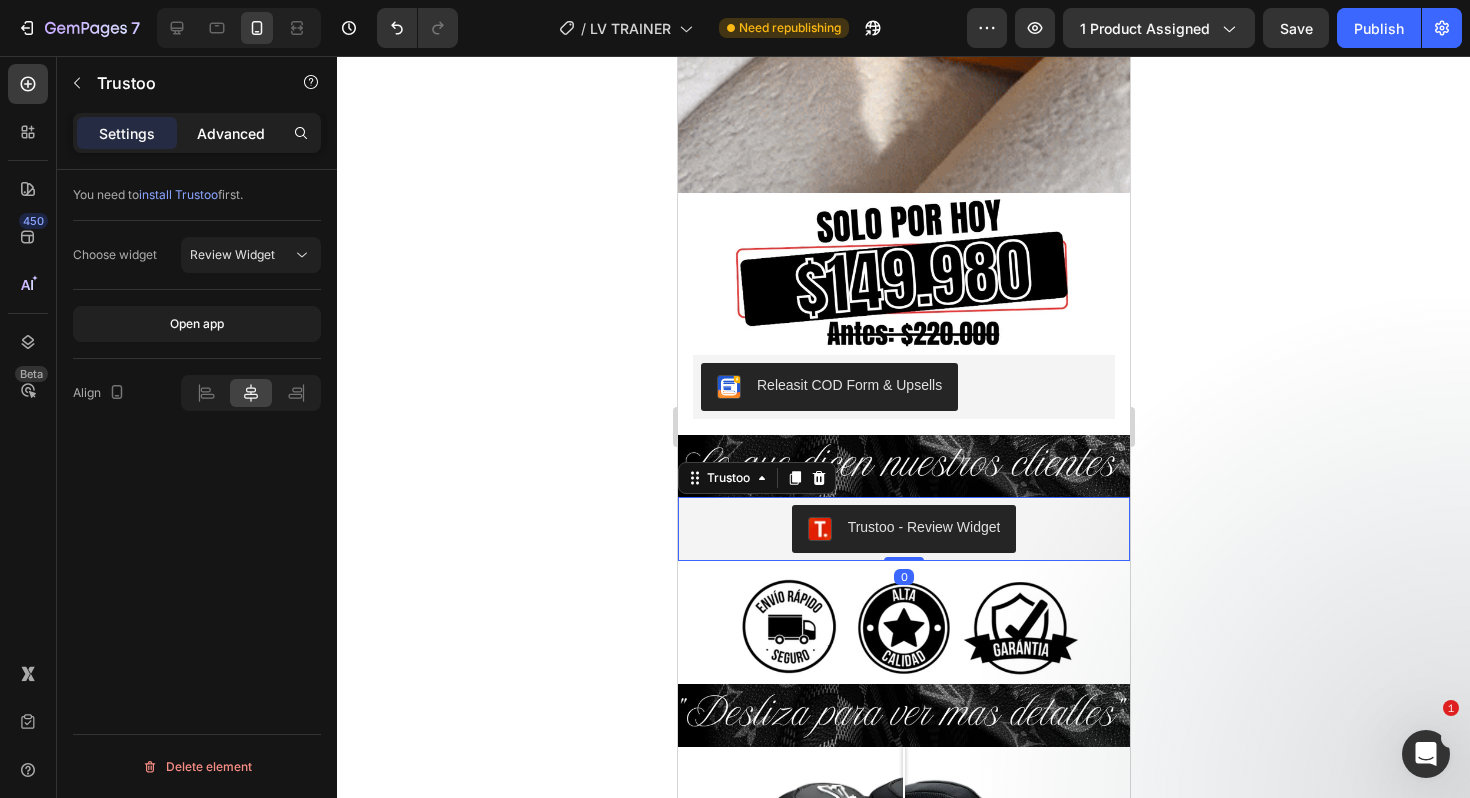 click on "Advanced" 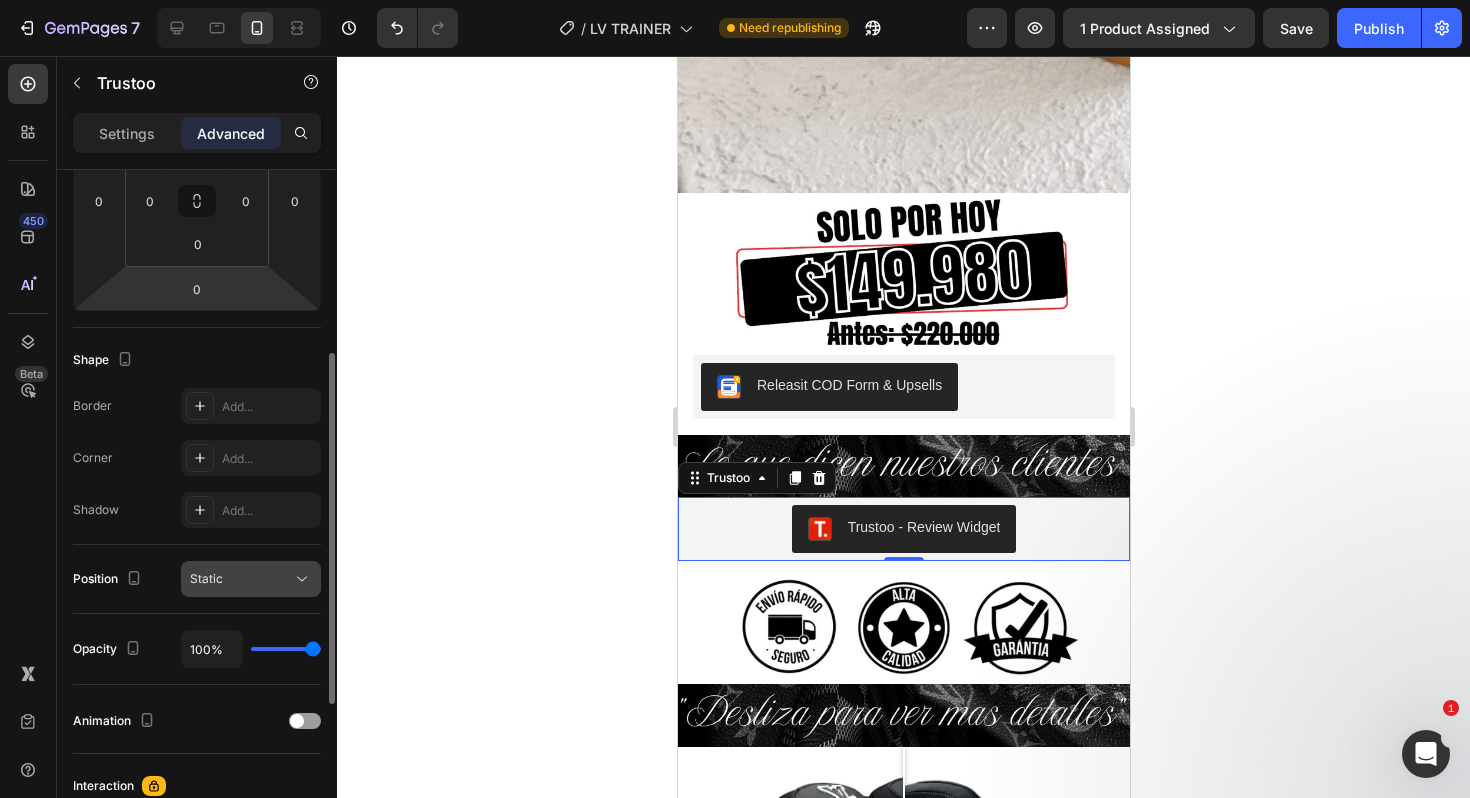 scroll, scrollTop: 422, scrollLeft: 0, axis: vertical 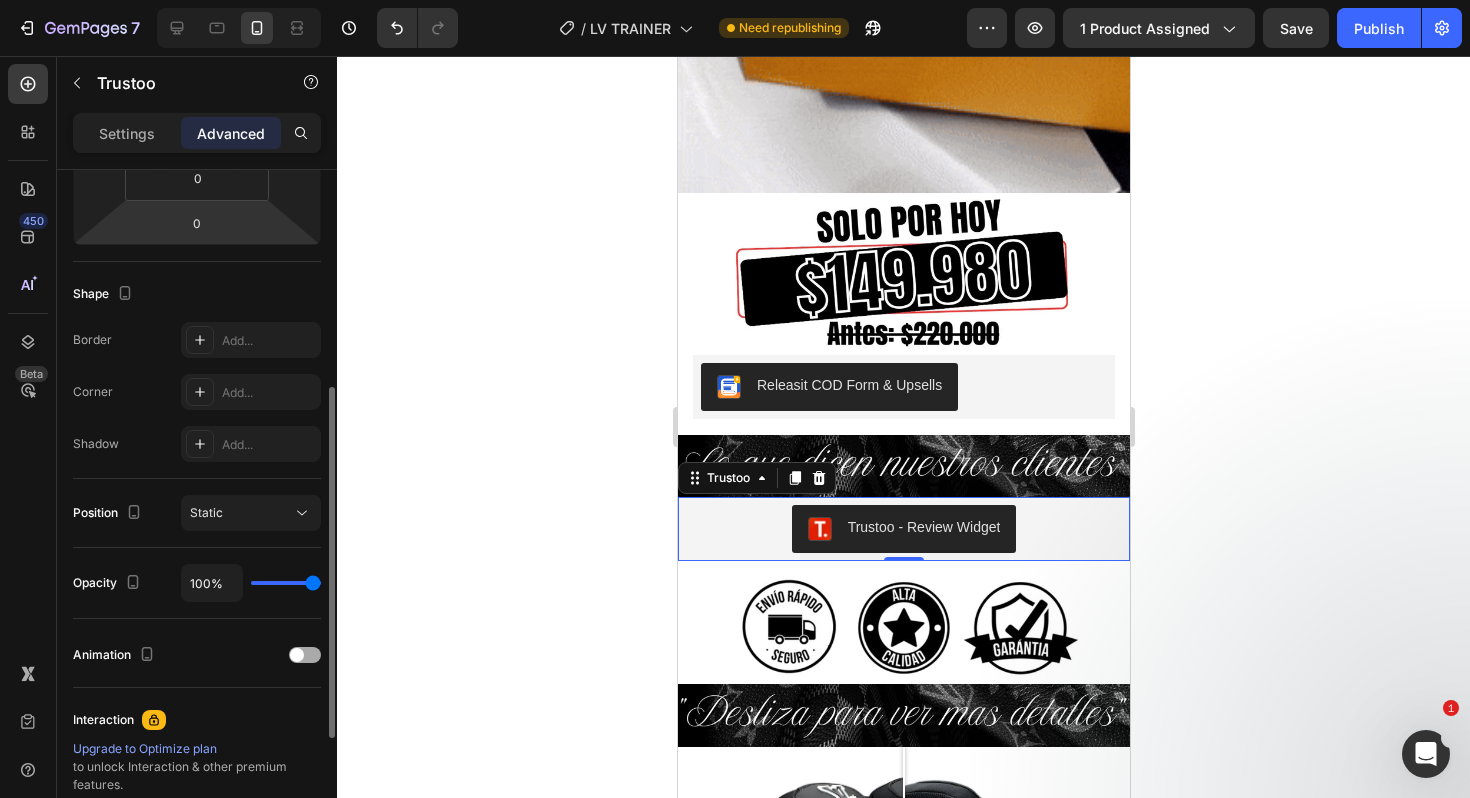 click on "Animation" at bounding box center [197, 655] 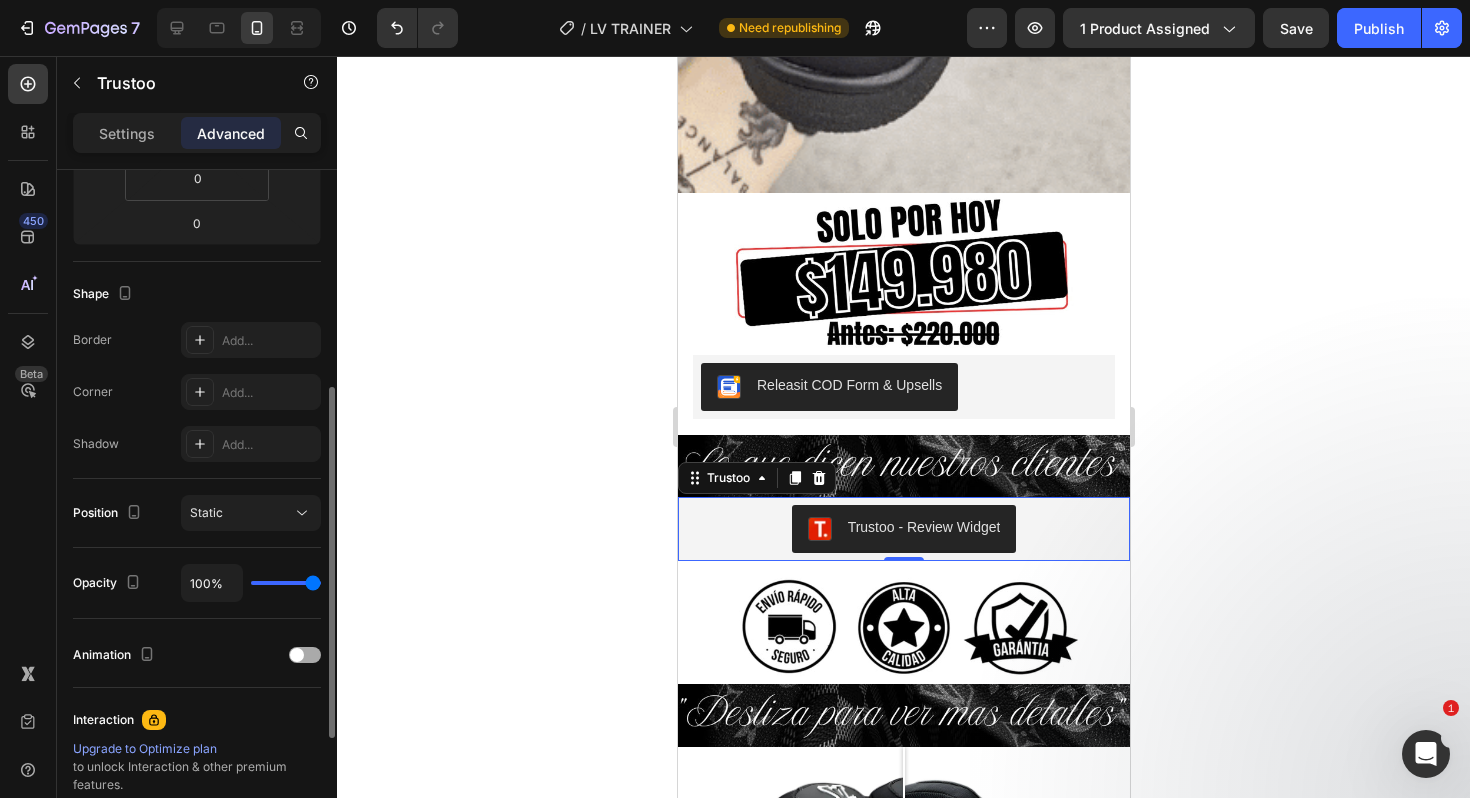 click at bounding box center [297, 655] 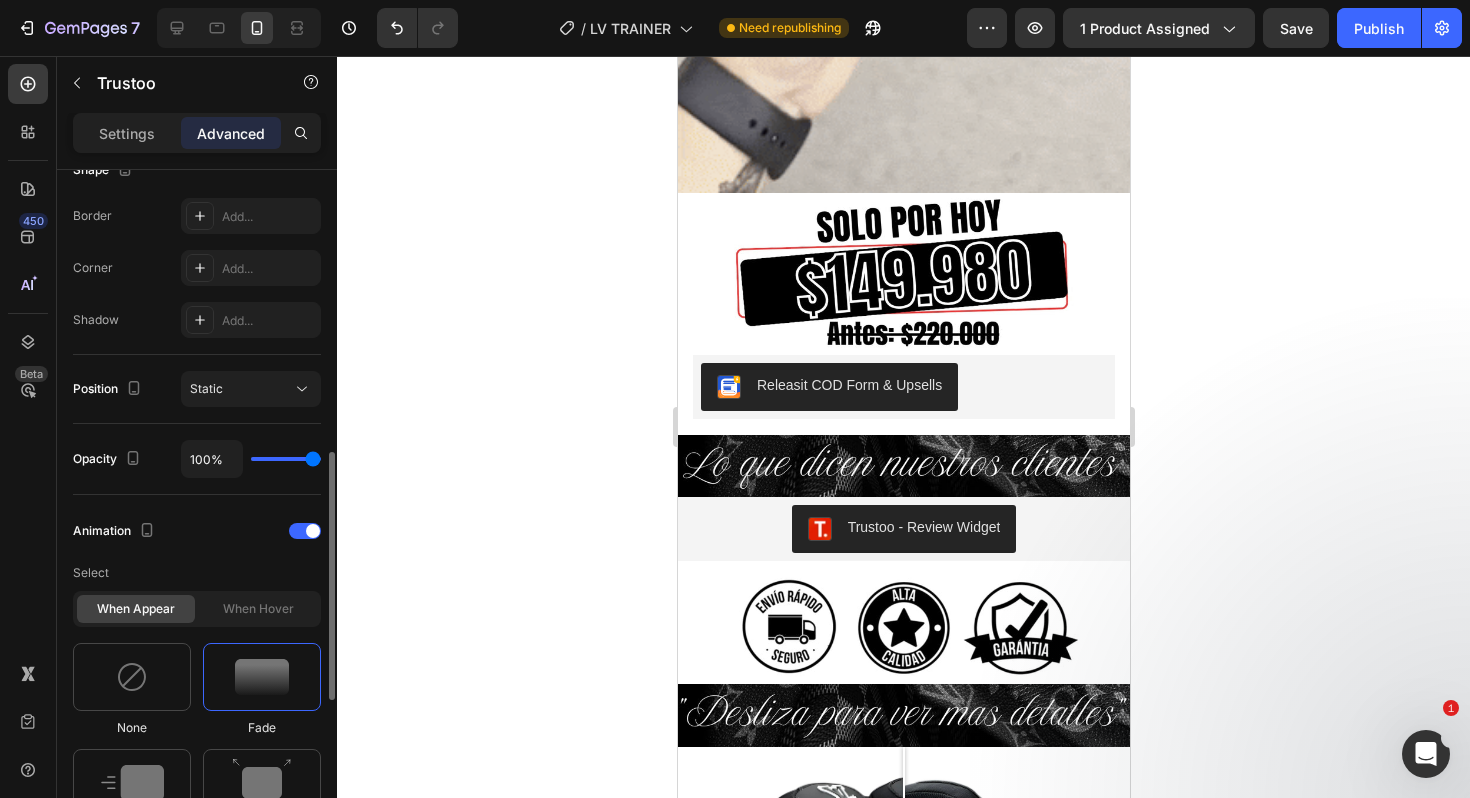 scroll, scrollTop: 608, scrollLeft: 0, axis: vertical 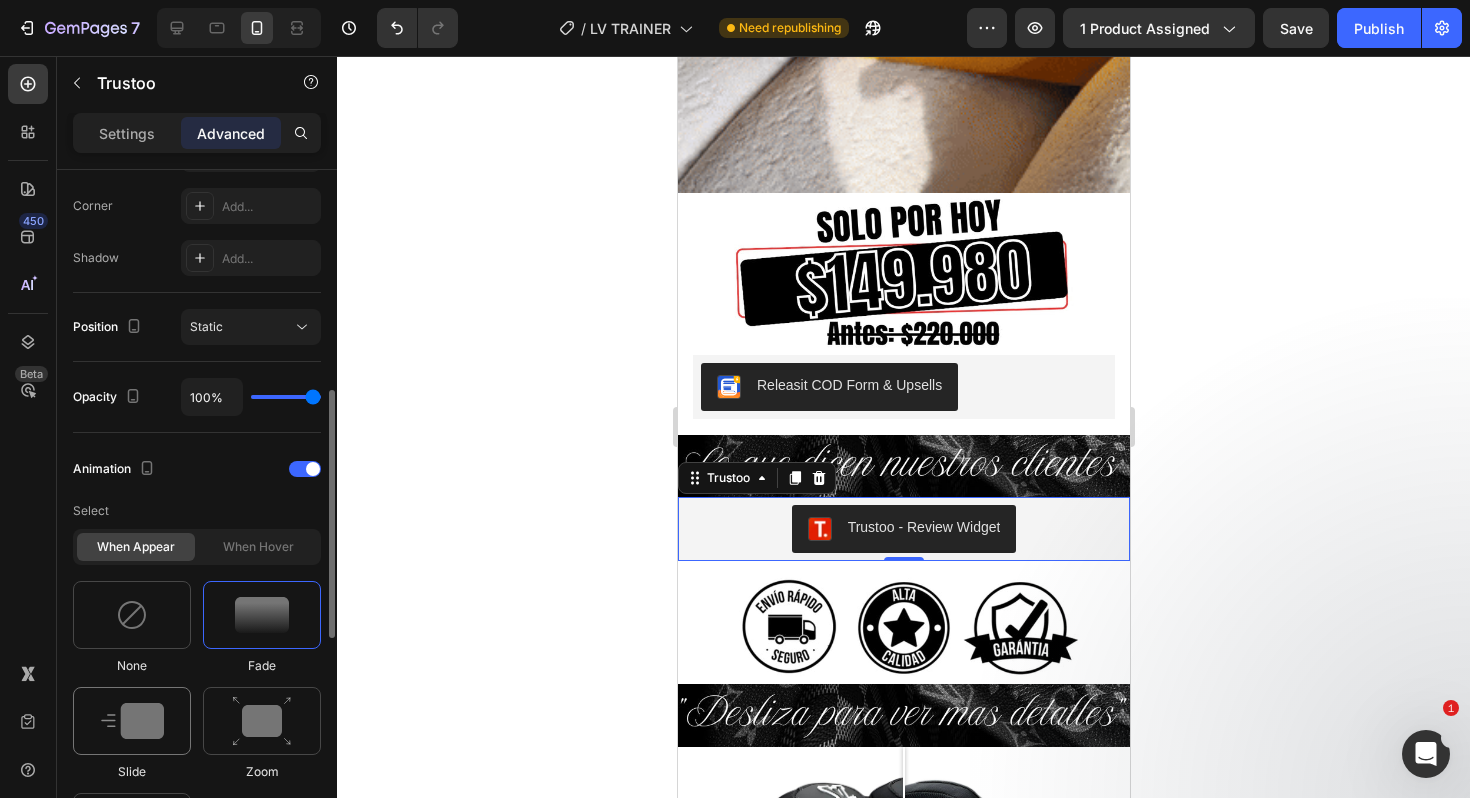 click at bounding box center [132, 721] 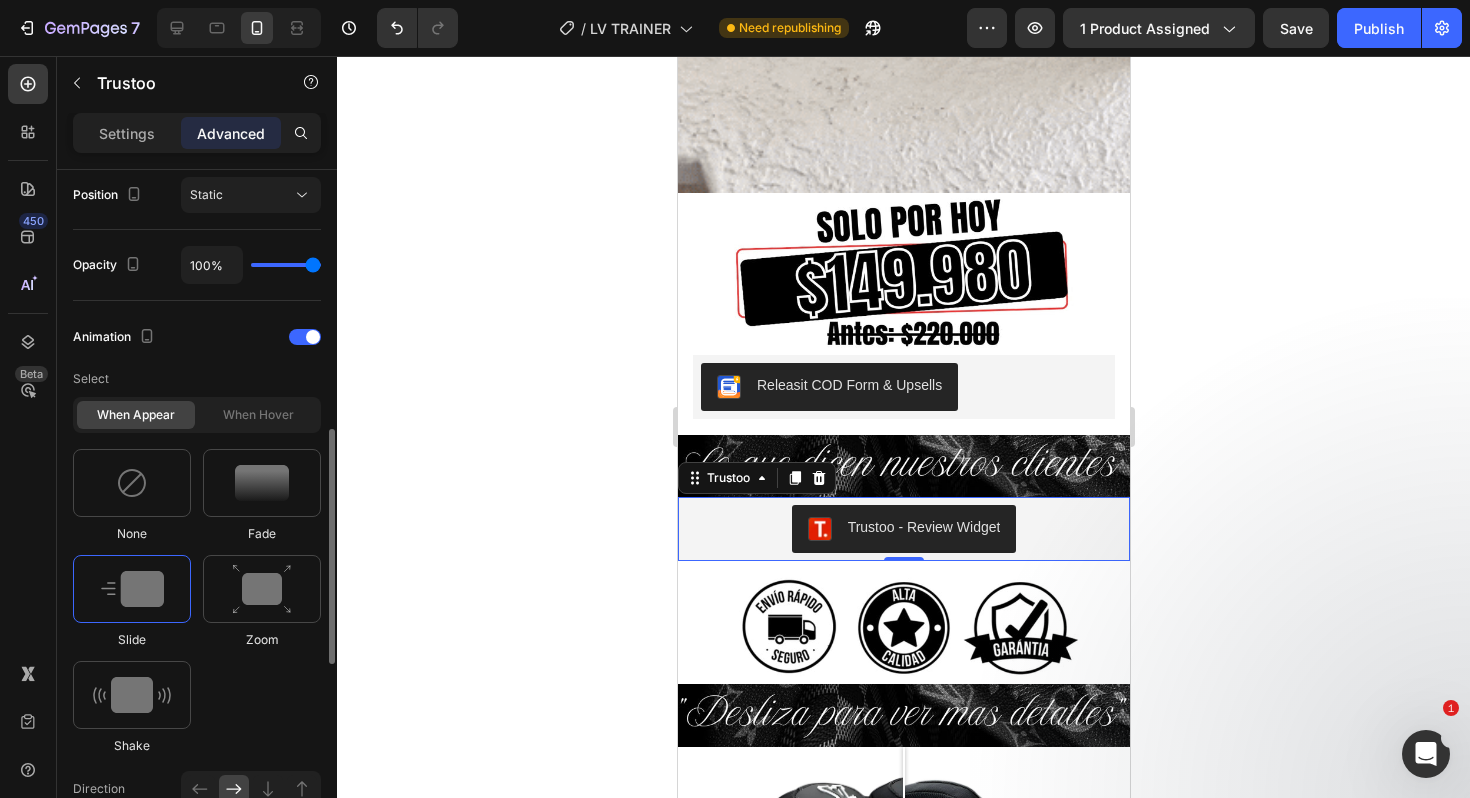 scroll, scrollTop: 744, scrollLeft: 0, axis: vertical 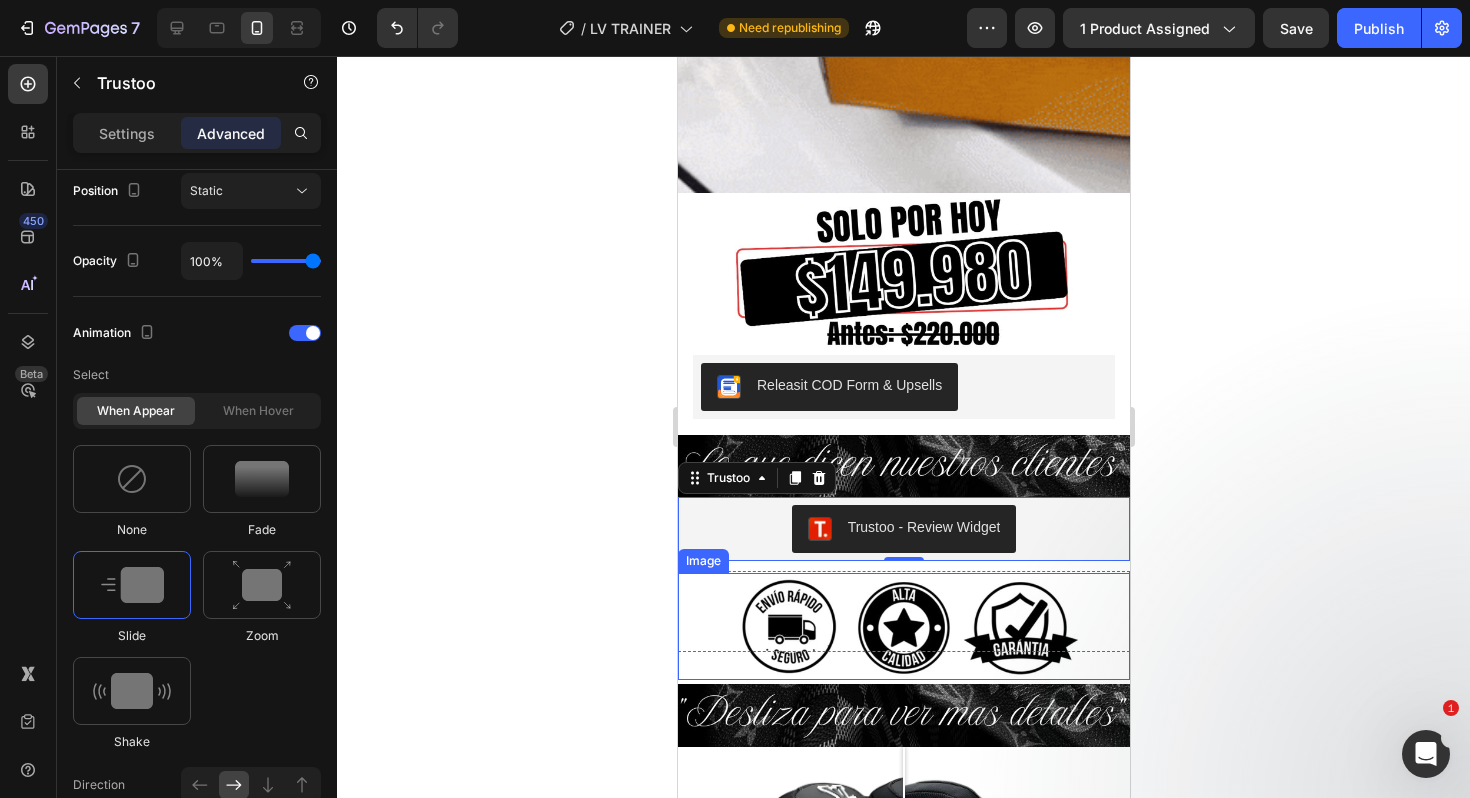 click at bounding box center (903, 626) 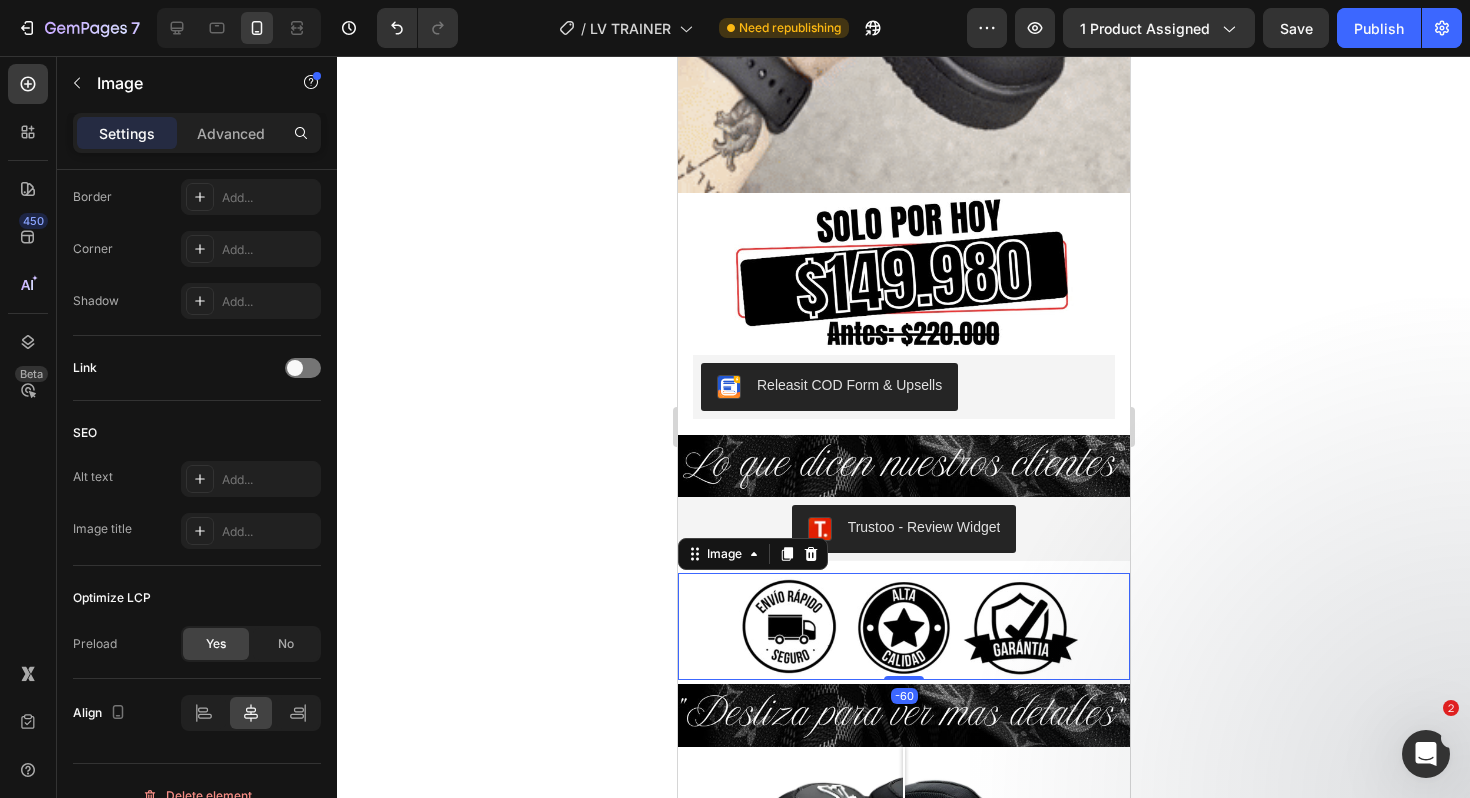 scroll, scrollTop: 0, scrollLeft: 0, axis: both 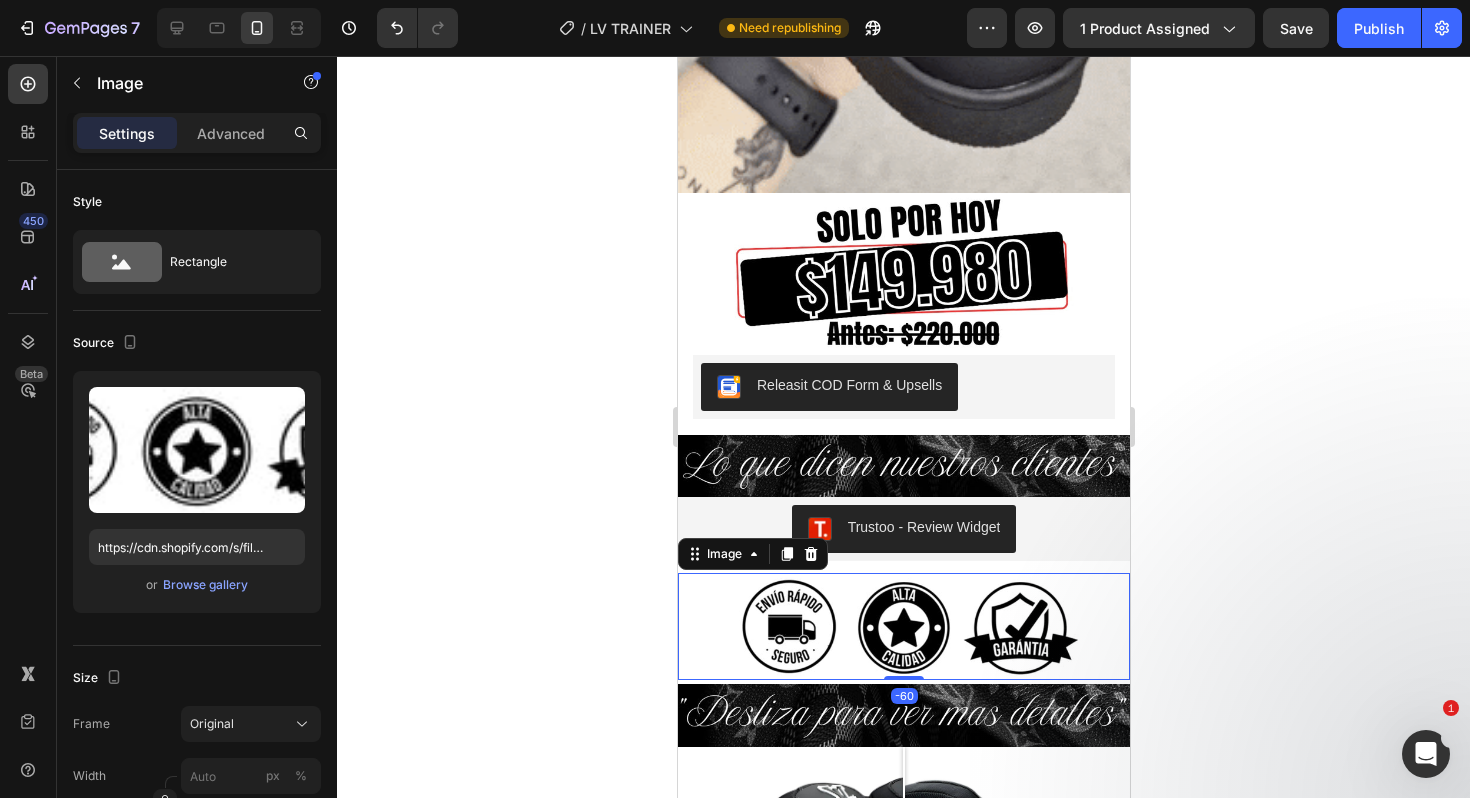 click on "Settings Advanced" at bounding box center [197, 133] 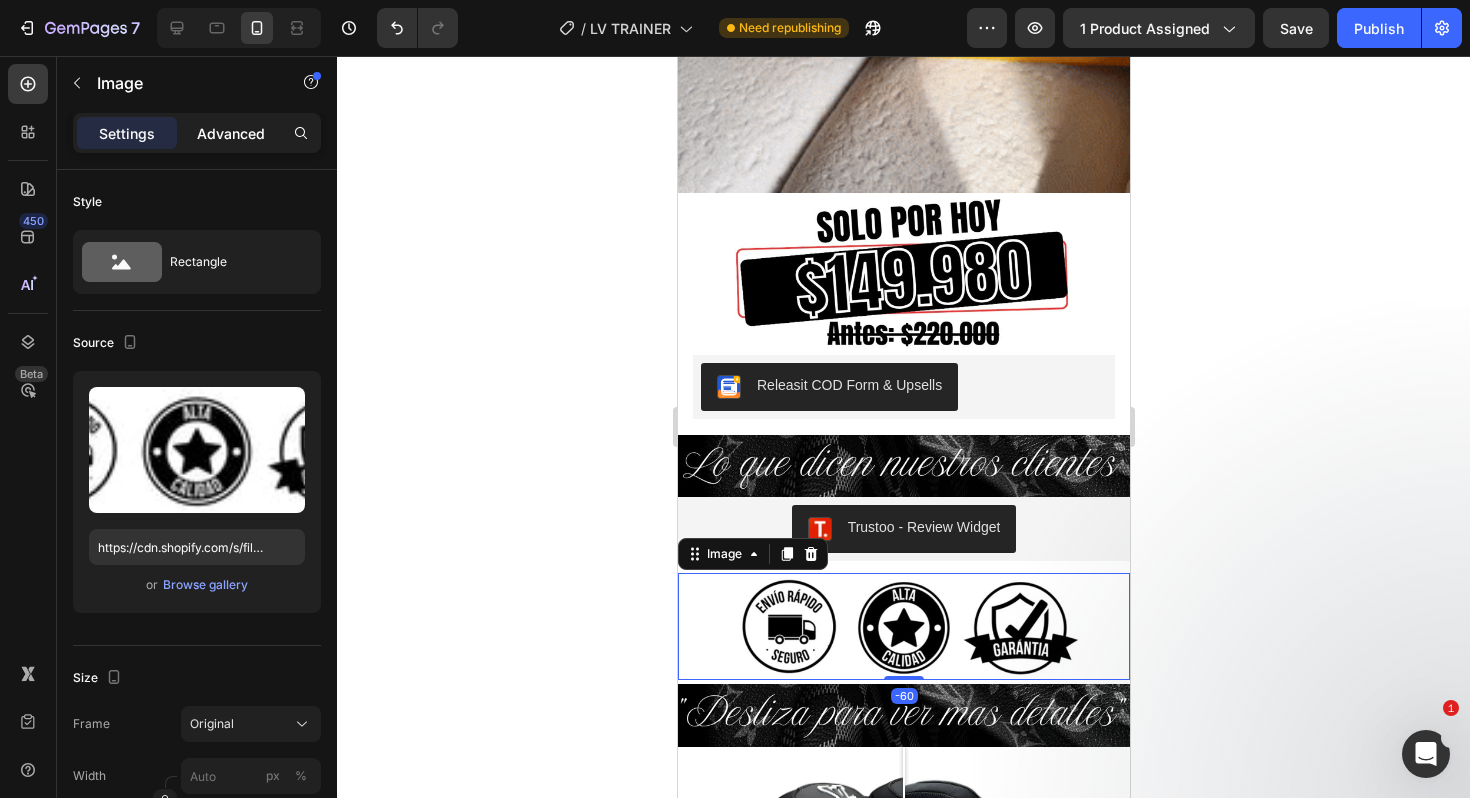 click on "Advanced" at bounding box center (231, 133) 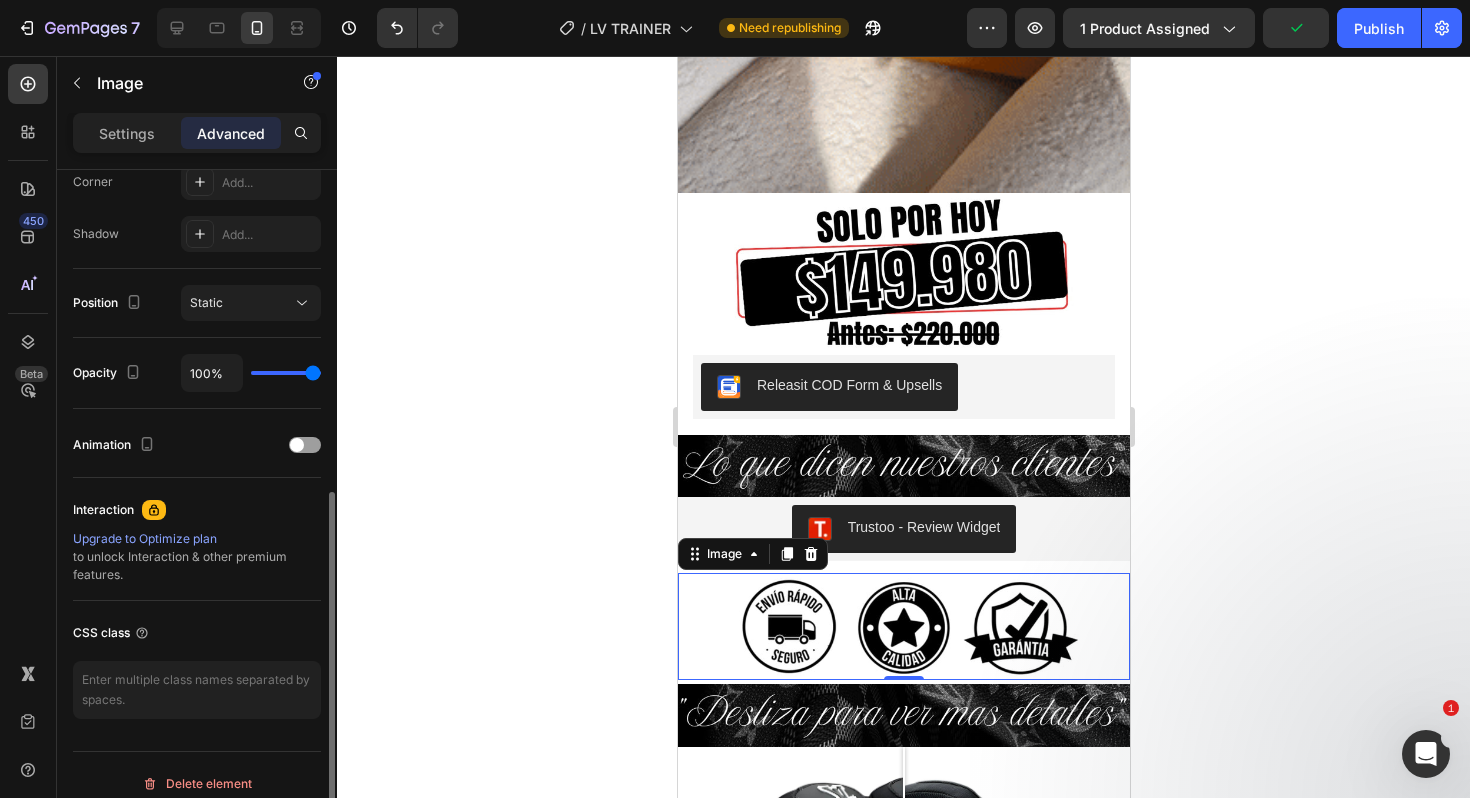 scroll, scrollTop: 630, scrollLeft: 0, axis: vertical 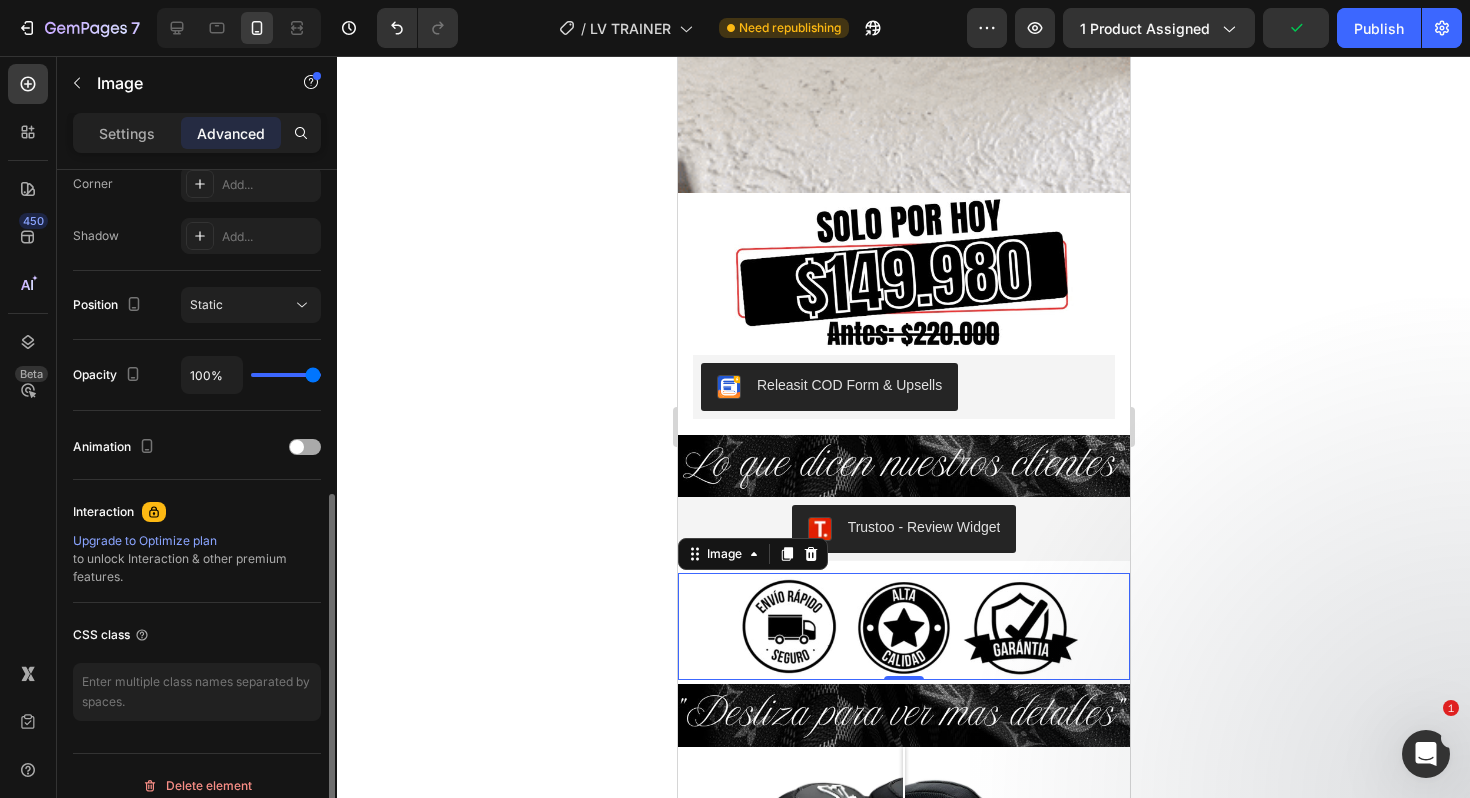 click at bounding box center [297, 447] 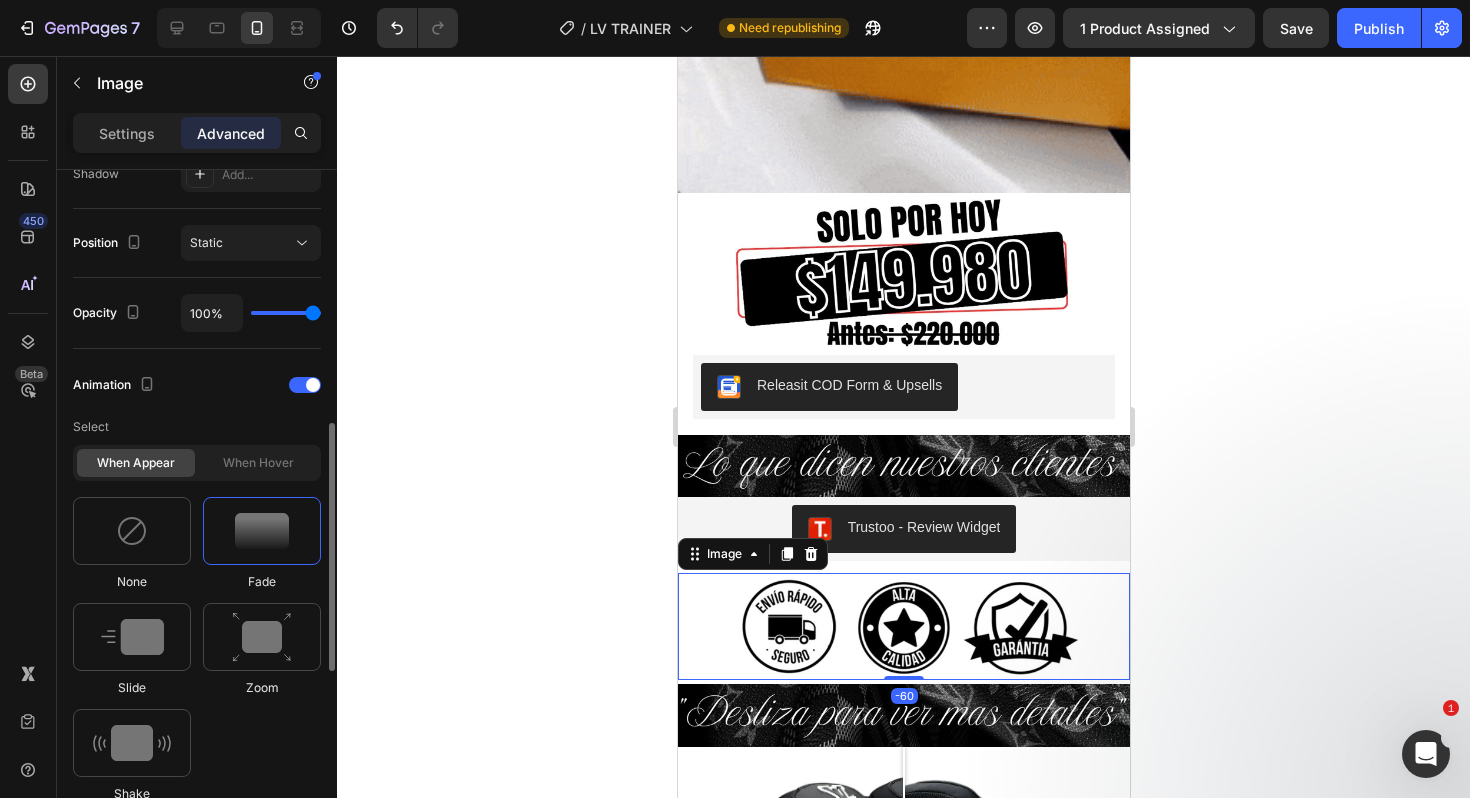 scroll, scrollTop: 697, scrollLeft: 0, axis: vertical 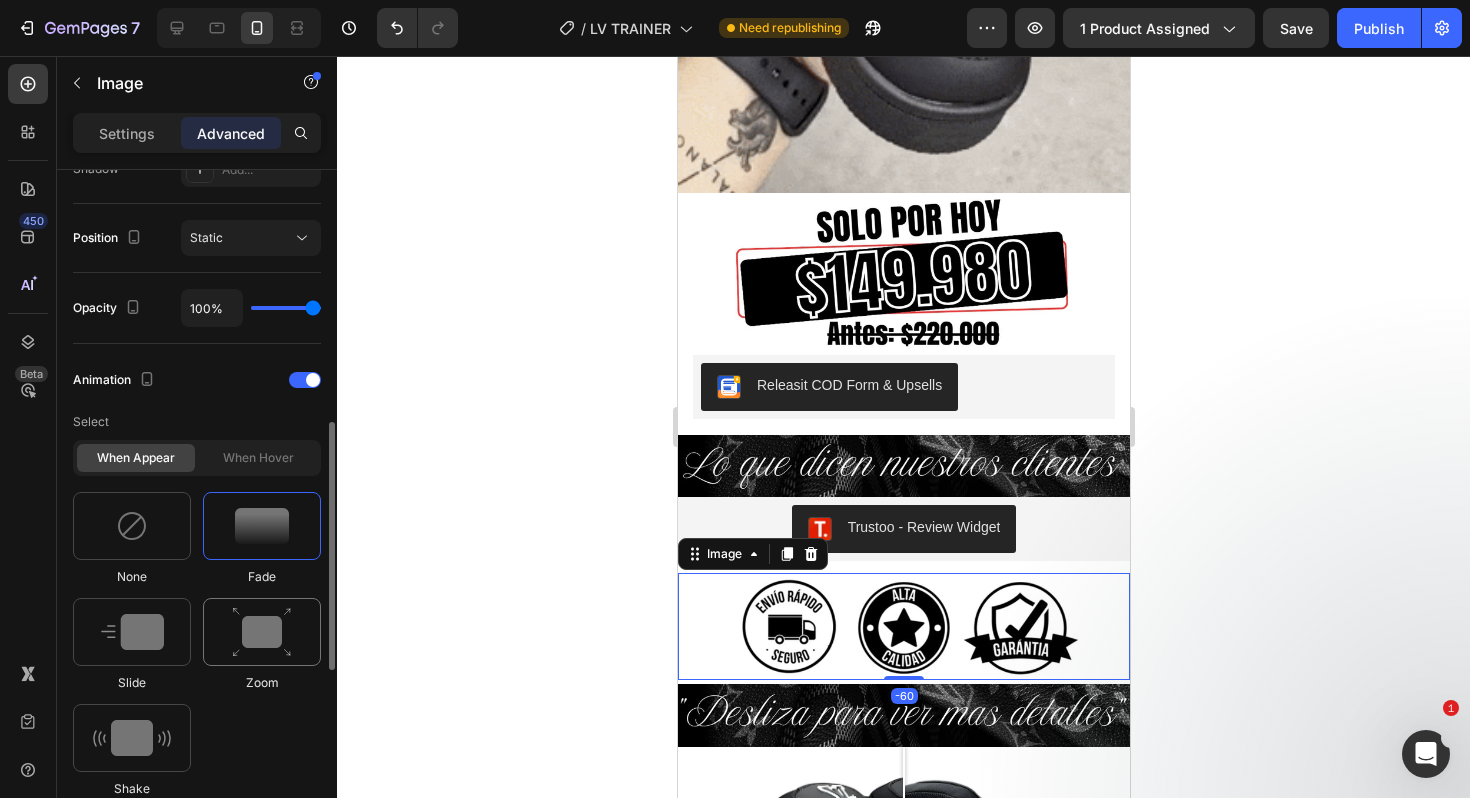 click at bounding box center [262, 632] 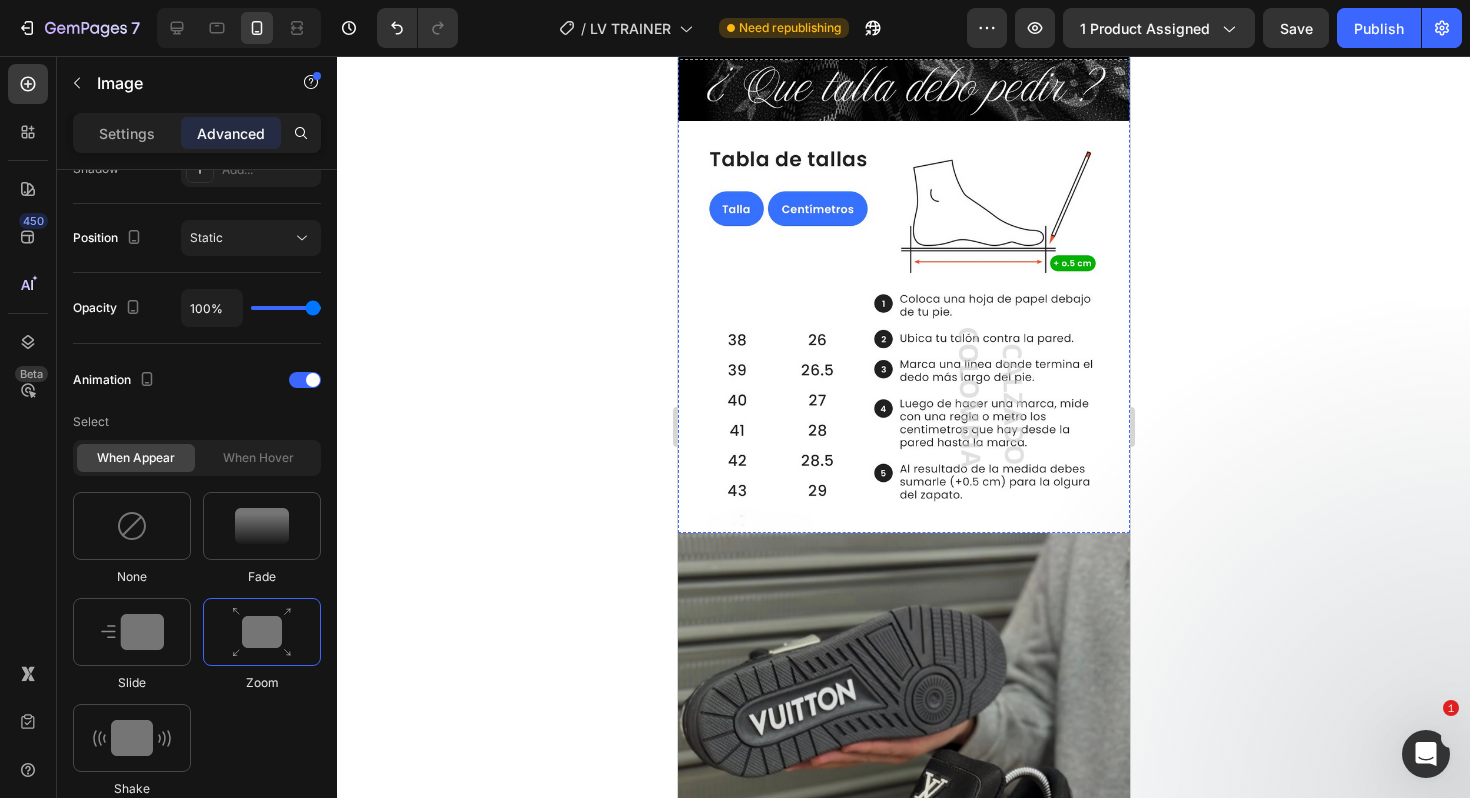 scroll, scrollTop: 5932, scrollLeft: 0, axis: vertical 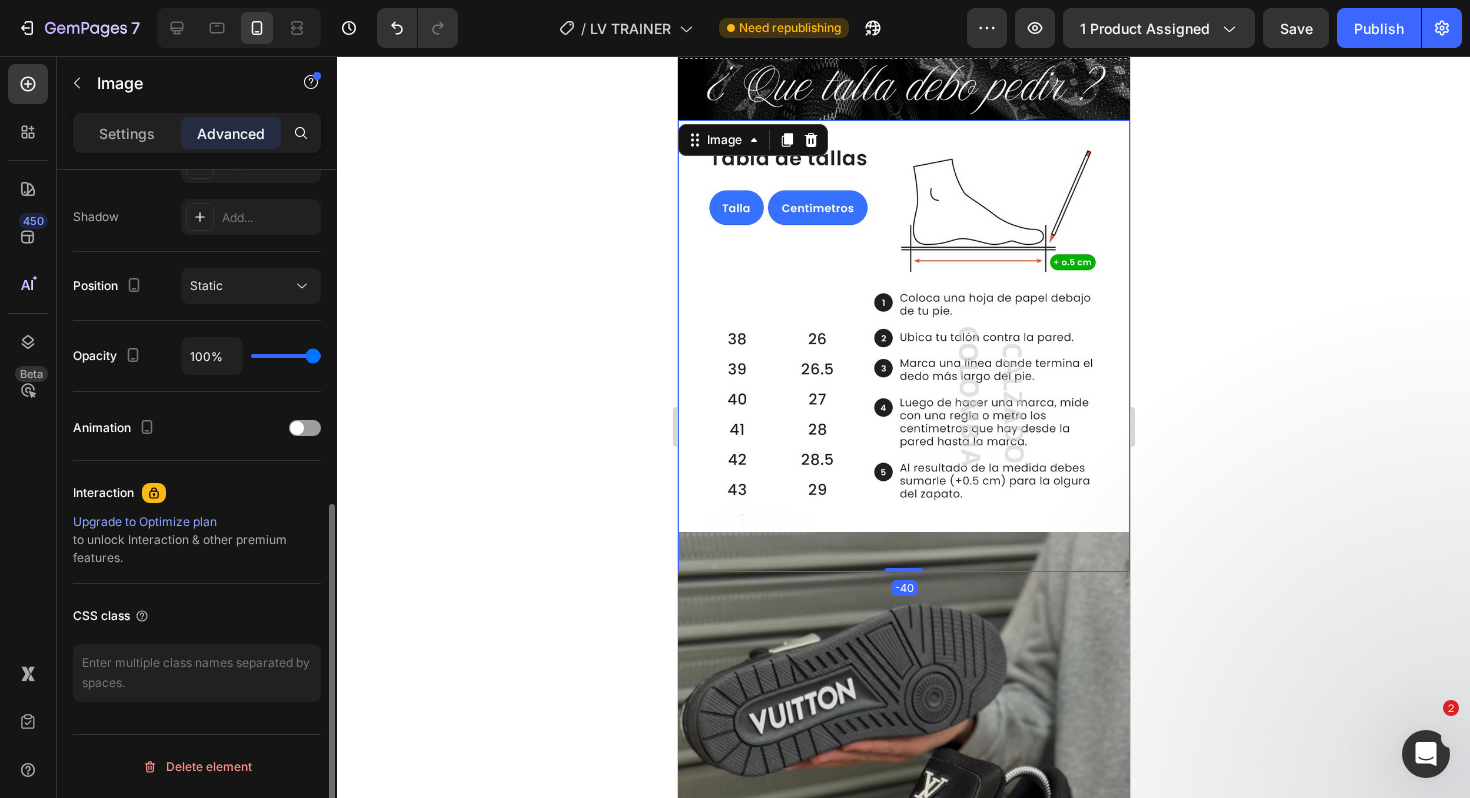 click at bounding box center (903, 346) 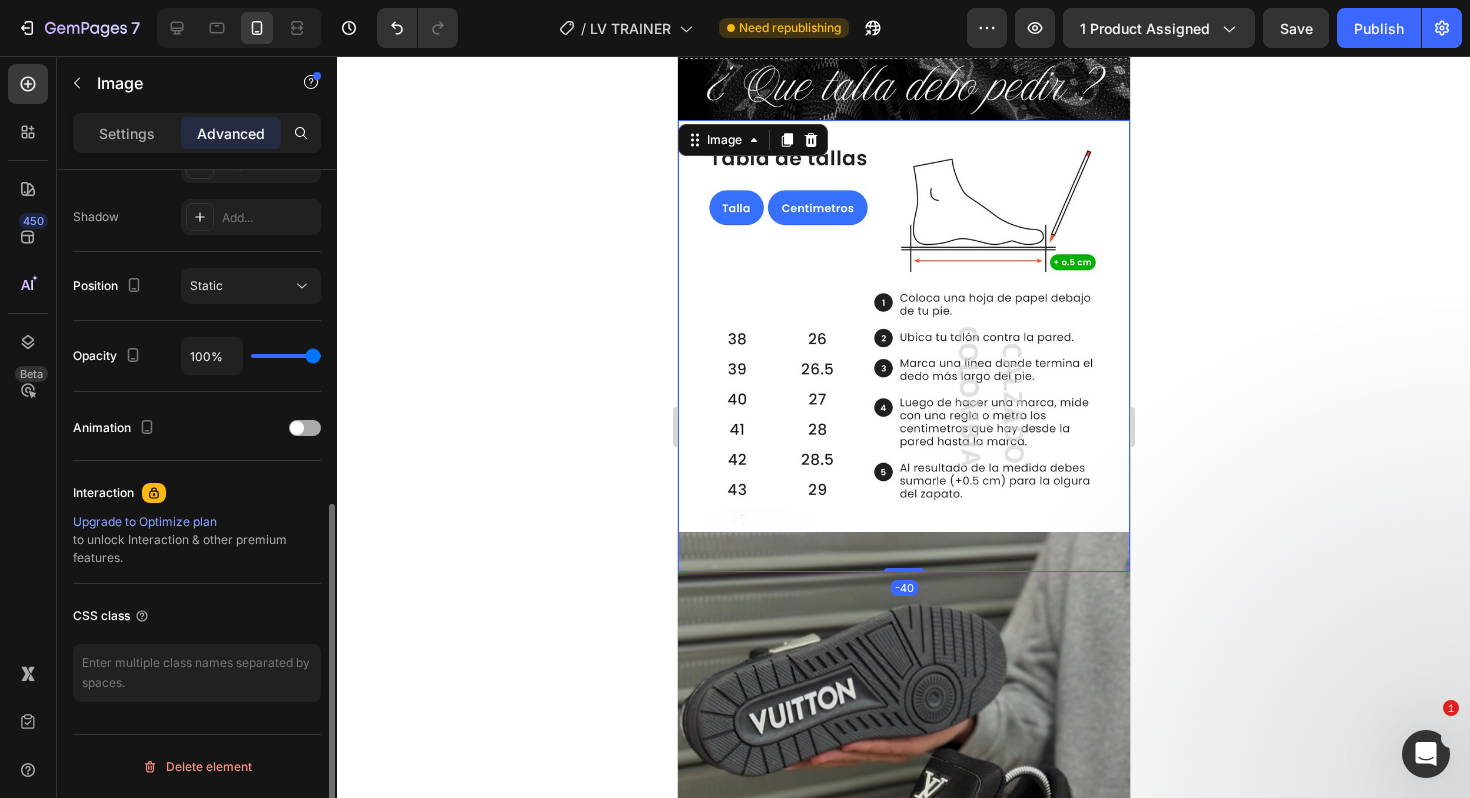 click at bounding box center (297, 428) 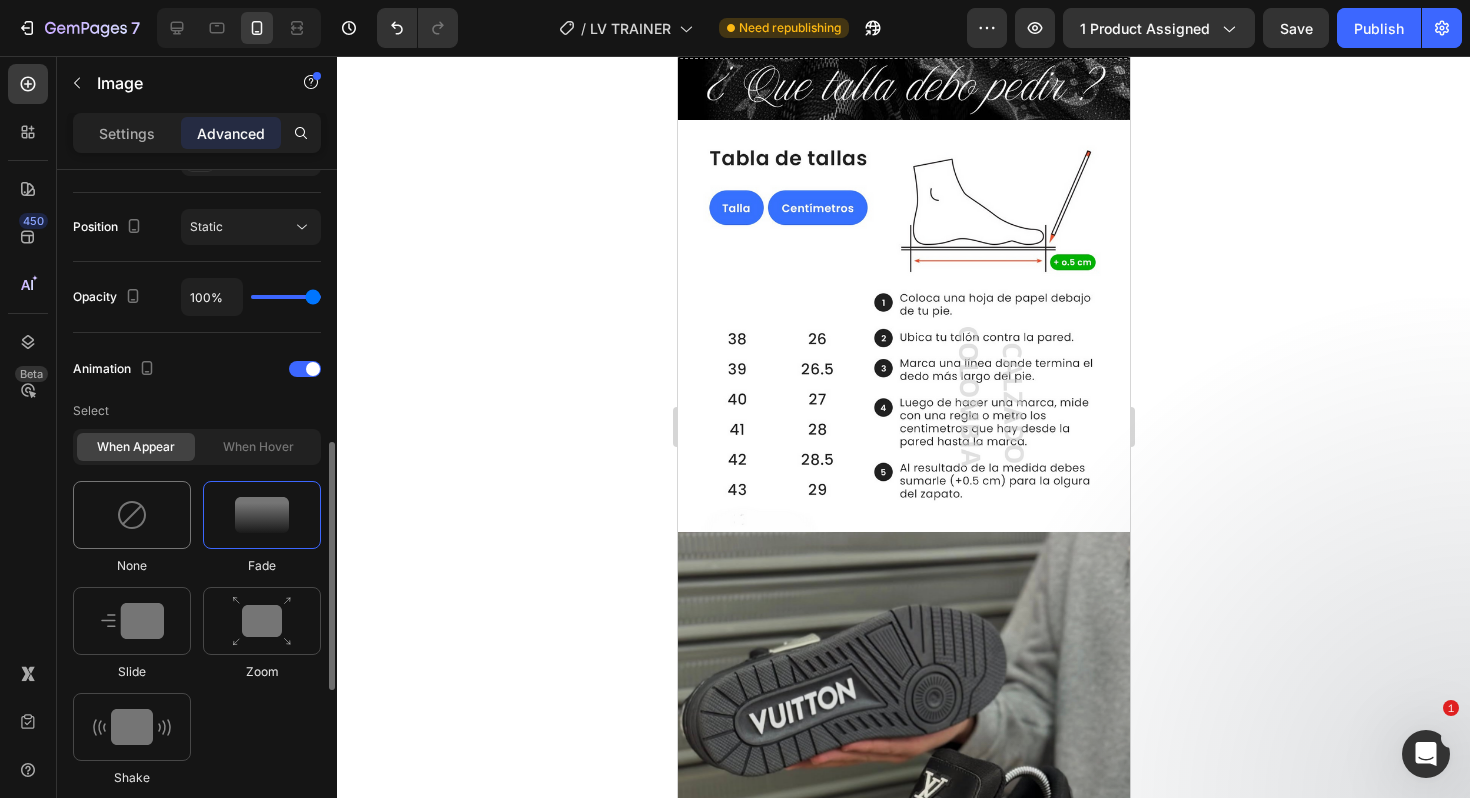 scroll, scrollTop: 720, scrollLeft: 0, axis: vertical 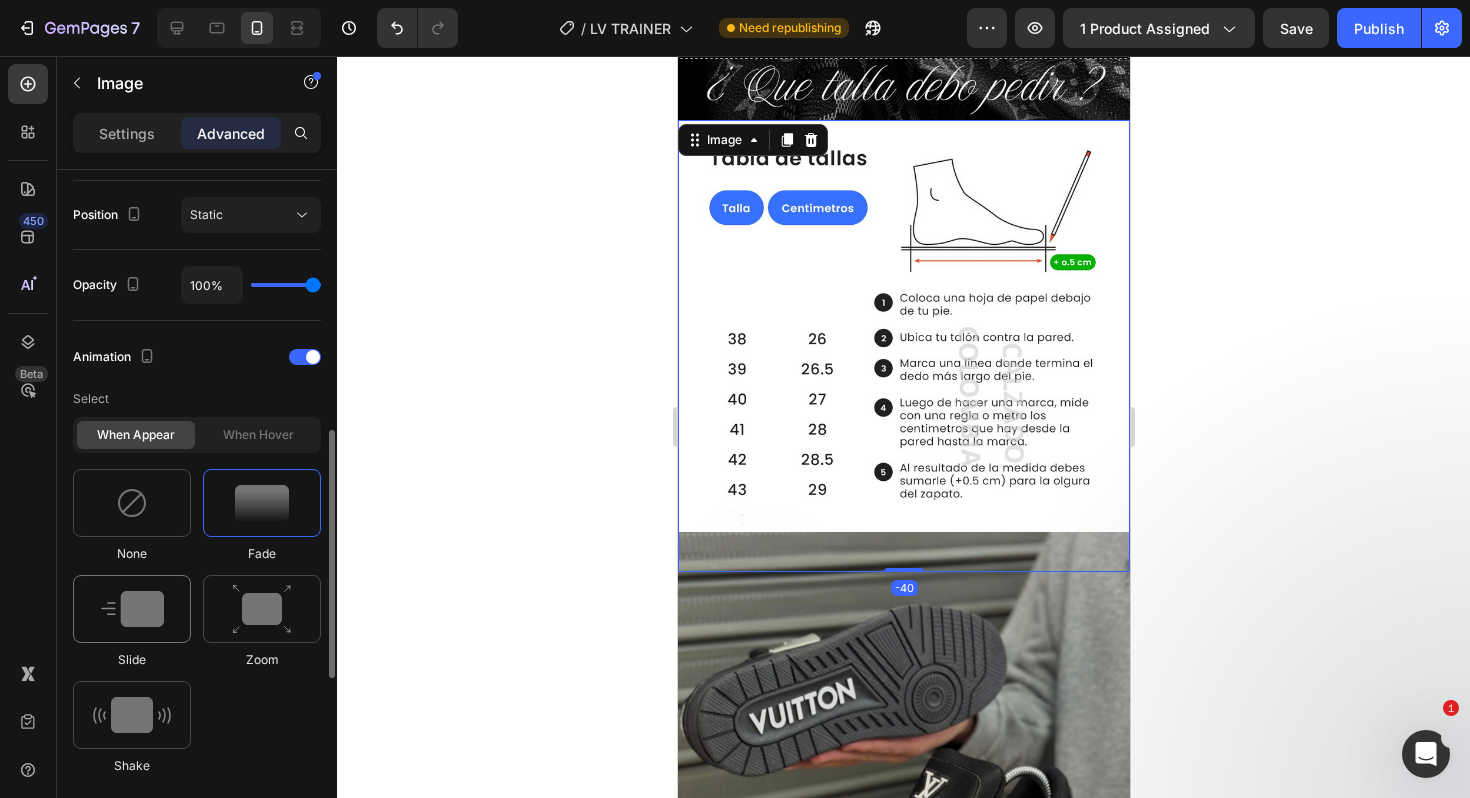 click at bounding box center [132, 609] 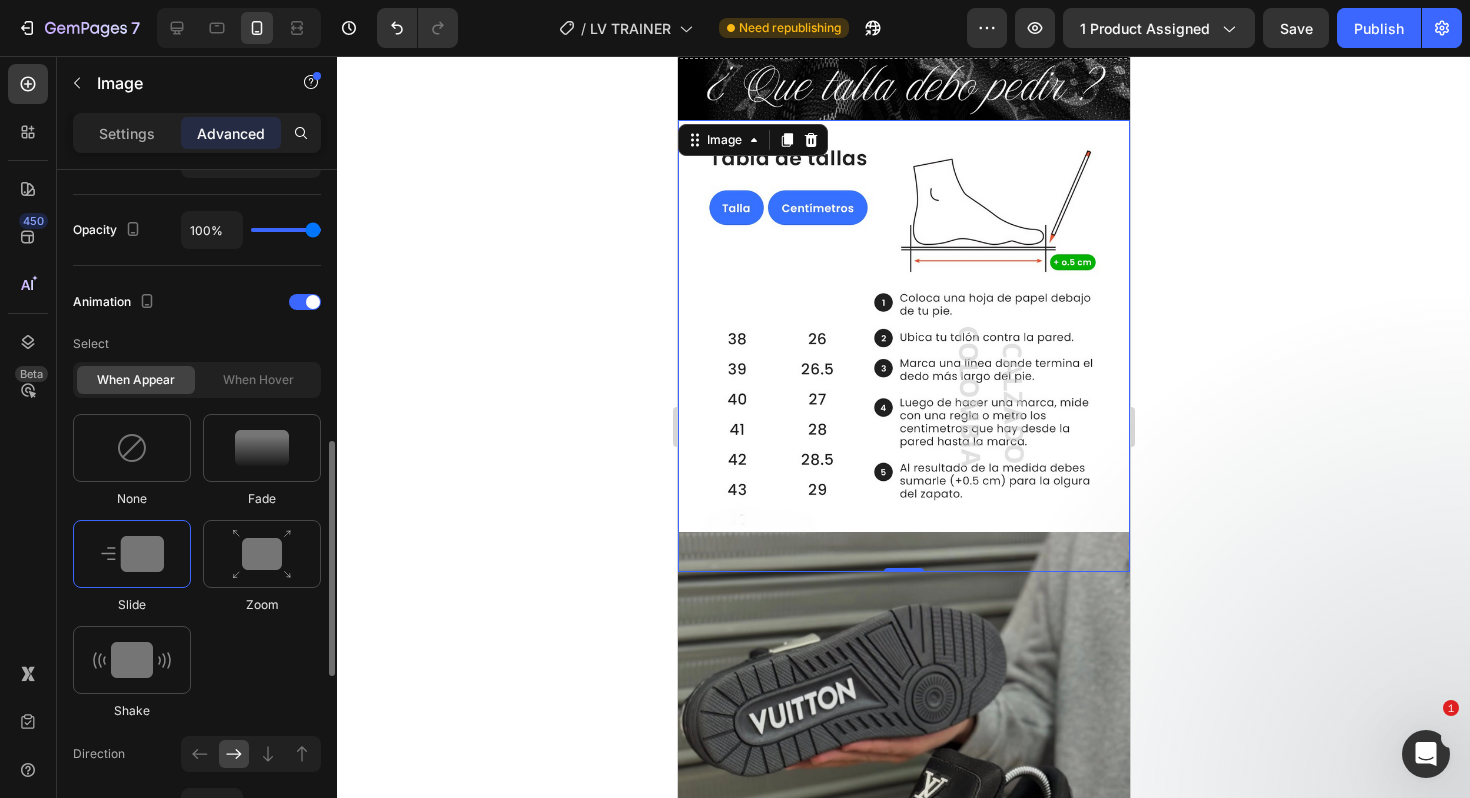 scroll, scrollTop: 779, scrollLeft: 0, axis: vertical 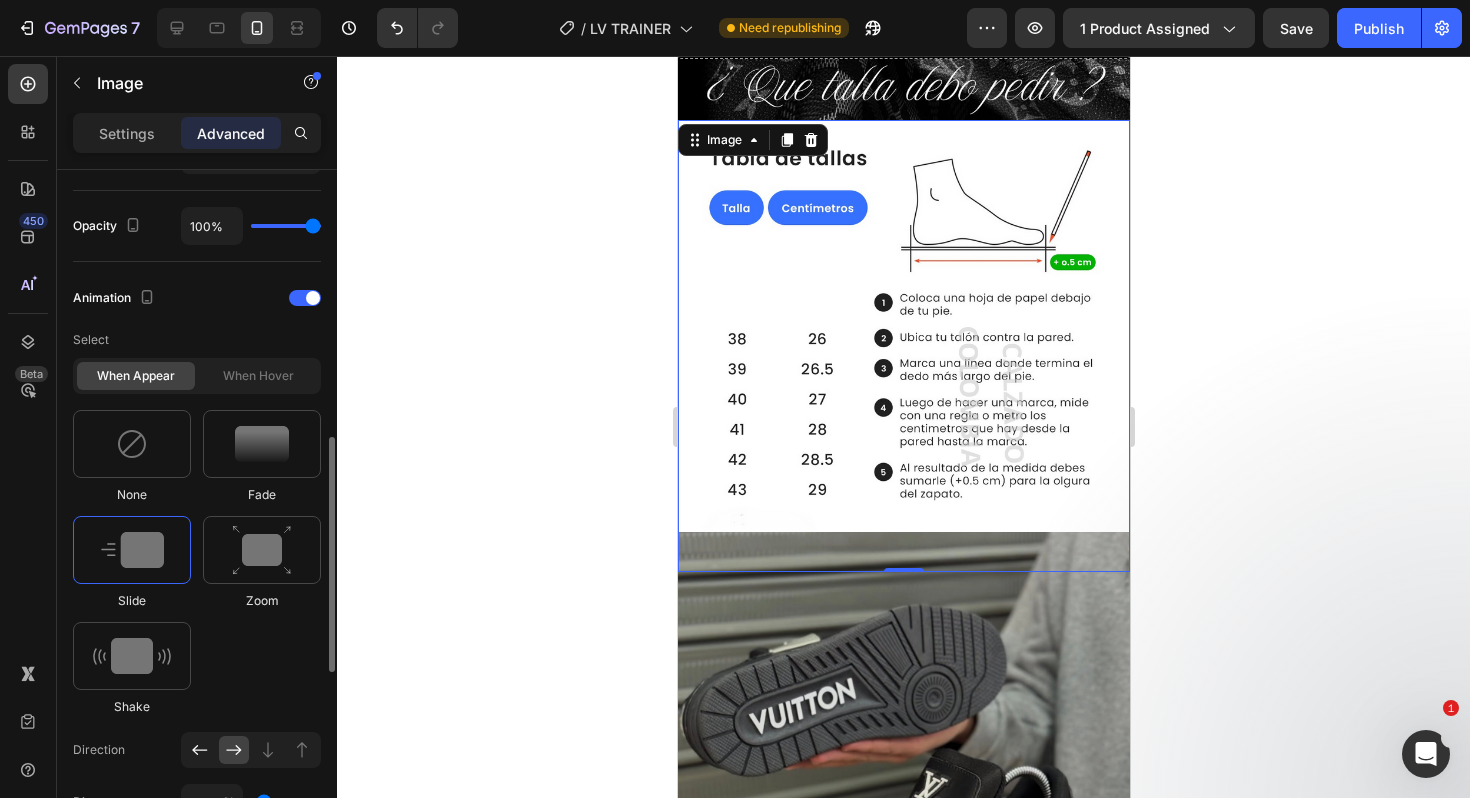 click 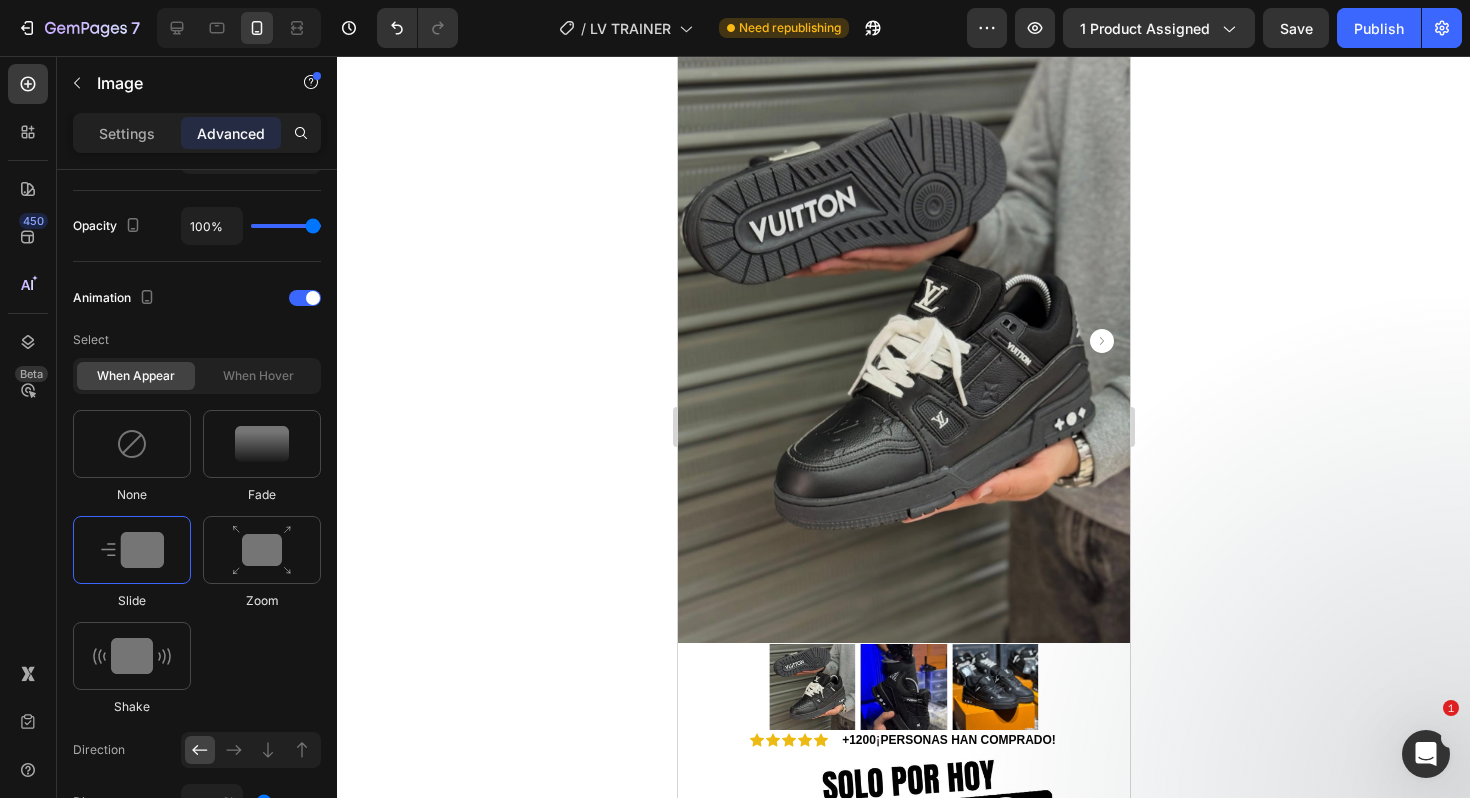 scroll, scrollTop: 6430, scrollLeft: 0, axis: vertical 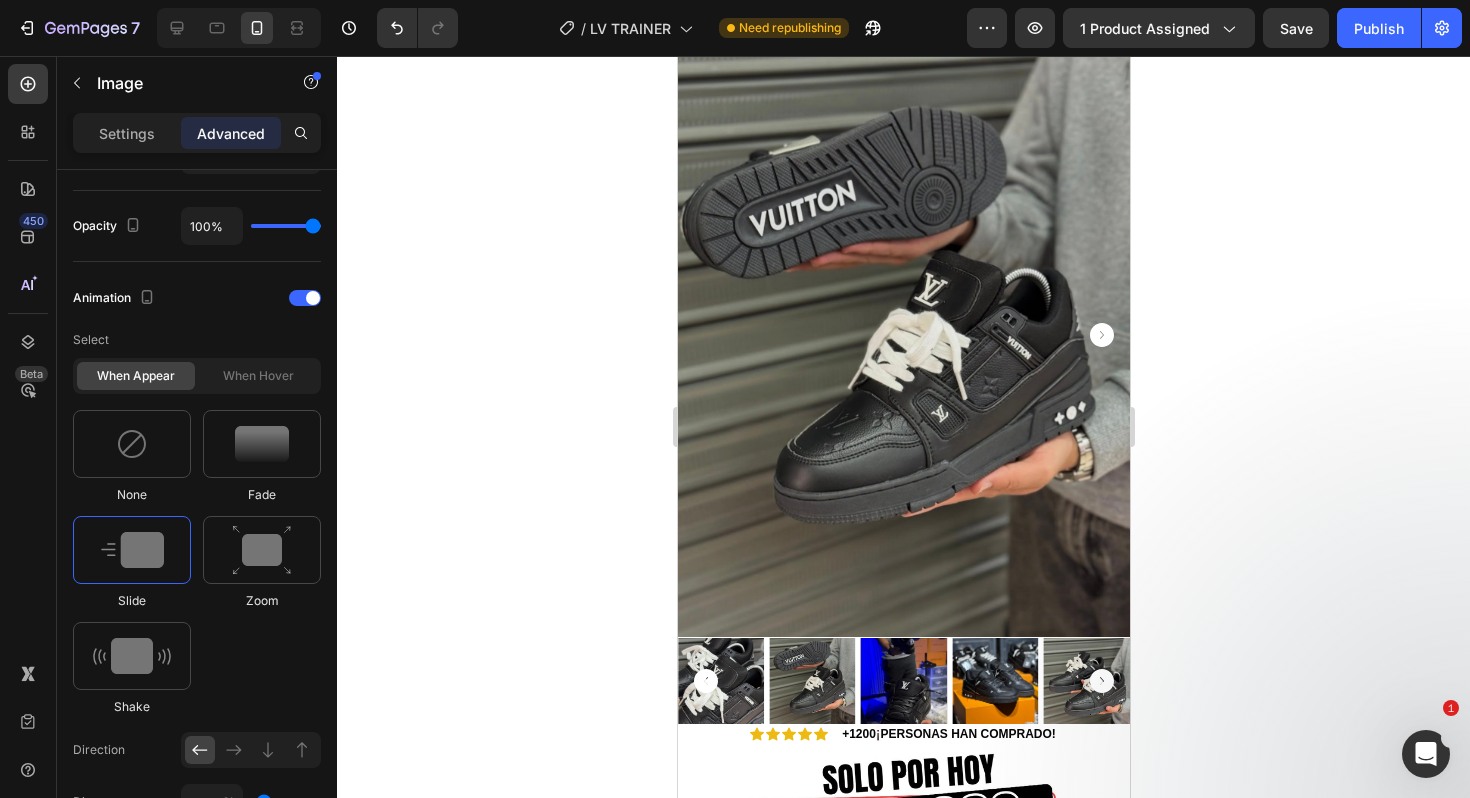 click at bounding box center [903, 335] 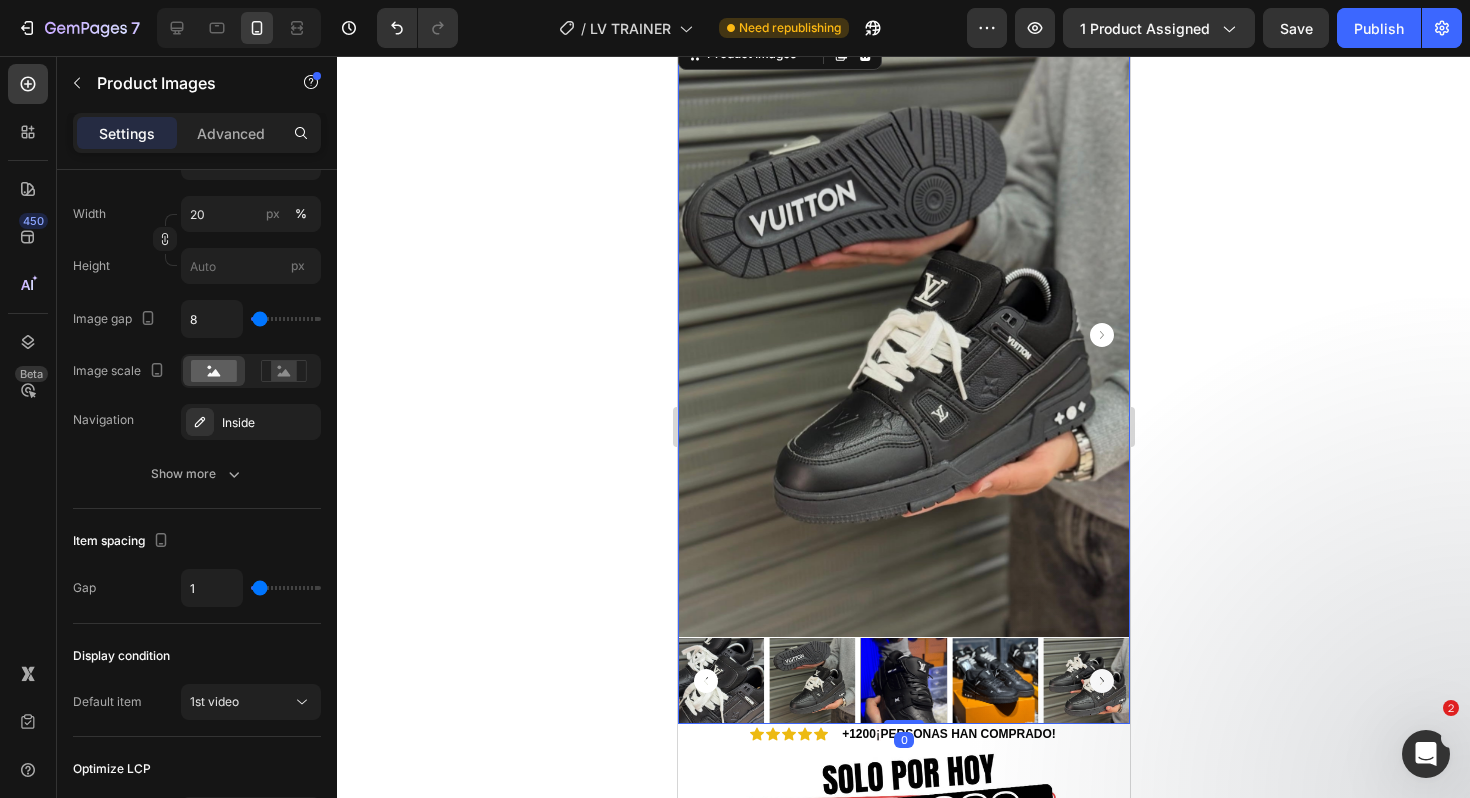 scroll, scrollTop: 0, scrollLeft: 0, axis: both 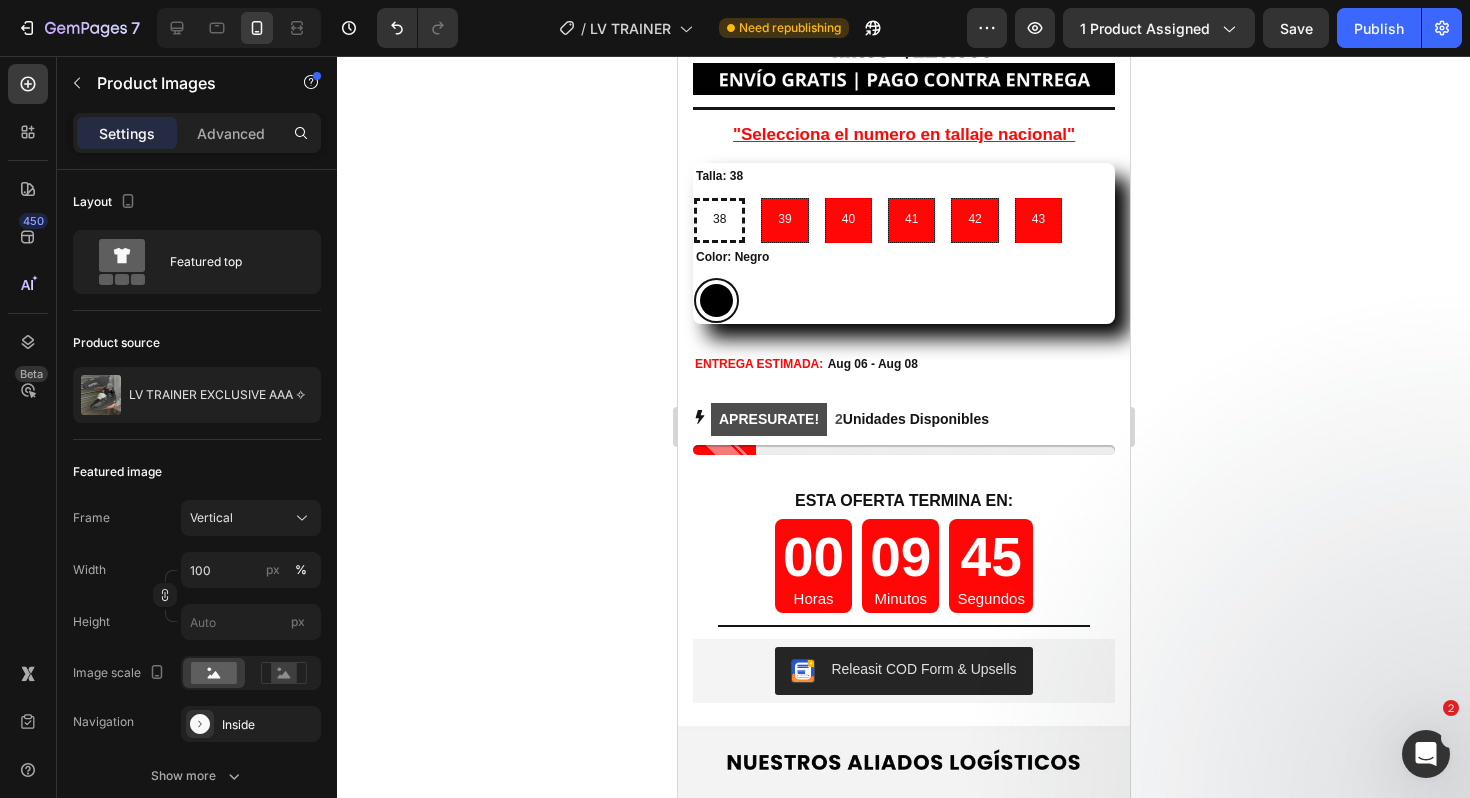 click on "00" at bounding box center [812, 557] 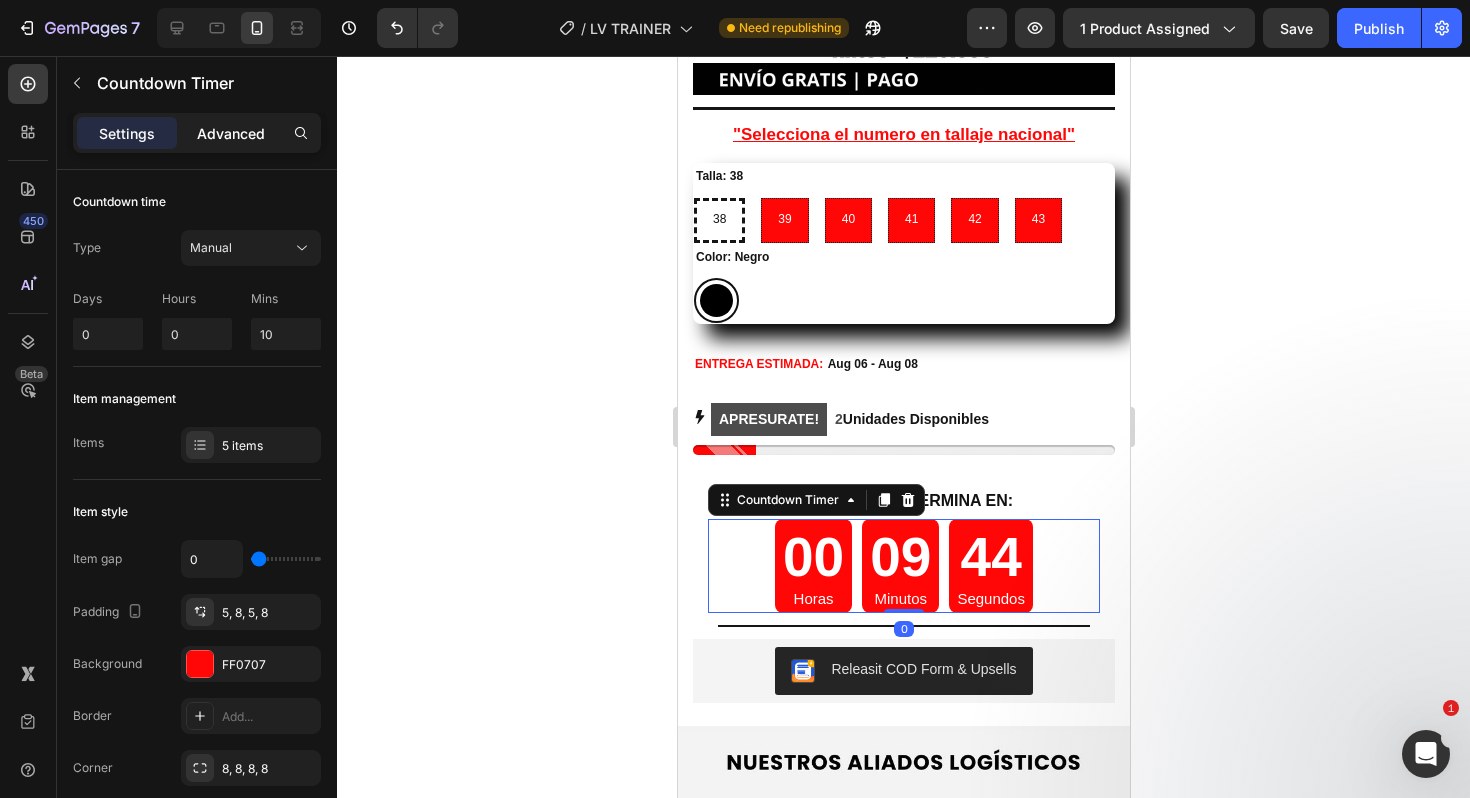 click on "Advanced" 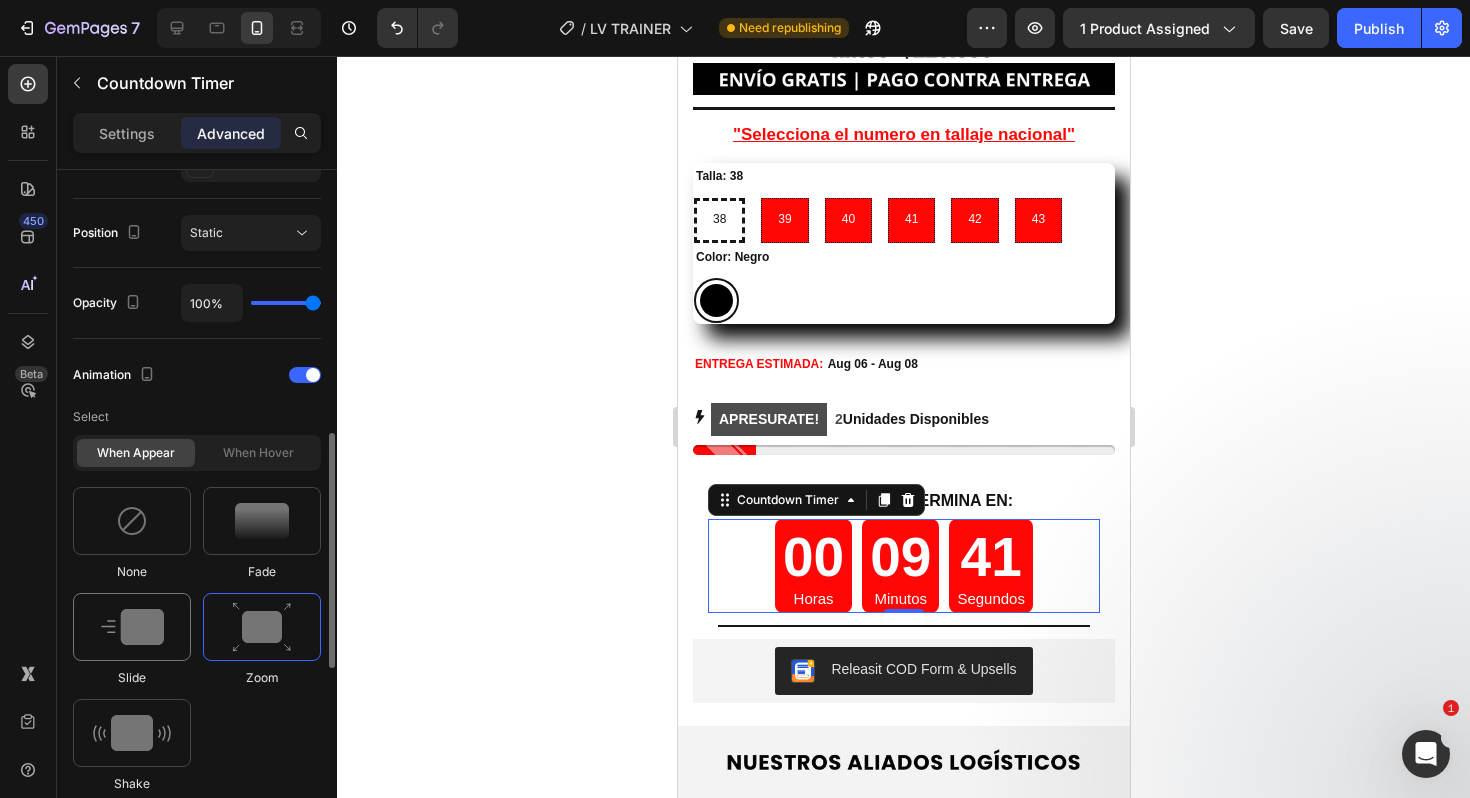 scroll, scrollTop: 722, scrollLeft: 0, axis: vertical 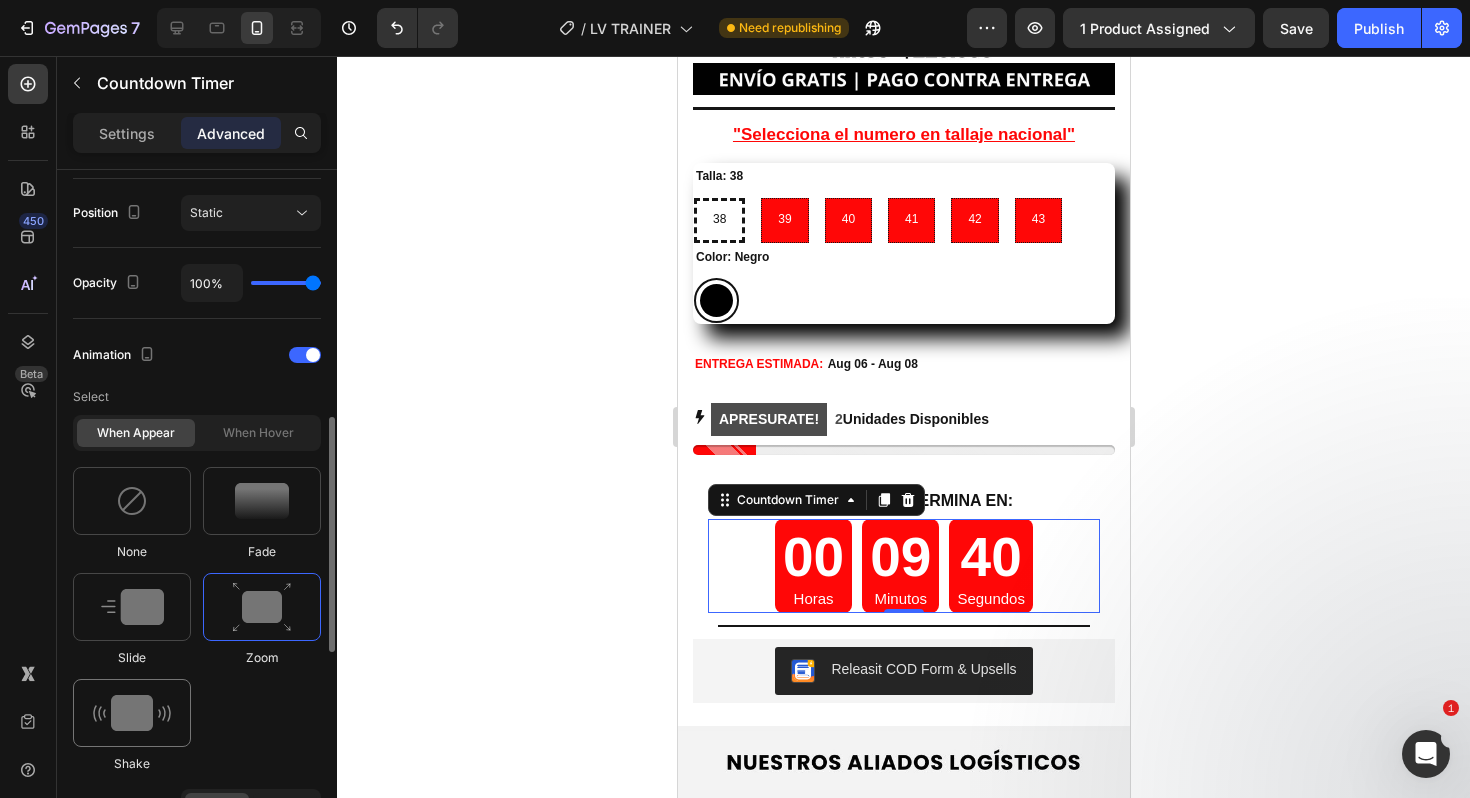 click at bounding box center (132, 713) 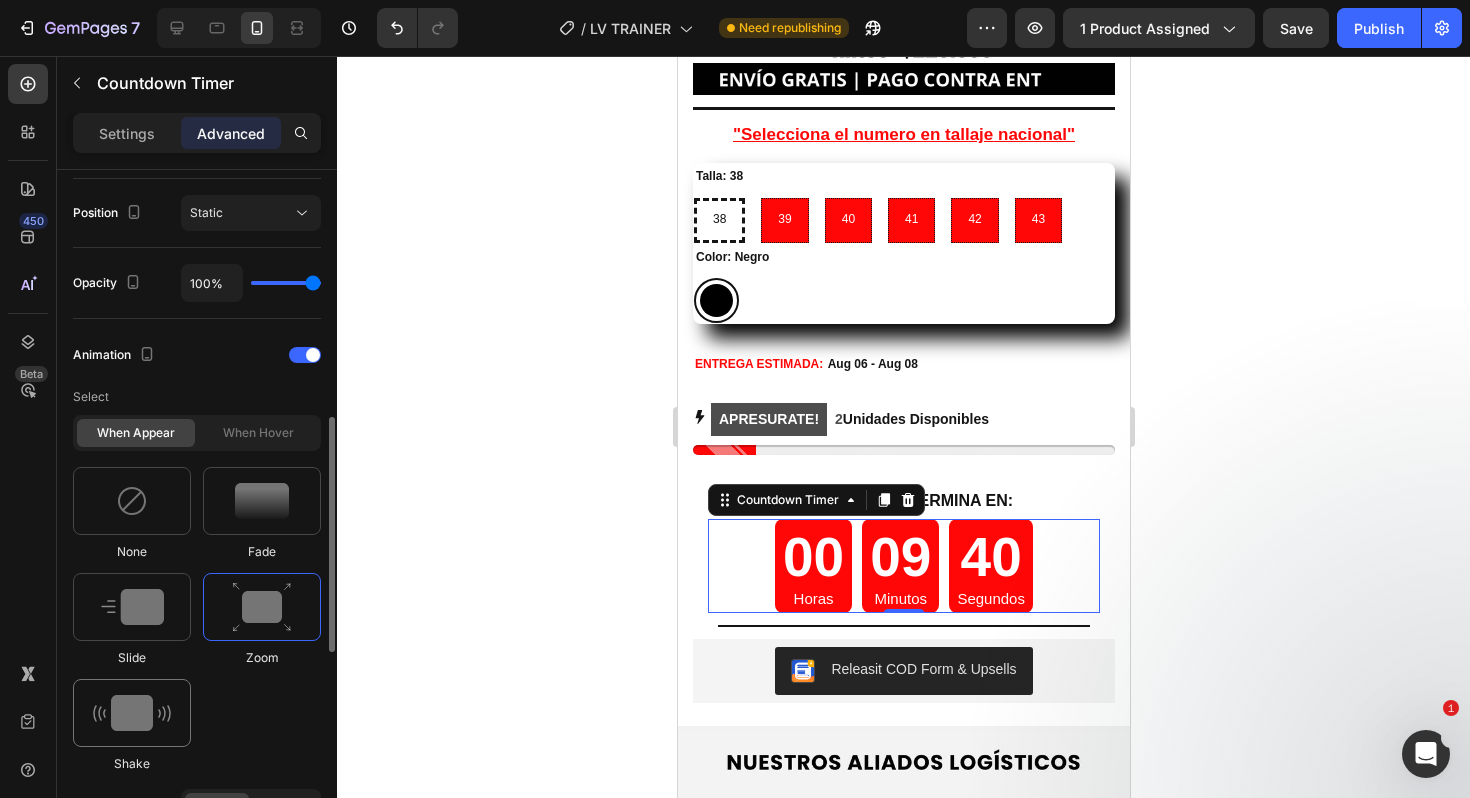 type on "0.7" 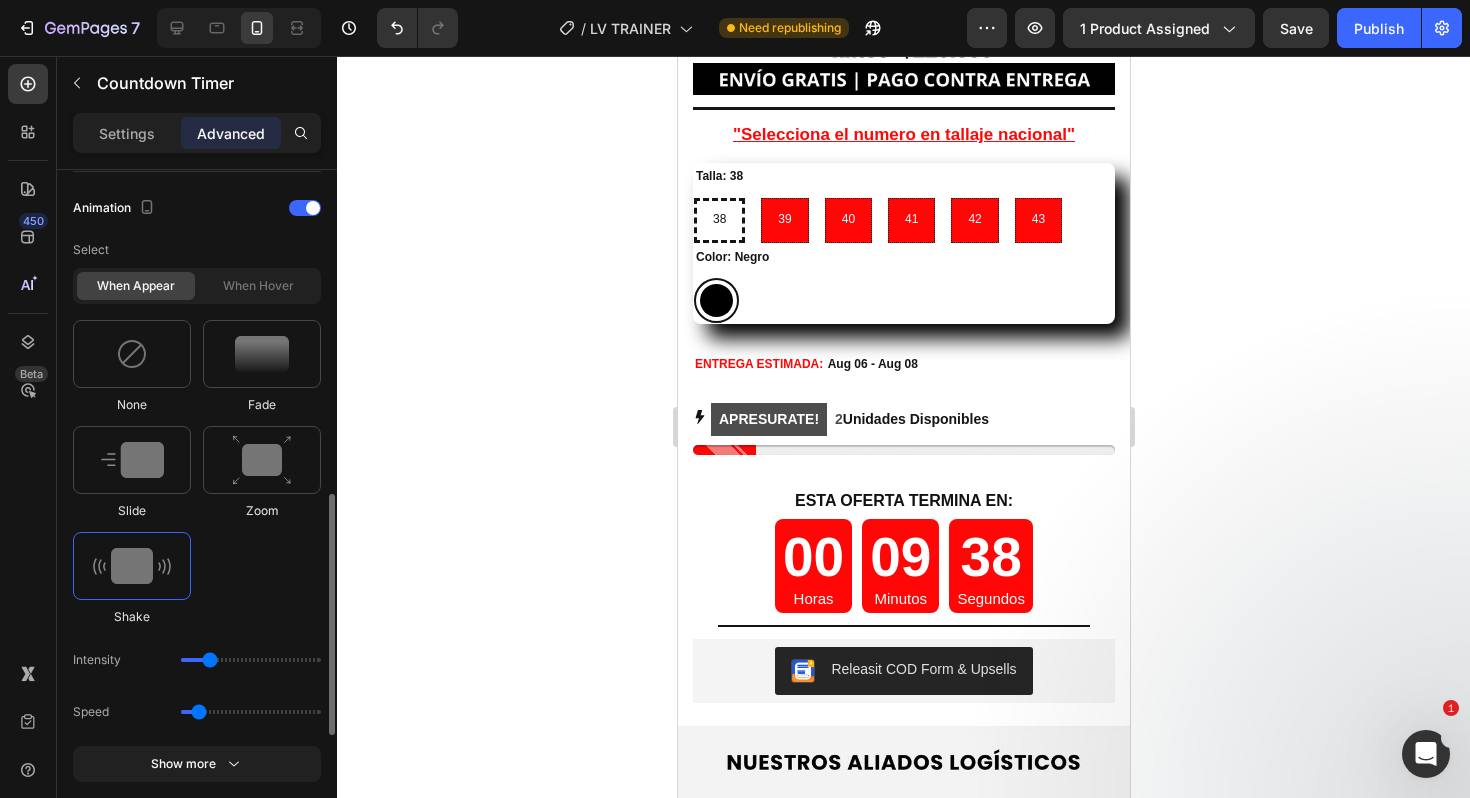 scroll, scrollTop: 960, scrollLeft: 0, axis: vertical 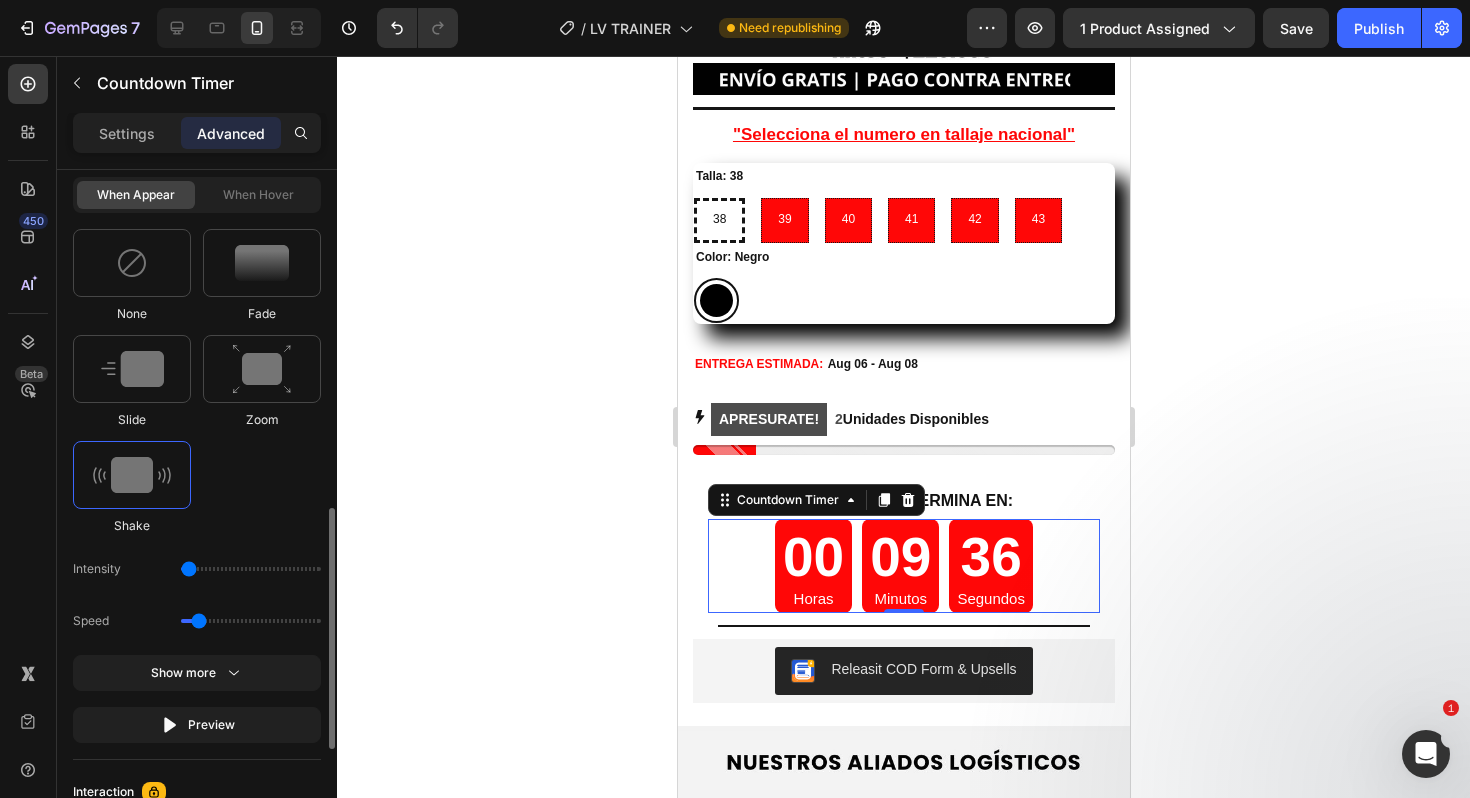 drag, startPoint x: 212, startPoint y: 571, endPoint x: 177, endPoint y: 571, distance: 35 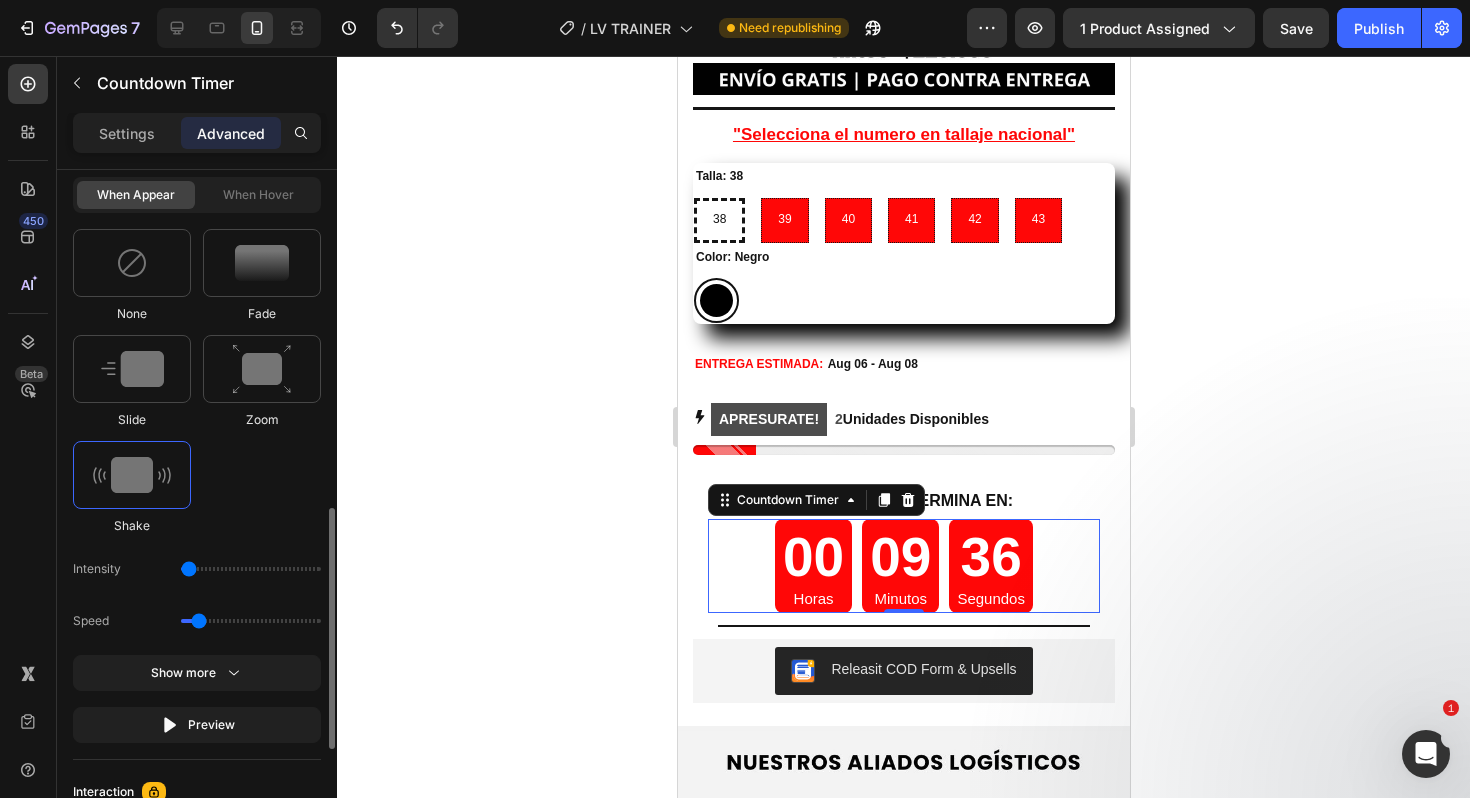 click at bounding box center [251, 569] 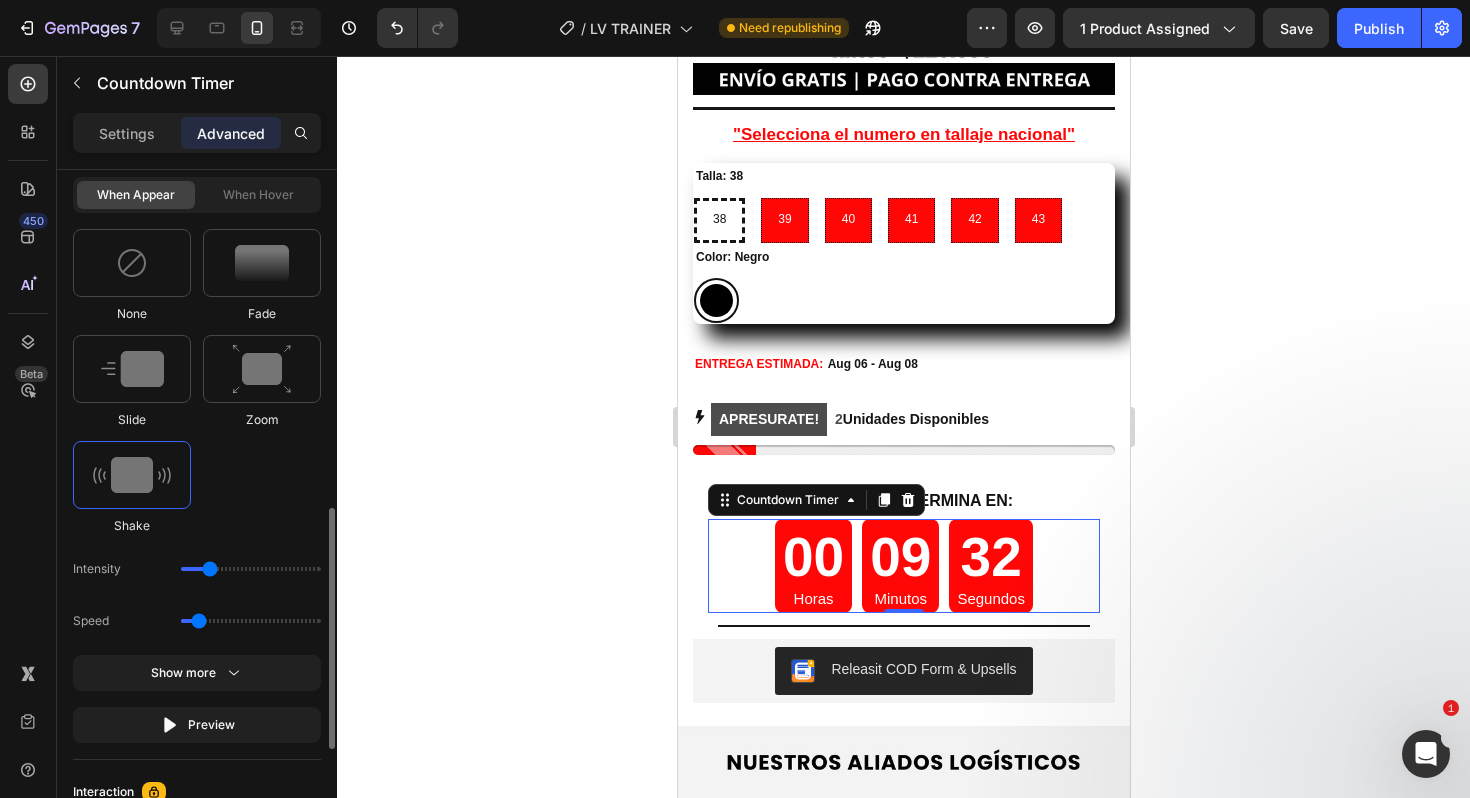 drag, startPoint x: 191, startPoint y: 561, endPoint x: 201, endPoint y: 565, distance: 10.770329 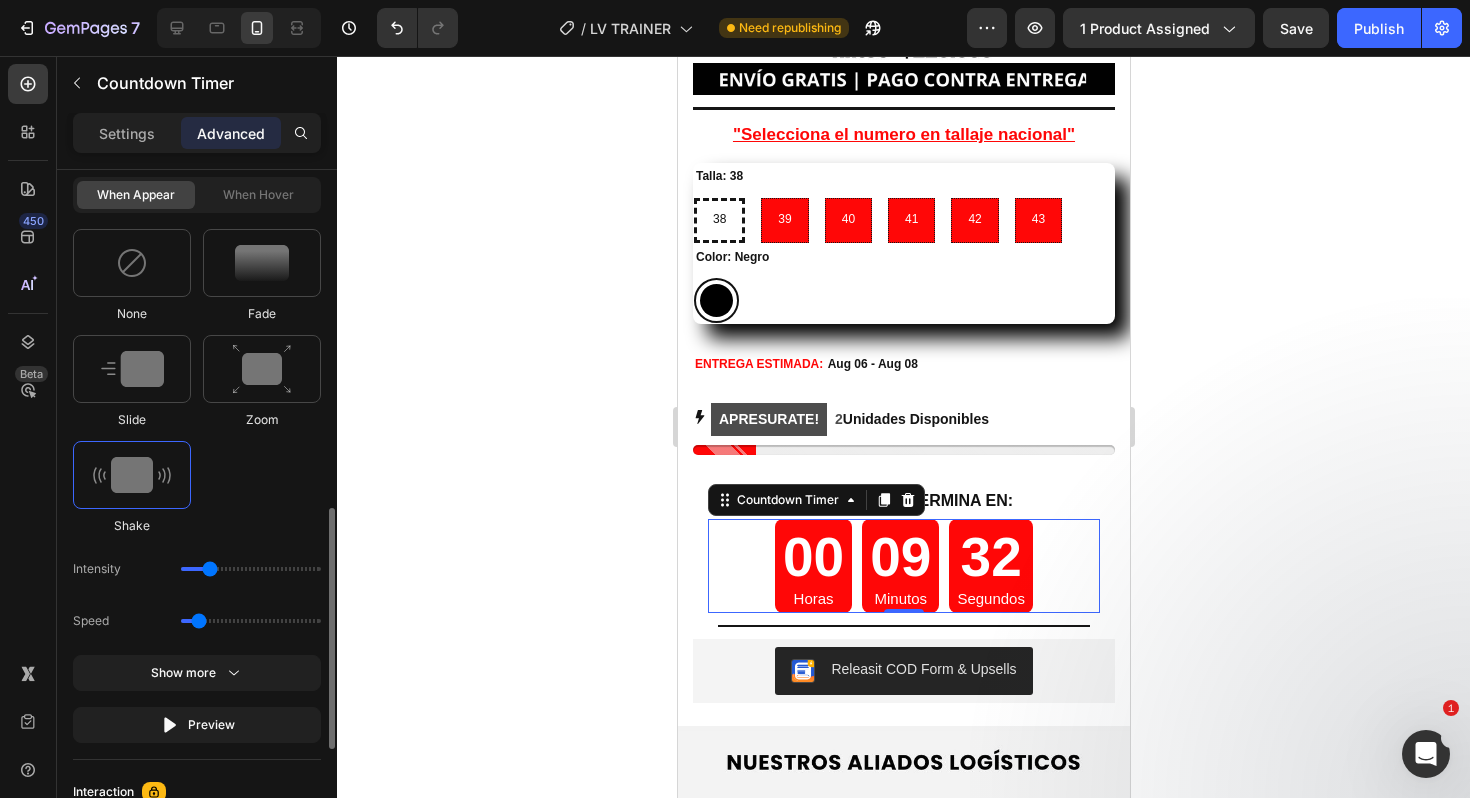 type on "11" 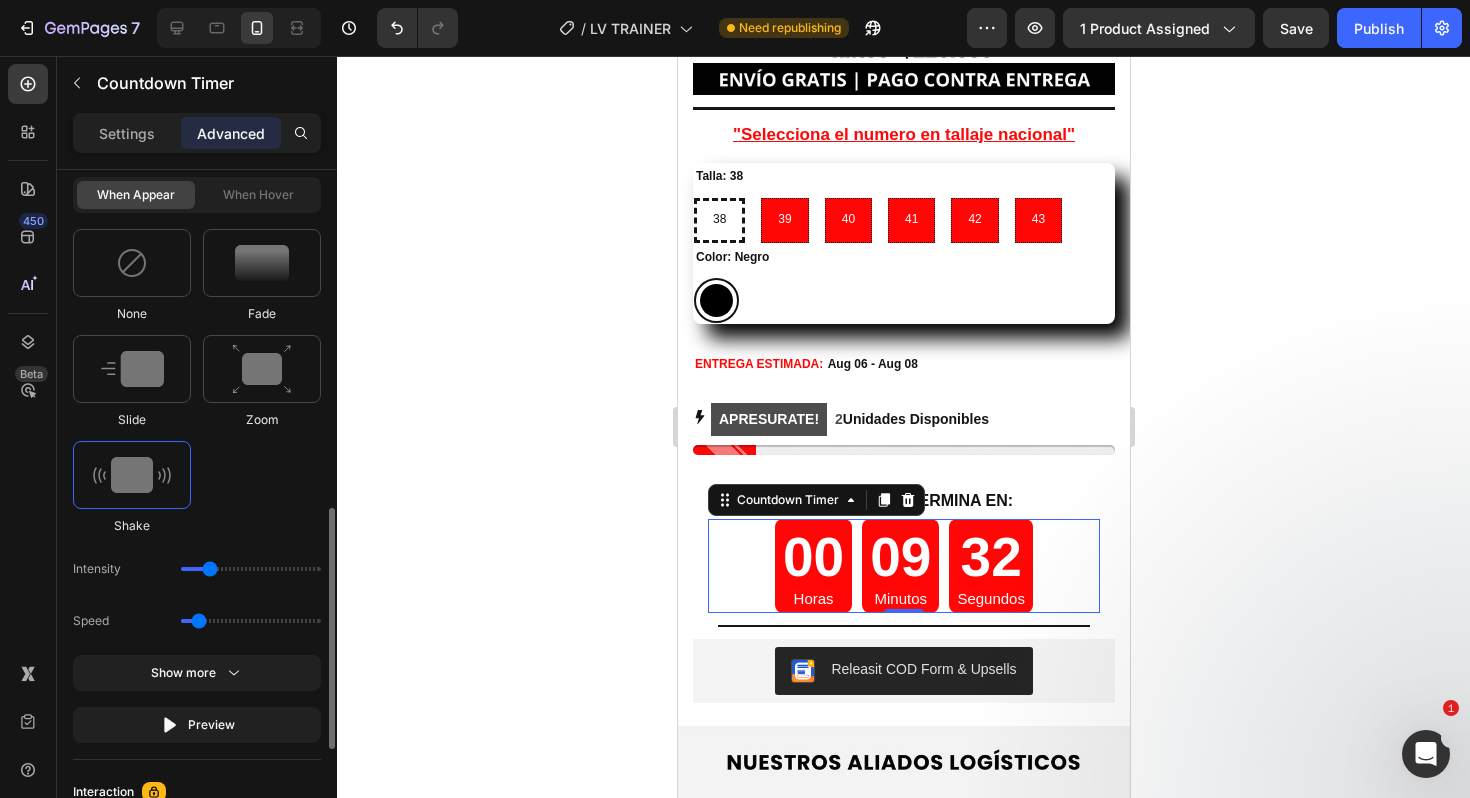 click at bounding box center (251, 569) 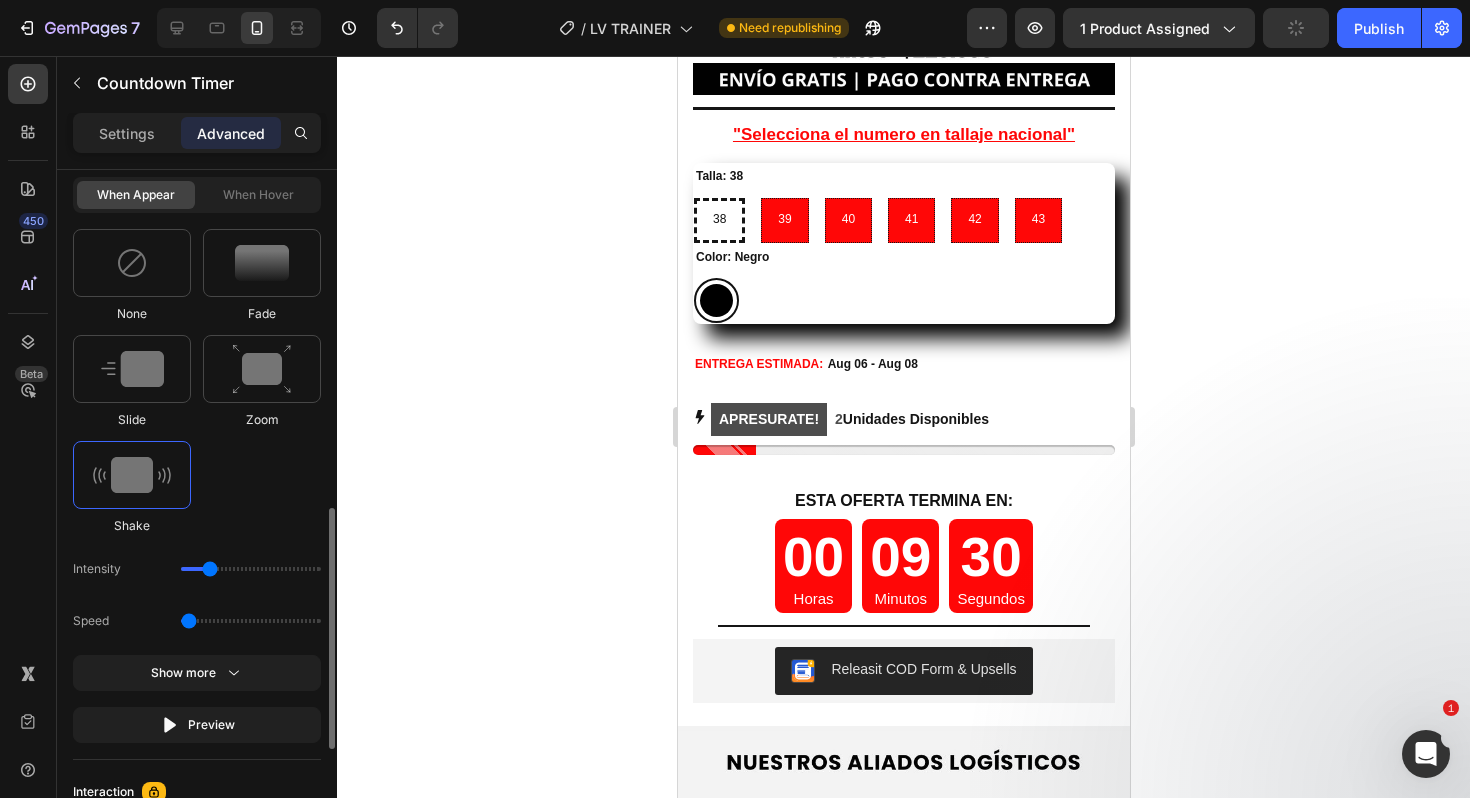drag, startPoint x: 197, startPoint y: 622, endPoint x: 185, endPoint y: 622, distance: 12 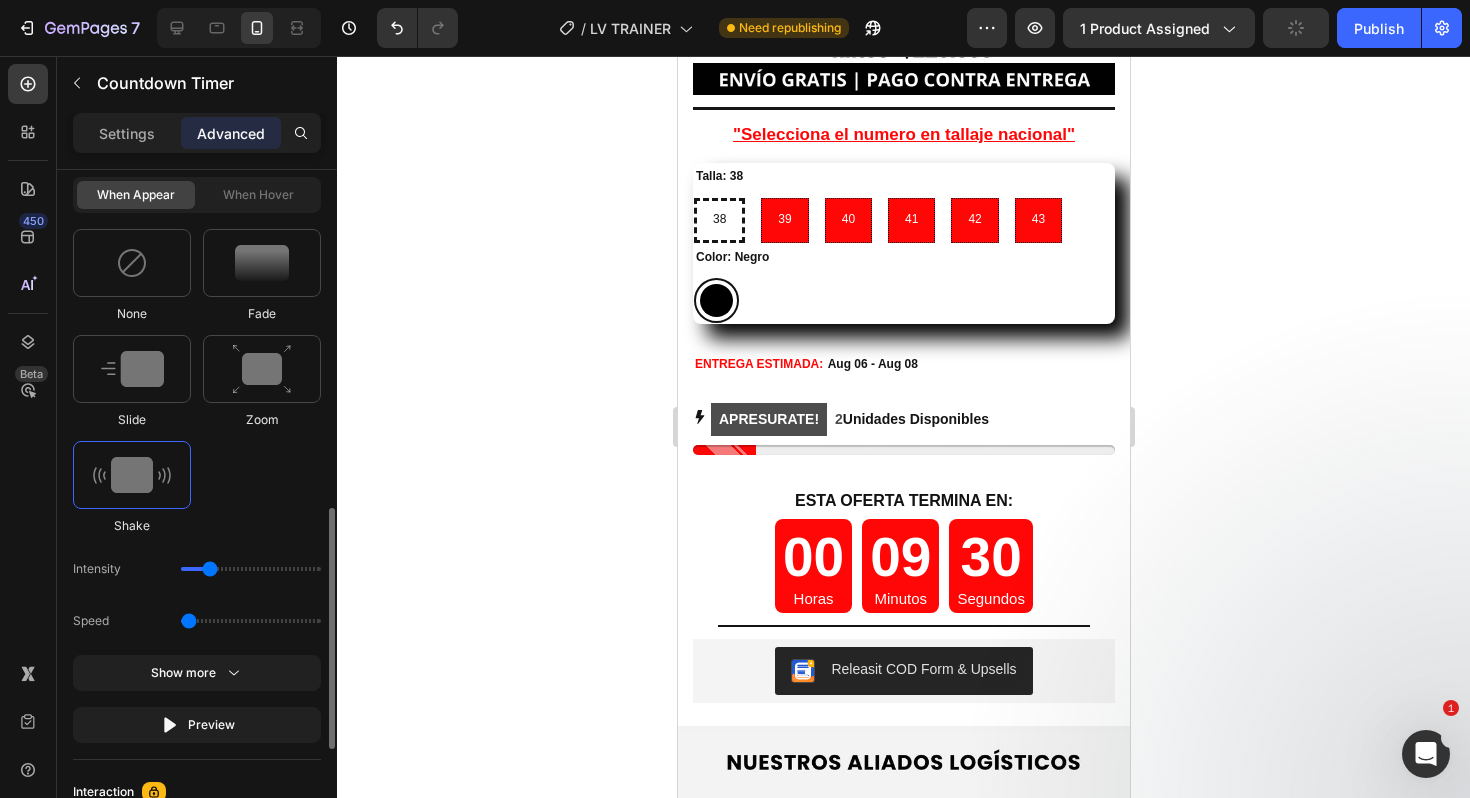 type on "0.5" 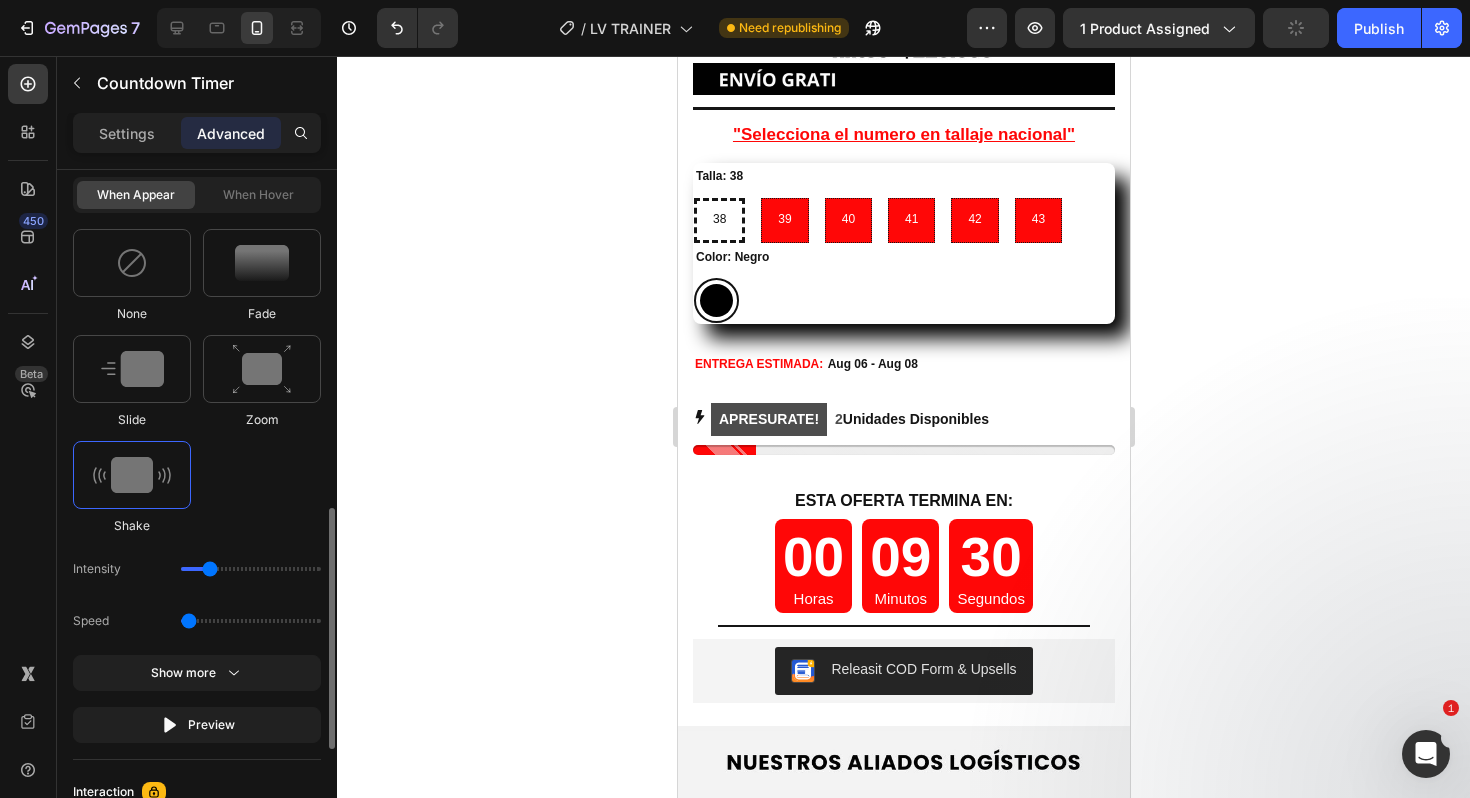 click at bounding box center (251, 621) 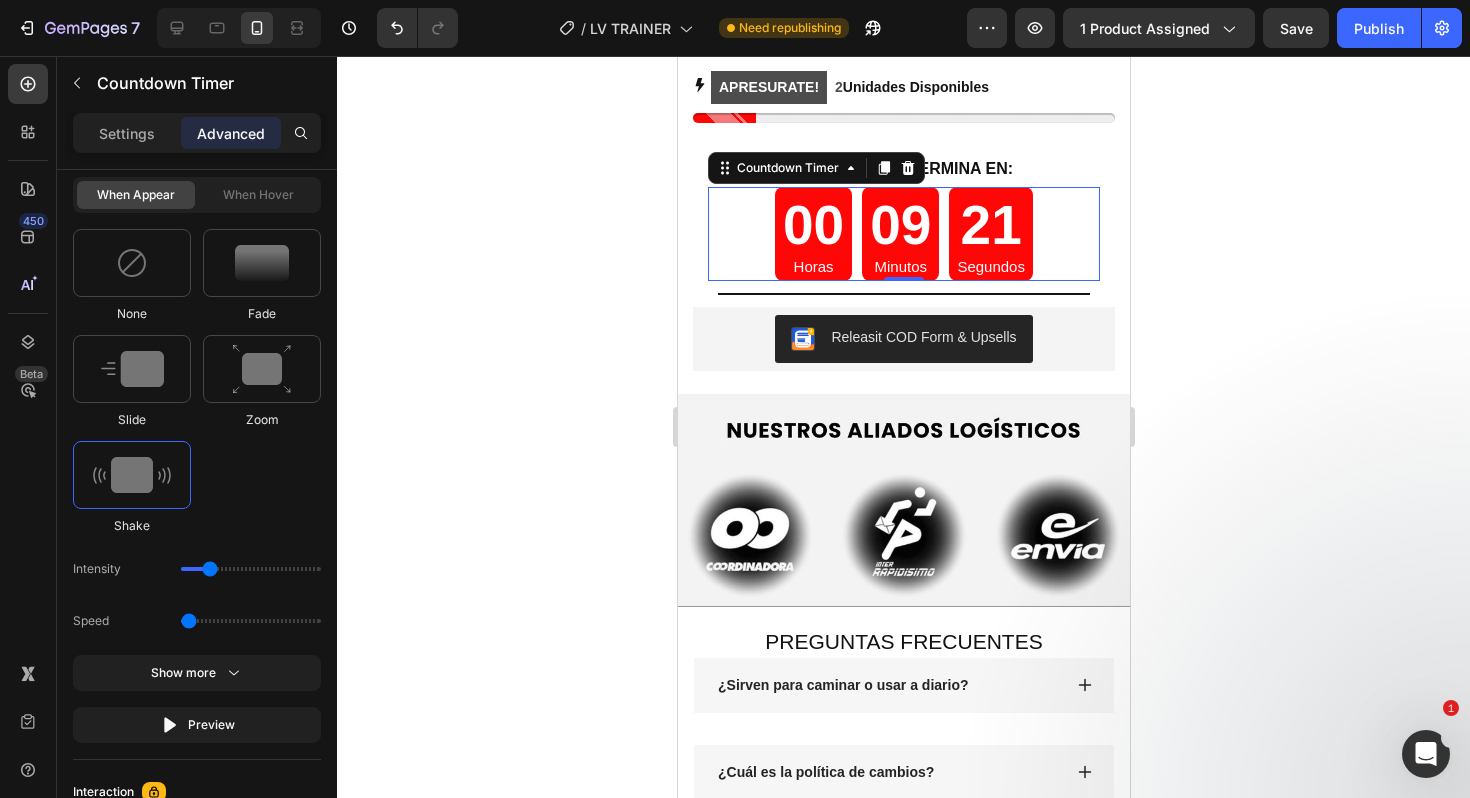 scroll, scrollTop: 7593, scrollLeft: 0, axis: vertical 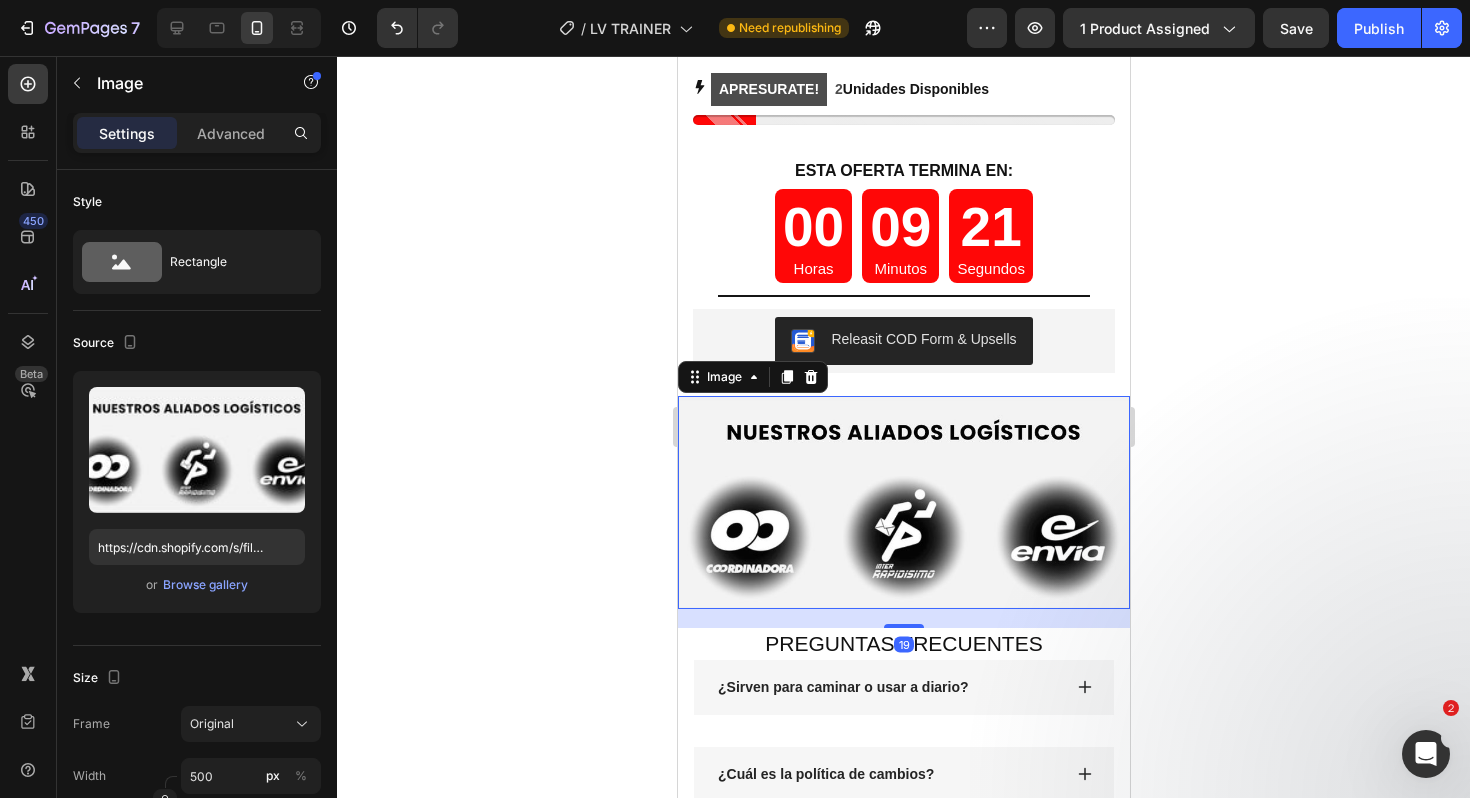 click at bounding box center [903, 503] 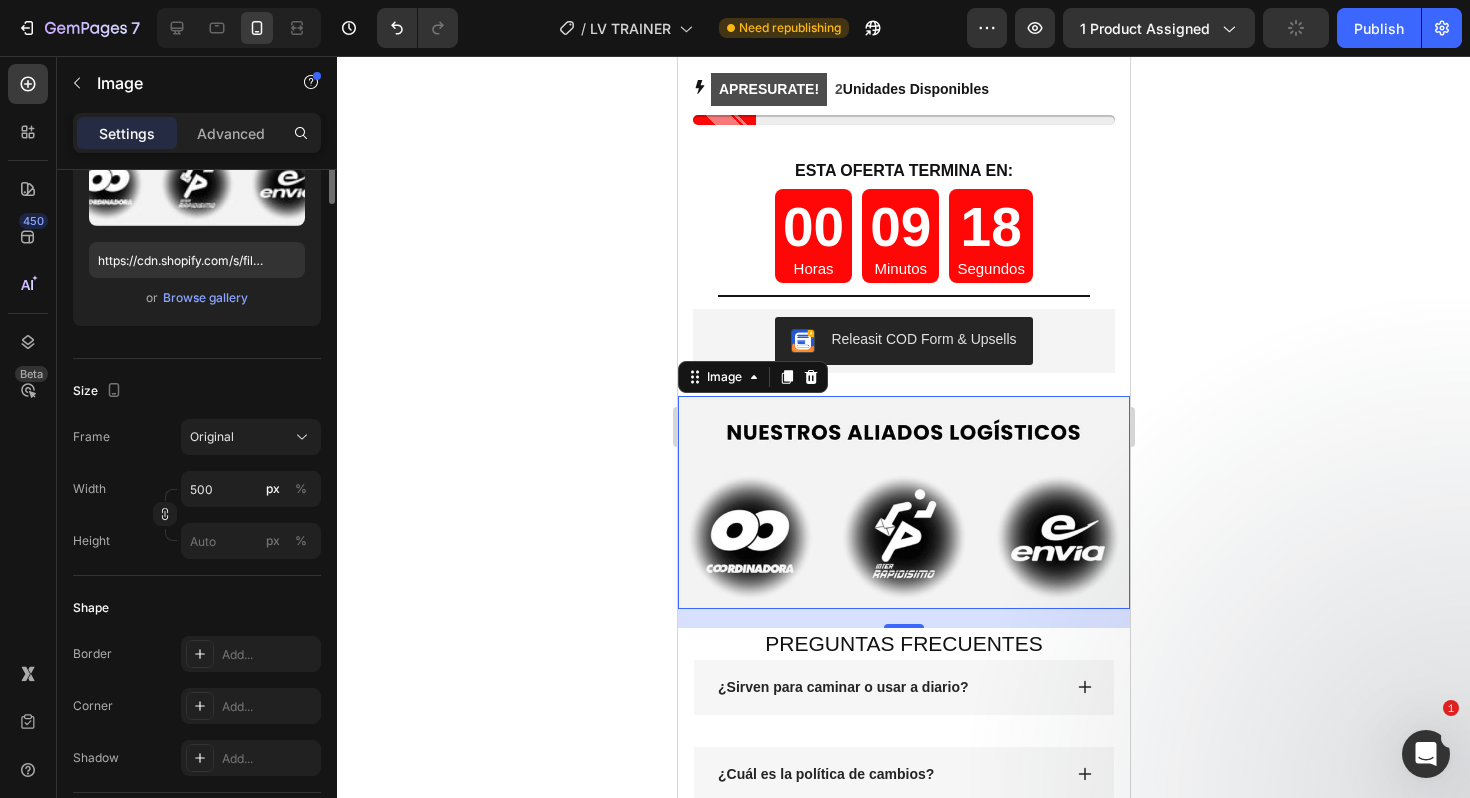 scroll, scrollTop: 0, scrollLeft: 0, axis: both 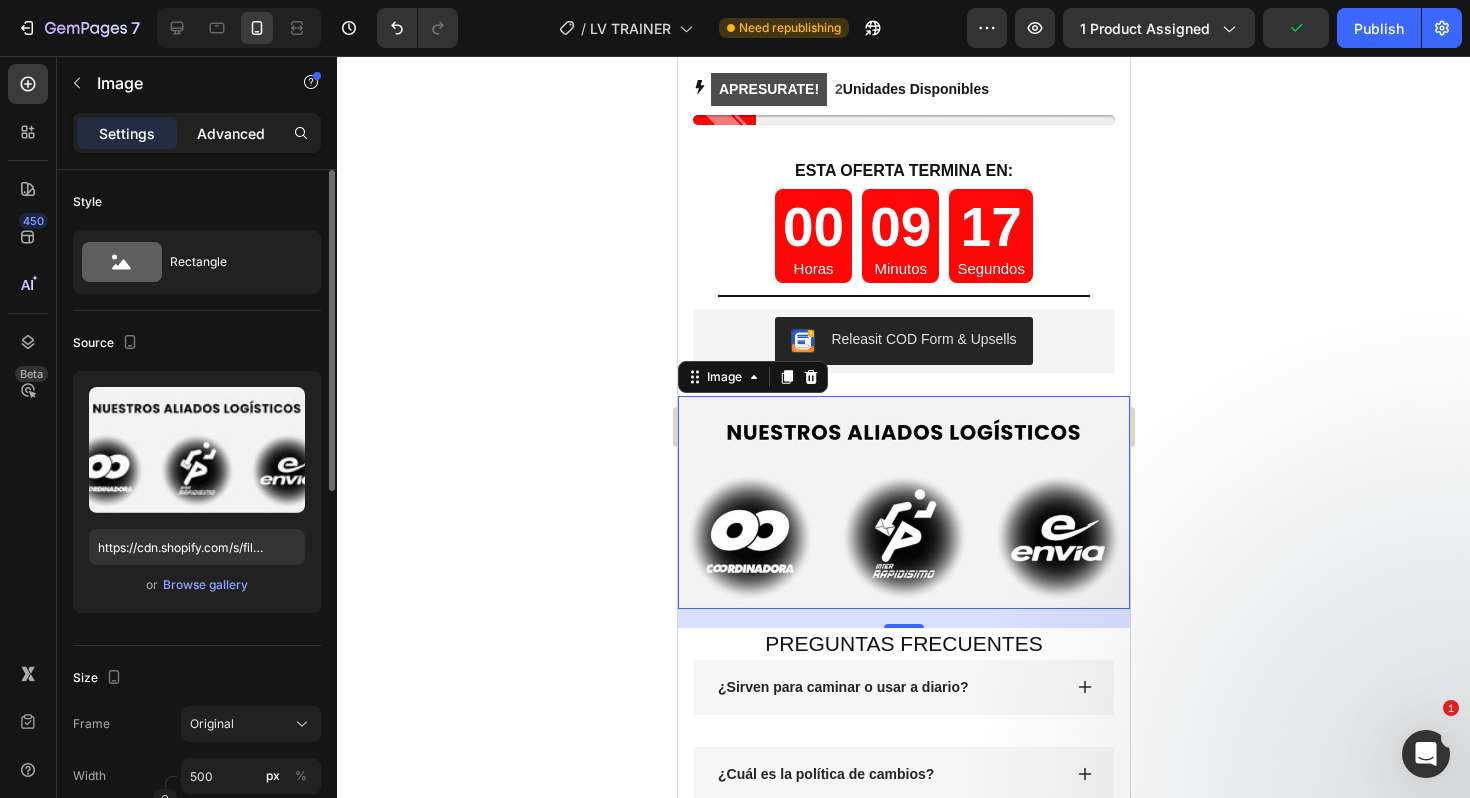 click on "Advanced" at bounding box center (231, 133) 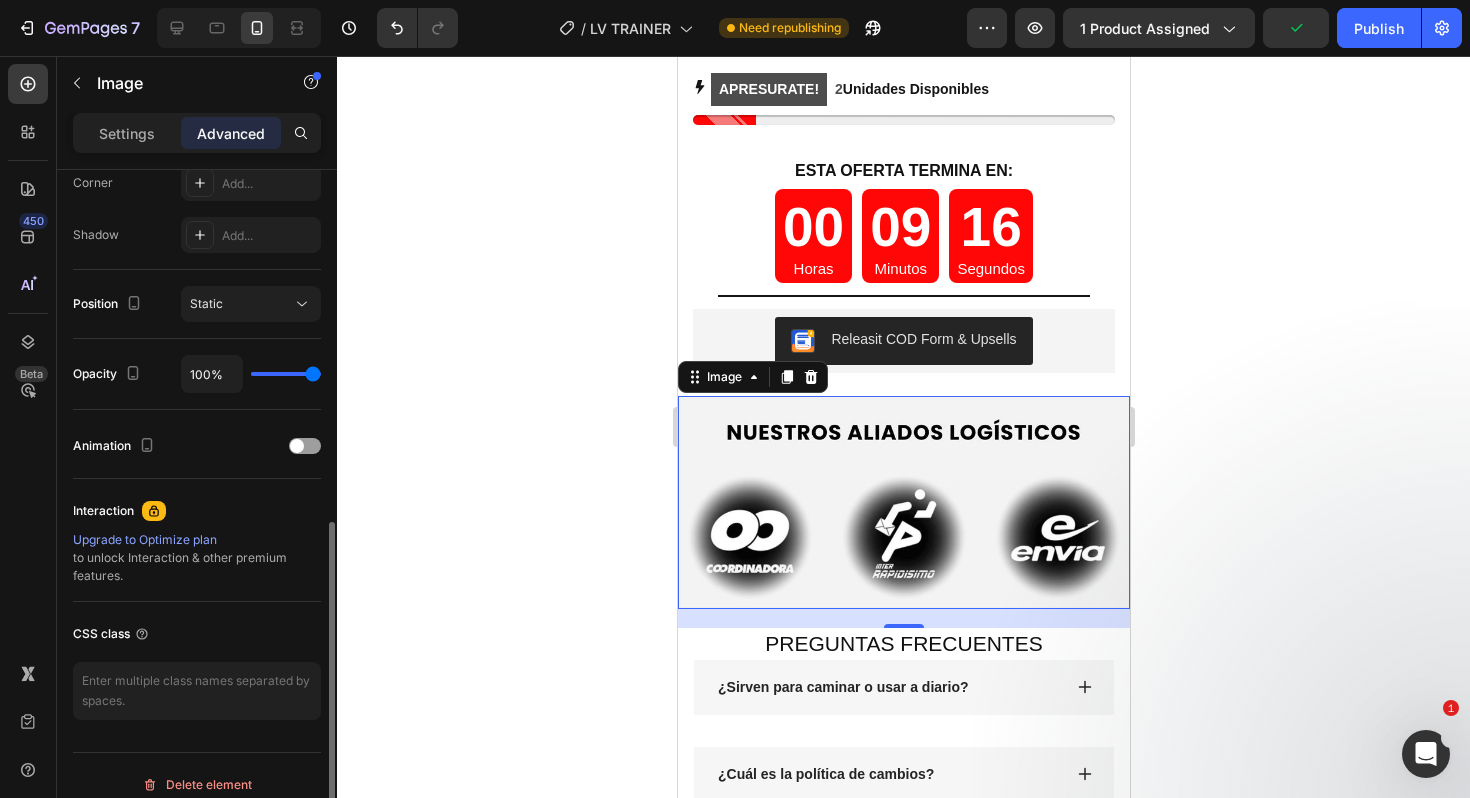 scroll, scrollTop: 649, scrollLeft: 0, axis: vertical 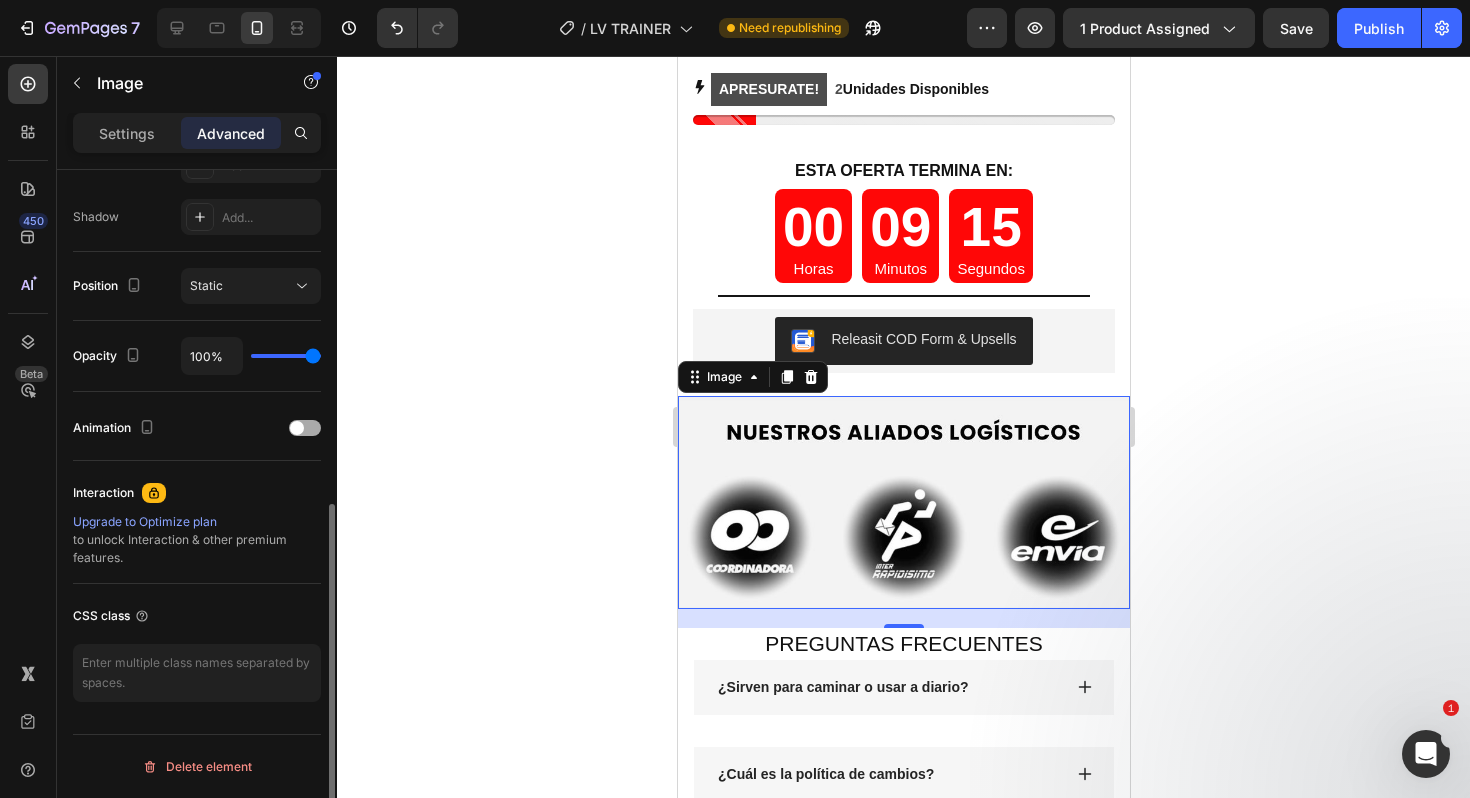 click at bounding box center (297, 428) 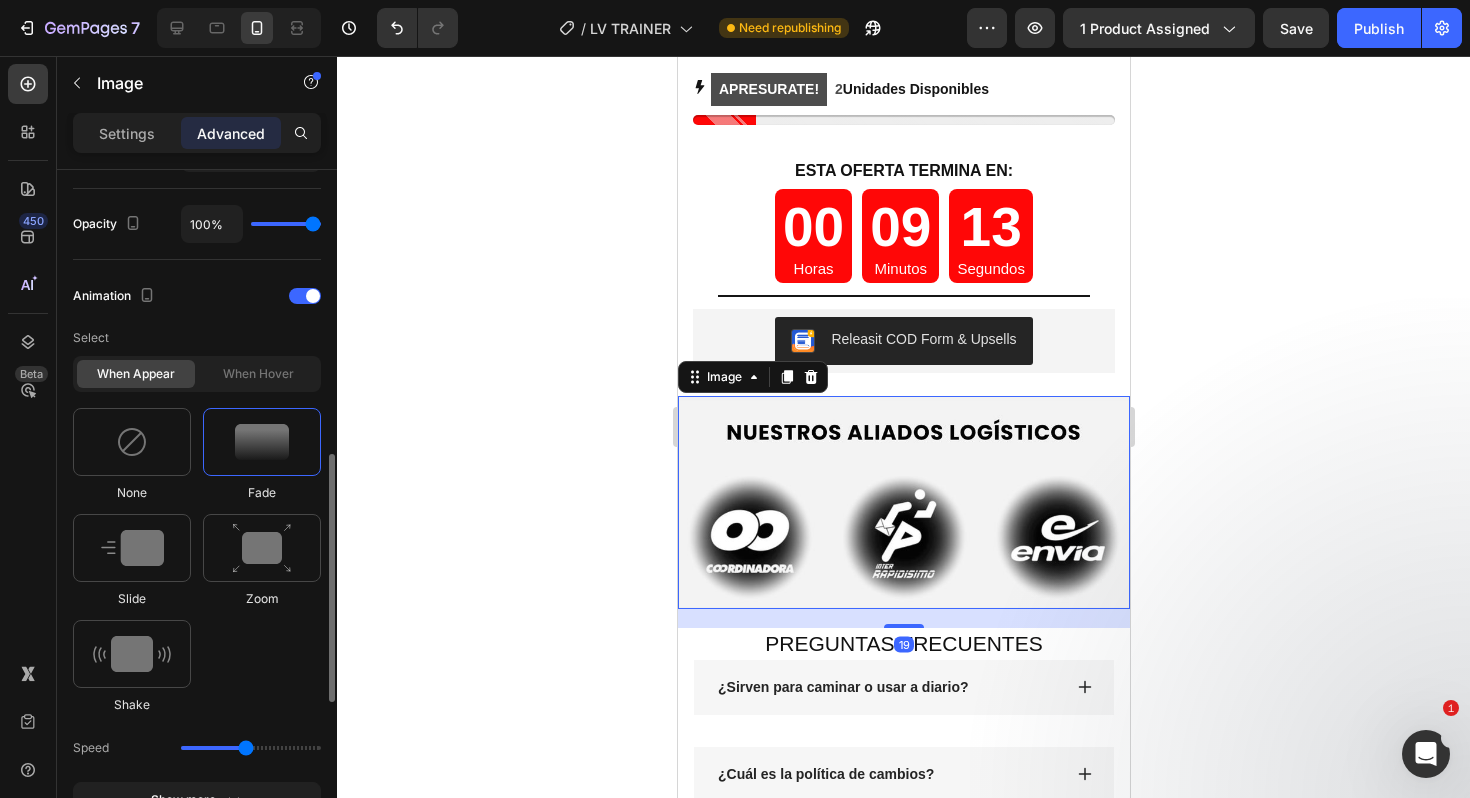 scroll, scrollTop: 782, scrollLeft: 0, axis: vertical 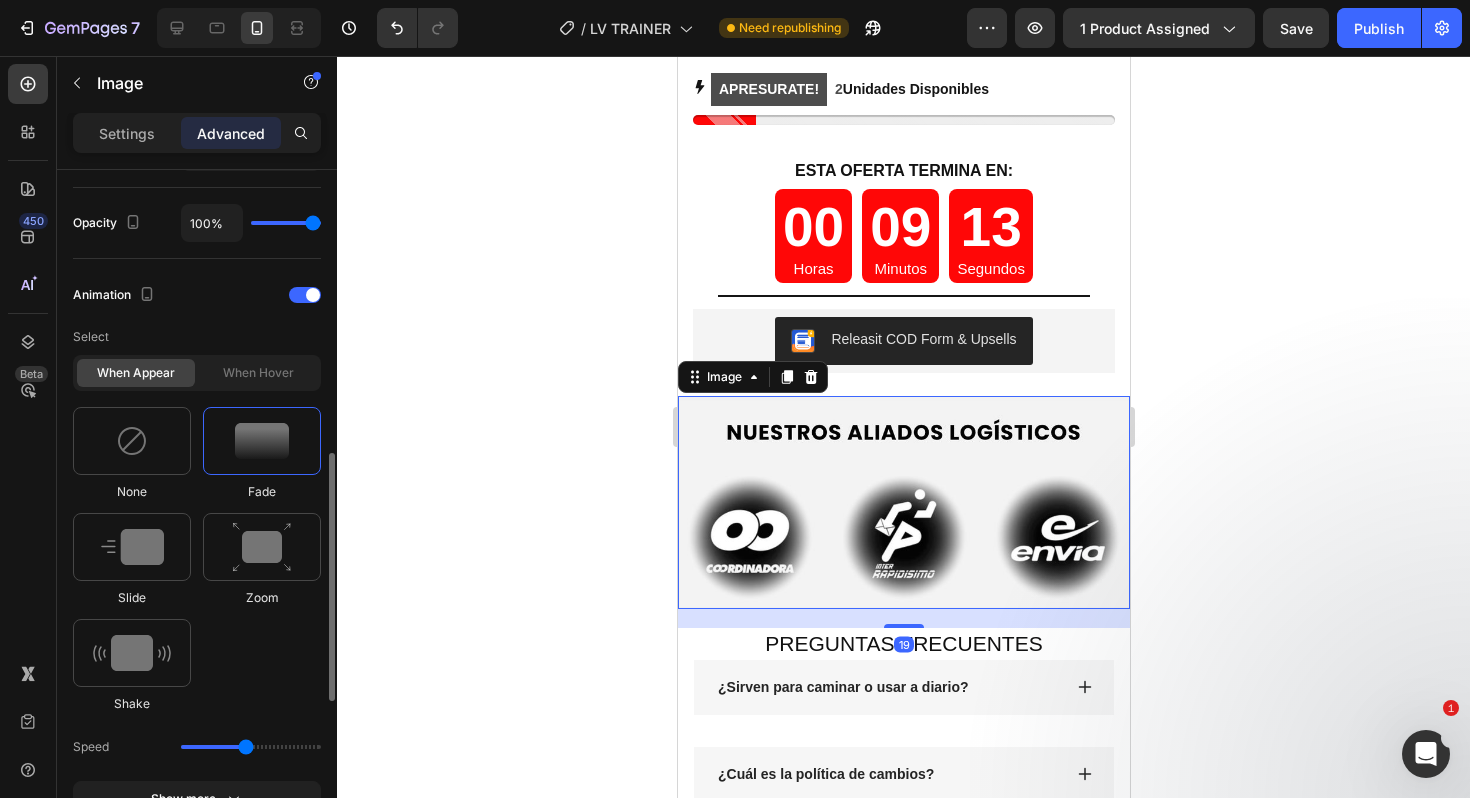 click at bounding box center [262, 441] 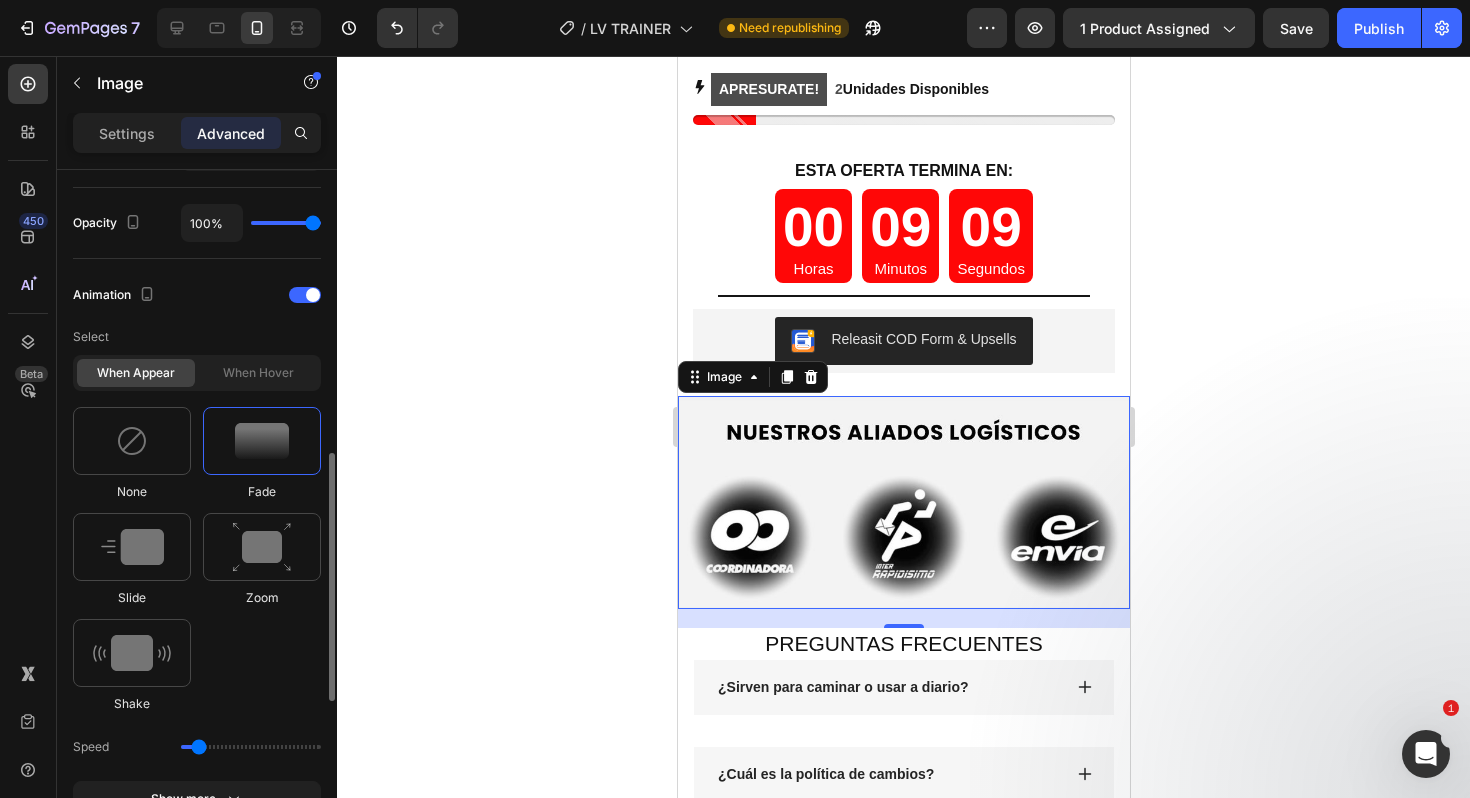 type on "0.7" 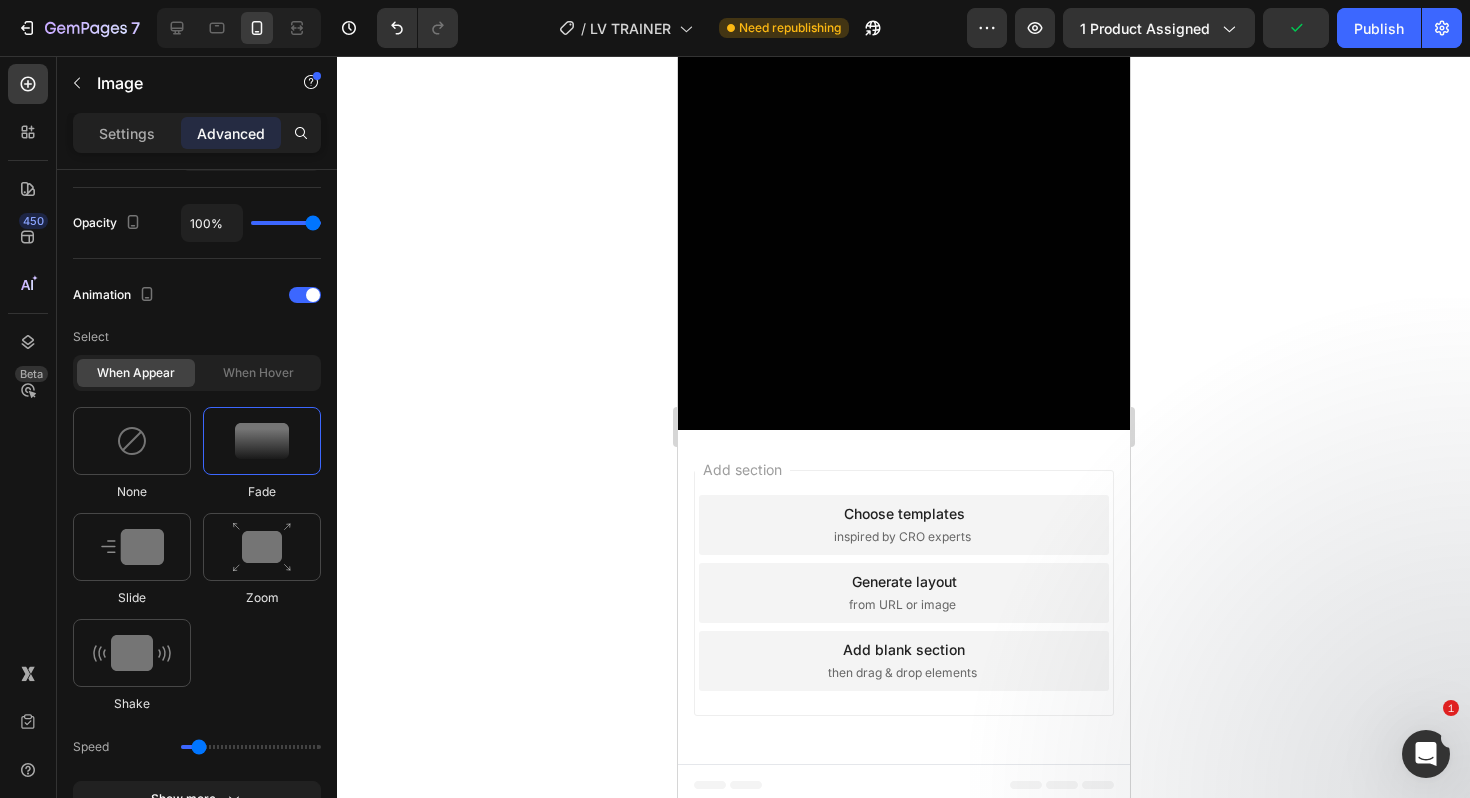 scroll, scrollTop: 7593, scrollLeft: 0, axis: vertical 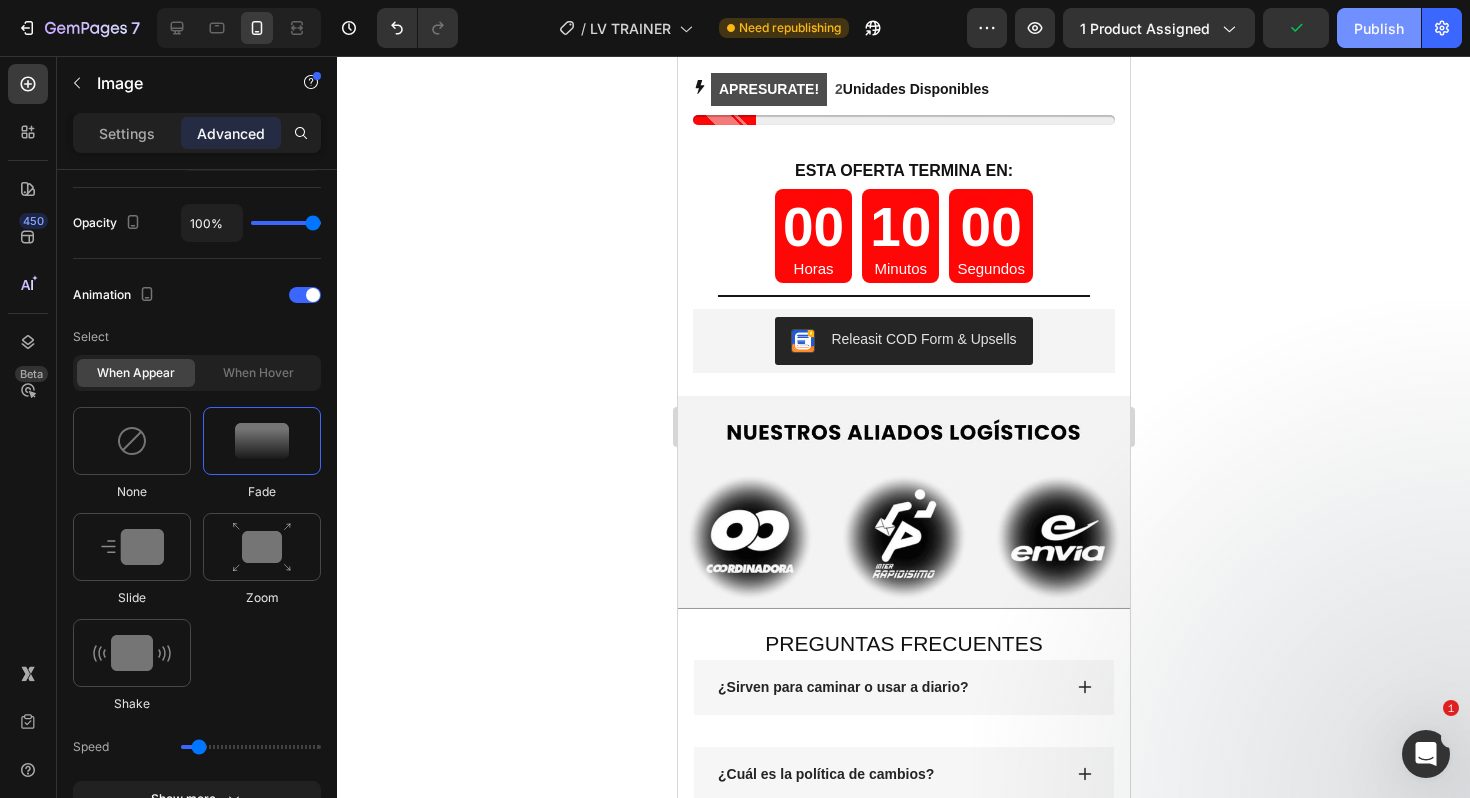 click on "Publish" at bounding box center (1379, 28) 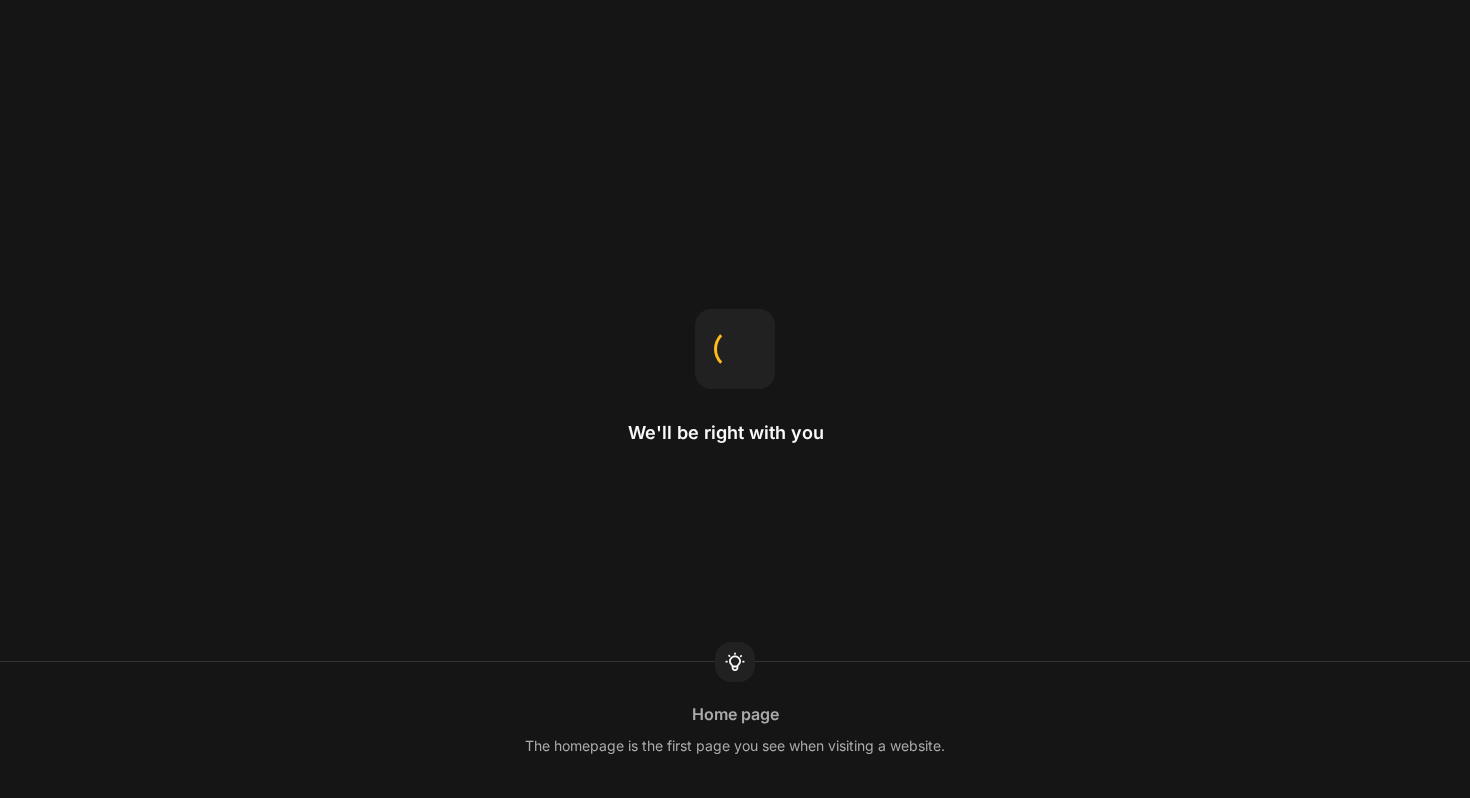 scroll, scrollTop: 0, scrollLeft: 0, axis: both 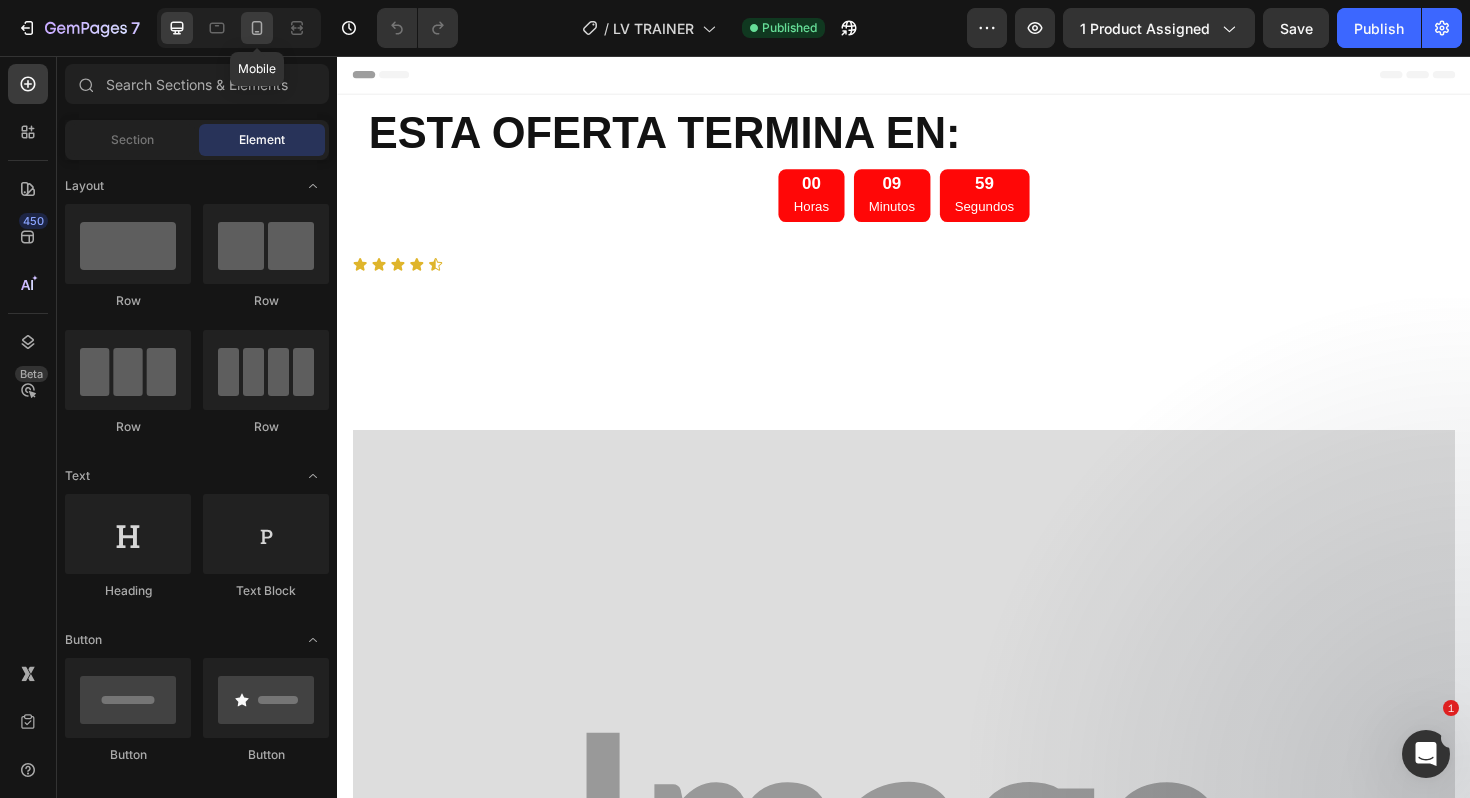 click 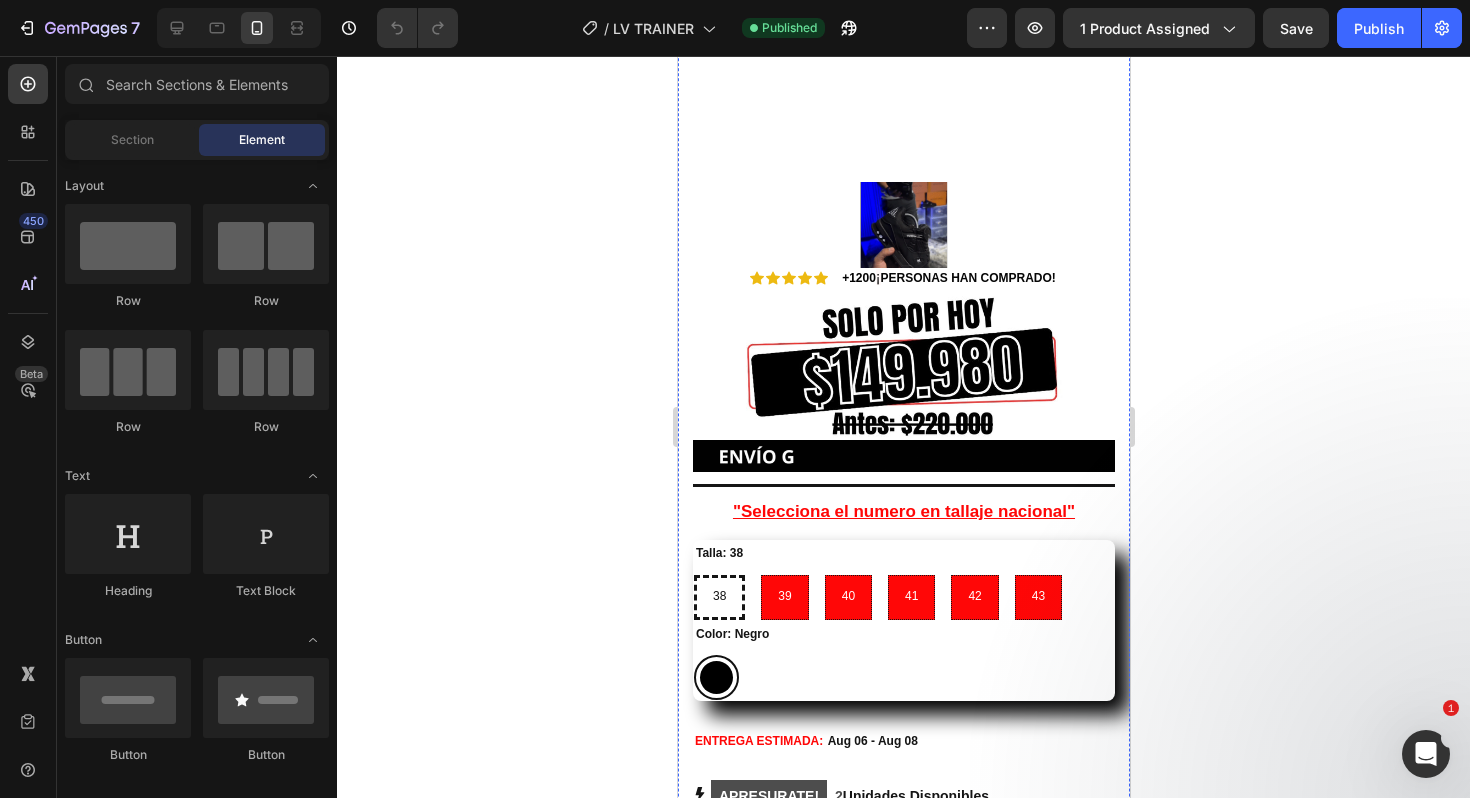 scroll, scrollTop: 6900, scrollLeft: 0, axis: vertical 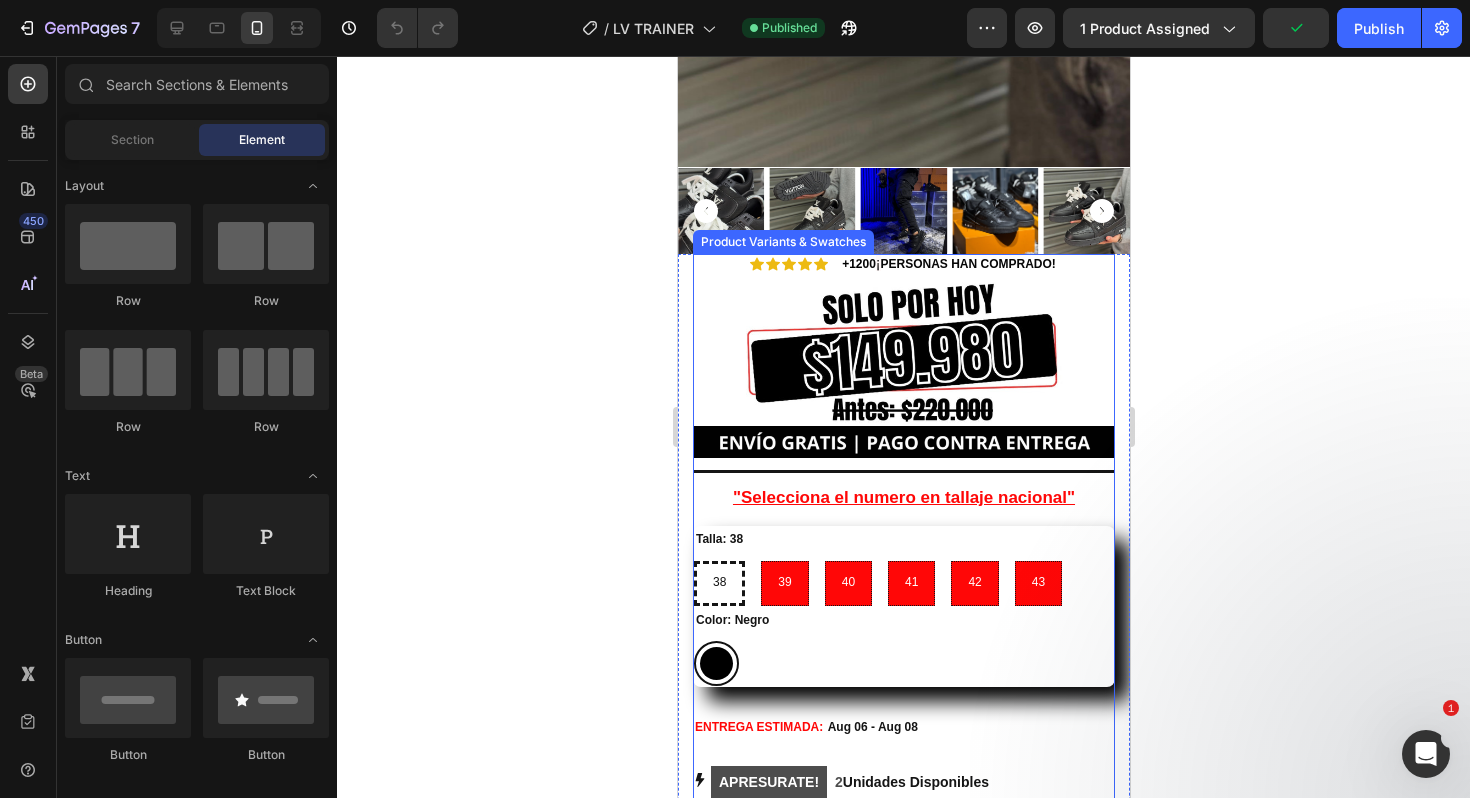 click on "Color: Negro Negro Negro" at bounding box center (903, 647) 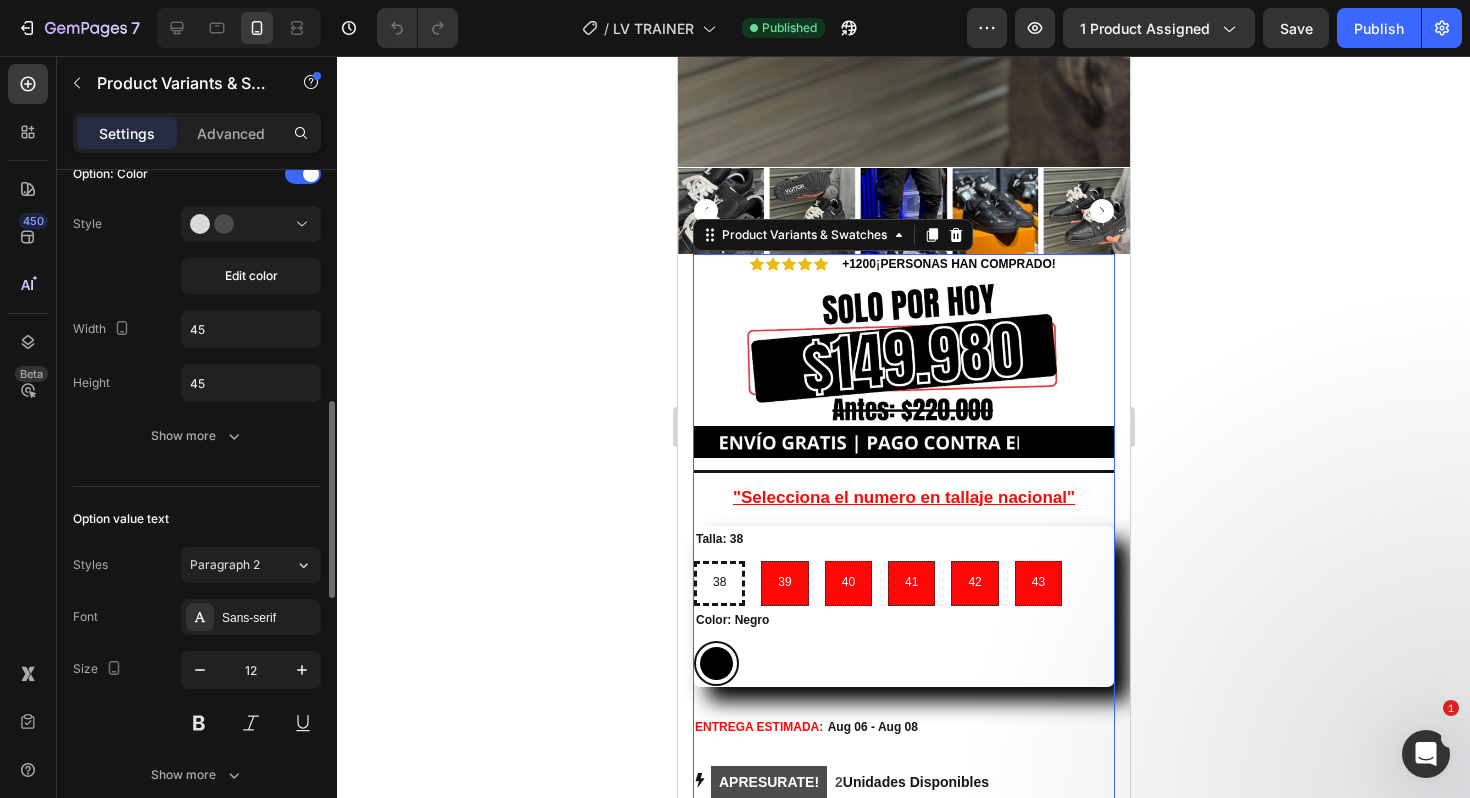 scroll, scrollTop: 849, scrollLeft: 0, axis: vertical 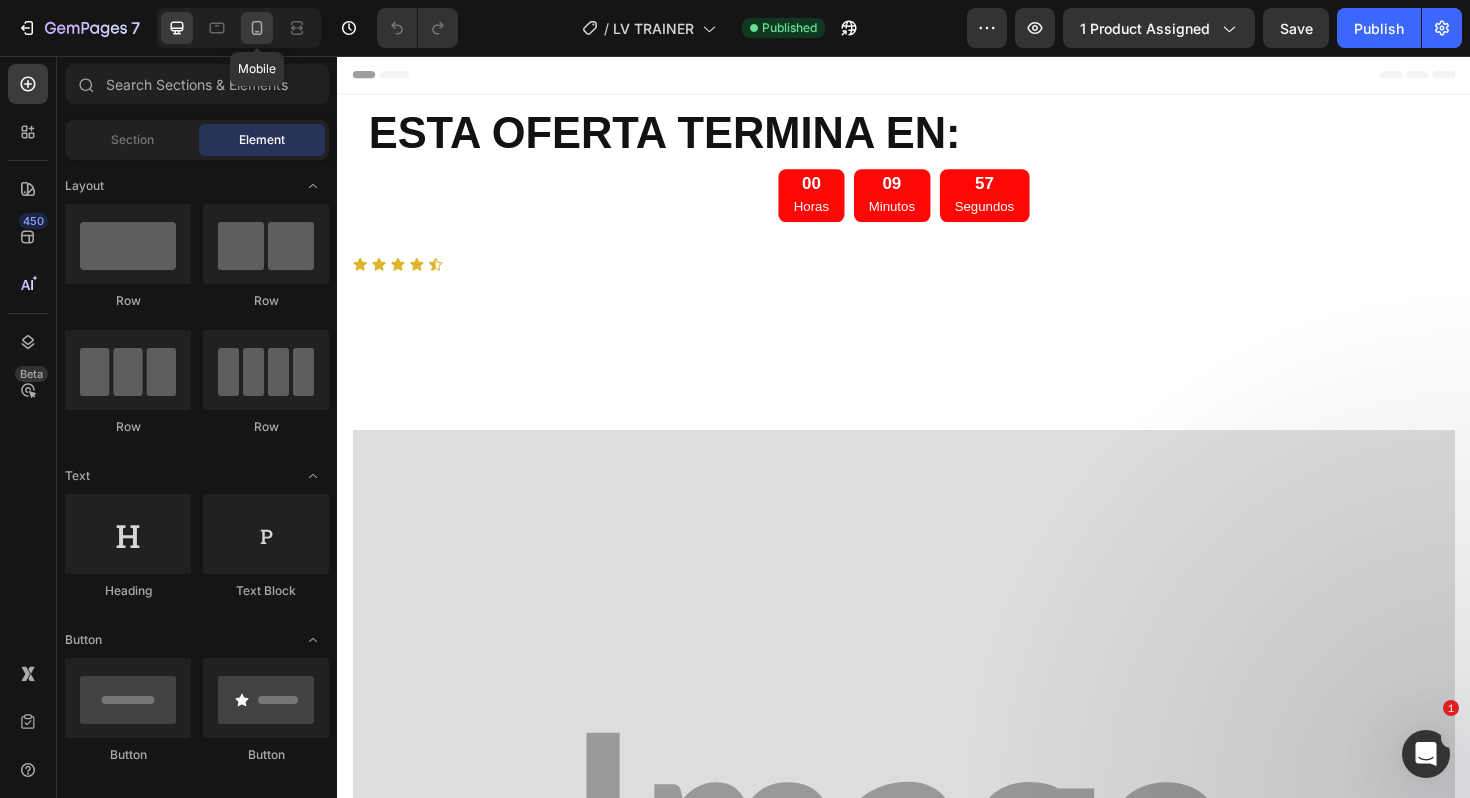 click 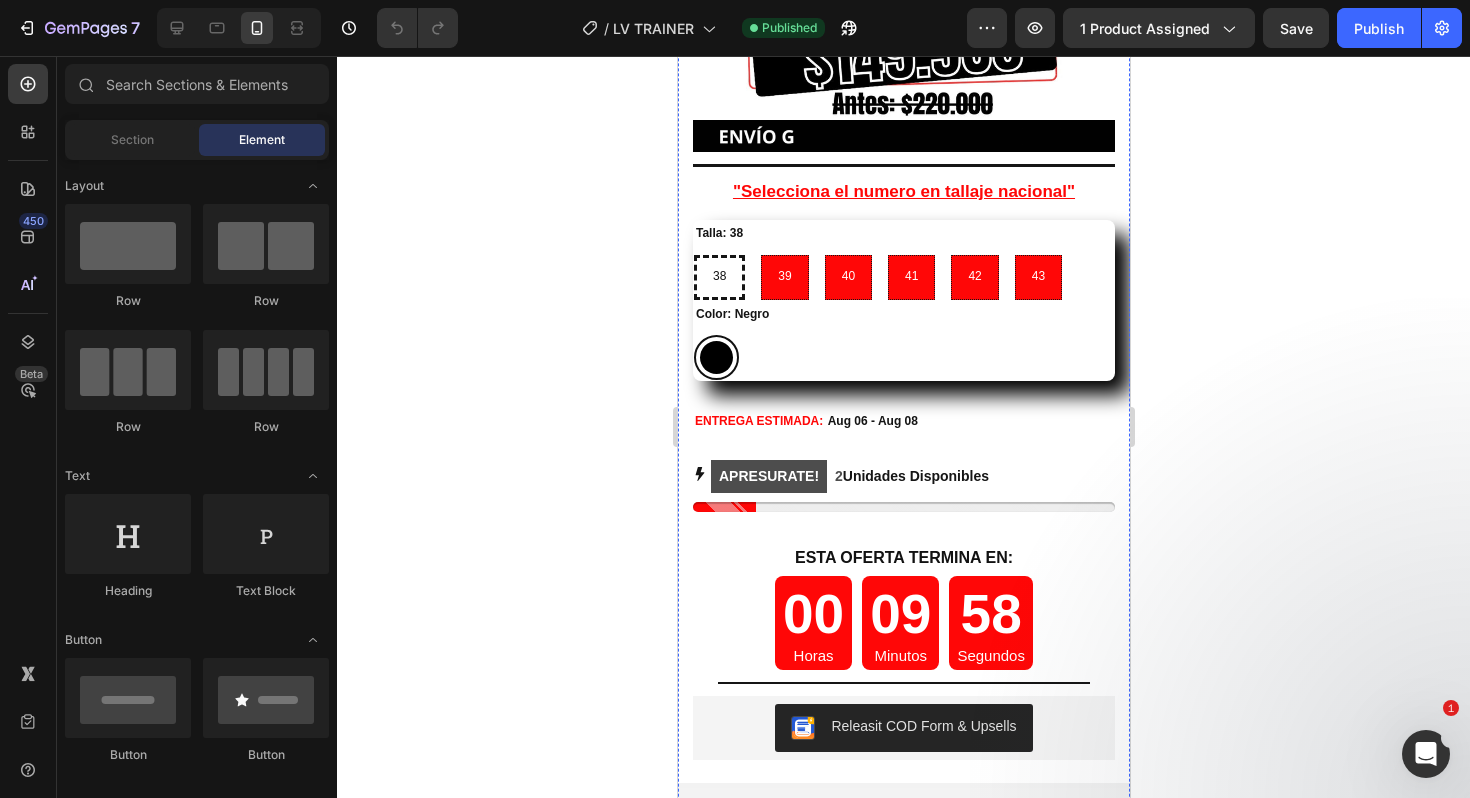 scroll, scrollTop: 7162, scrollLeft: 0, axis: vertical 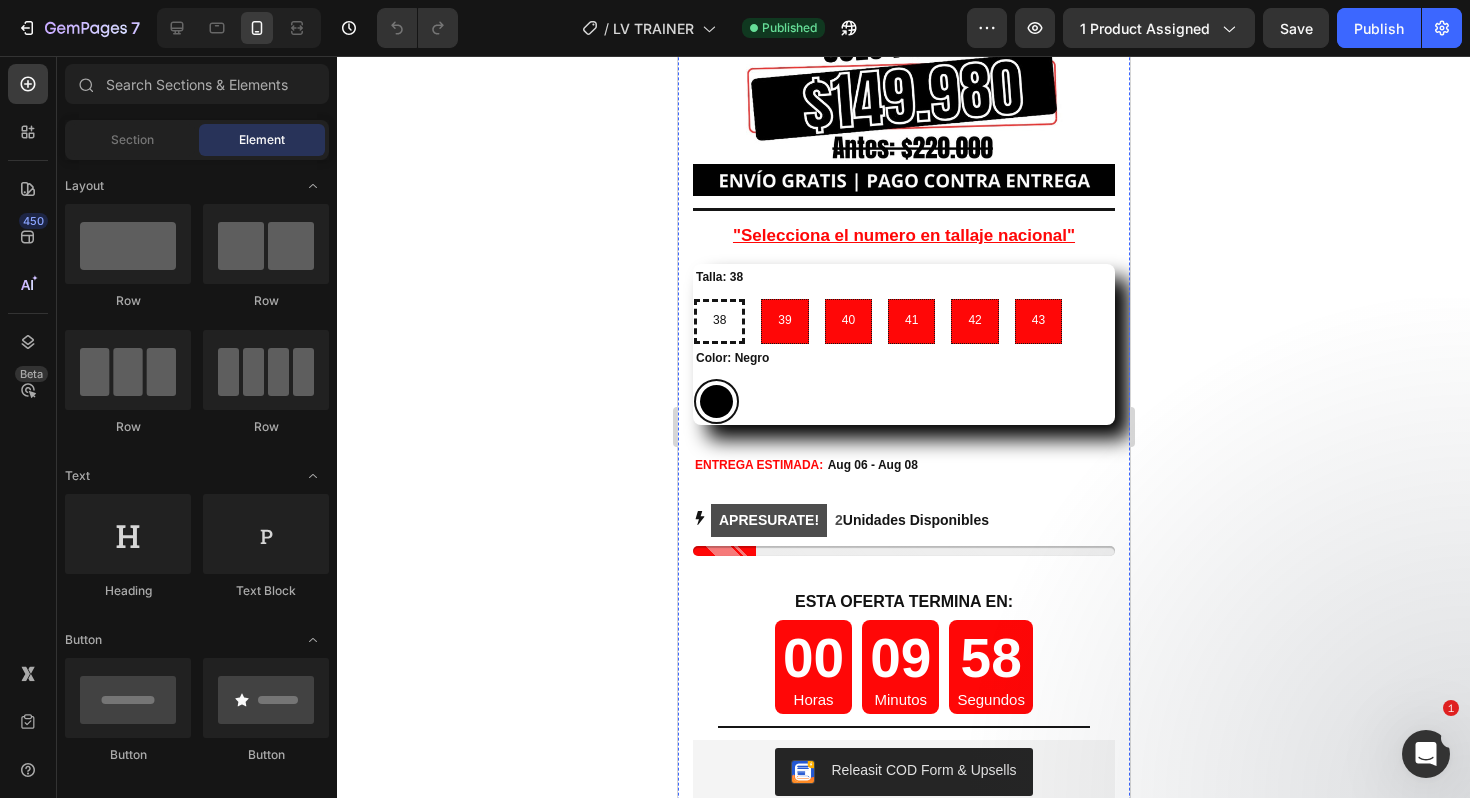 click on "Color: Negro Negro Negro" at bounding box center (903, 385) 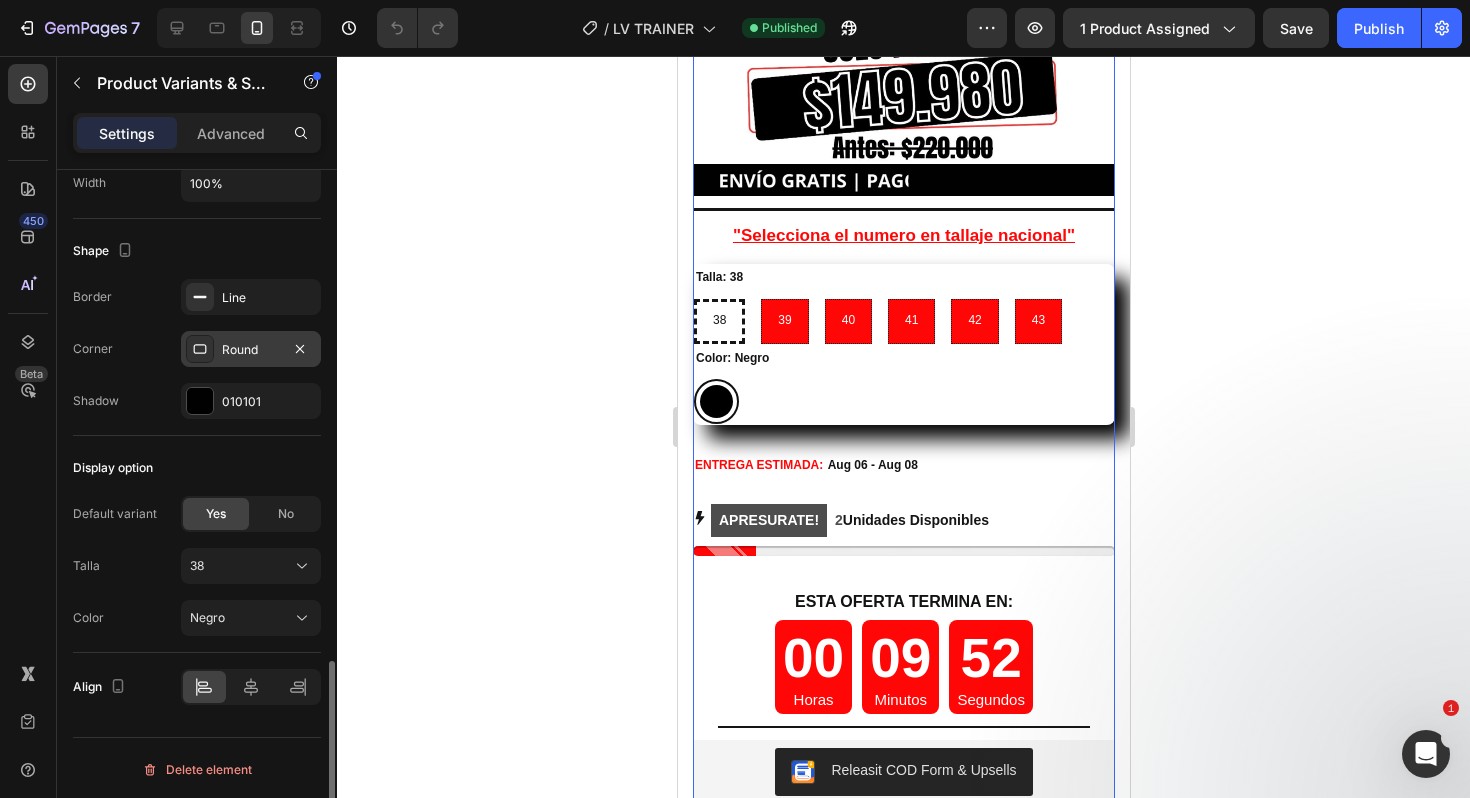 scroll, scrollTop: 1685, scrollLeft: 0, axis: vertical 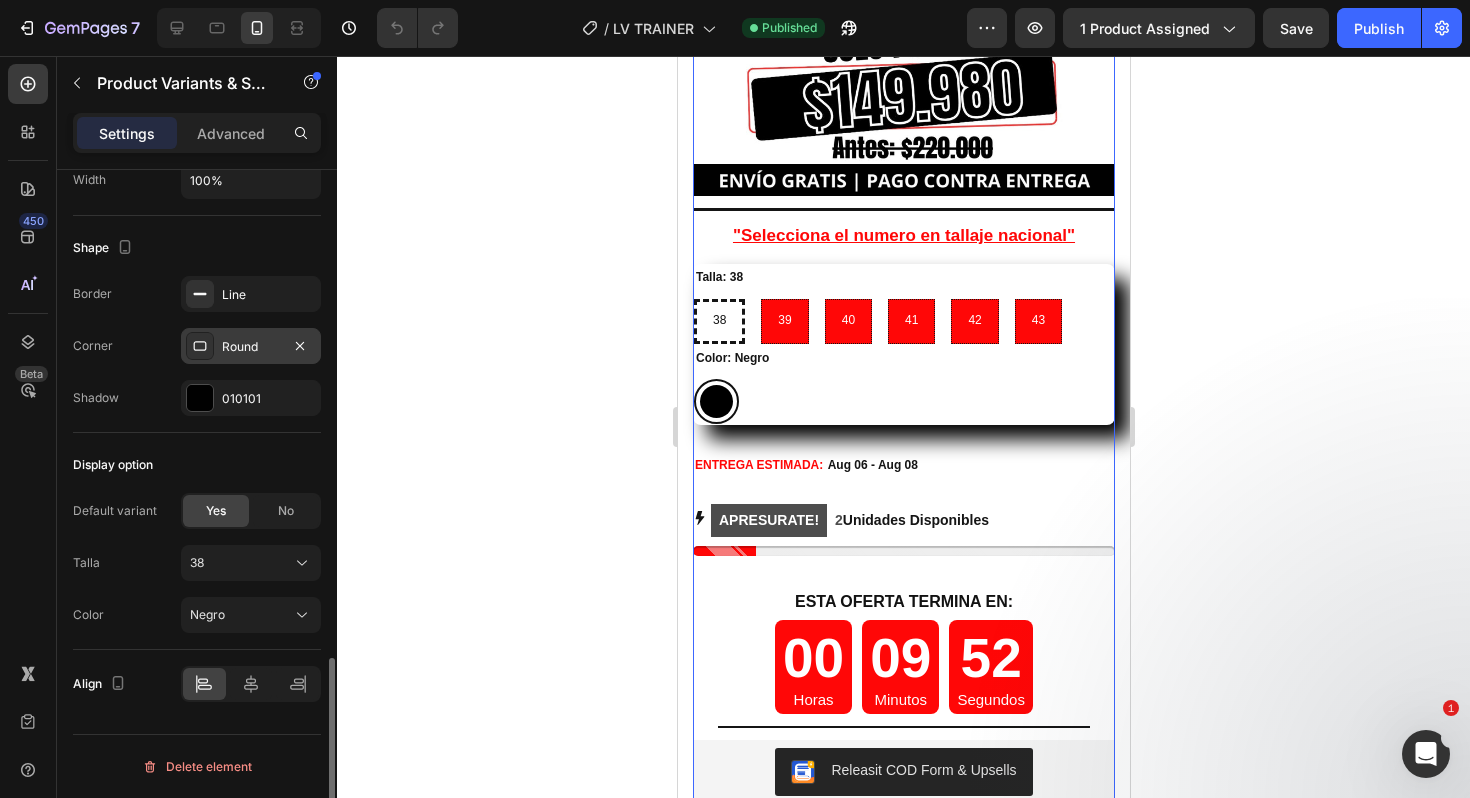 click on "Round" at bounding box center (251, 347) 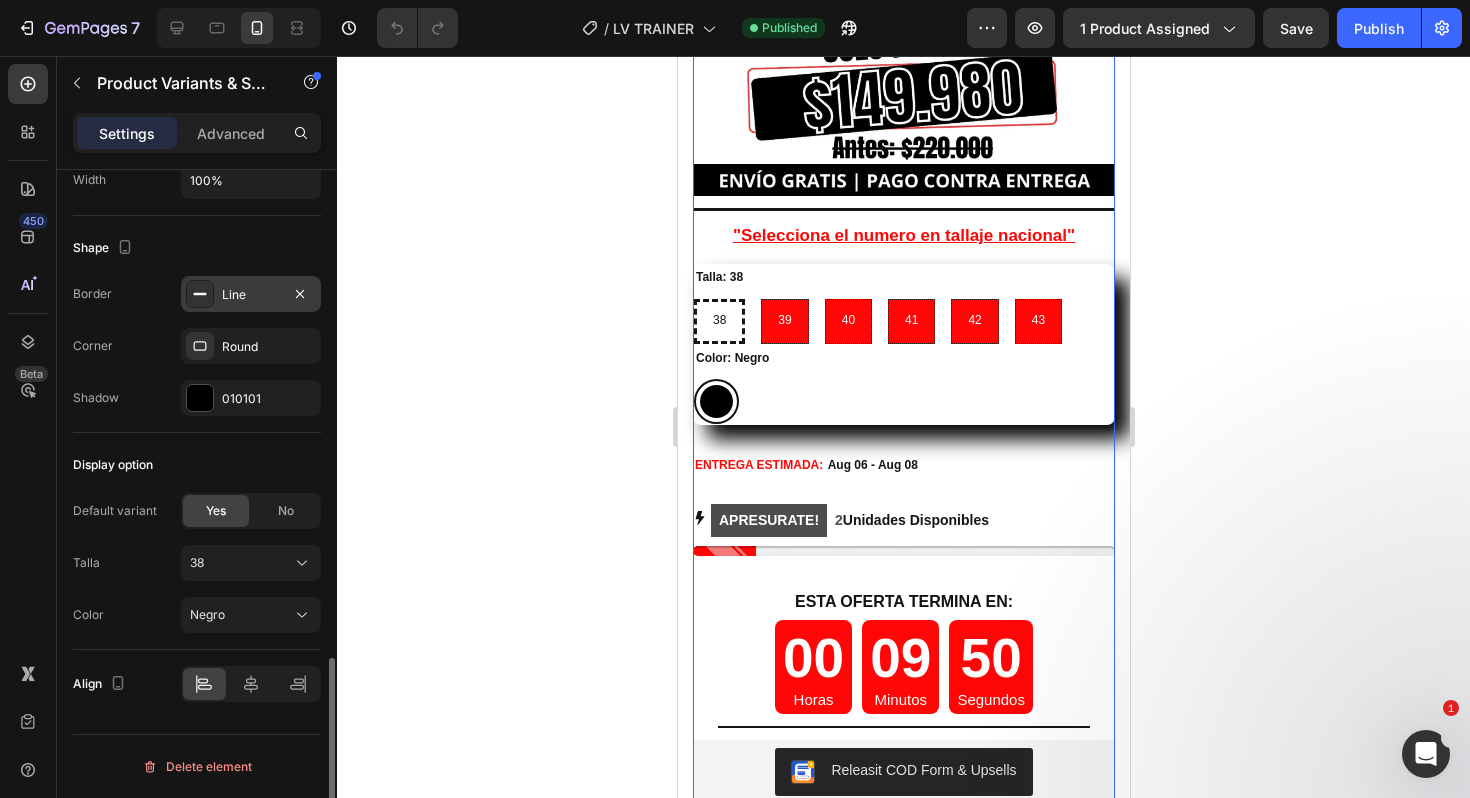 click on "Line" at bounding box center (251, 295) 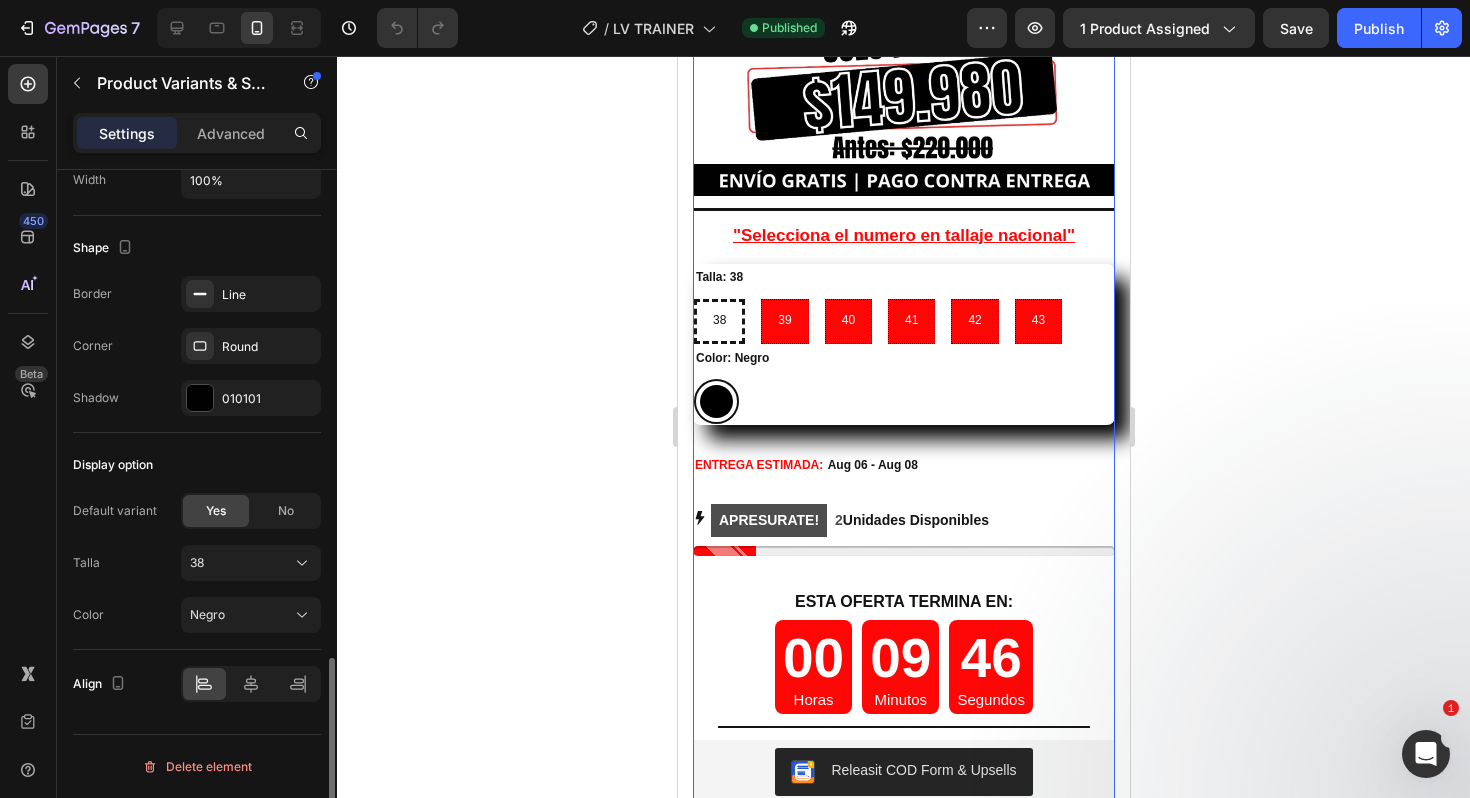 click on "Display option" at bounding box center (197, 465) 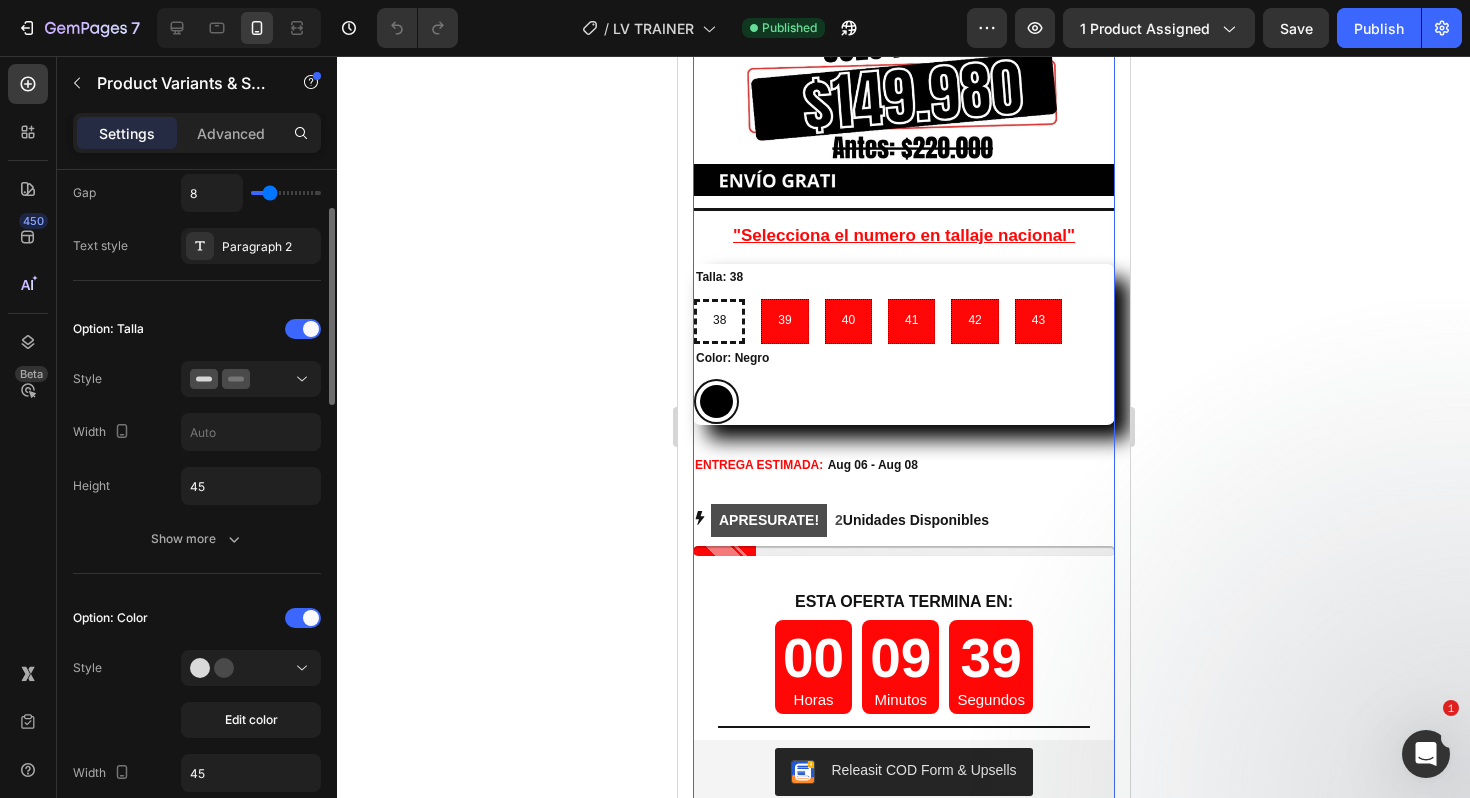 scroll, scrollTop: 311, scrollLeft: 0, axis: vertical 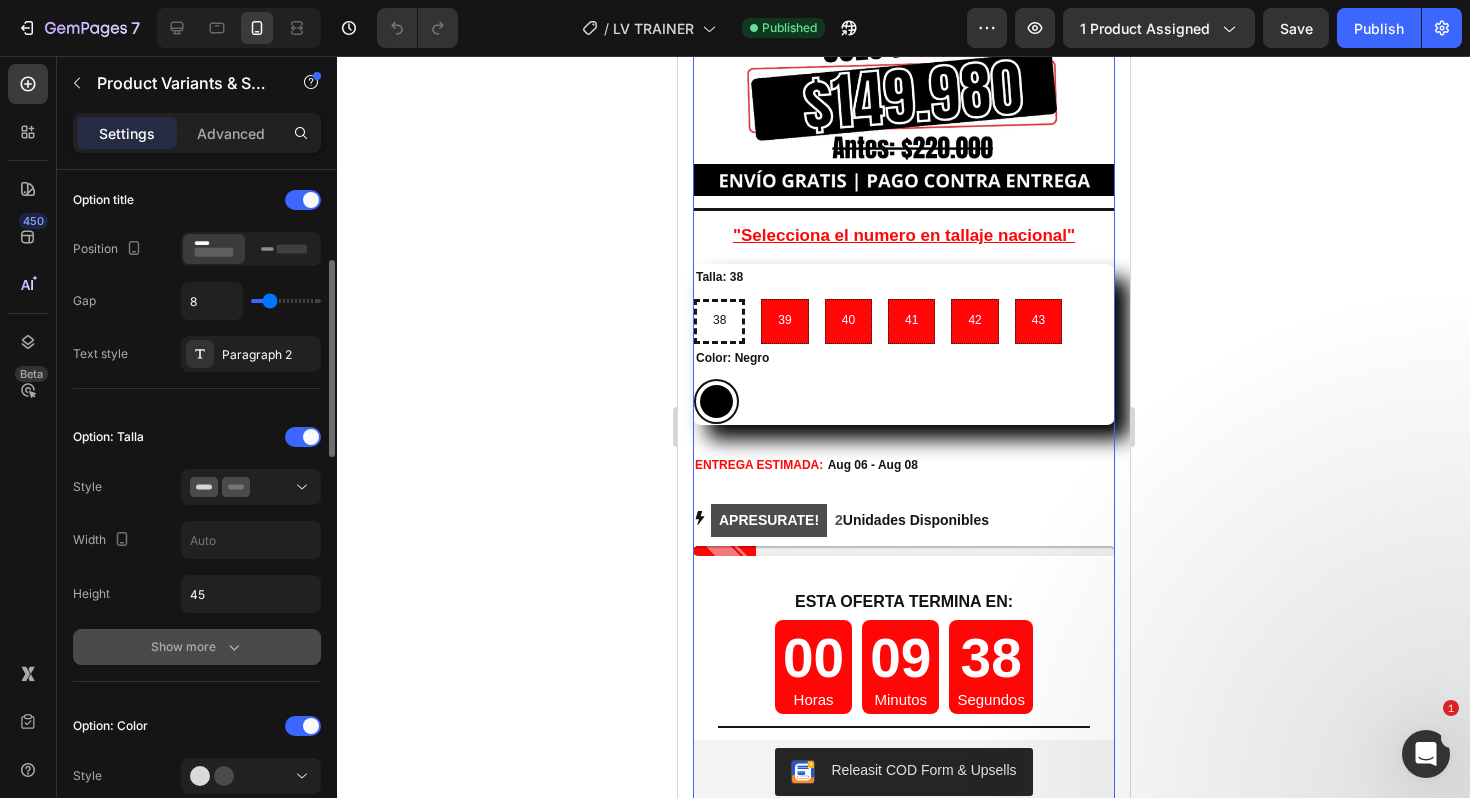 click on "Show more" at bounding box center (197, 647) 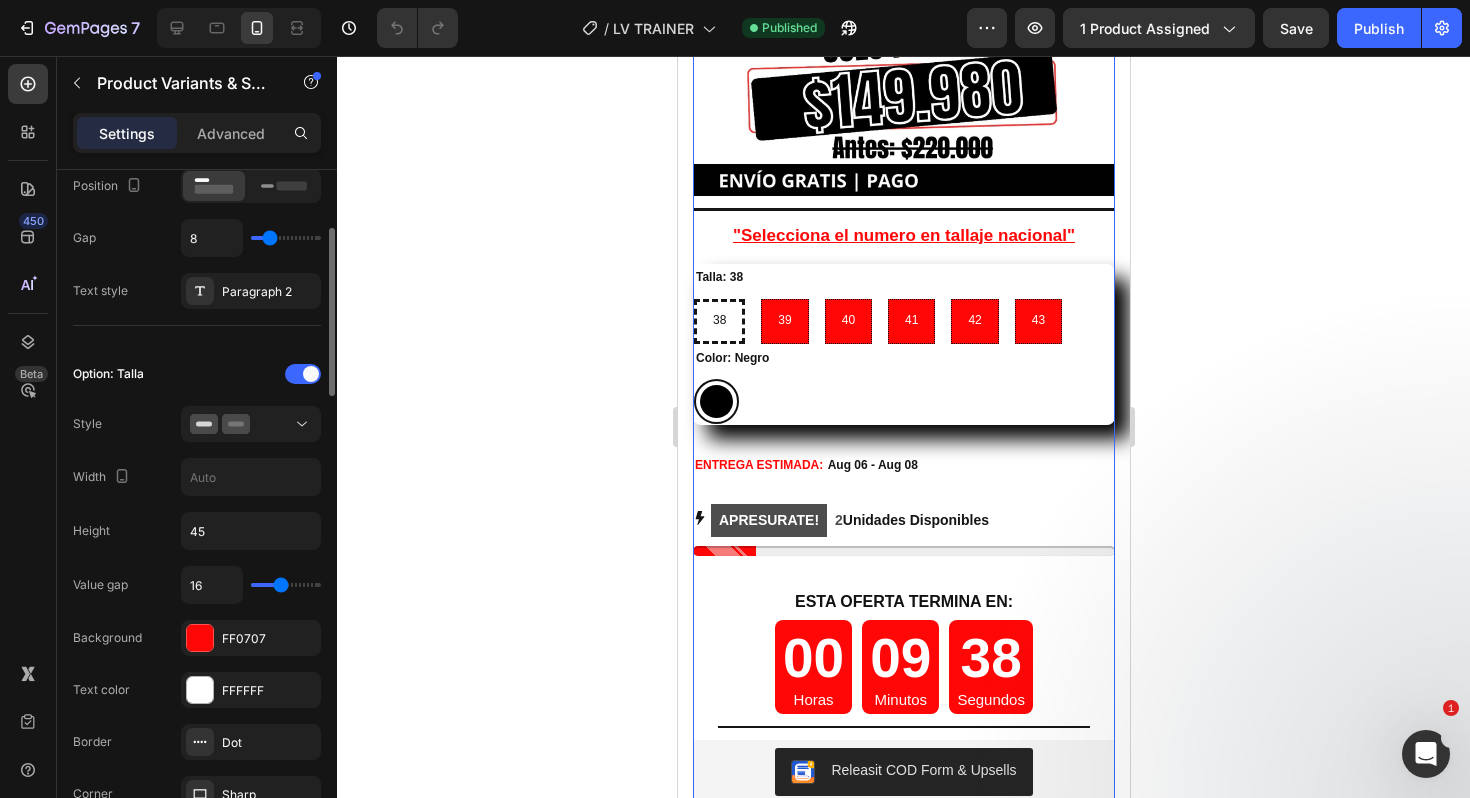 scroll, scrollTop: 378, scrollLeft: 0, axis: vertical 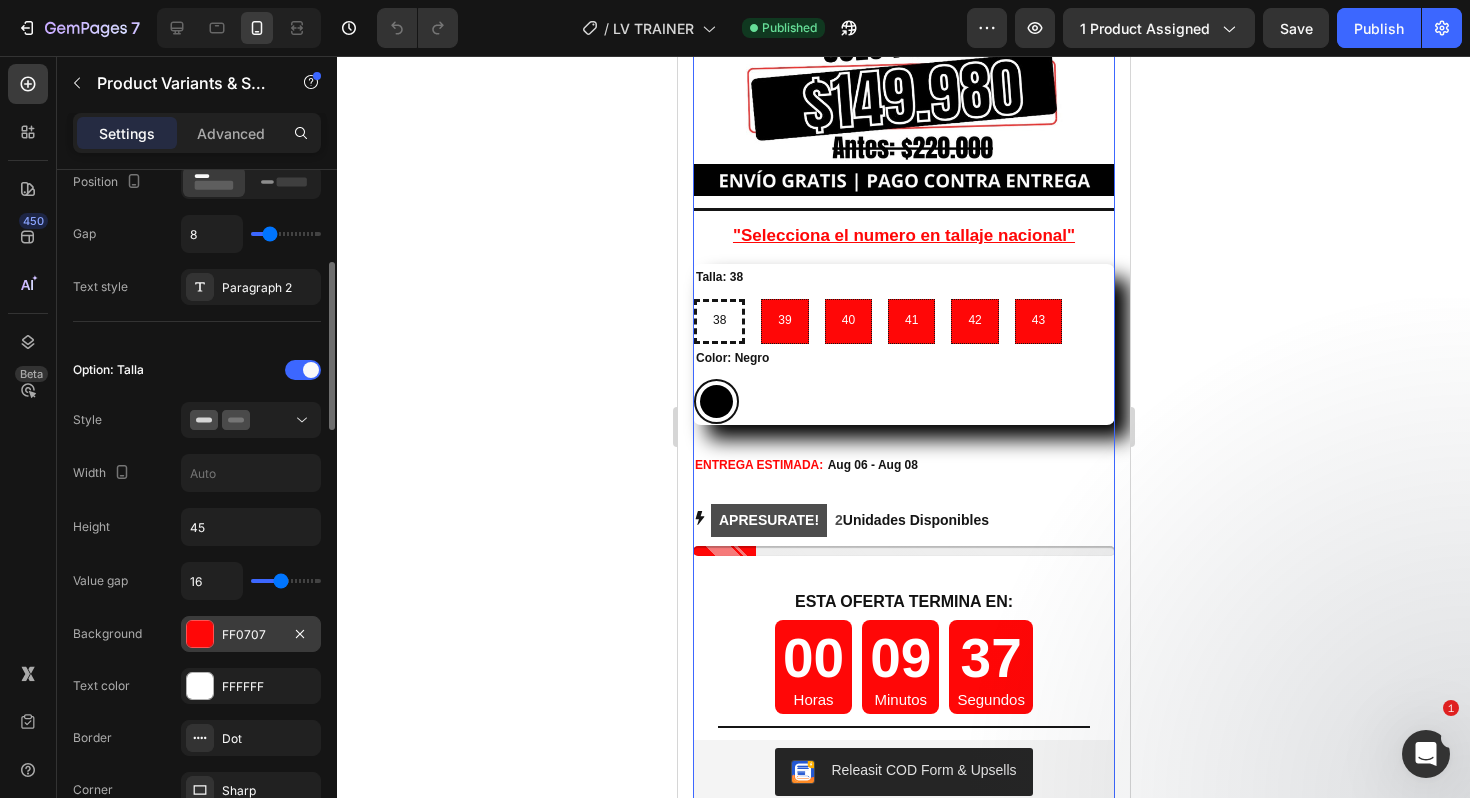 click at bounding box center [200, 634] 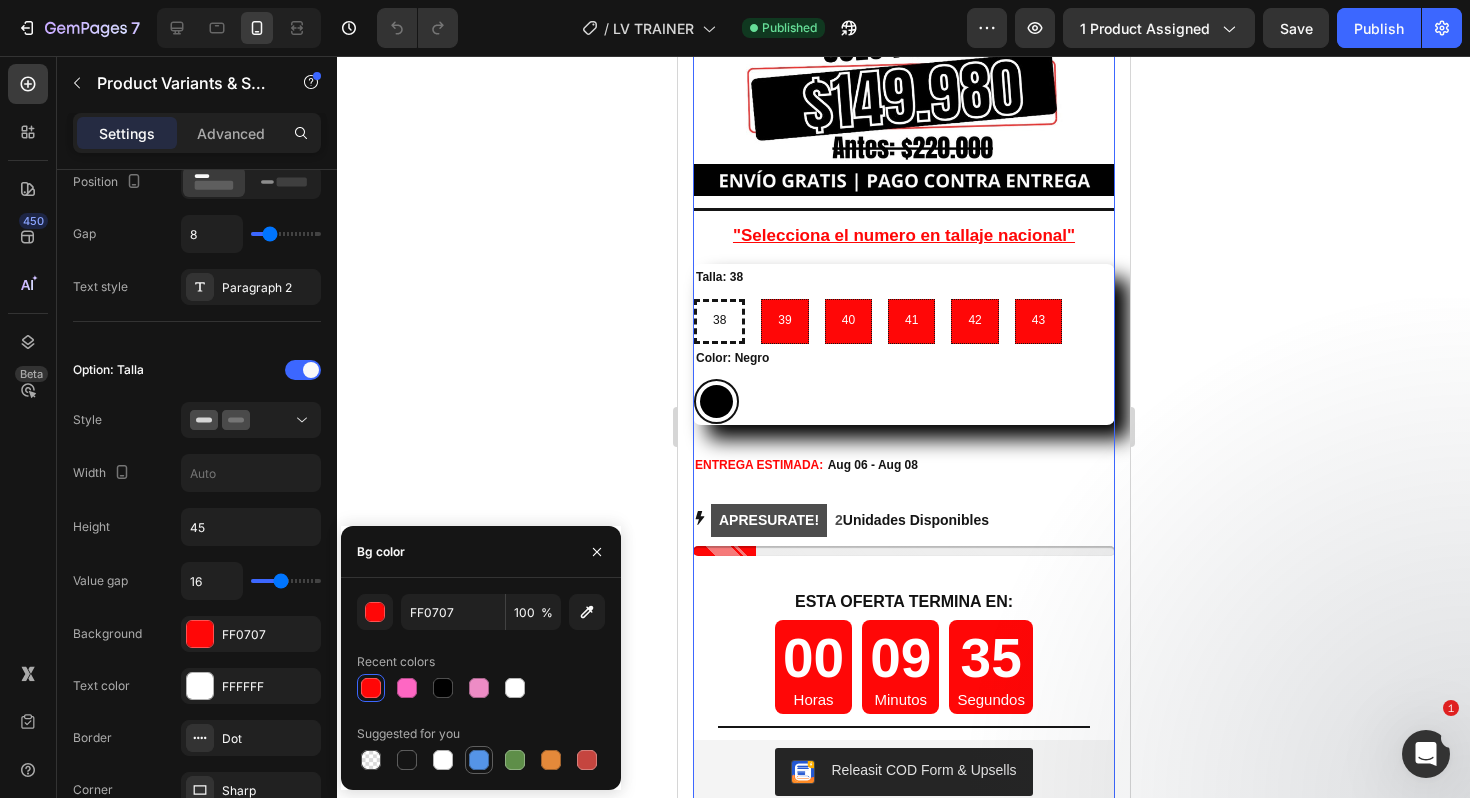 click at bounding box center (479, 760) 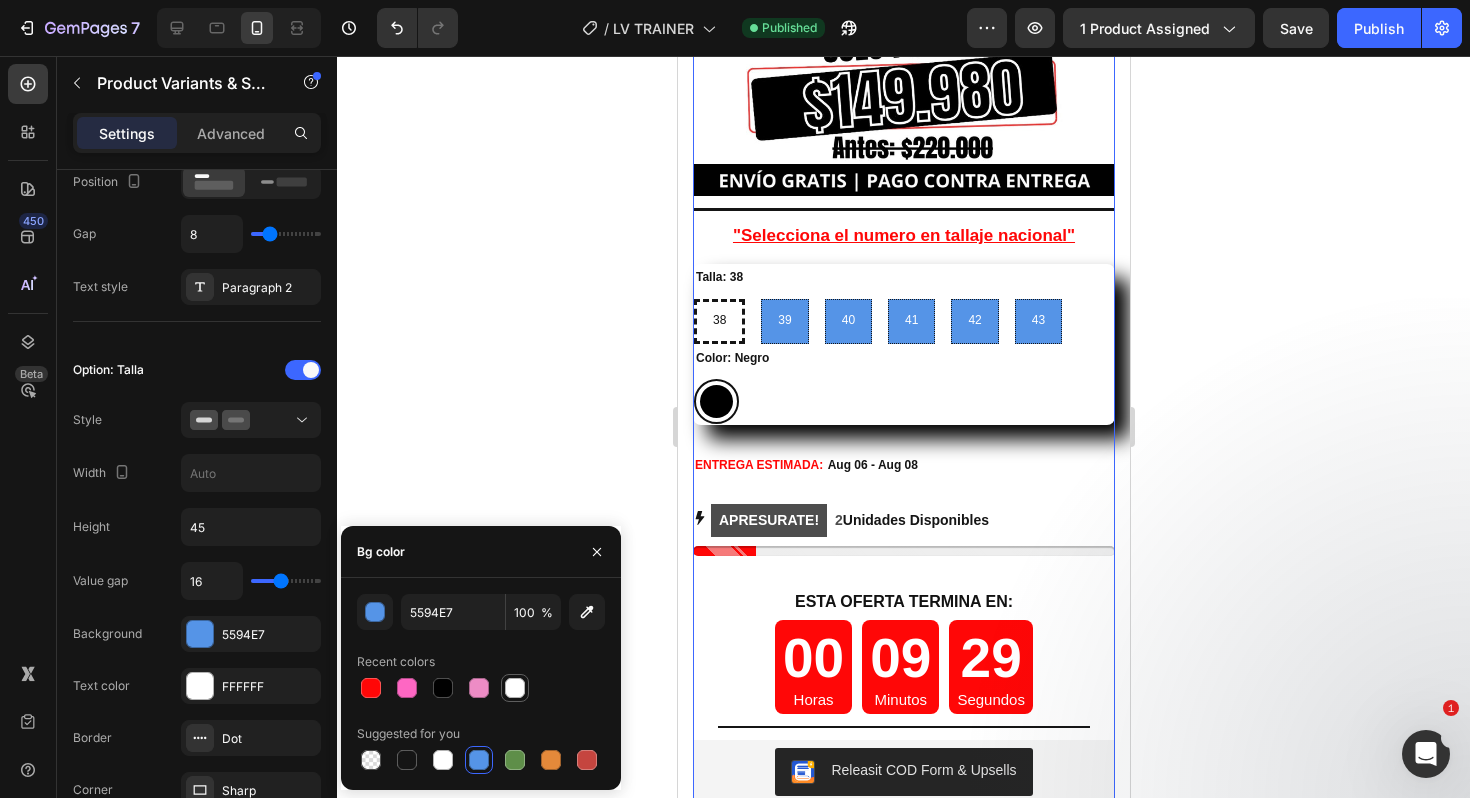 click at bounding box center [515, 688] 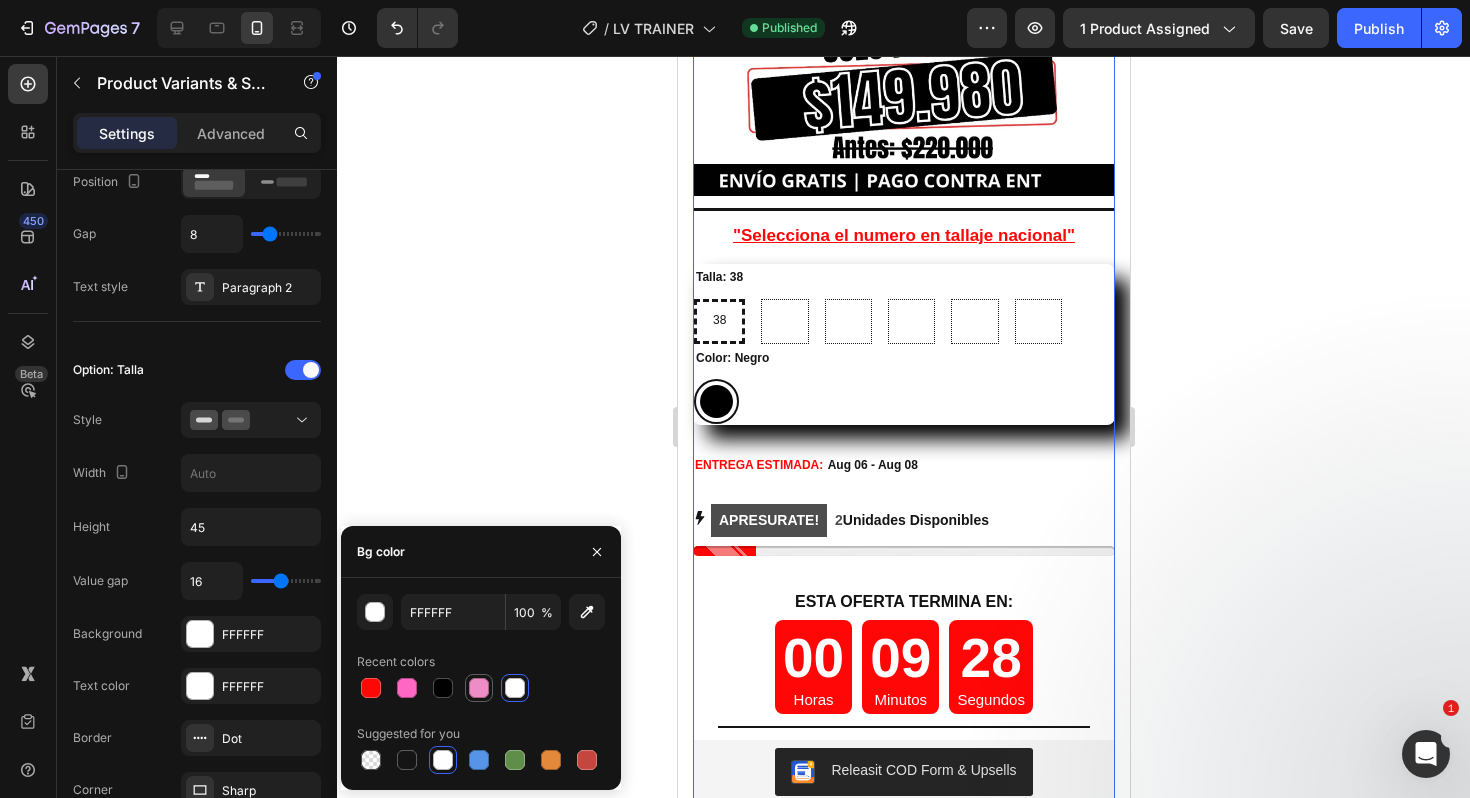 click at bounding box center [479, 688] 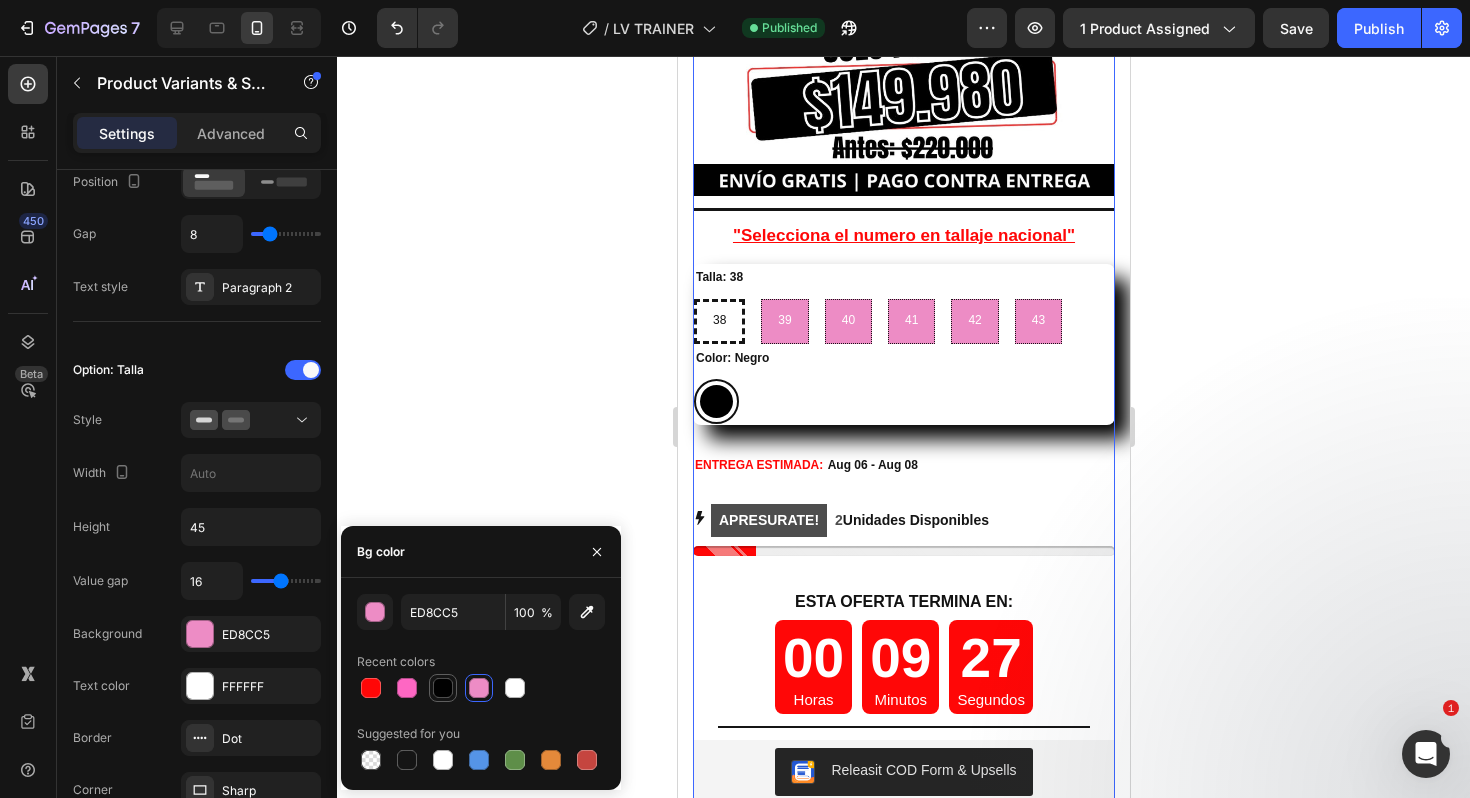 click at bounding box center [443, 688] 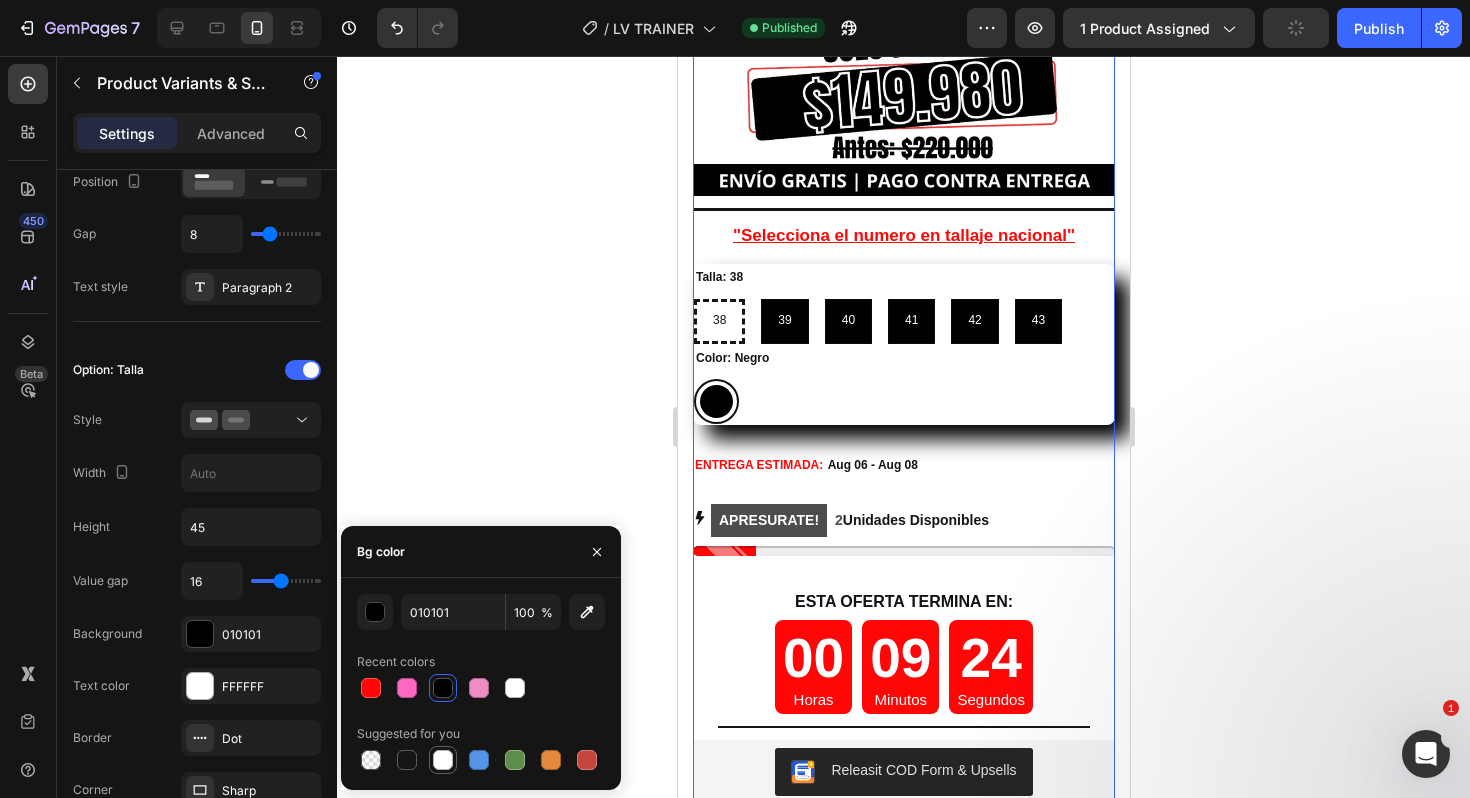 click at bounding box center [443, 760] 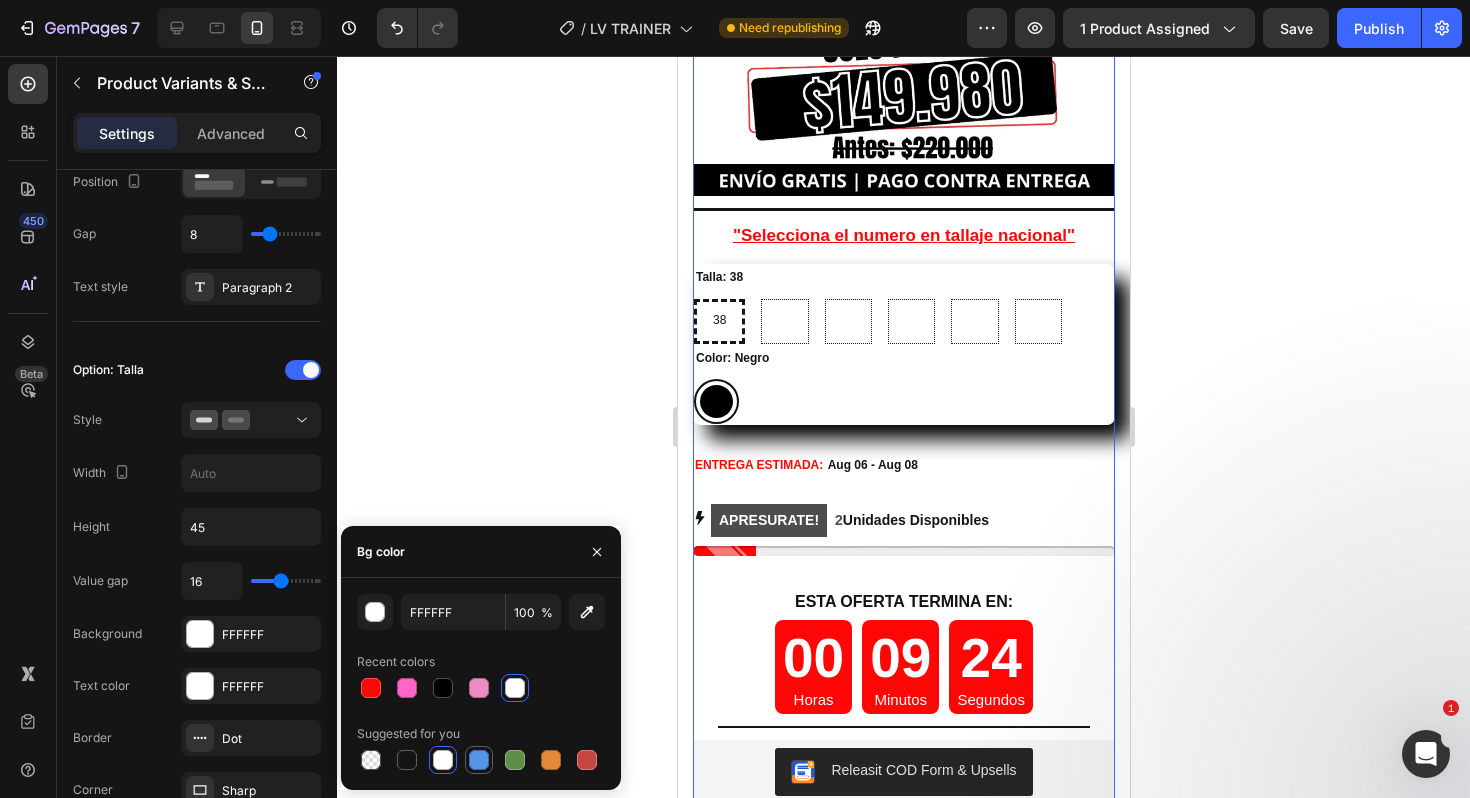 click at bounding box center [479, 760] 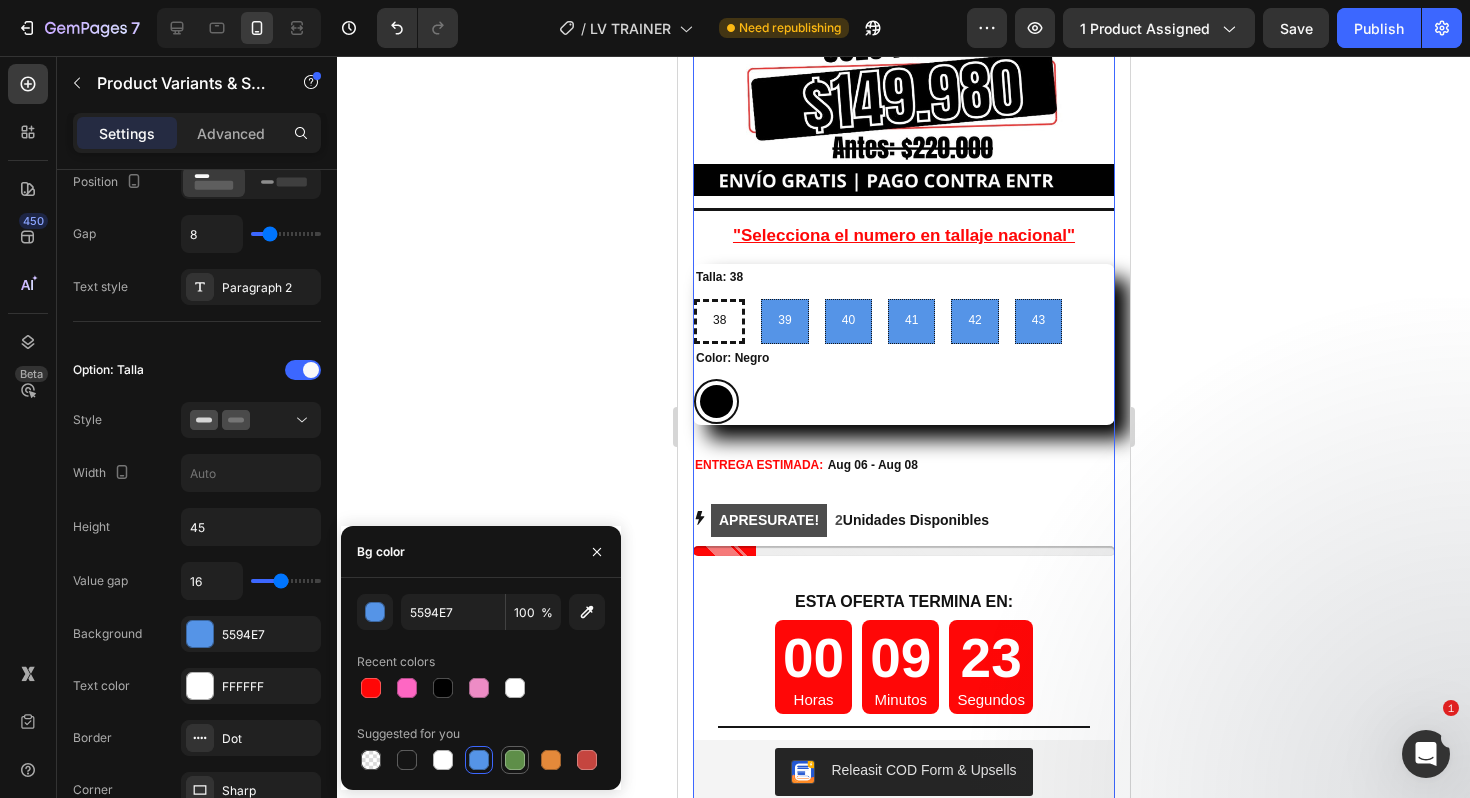 click at bounding box center [515, 760] 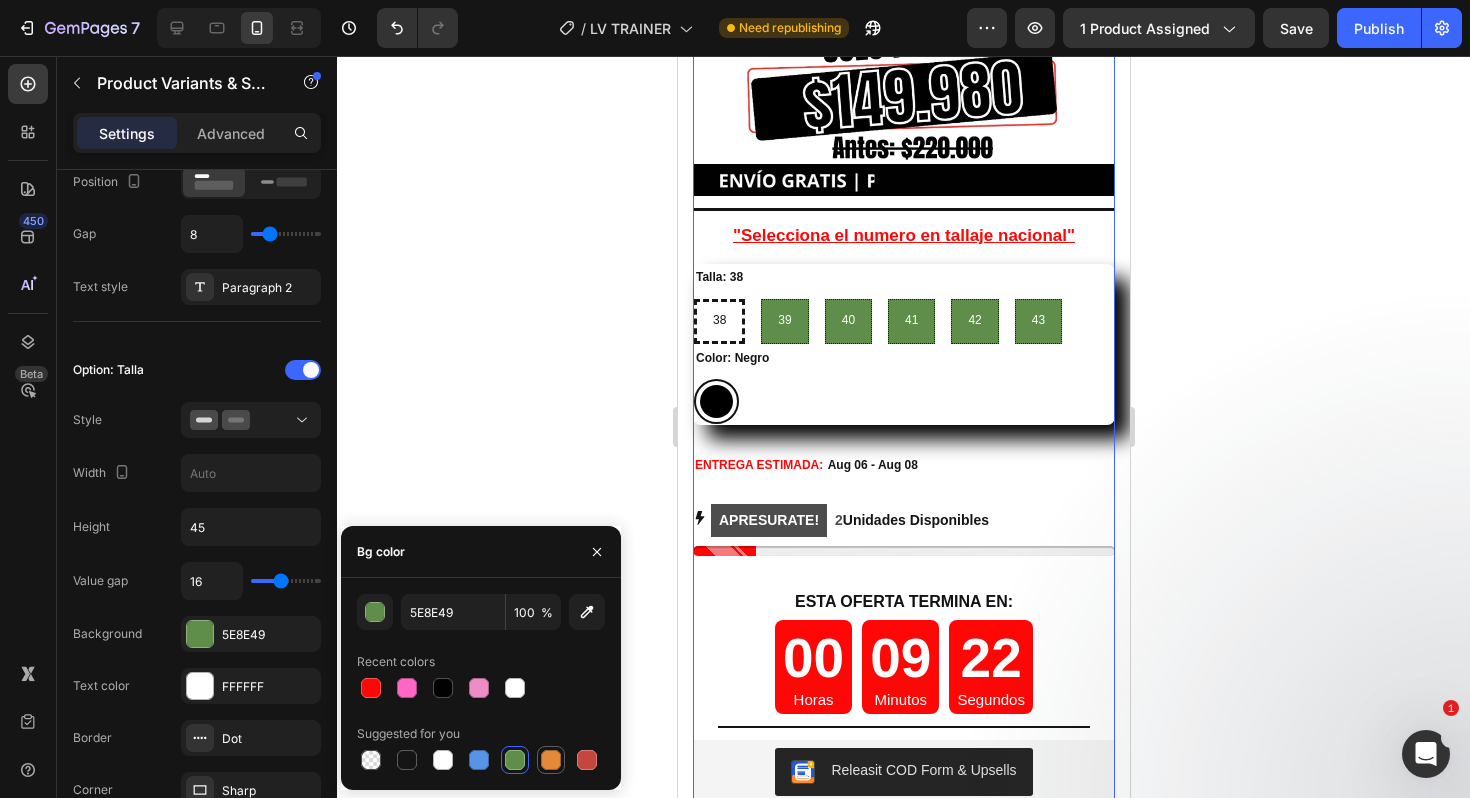 click at bounding box center (551, 760) 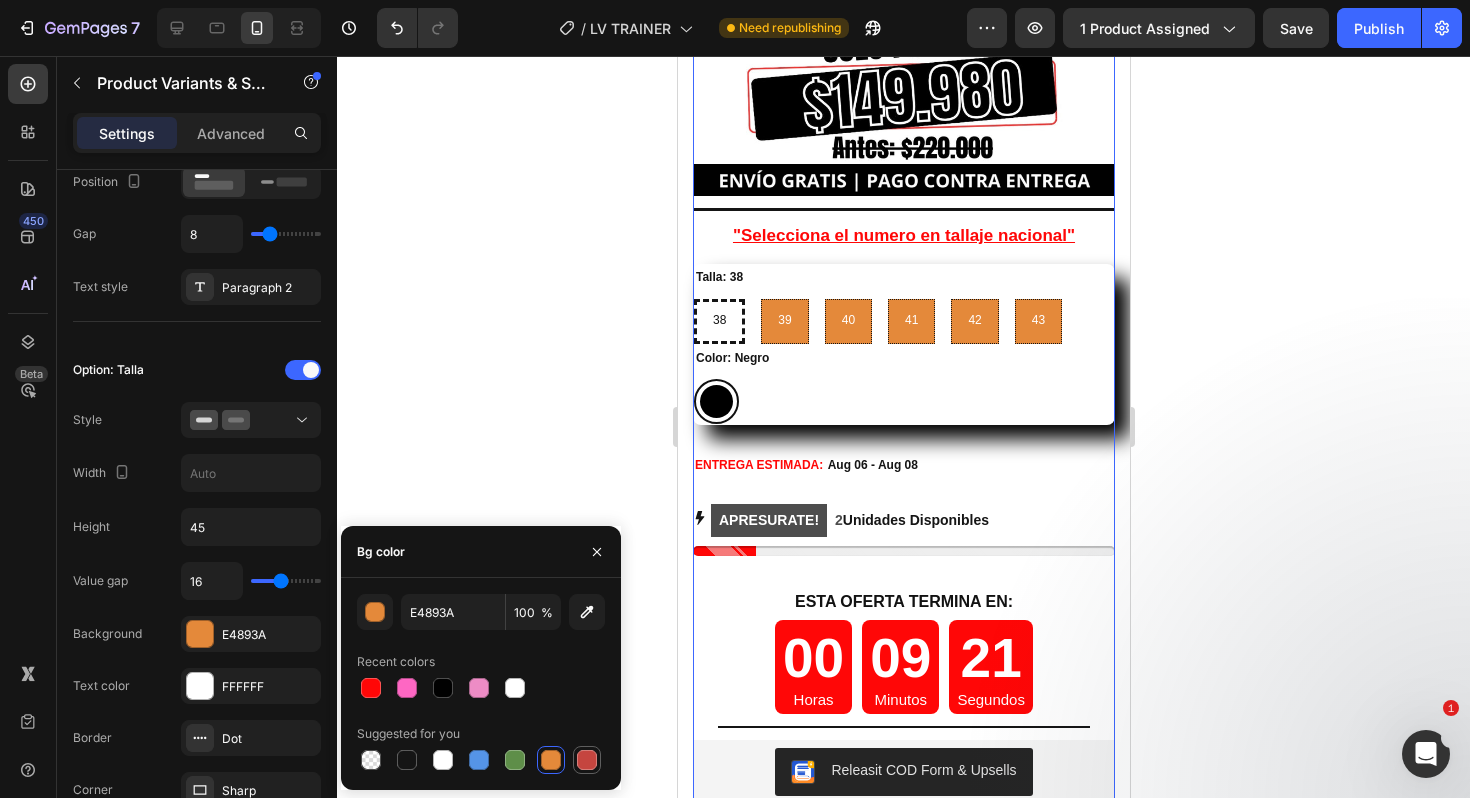 click at bounding box center (587, 760) 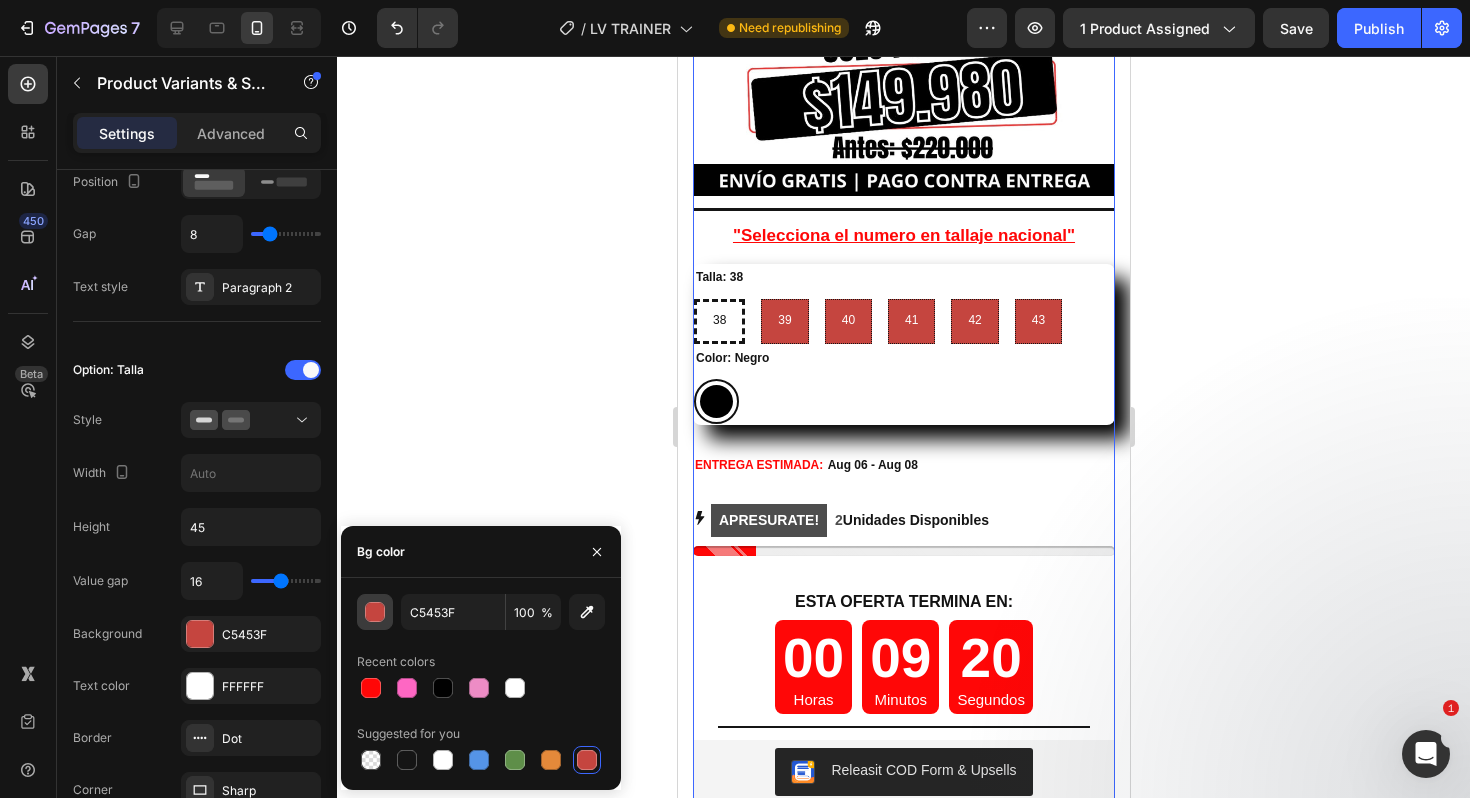 click at bounding box center [376, 613] 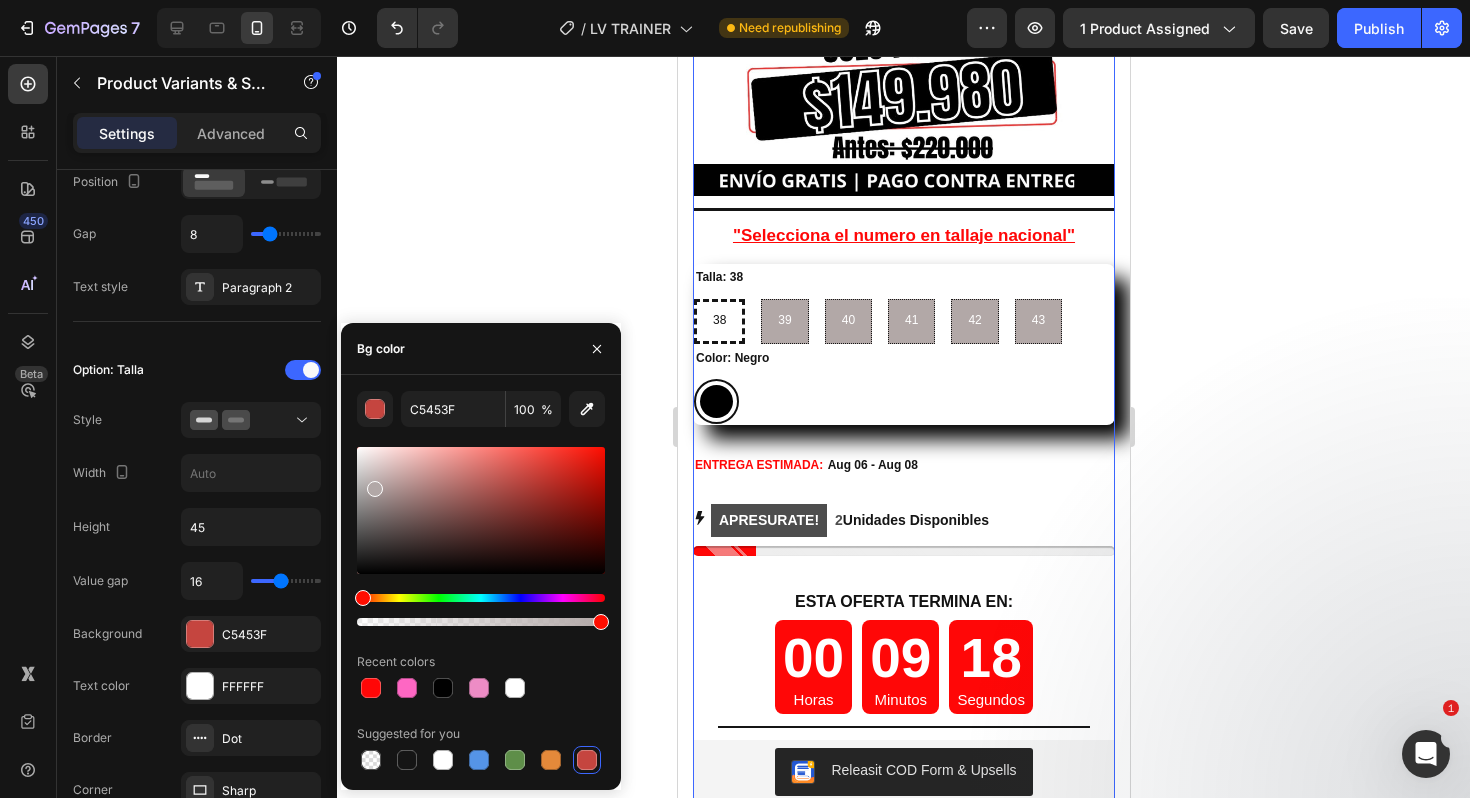 drag, startPoint x: 444, startPoint y: 527, endPoint x: 374, endPoint y: 485, distance: 81.63332 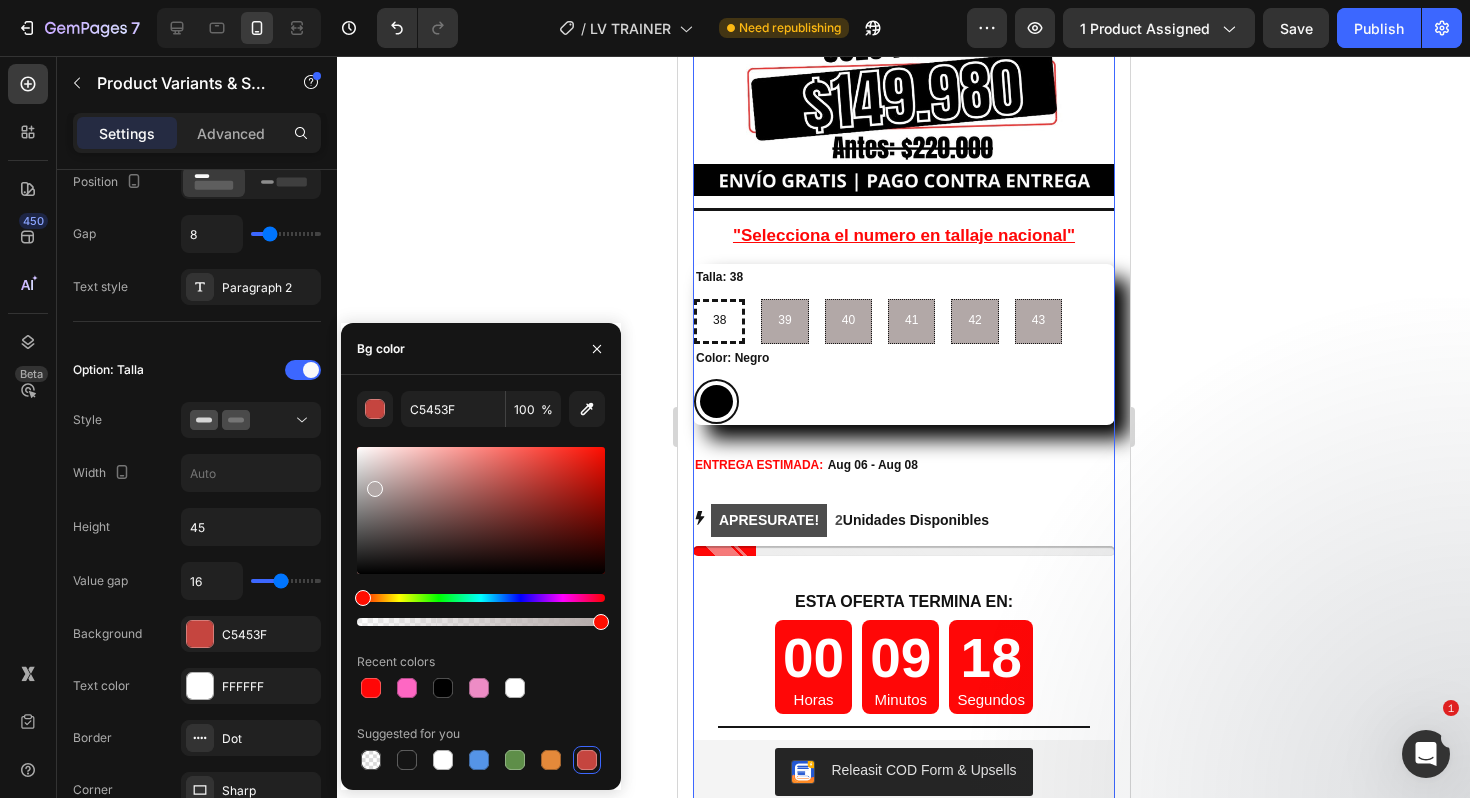 click at bounding box center [481, 510] 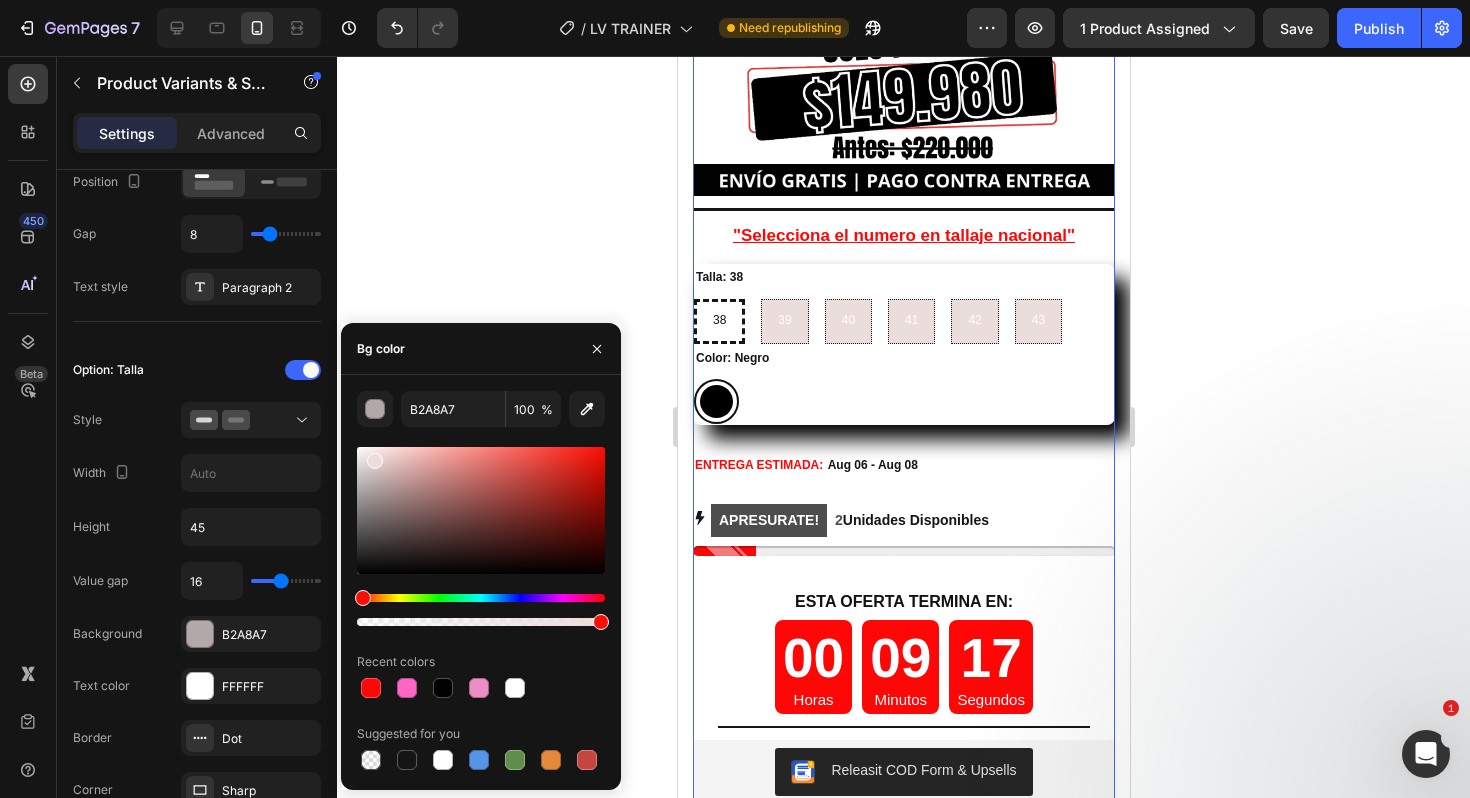 drag, startPoint x: 374, startPoint y: 485, endPoint x: 375, endPoint y: 459, distance: 26.019224 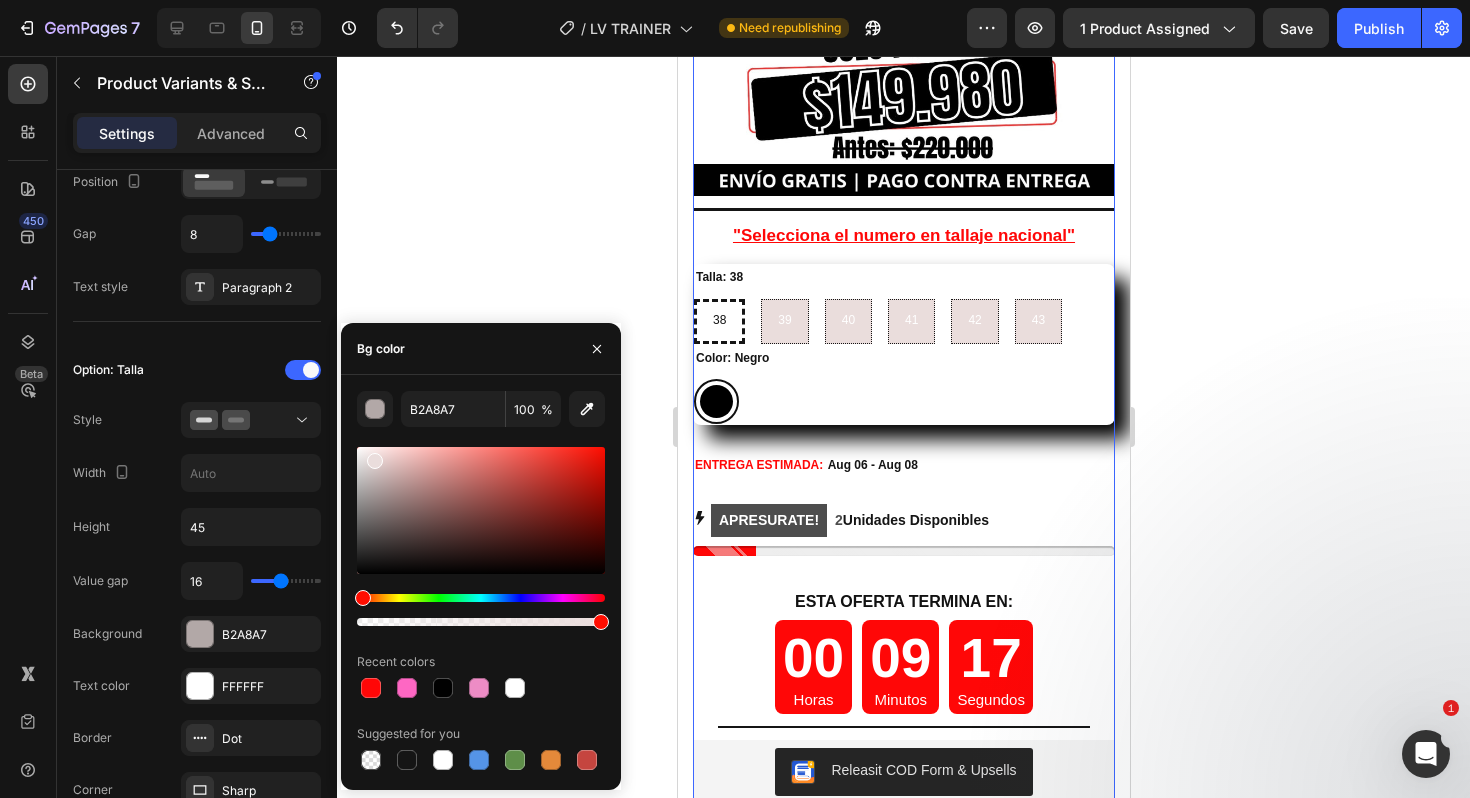 click at bounding box center [375, 461] 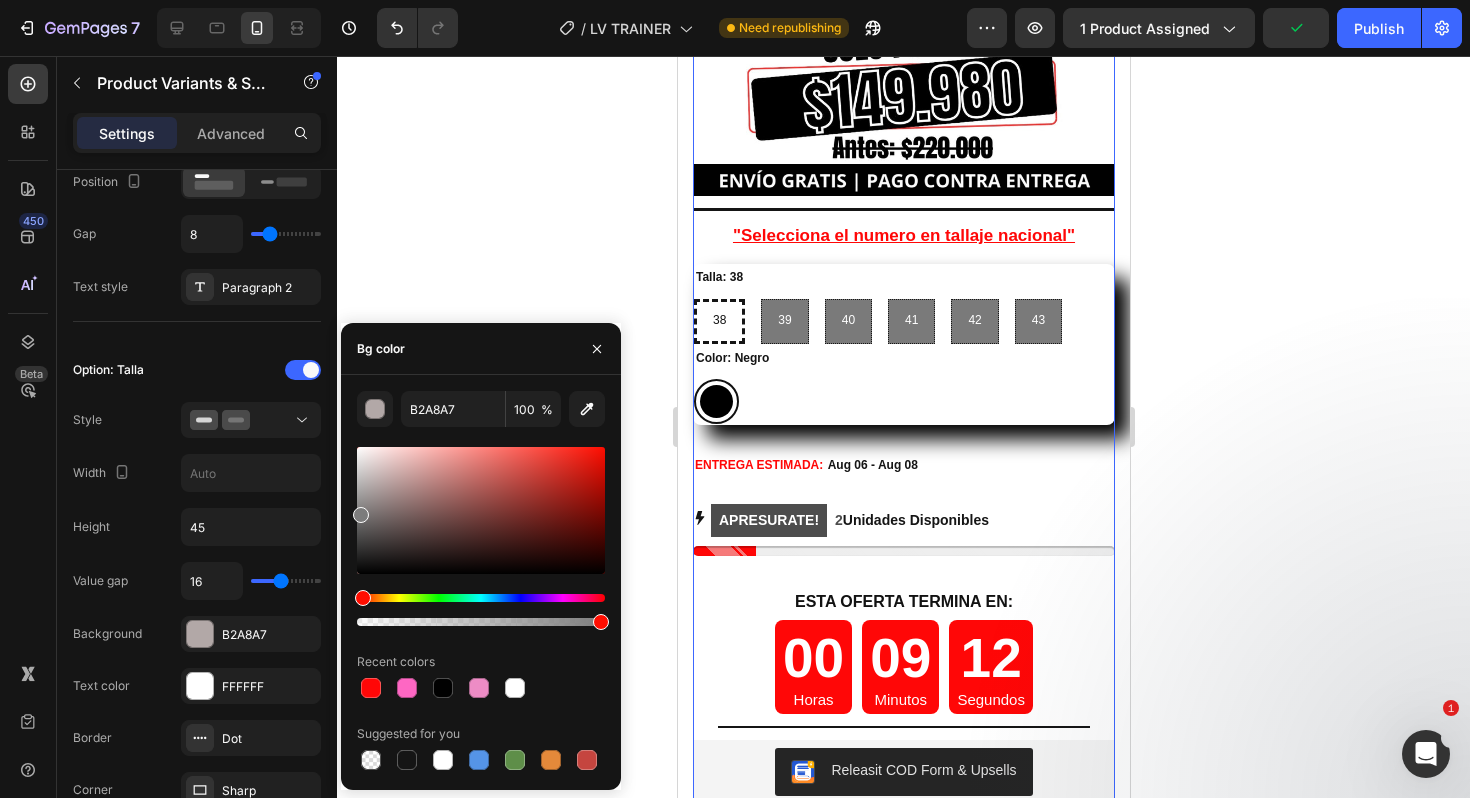 drag, startPoint x: 375, startPoint y: 464, endPoint x: 351, endPoint y: 511, distance: 52.773098 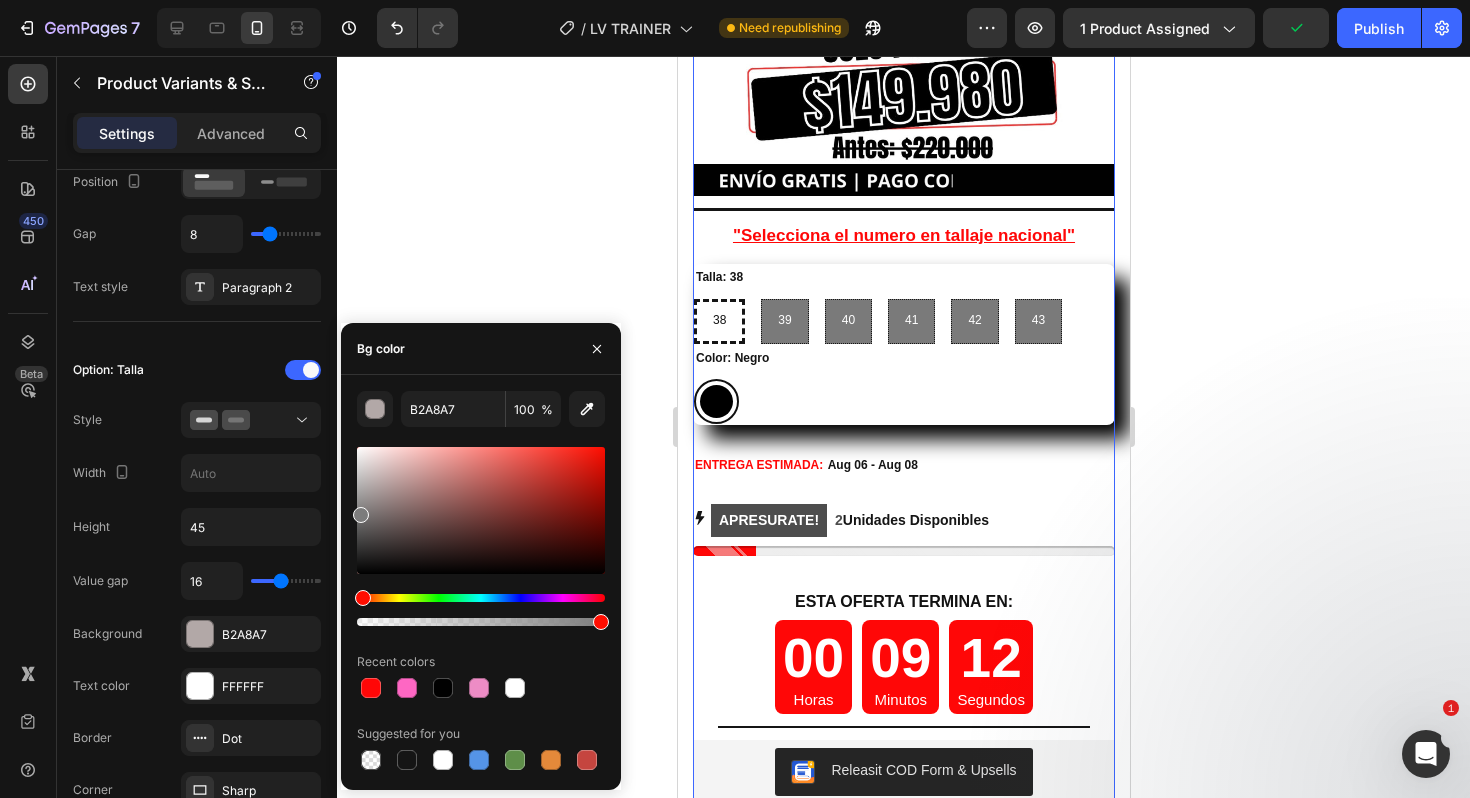 click on "B2A8A7 100 % Recent colors Suggested for you" at bounding box center [481, 582] 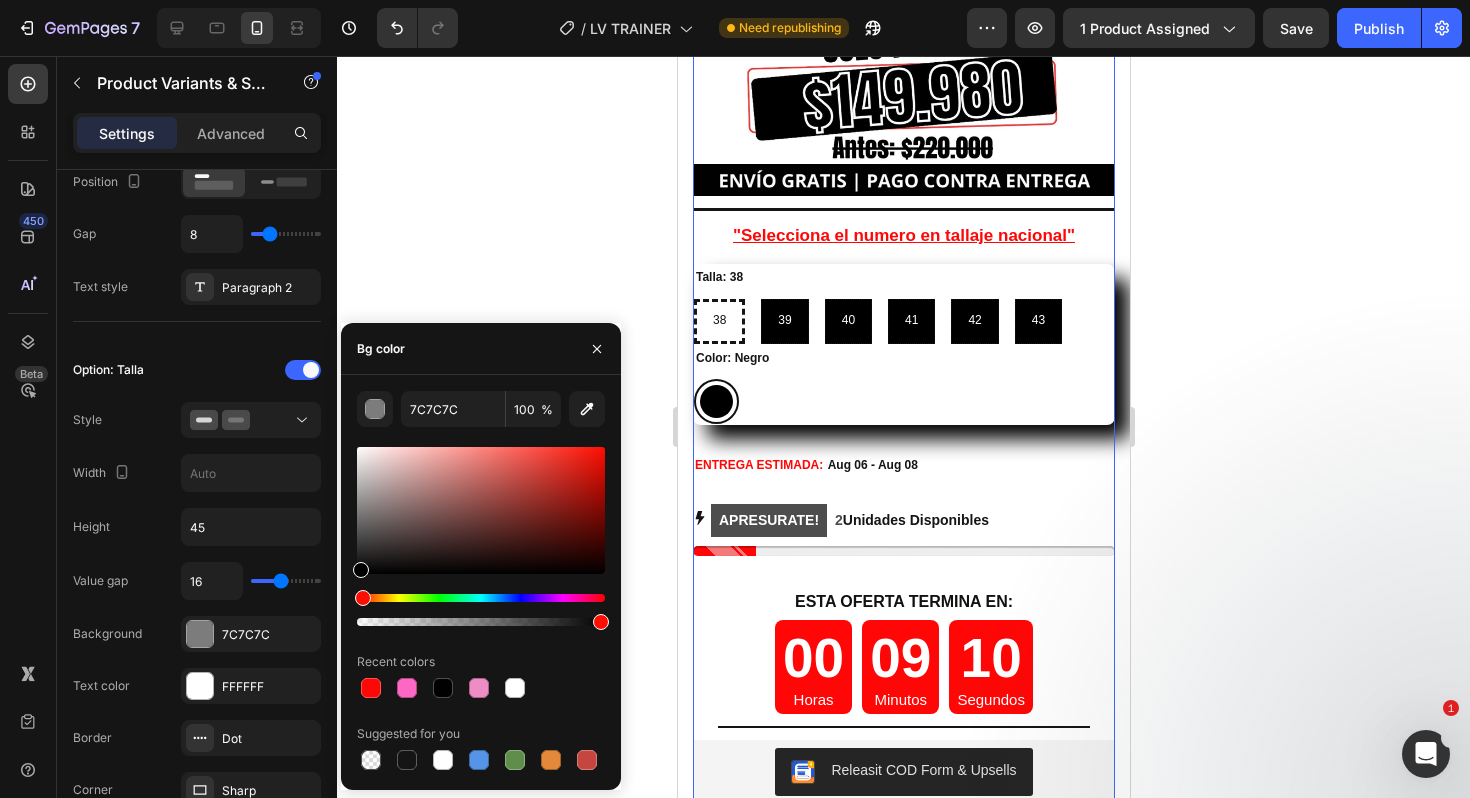drag, startPoint x: 364, startPoint y: 510, endPoint x: 345, endPoint y: 623, distance: 114.58621 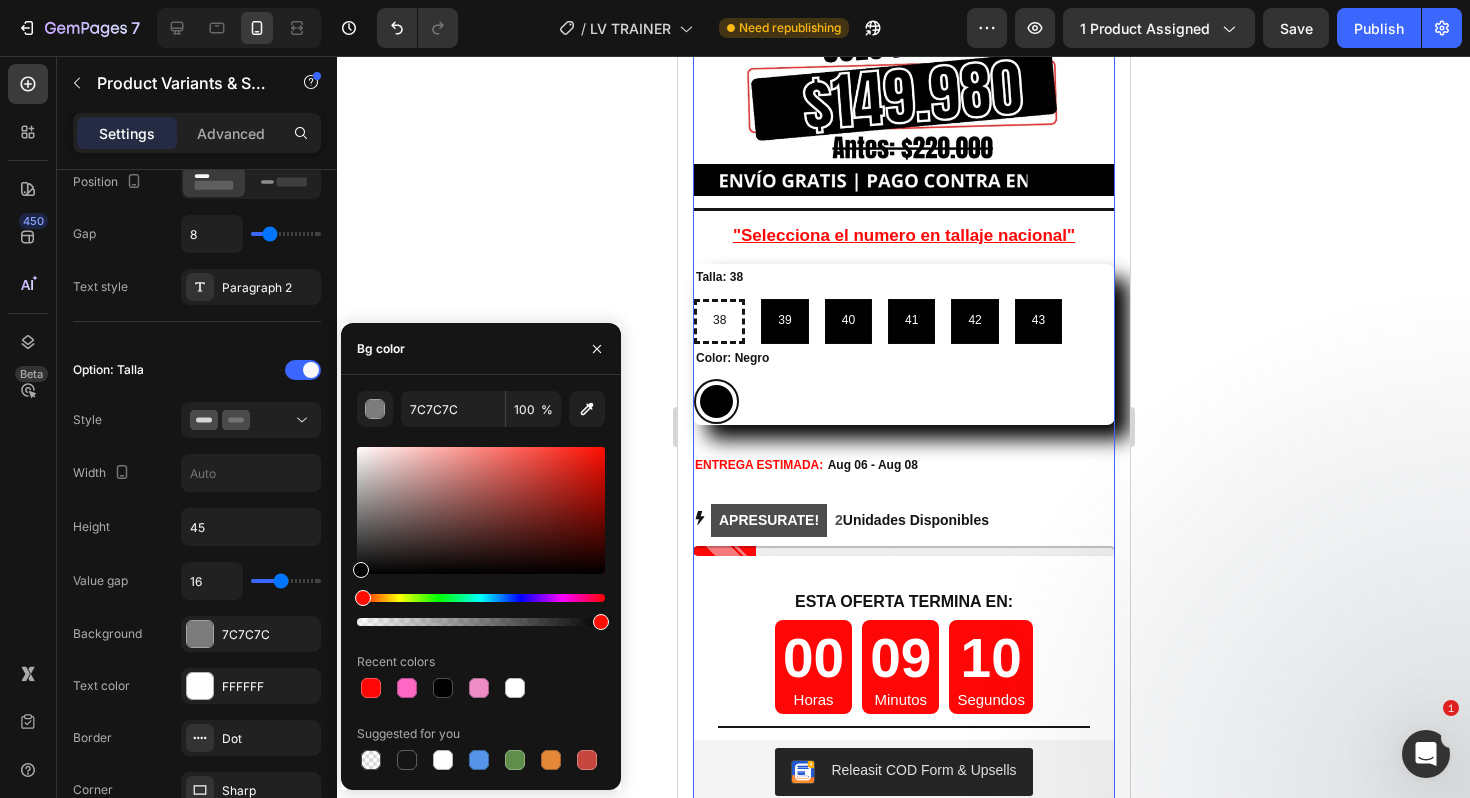 click on "7C7C7C 100 % Recent colors Suggested for you" at bounding box center (481, 582) 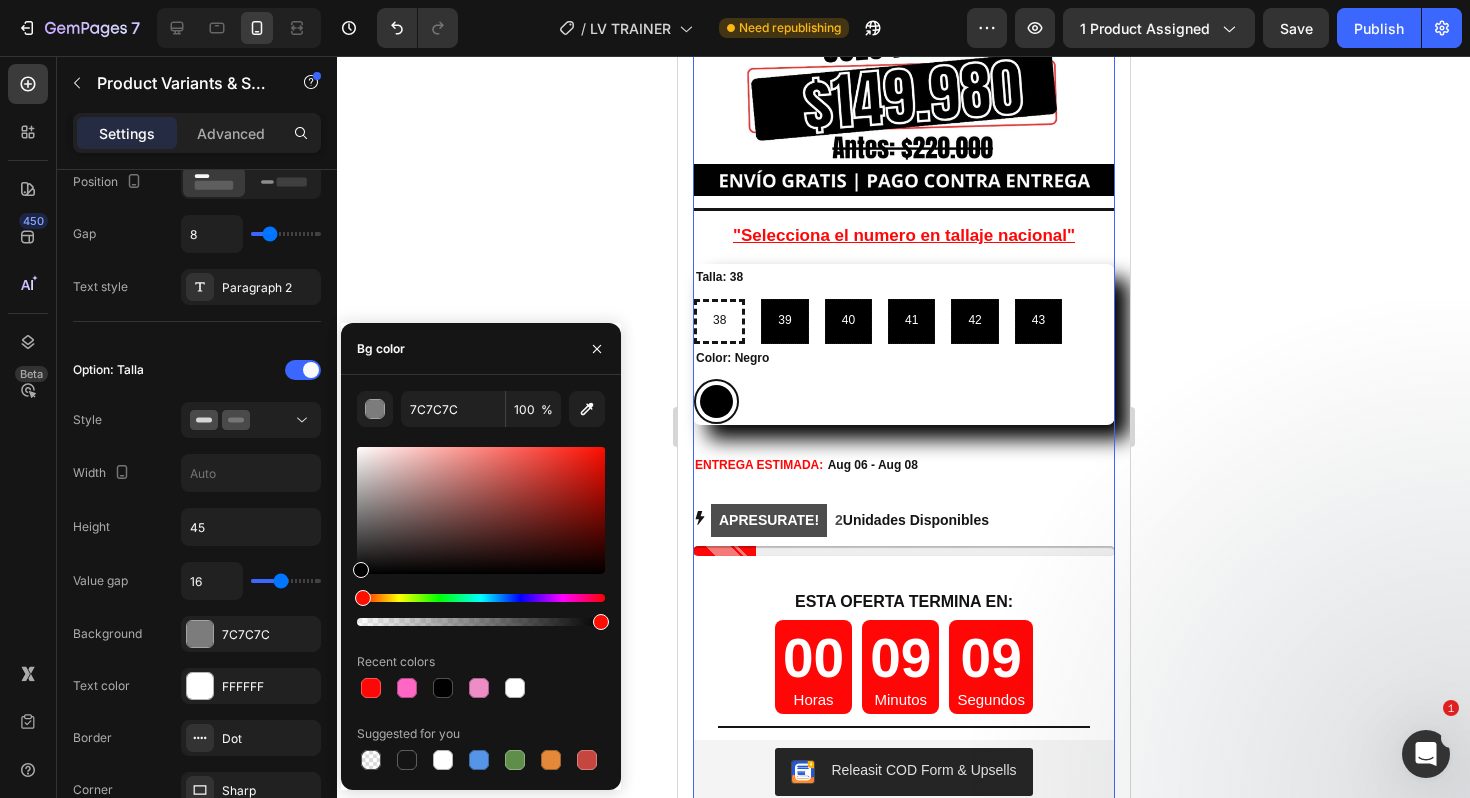 type on "000000" 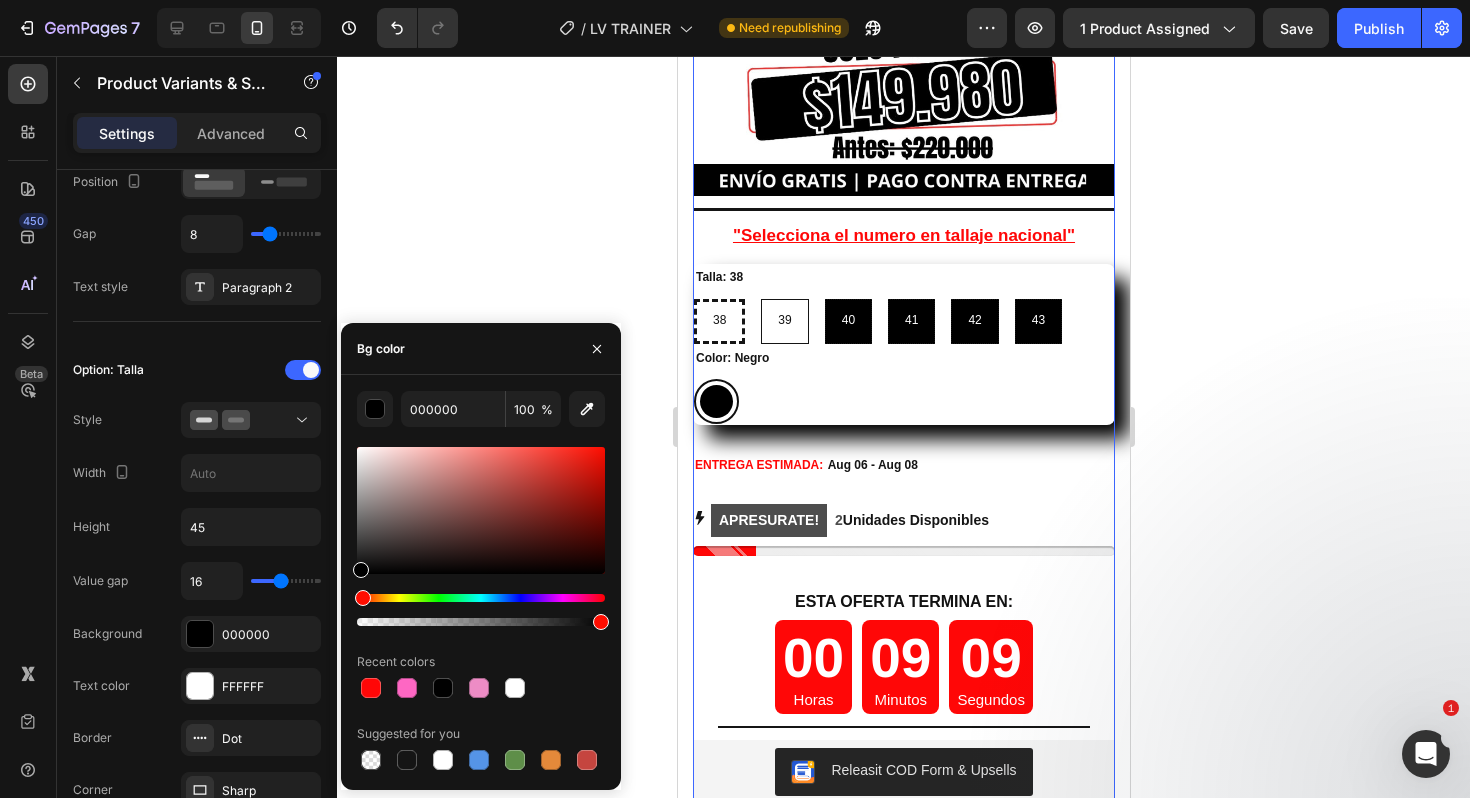 click on "39" at bounding box center [783, 320] 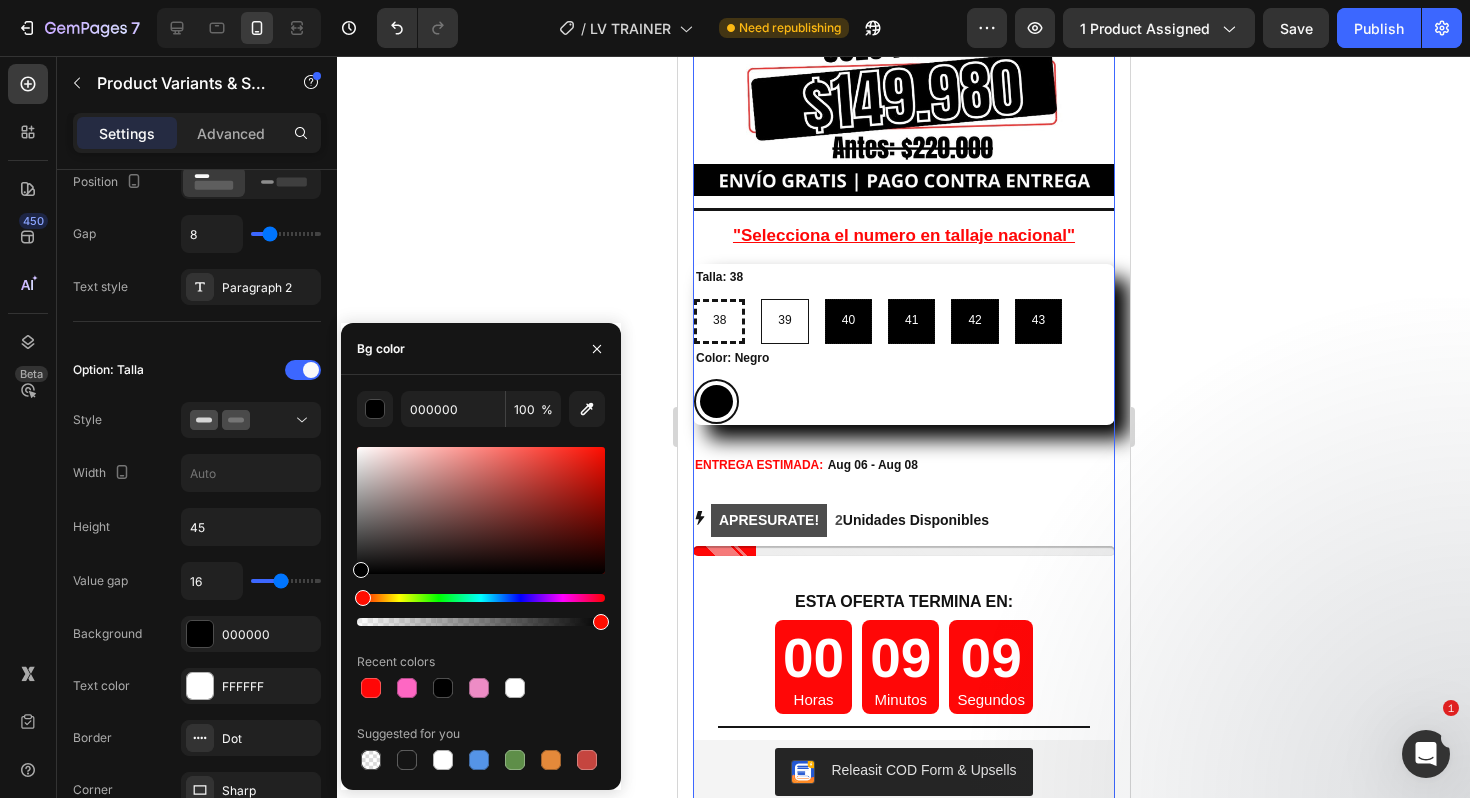 click on "39 39 39" at bounding box center (759, 298) 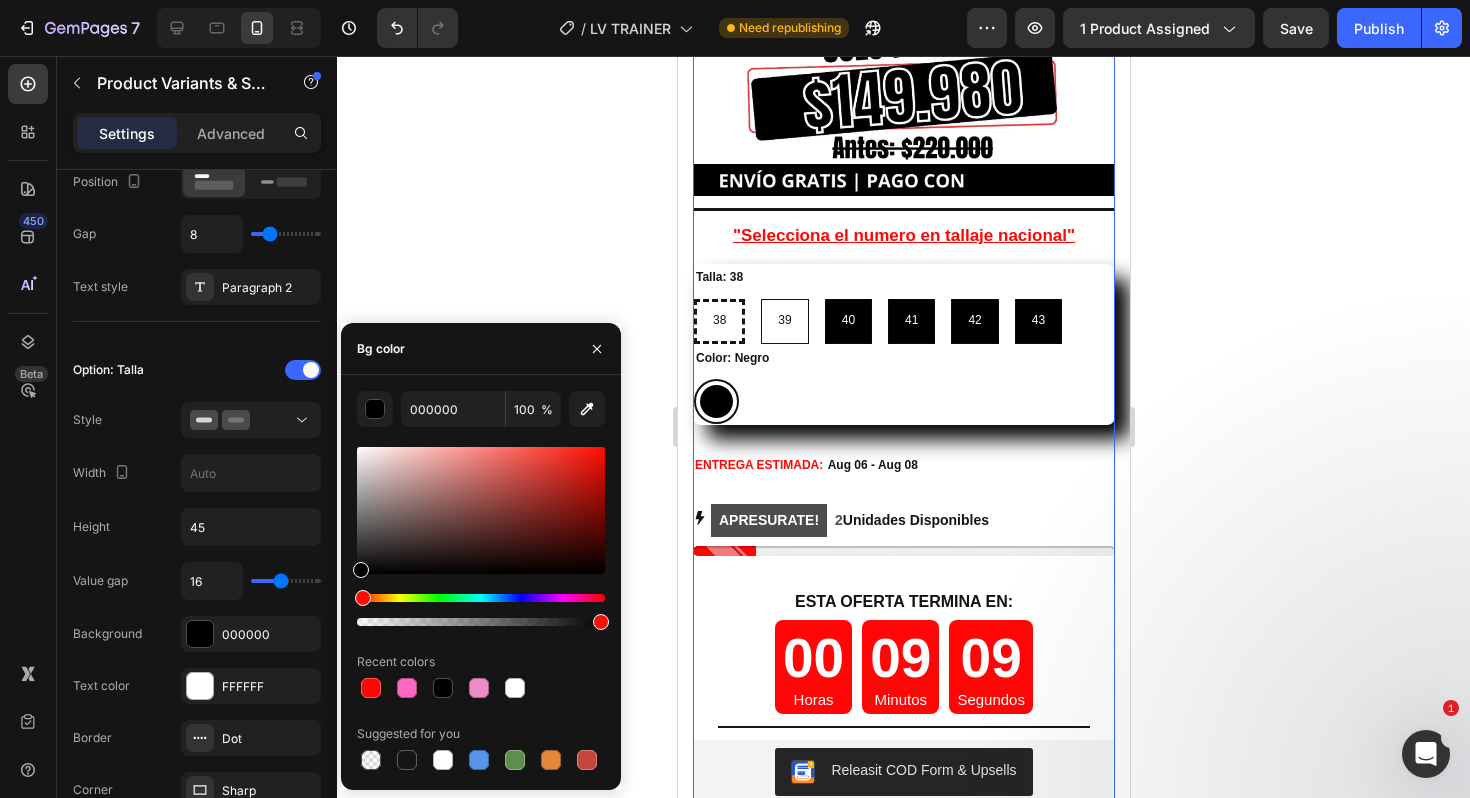 radio on "false" 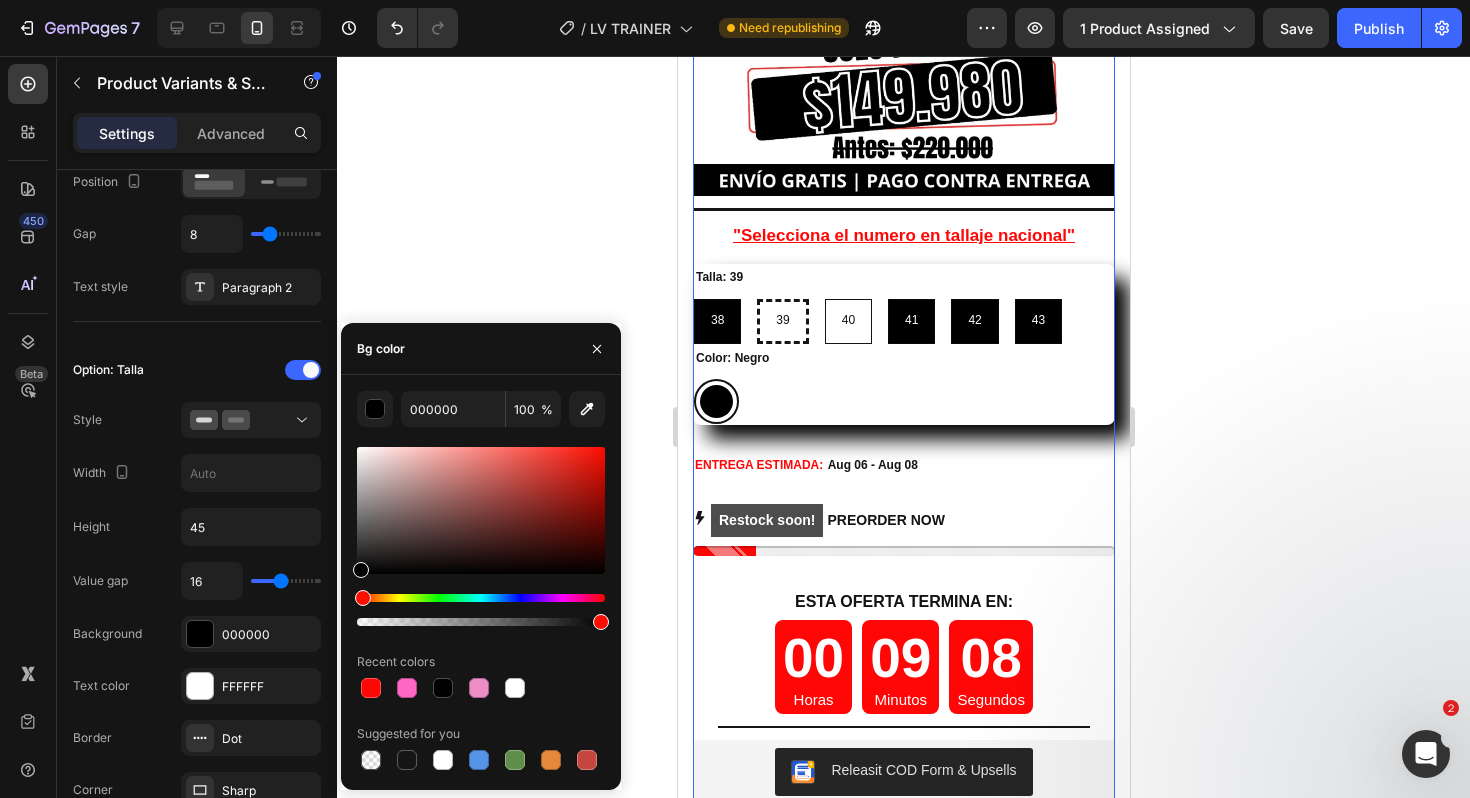 click on "40" at bounding box center [847, 320] 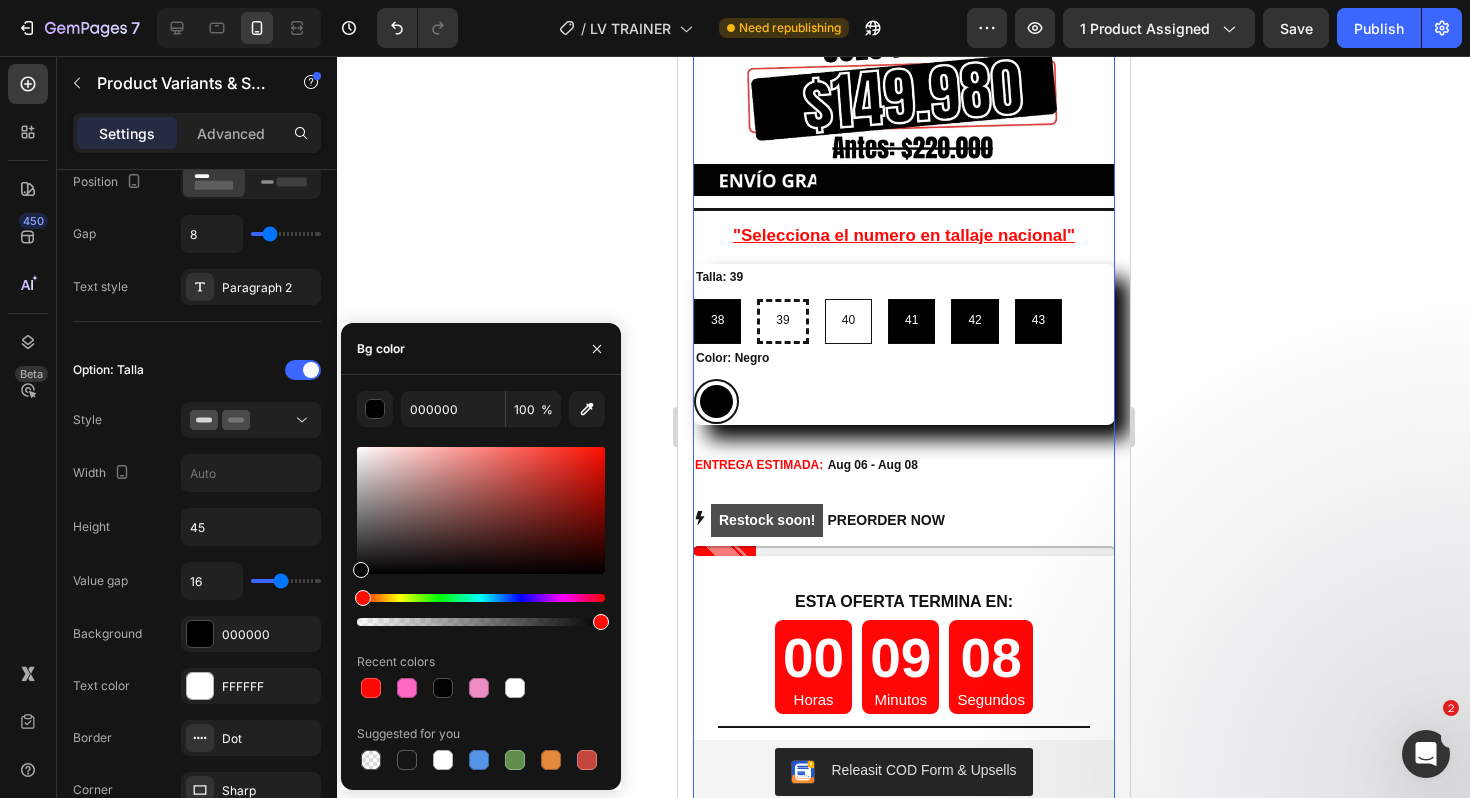 click on "40 40 40" at bounding box center (823, 298) 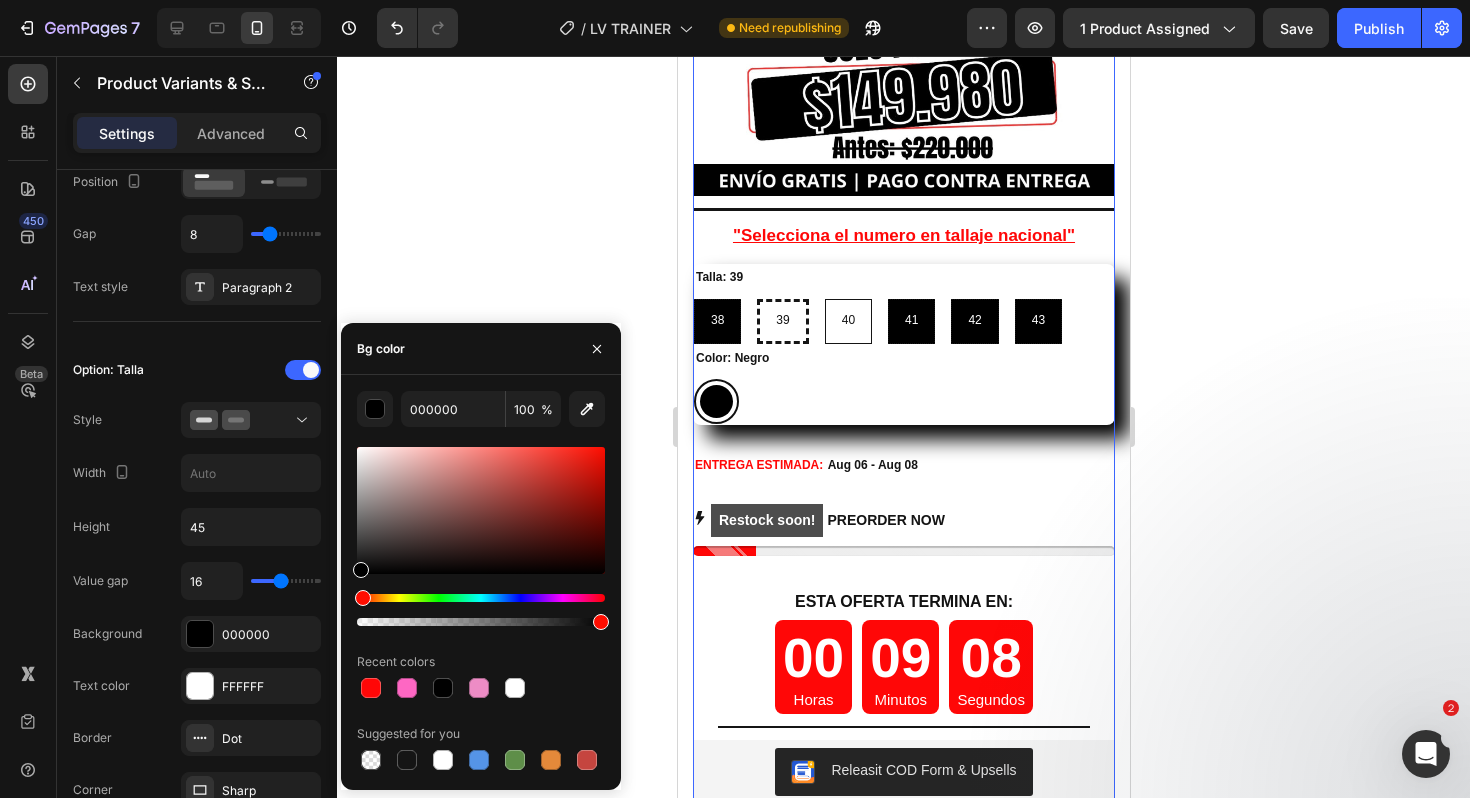 radio on "false" 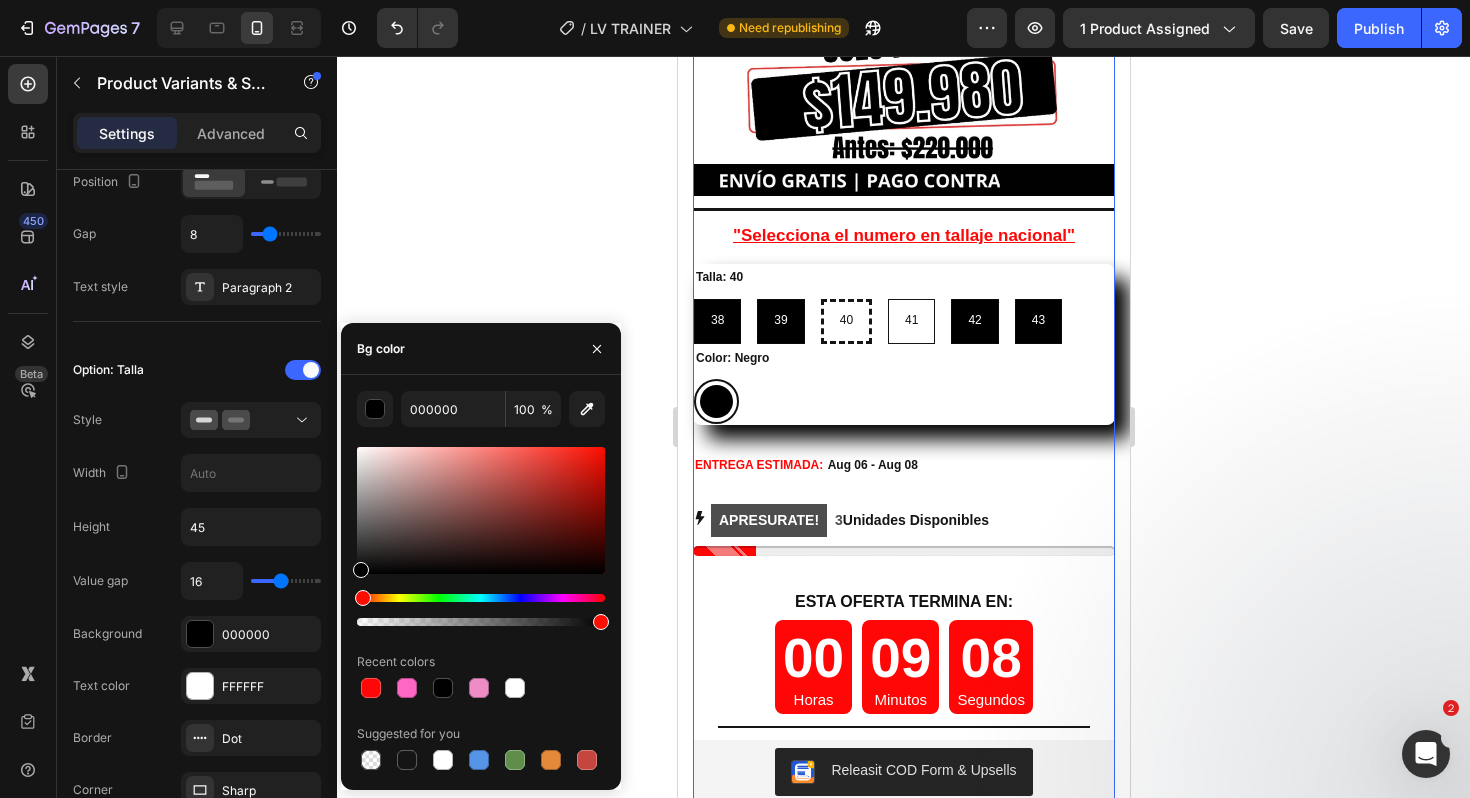click on "41" at bounding box center (910, 320) 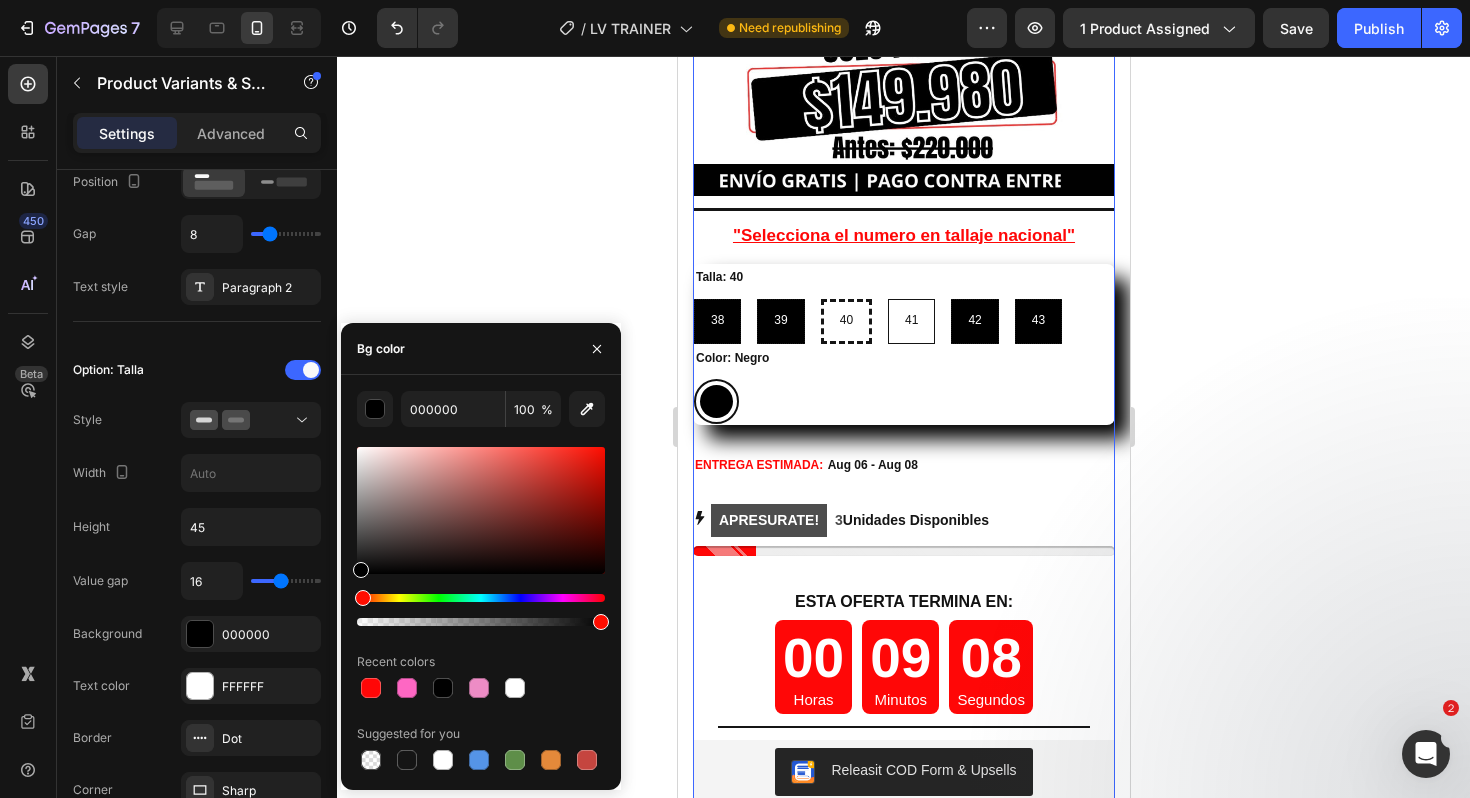 click on "41 41 41" at bounding box center (886, 298) 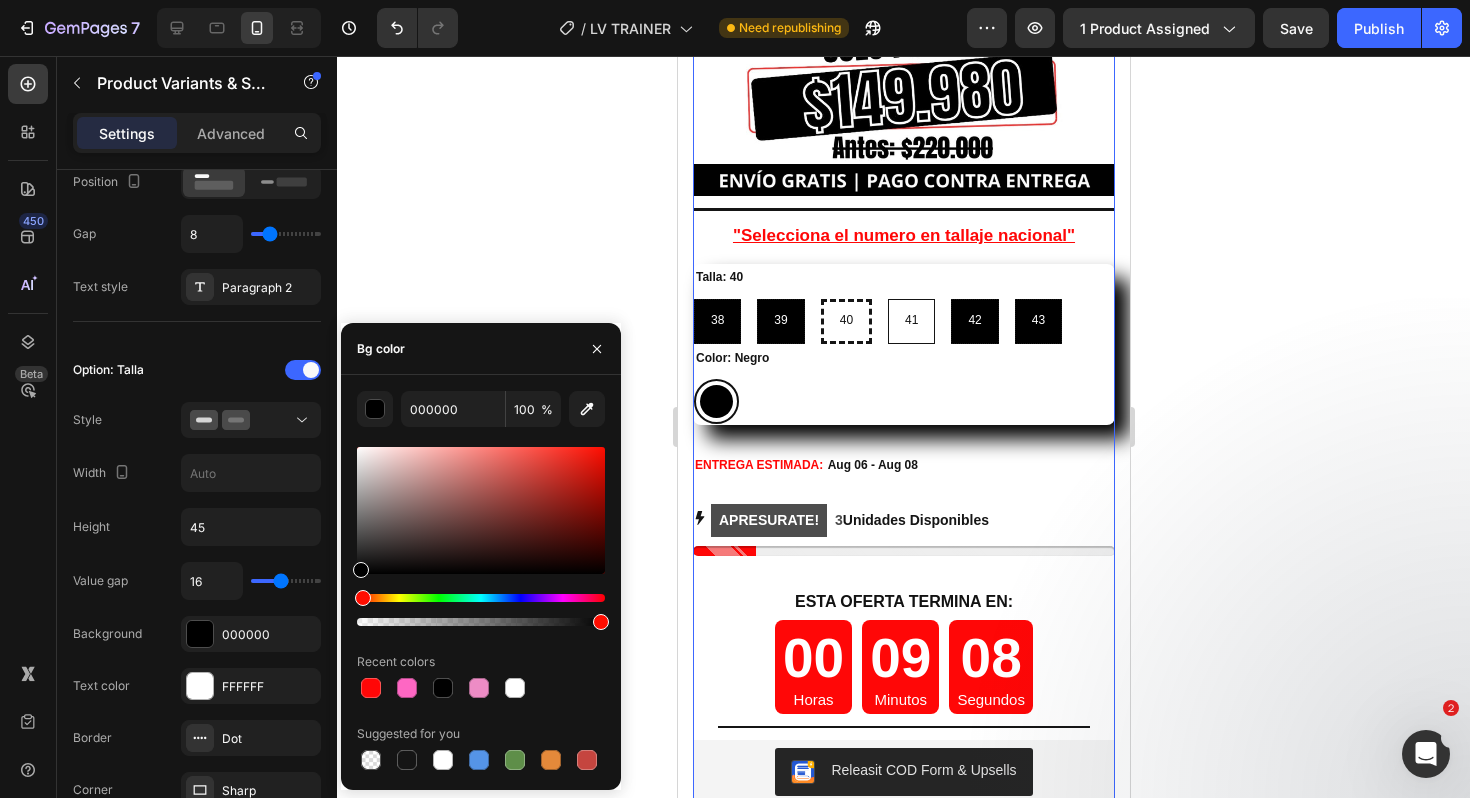 radio on "false" 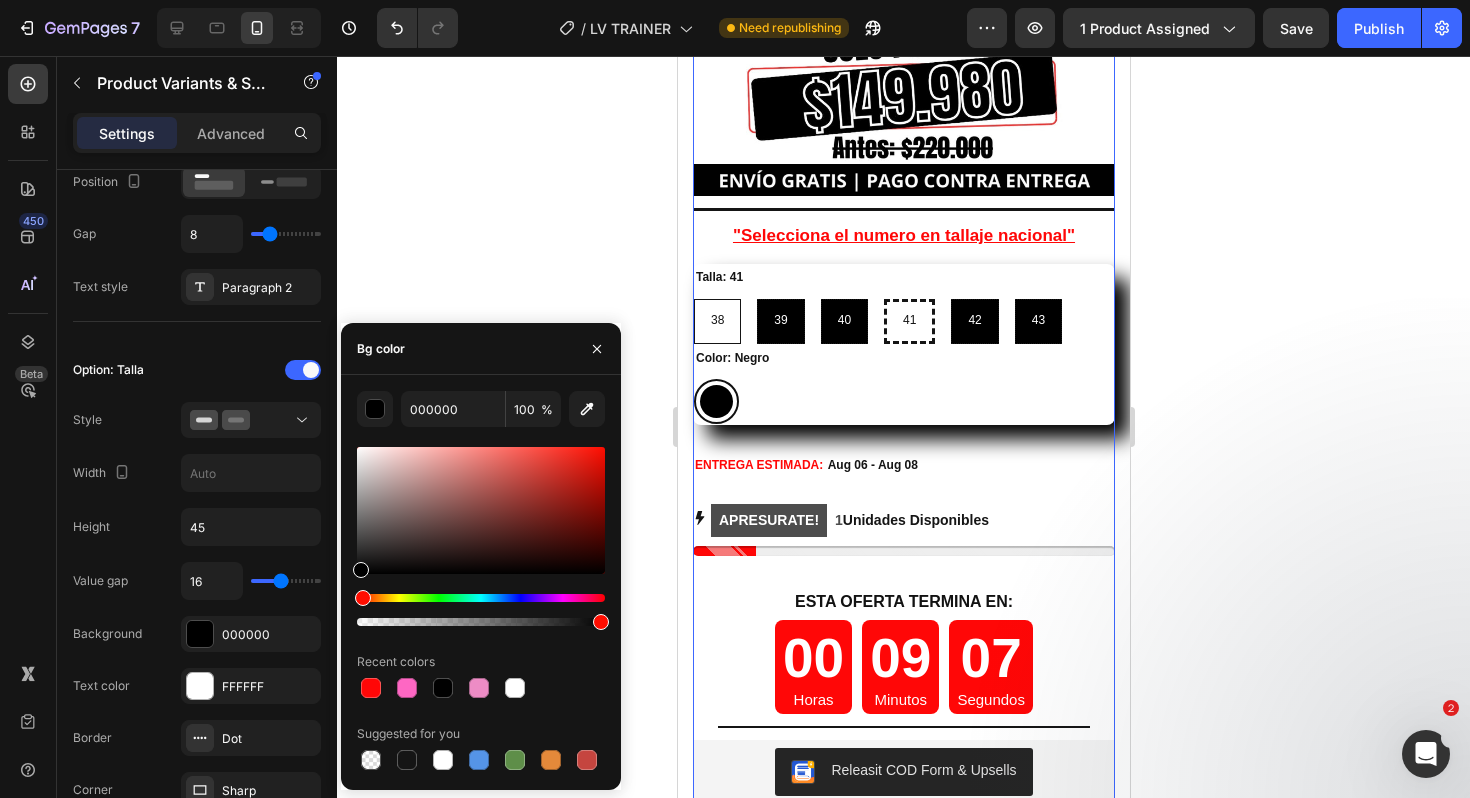 click on "38" at bounding box center (716, 321) 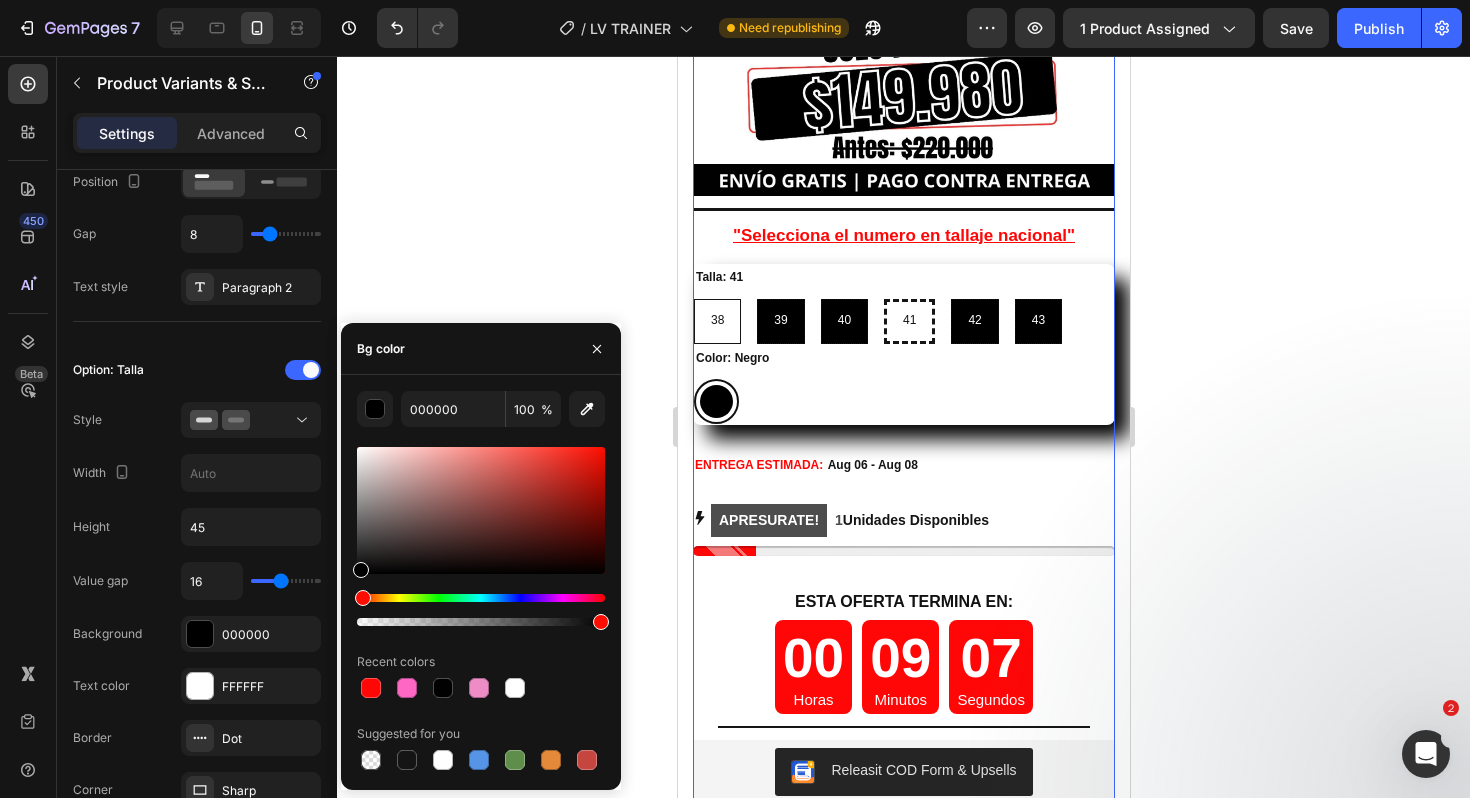click on "38 38 38" at bounding box center (692, 298) 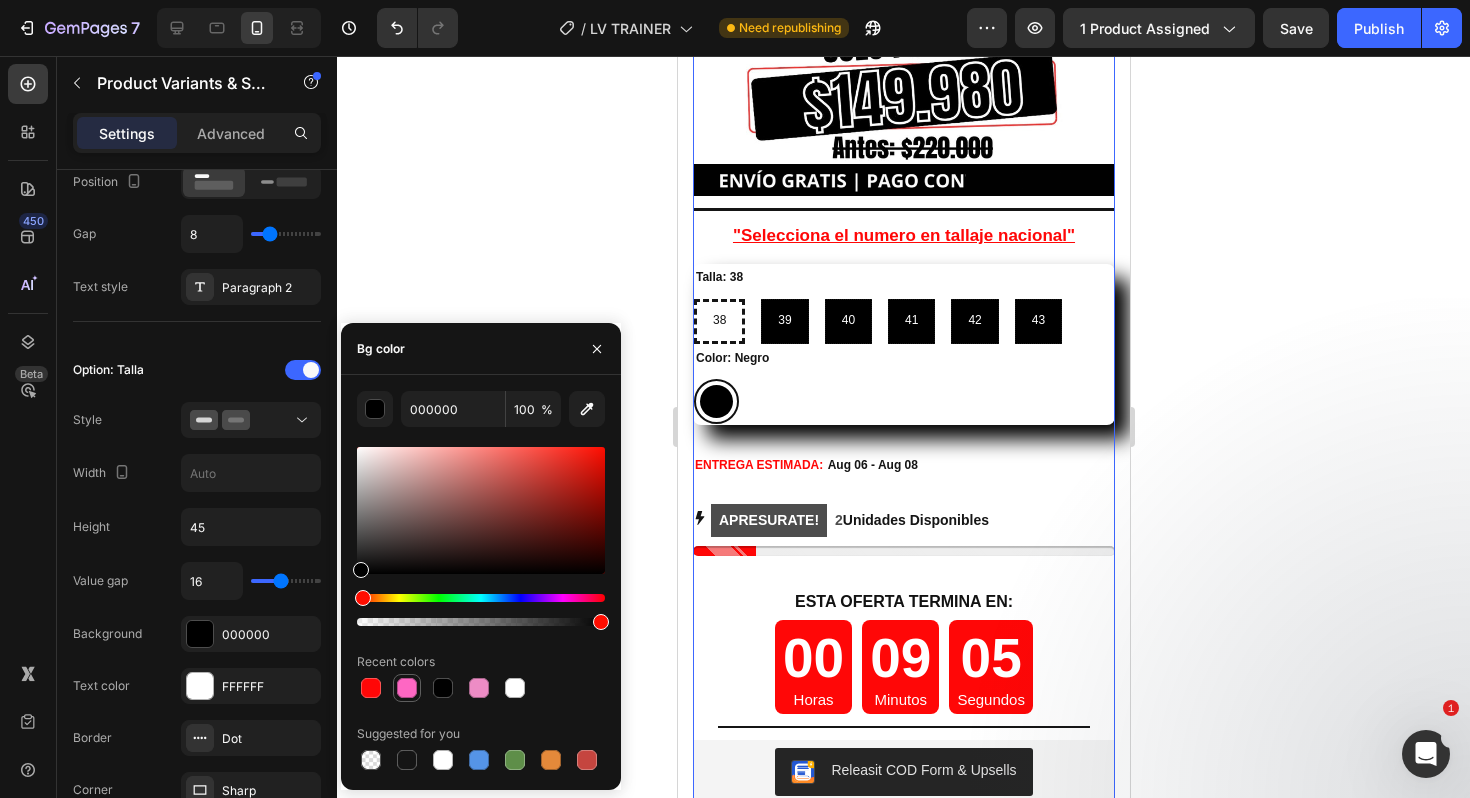 click at bounding box center [407, 688] 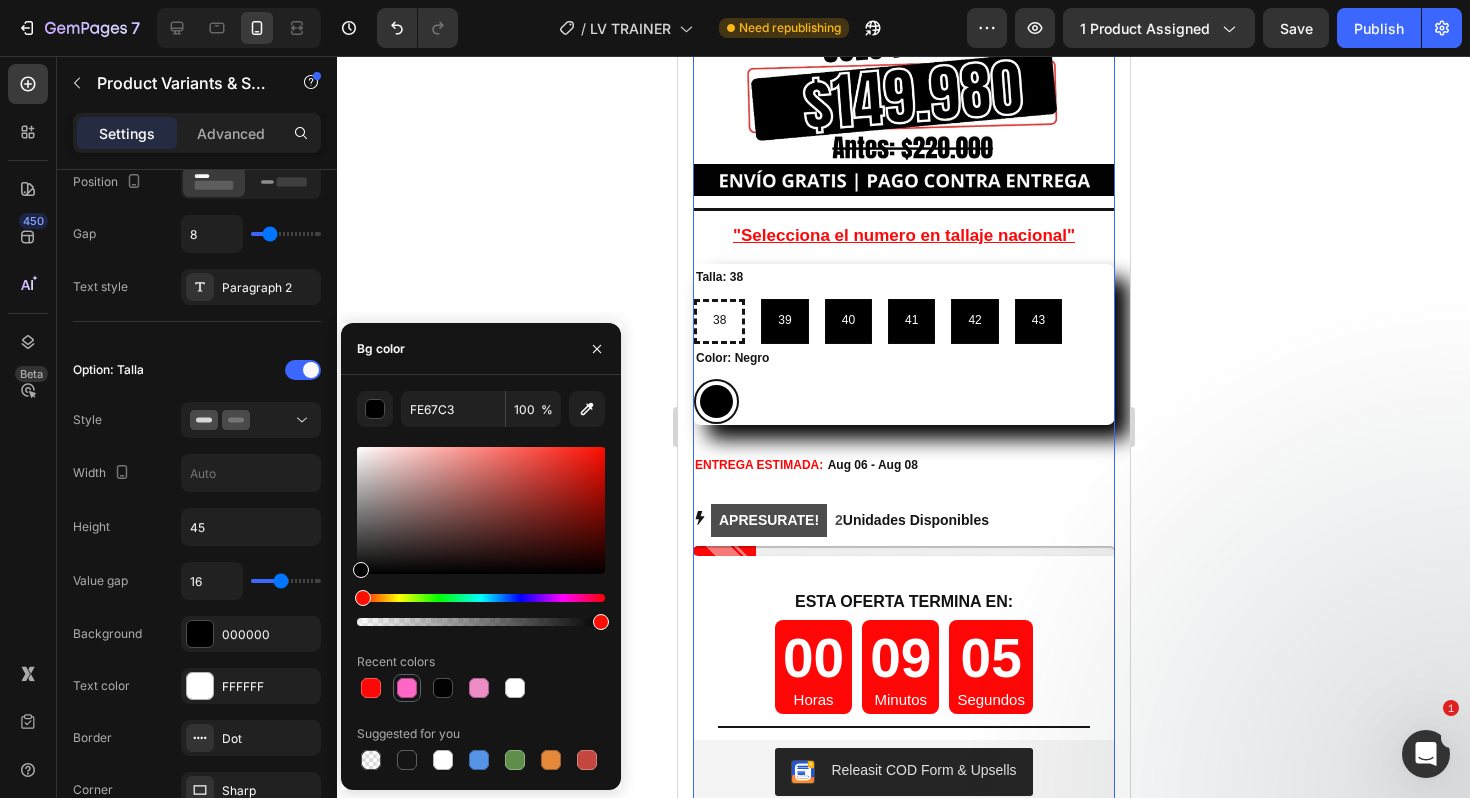 radio on "true" 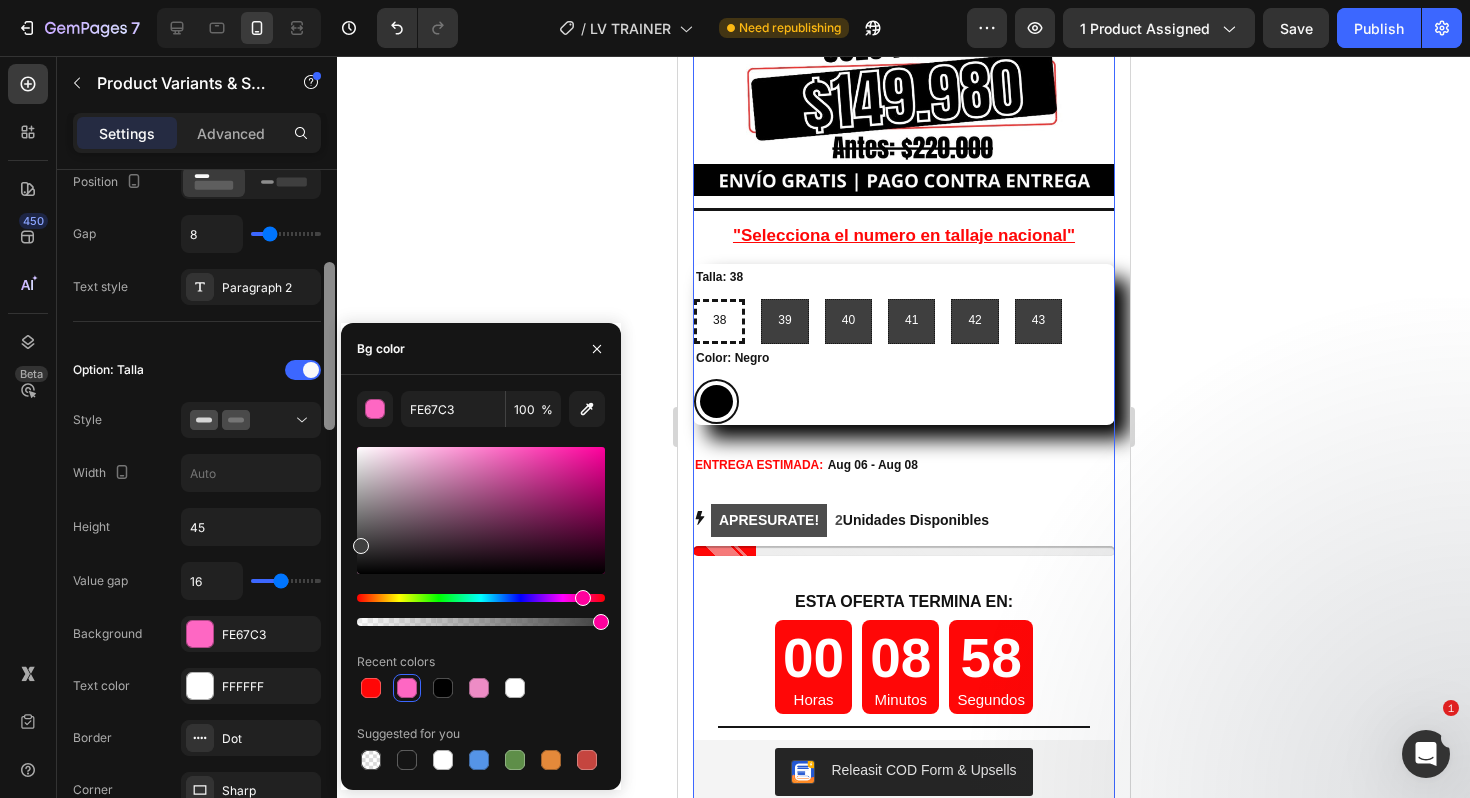 drag, startPoint x: 393, startPoint y: 483, endPoint x: 323, endPoint y: 542, distance: 91.5478 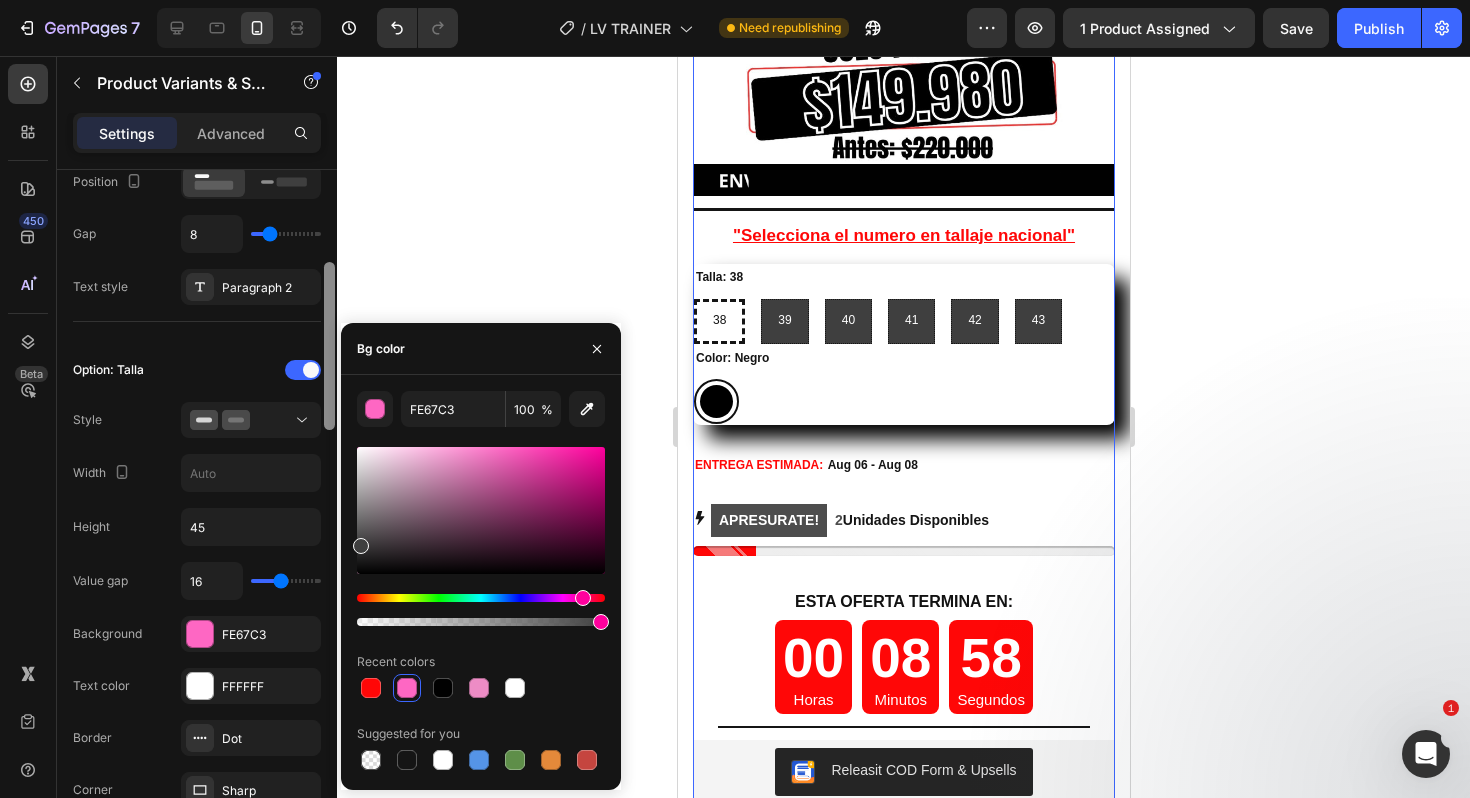 click on "450 Beta Sections(18) Elements(84) Section Element Hero Section Product Detail Brands Trusted Badges Guarantee Product Breakdown How to use Testimonials Compare Bundle FAQs Social Proof Brand Story Product List Collection Blog List Contact Sticky Add to Cart Custom Footer Browse Library 450 Layout
Row
Row
Row
Row Text
Heading
Text Block Button
Button
Button Media
Image
Image
Video" 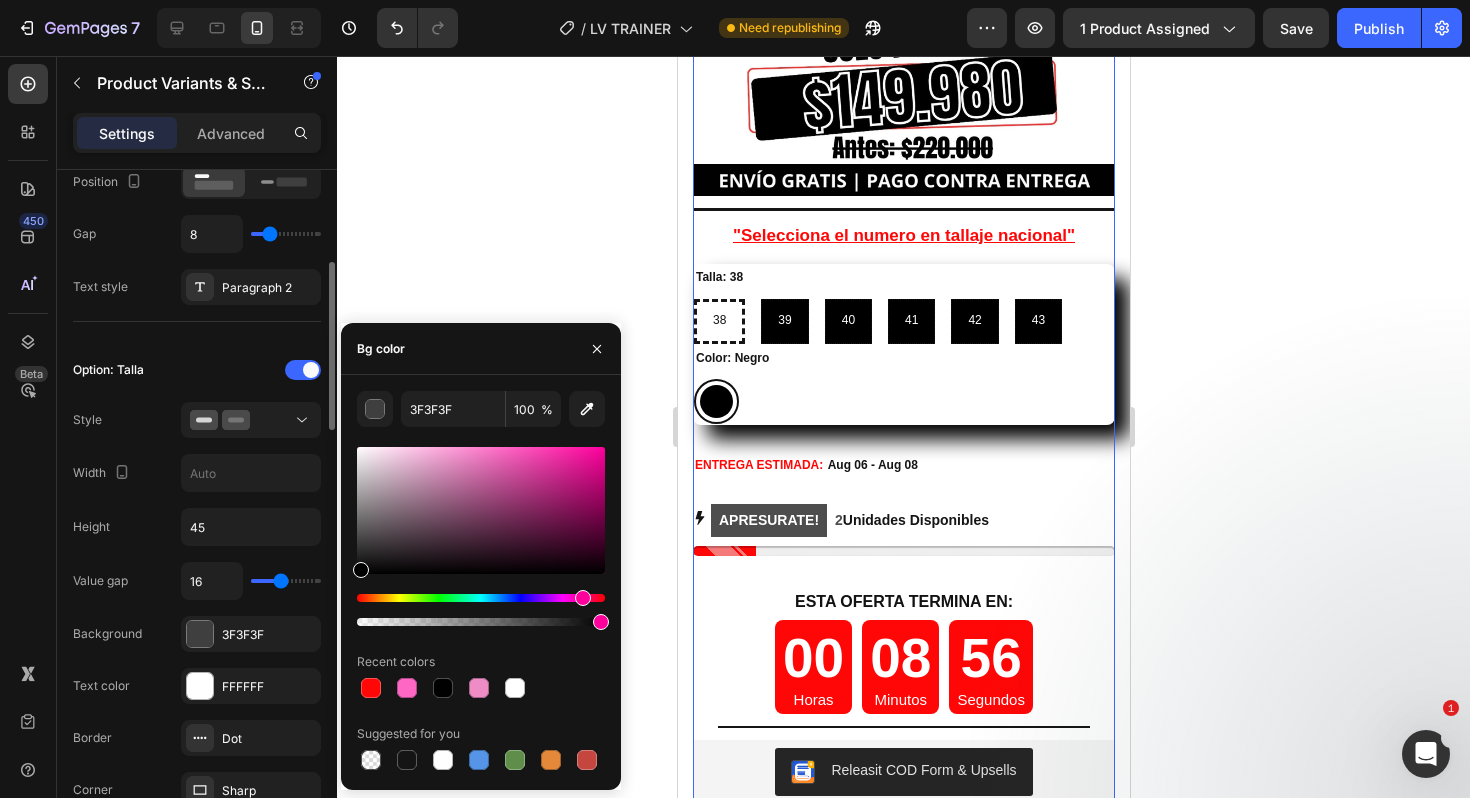 drag, startPoint x: 359, startPoint y: 548, endPoint x: 314, endPoint y: 585, distance: 58.258045 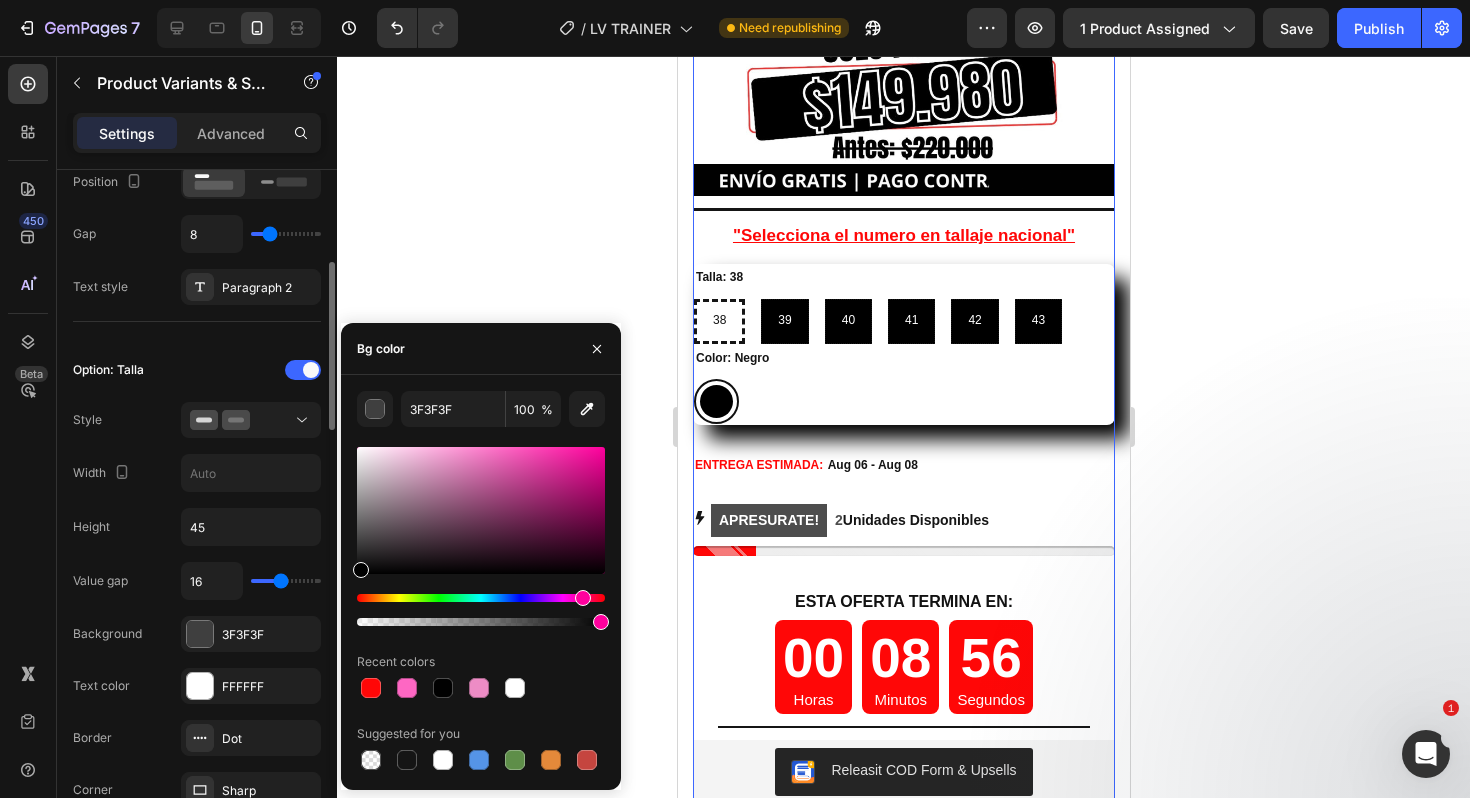 click on "450 Beta Sections(18) Elements(84) Section Element Hero Section Product Detail Brands Trusted Badges Guarantee Product Breakdown How to use Testimonials Compare Bundle FAQs Social Proof Brand Story Product List Collection Blog List Contact Sticky Add to Cart Custom Footer Browse Library 450 Layout
Row
Row
Row
Row Text
Heading
Text Block Button
Button
Button Media
Image
Image
Video" 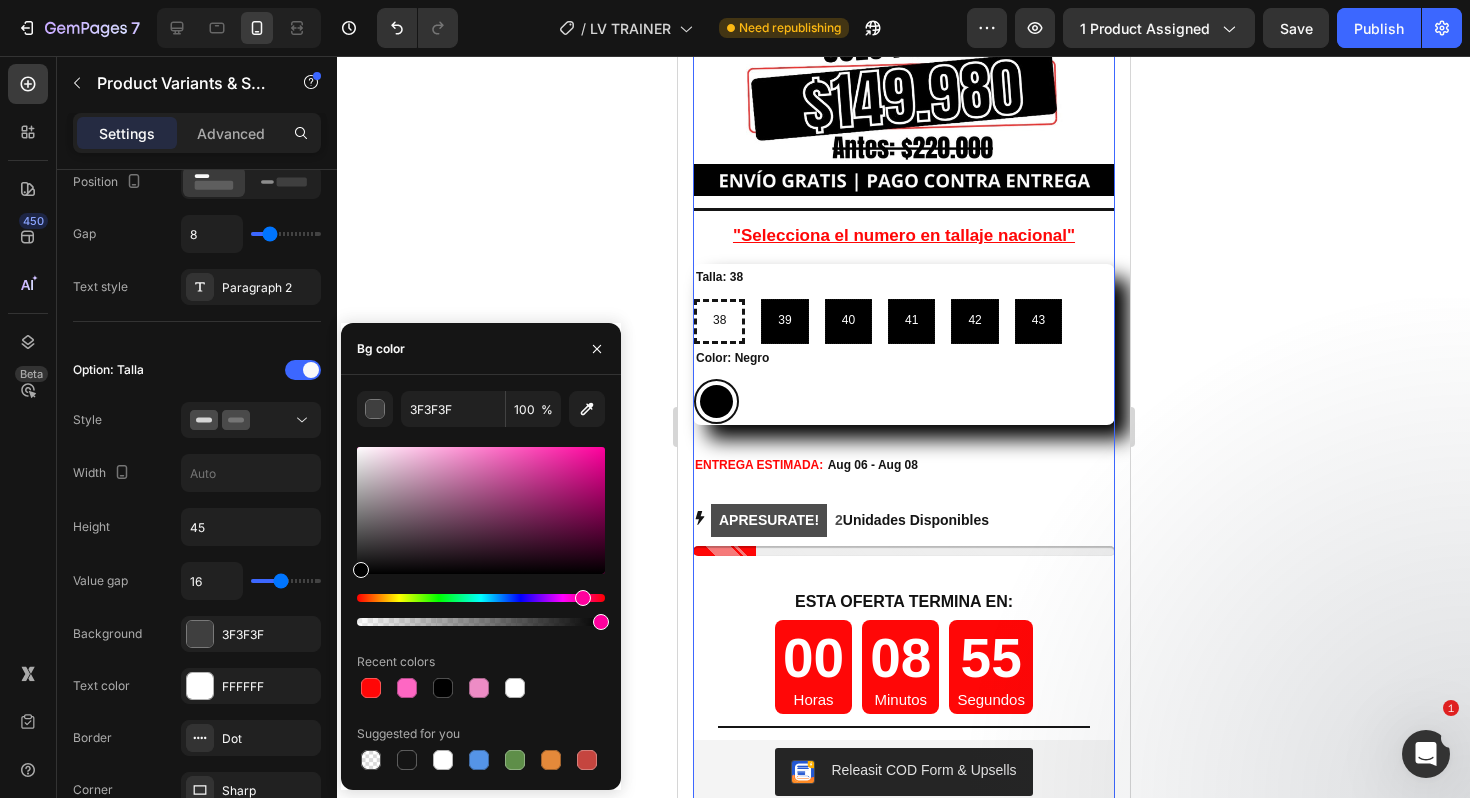 type on "000000" 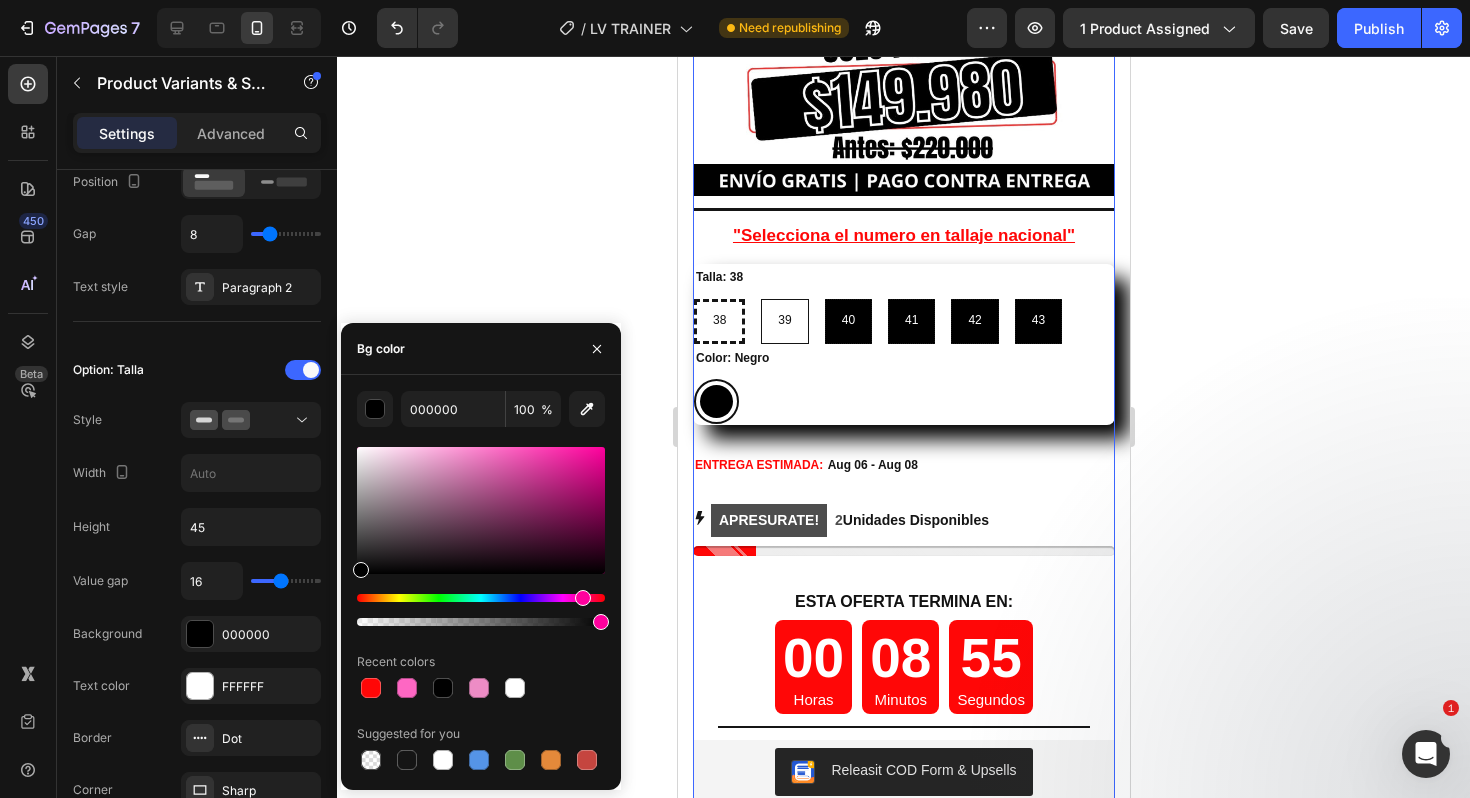 click on "39" at bounding box center (783, 321) 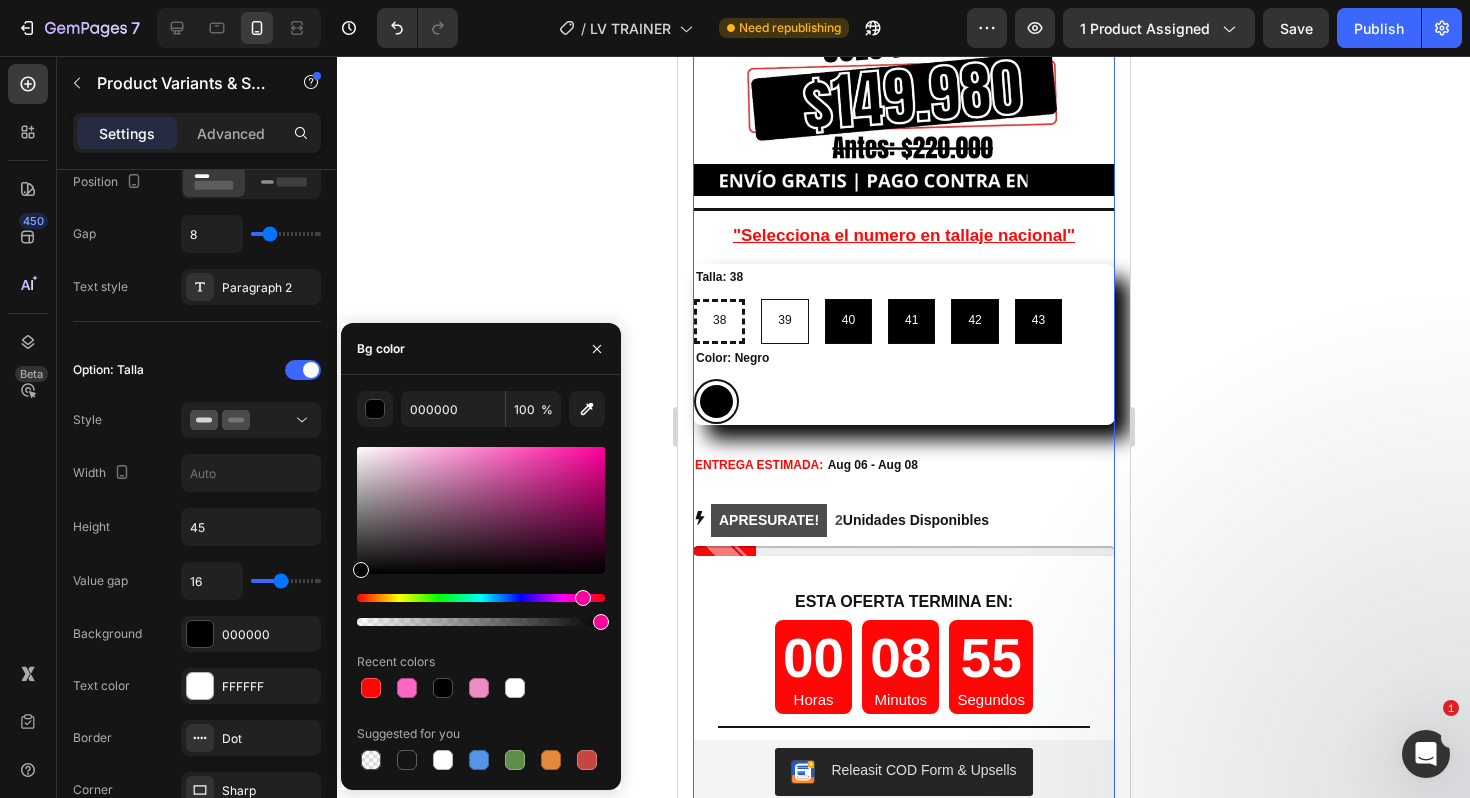 radio on "false" 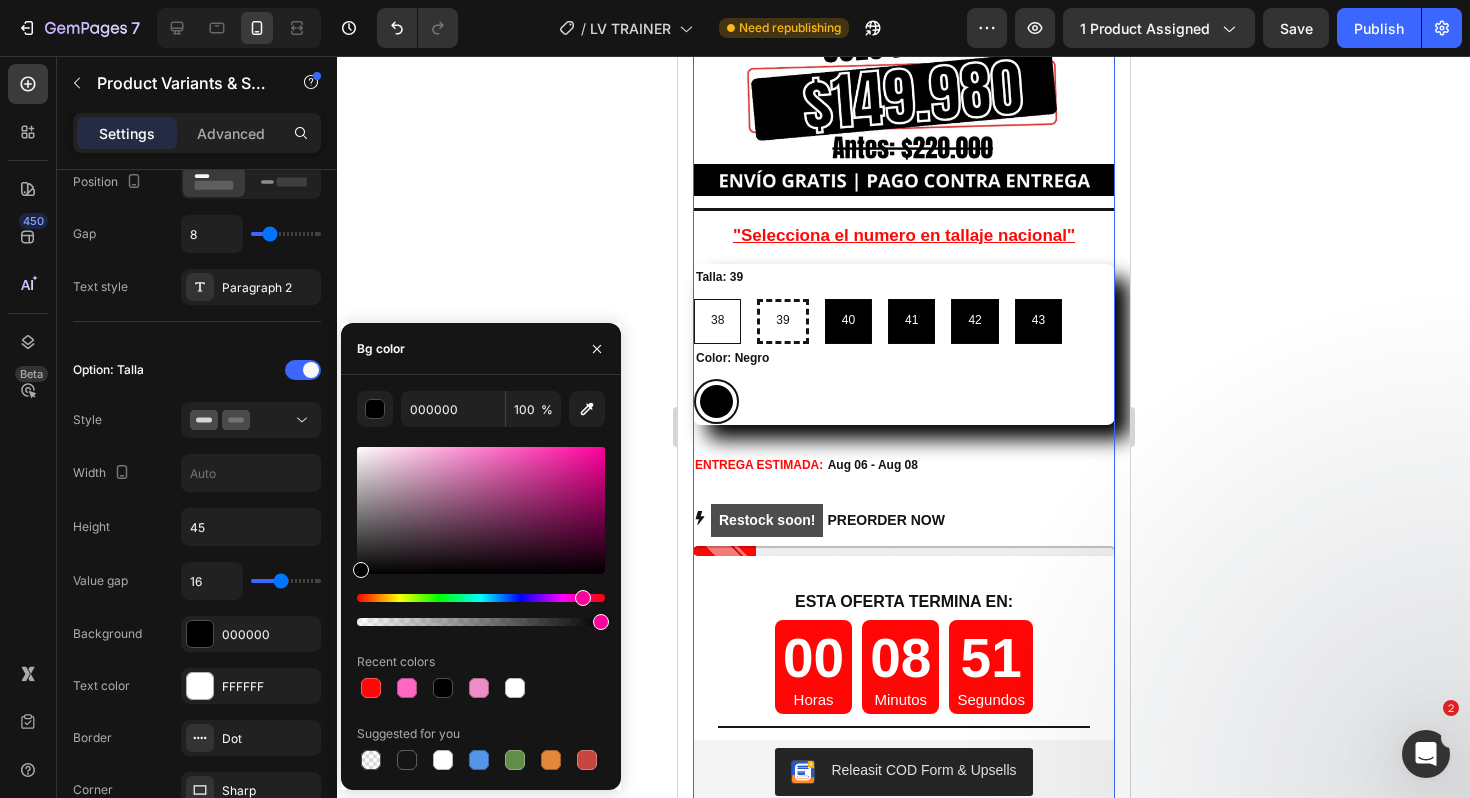 click on "38" at bounding box center [716, 321] 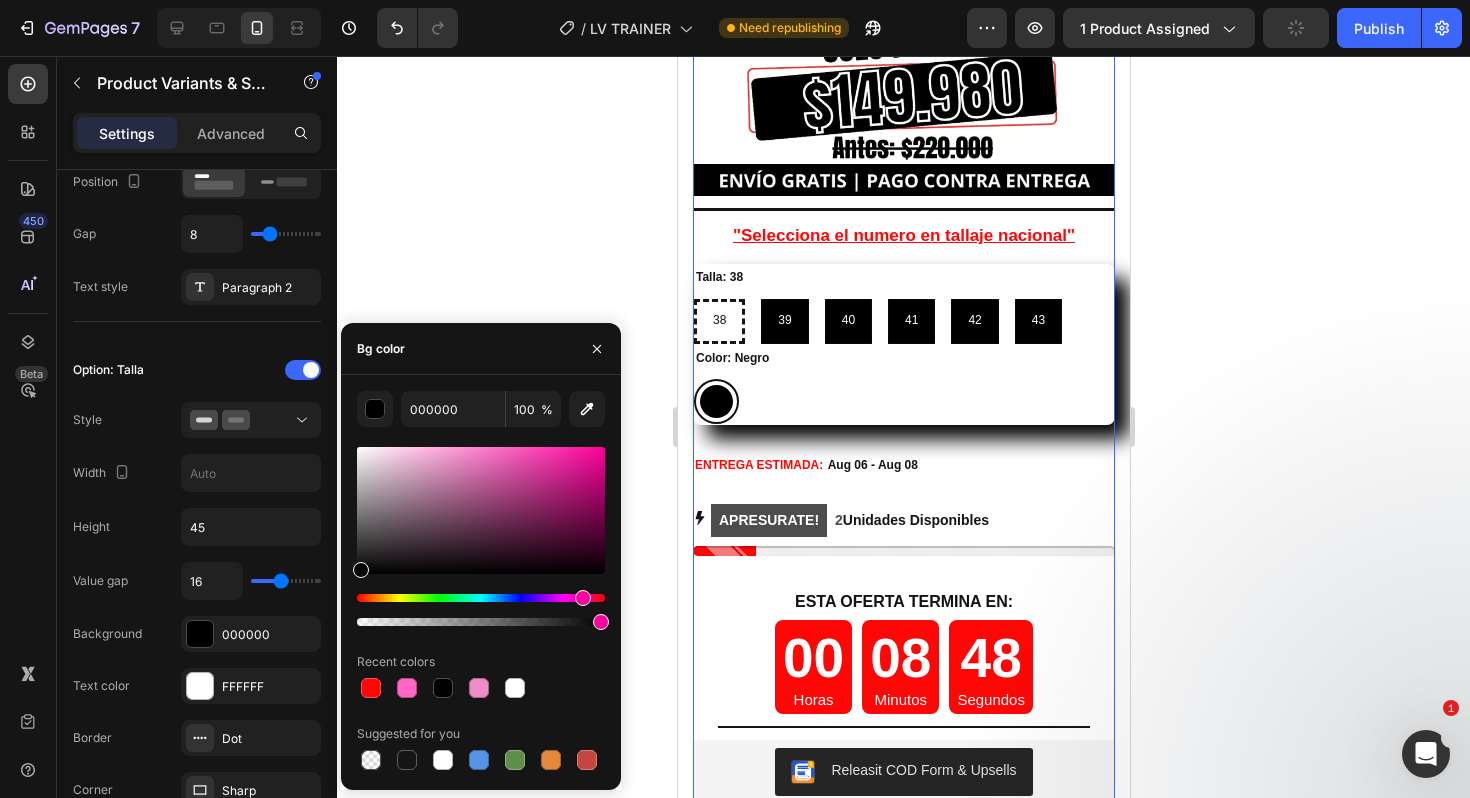 radio on "true" 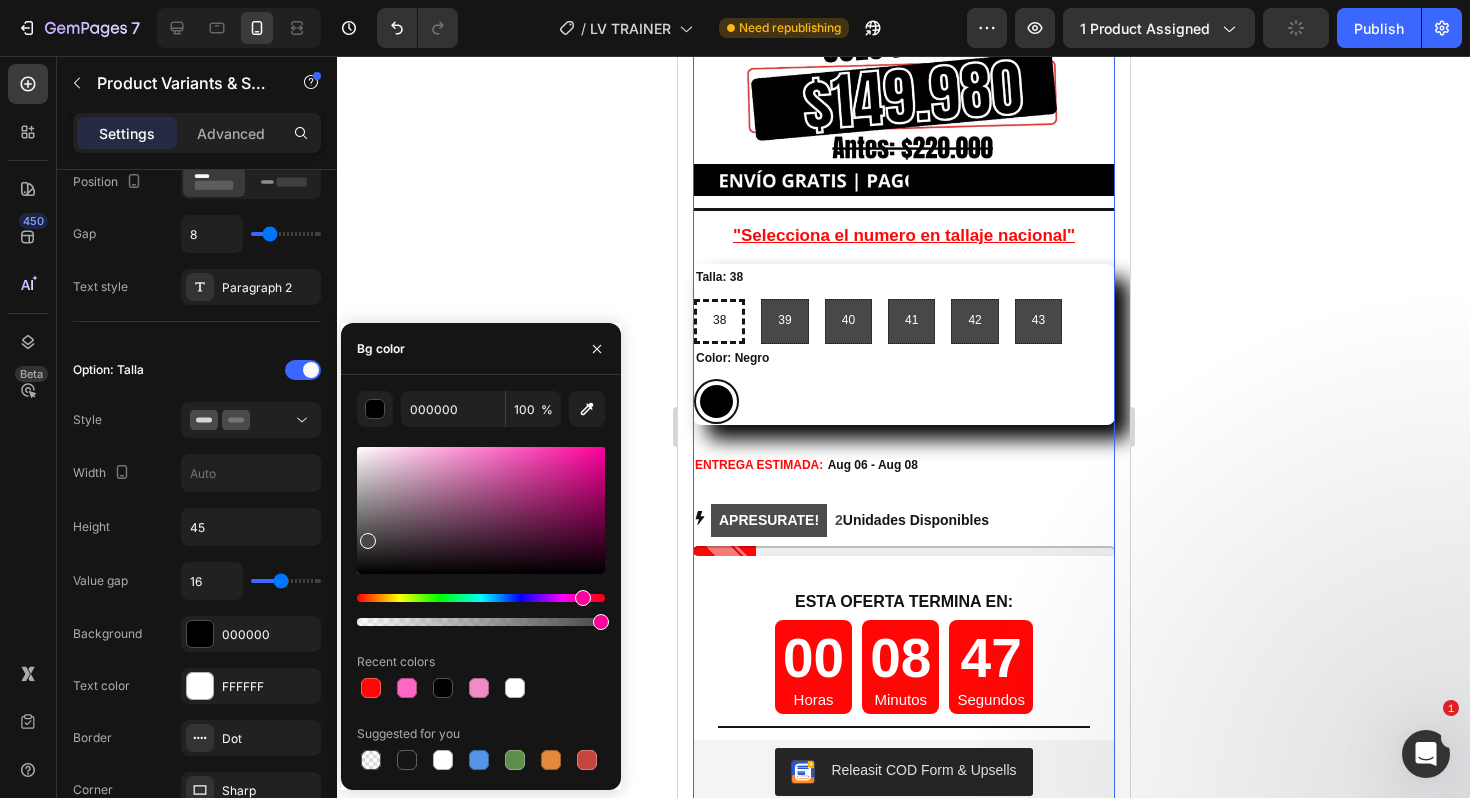 click at bounding box center (481, 510) 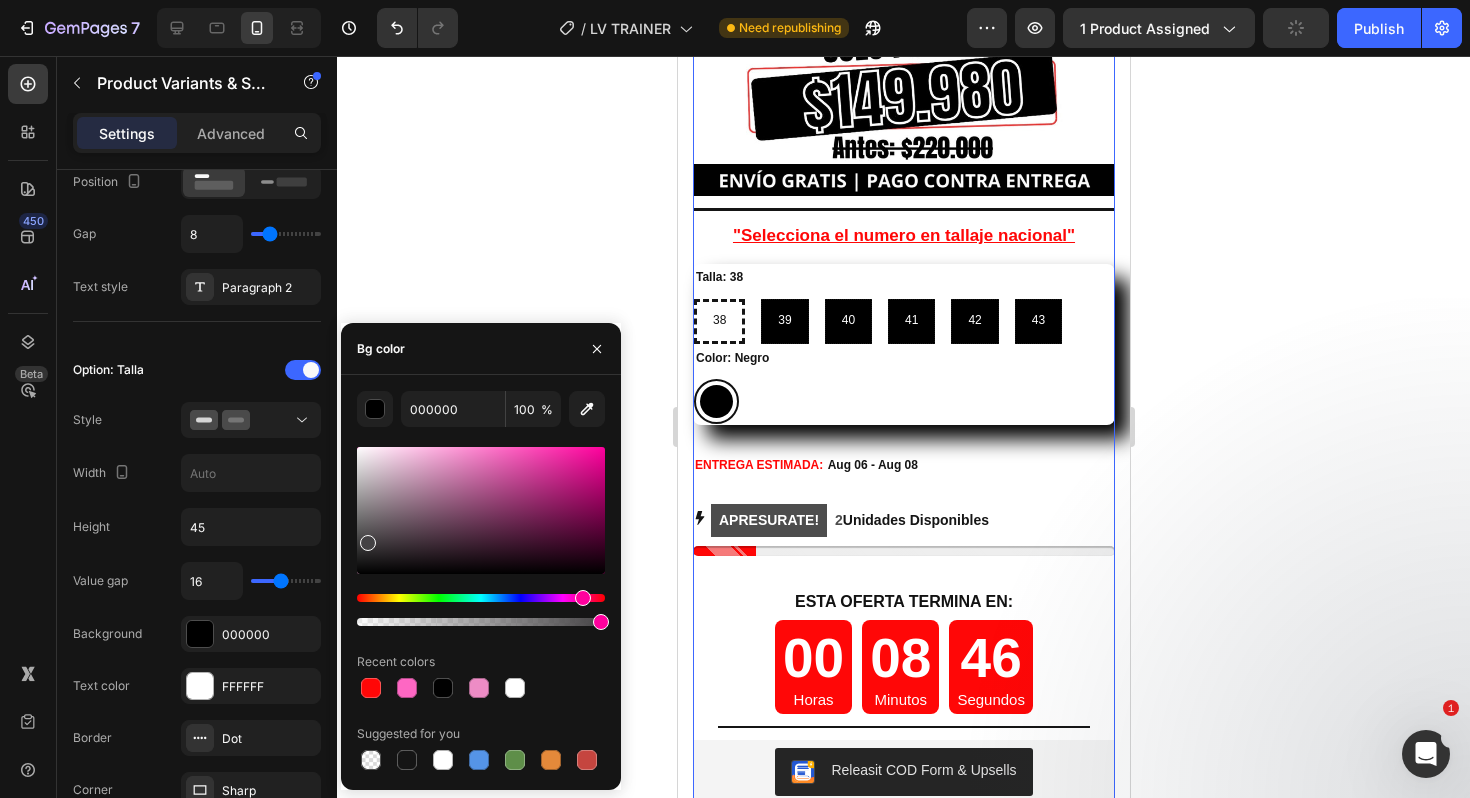 drag, startPoint x: 365, startPoint y: 539, endPoint x: 365, endPoint y: 587, distance: 48 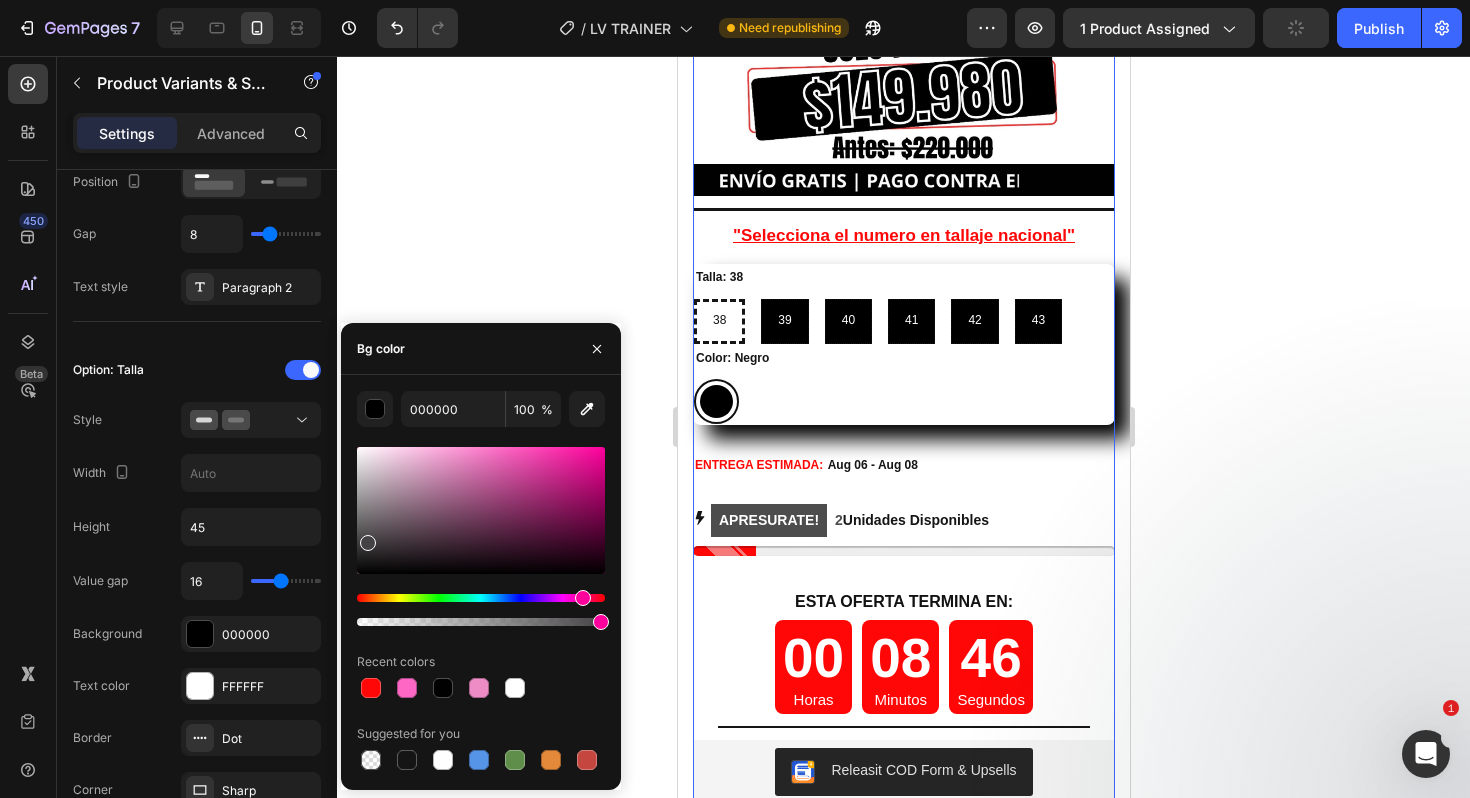 click at bounding box center (481, 536) 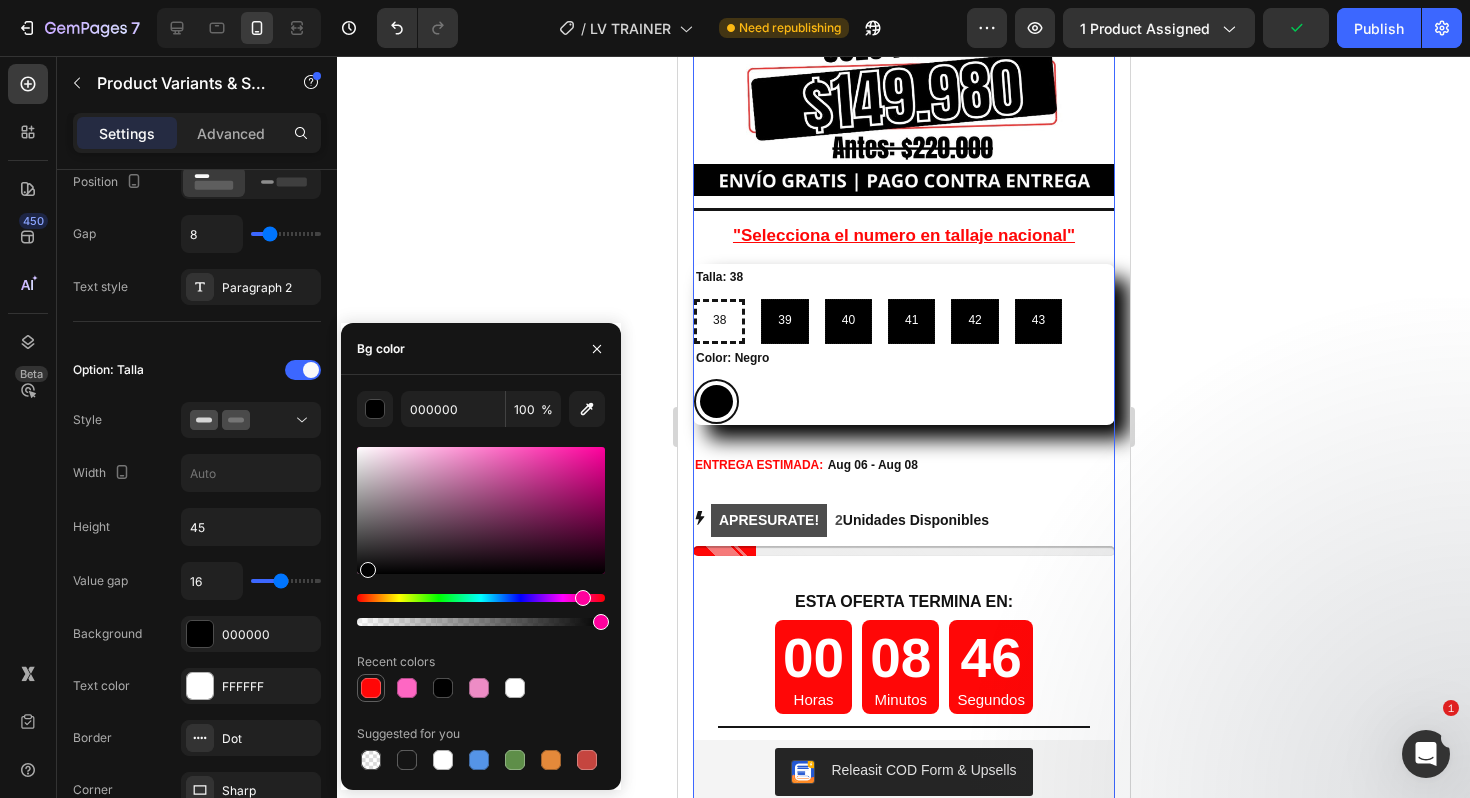 click at bounding box center [371, 688] 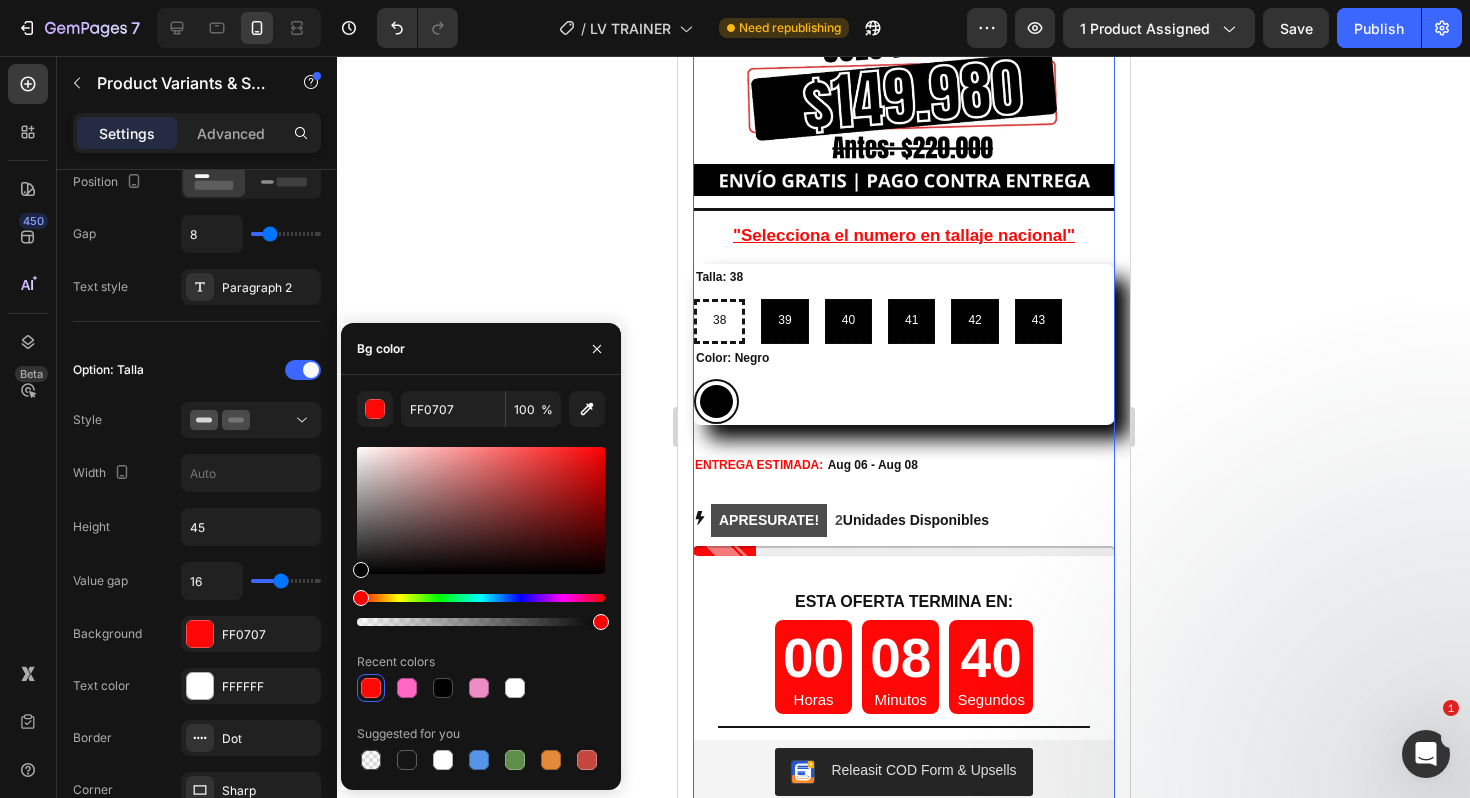 drag, startPoint x: 370, startPoint y: 551, endPoint x: 340, endPoint y: 596, distance: 54.08327 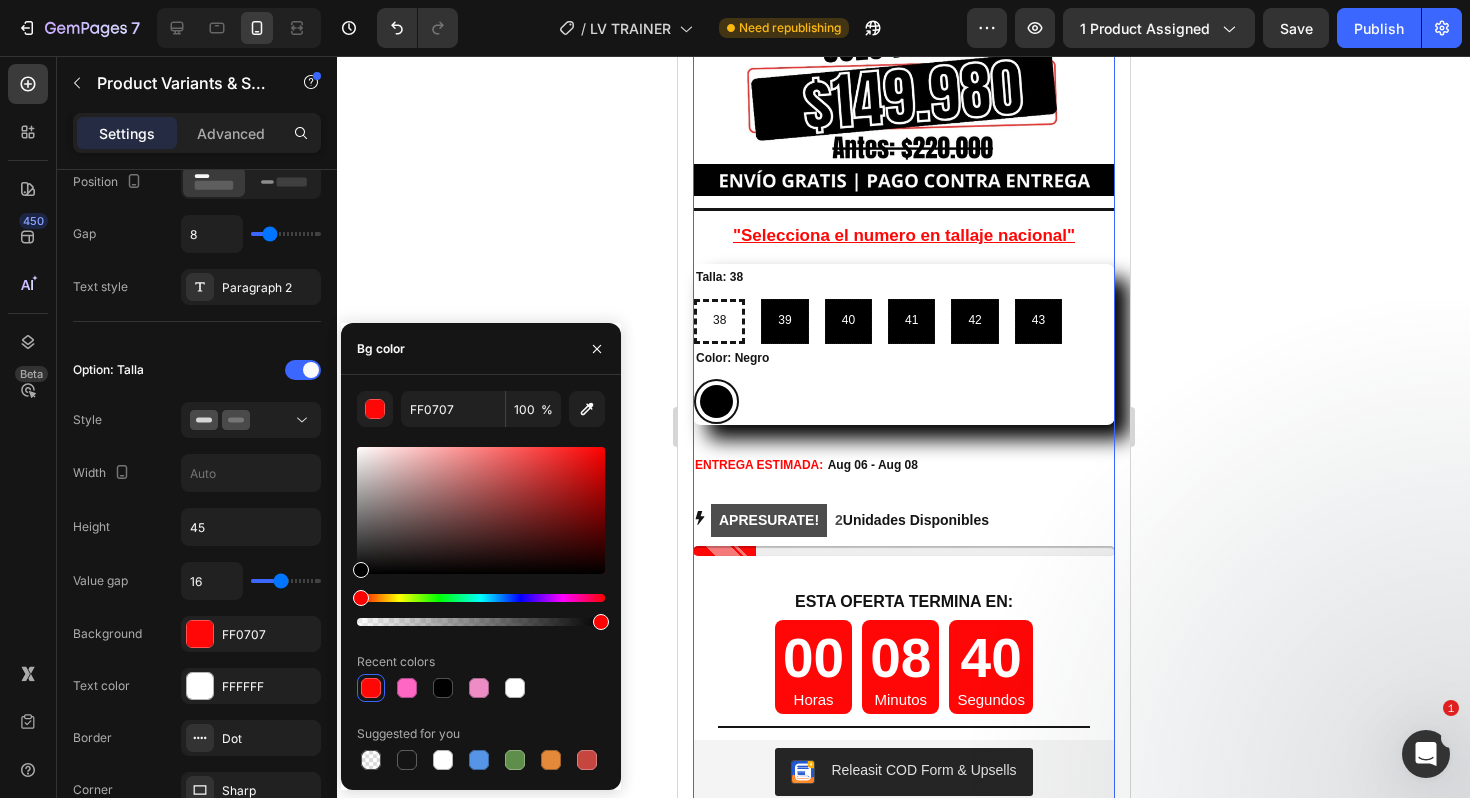 click on "7  Version history  /  LV TRAINER Need republishing Preview 1 product assigned  Save   Publish  450 Beta Sections(18) Elements(84) Section Element Hero Section Product Detail Brands Trusted Badges Guarantee Product Breakdown How to use Testimonials Compare Bundle FAQs Social Proof Brand Story Product List Collection Blog List Contact Sticky Add to Cart Custom Footer Browse Library 450 Layout
Row
Row
Row
Row Text
Heading
Text Block Button
Button
Button Media
Image
Image" 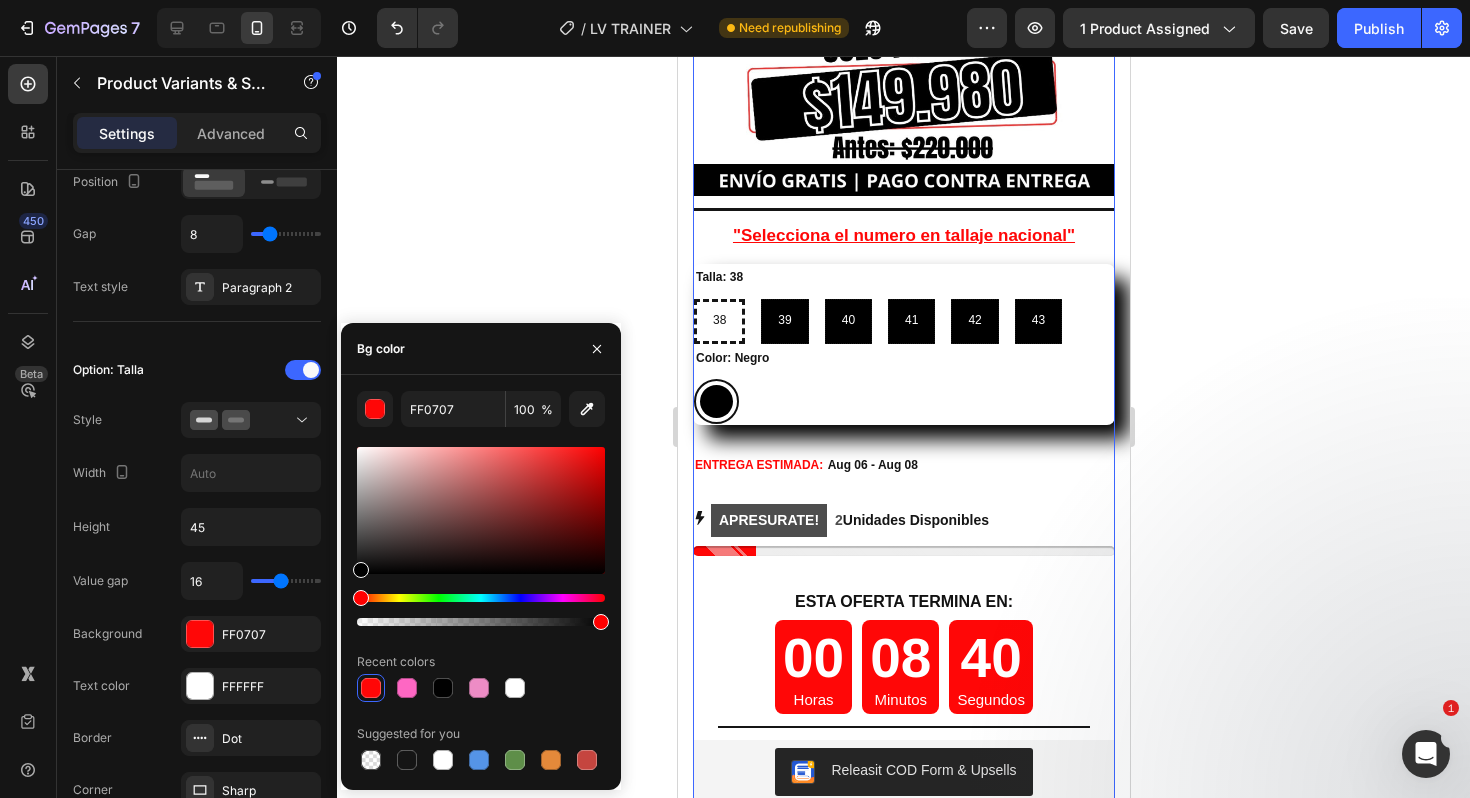 type on "000000" 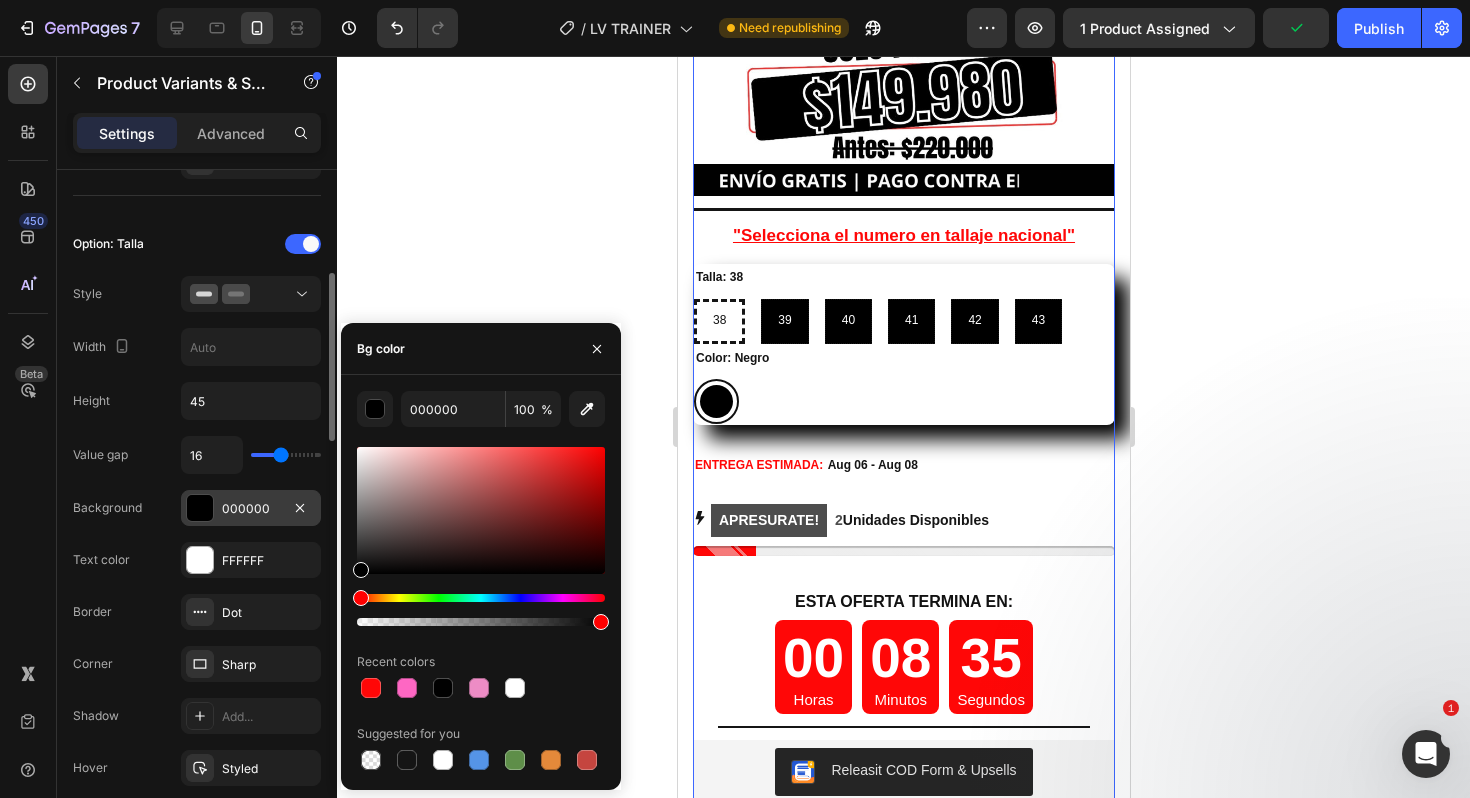 scroll, scrollTop: 506, scrollLeft: 0, axis: vertical 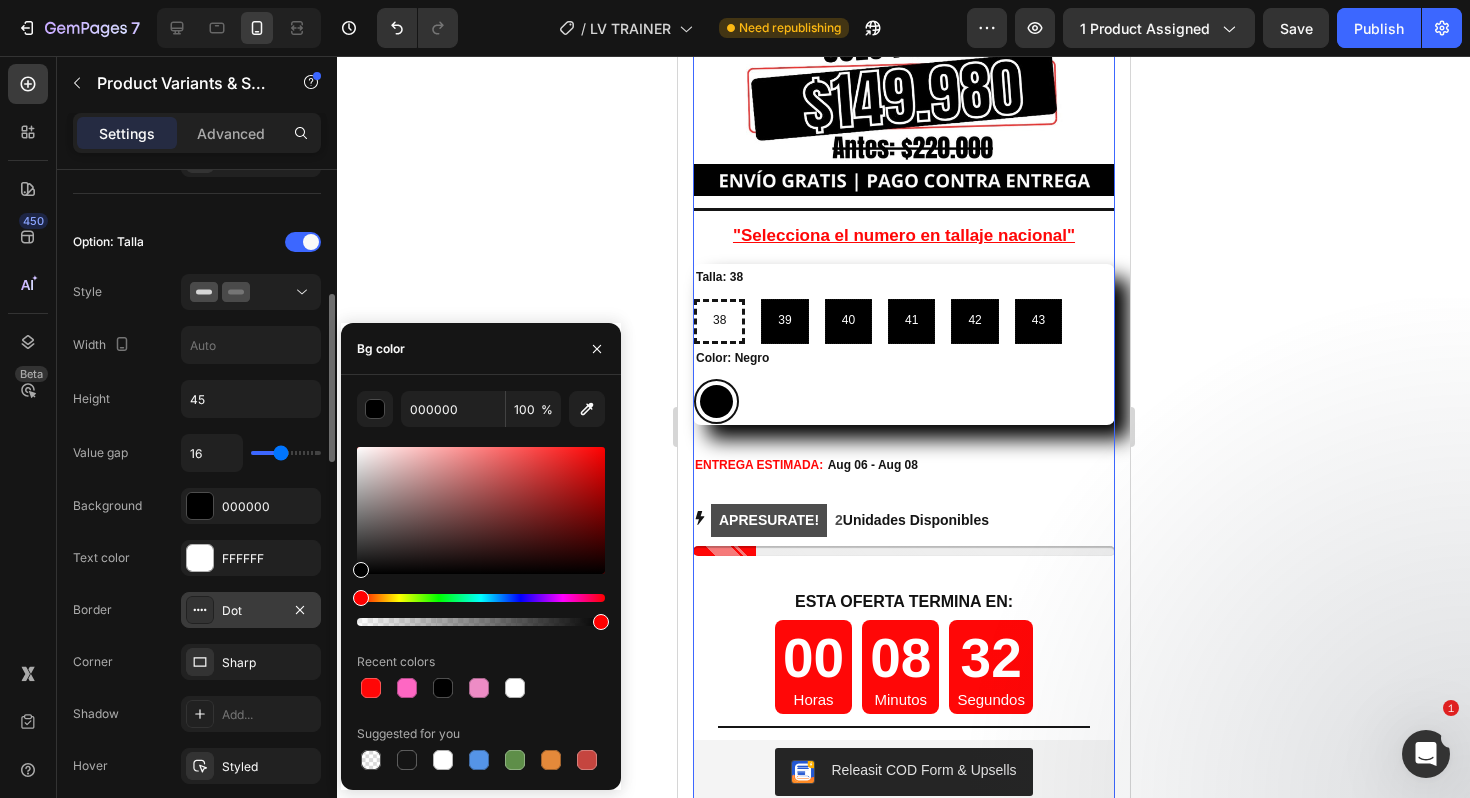 click on "Dot" at bounding box center [251, 611] 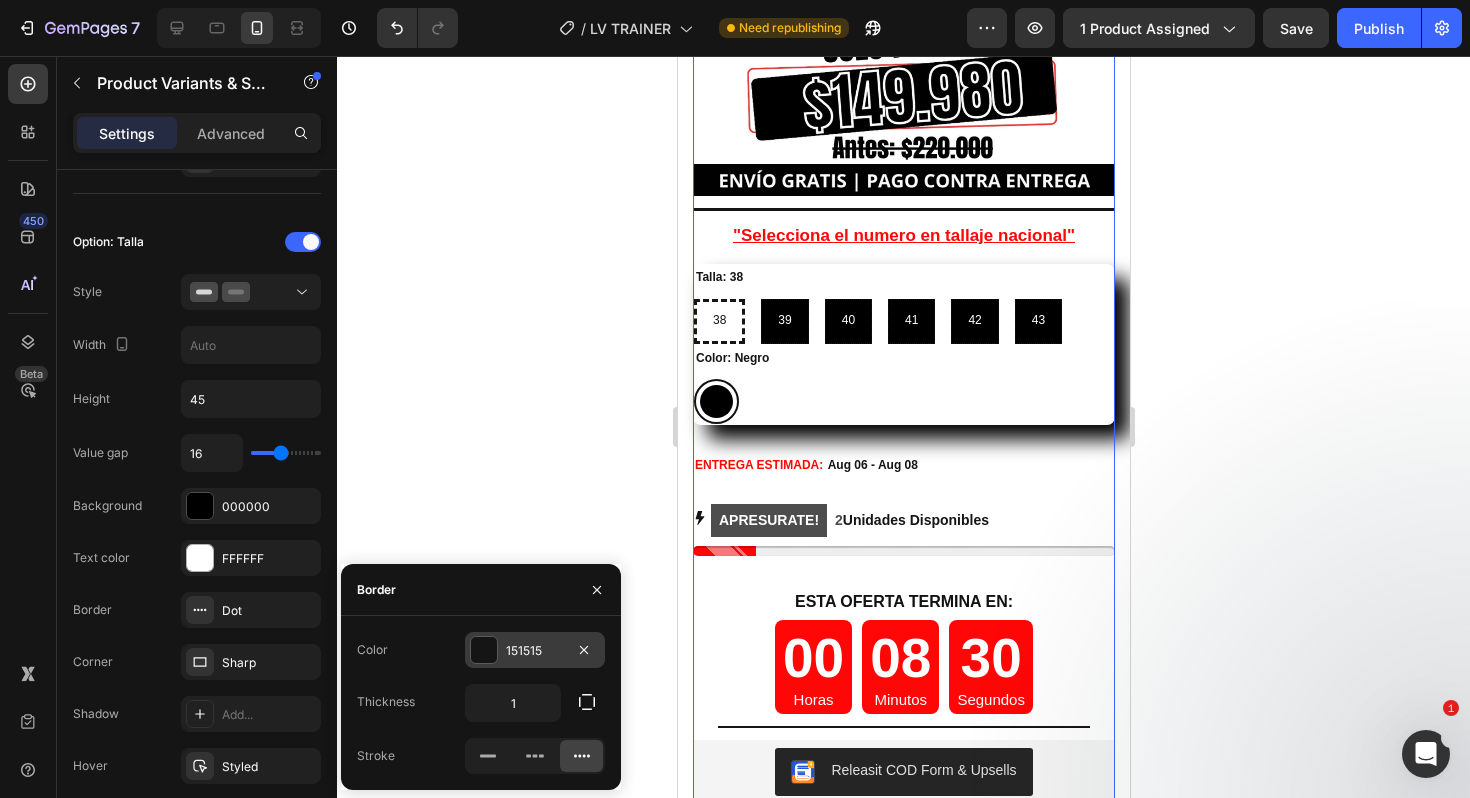 click on "151515" at bounding box center [535, 651] 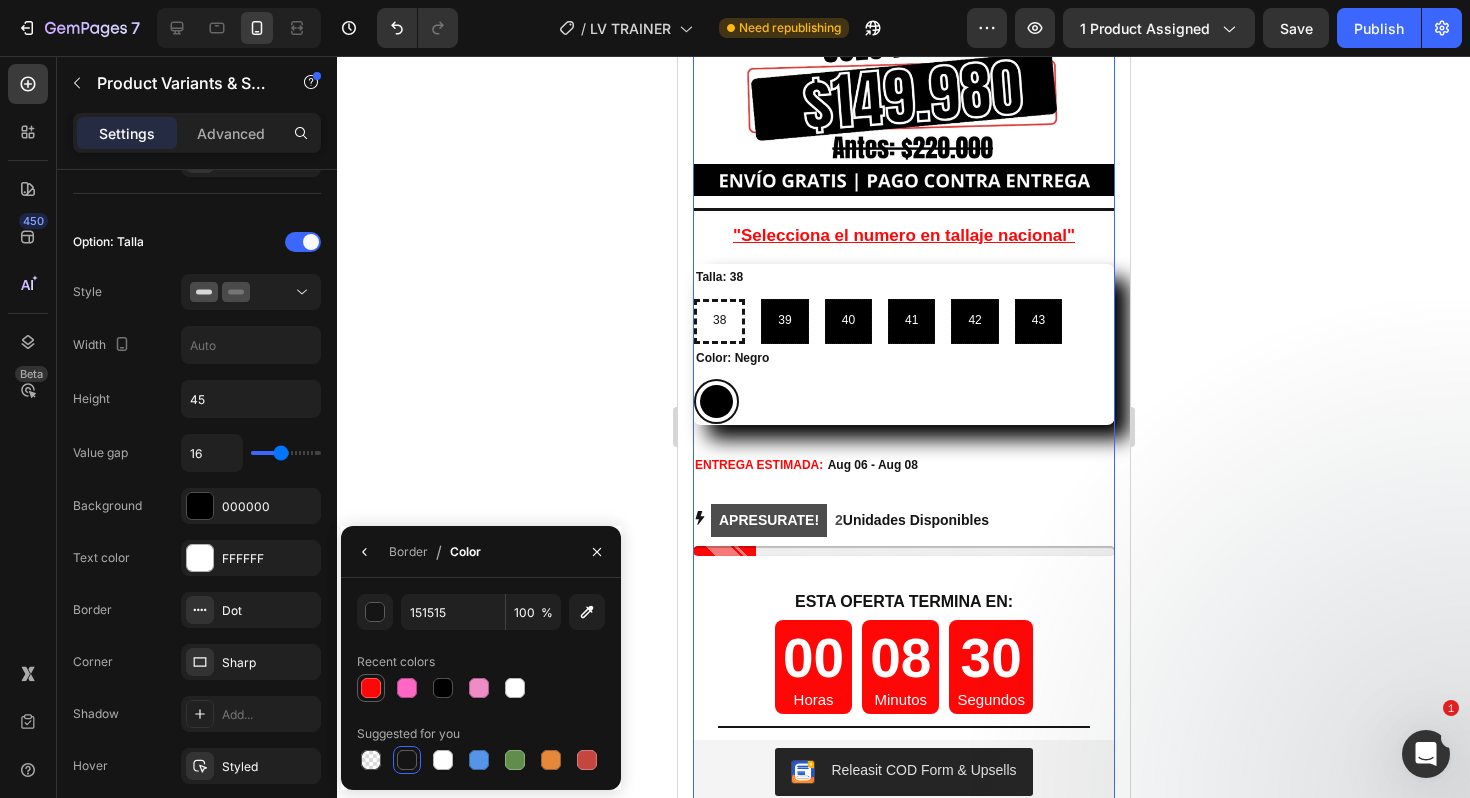 click at bounding box center (371, 688) 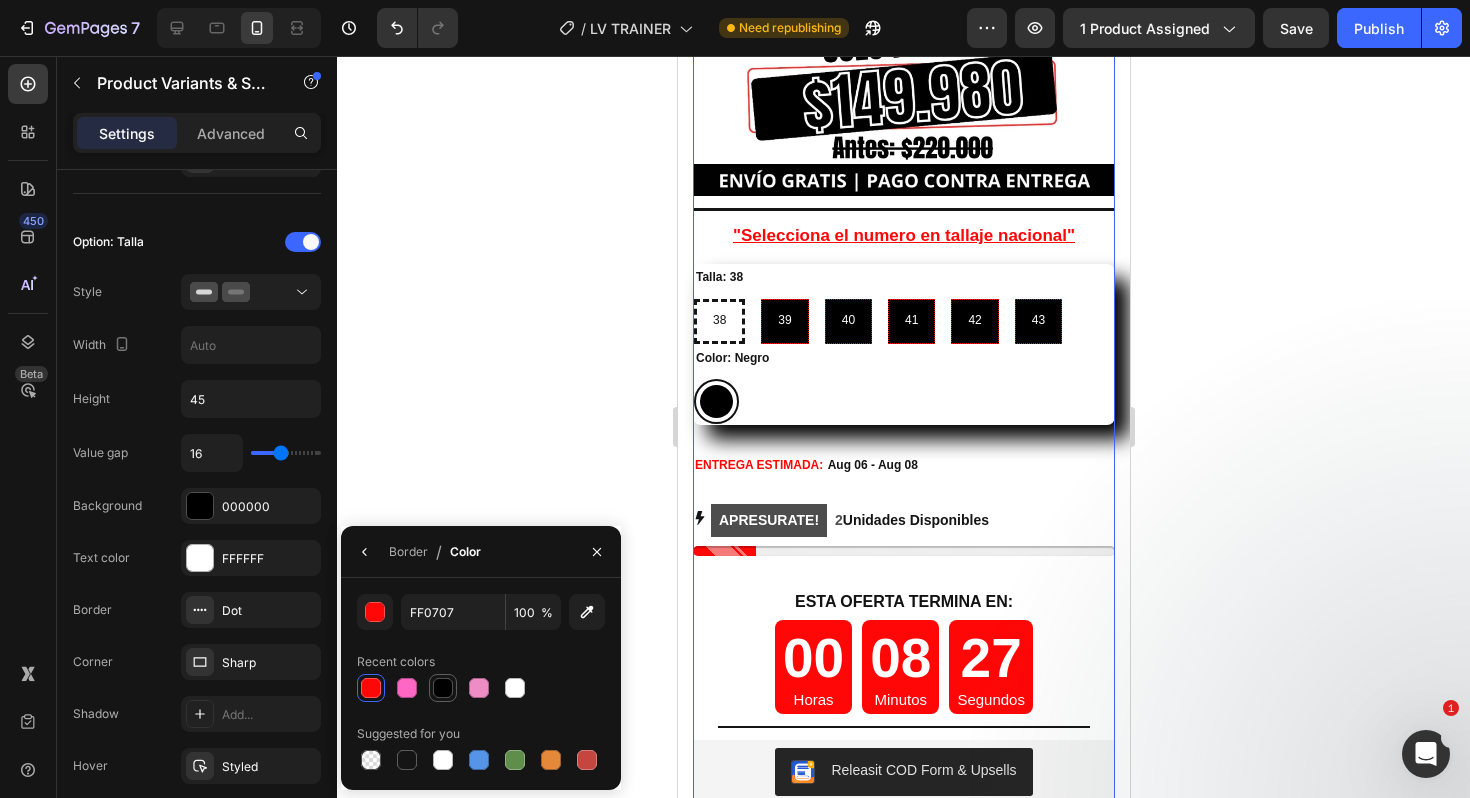 click at bounding box center (443, 688) 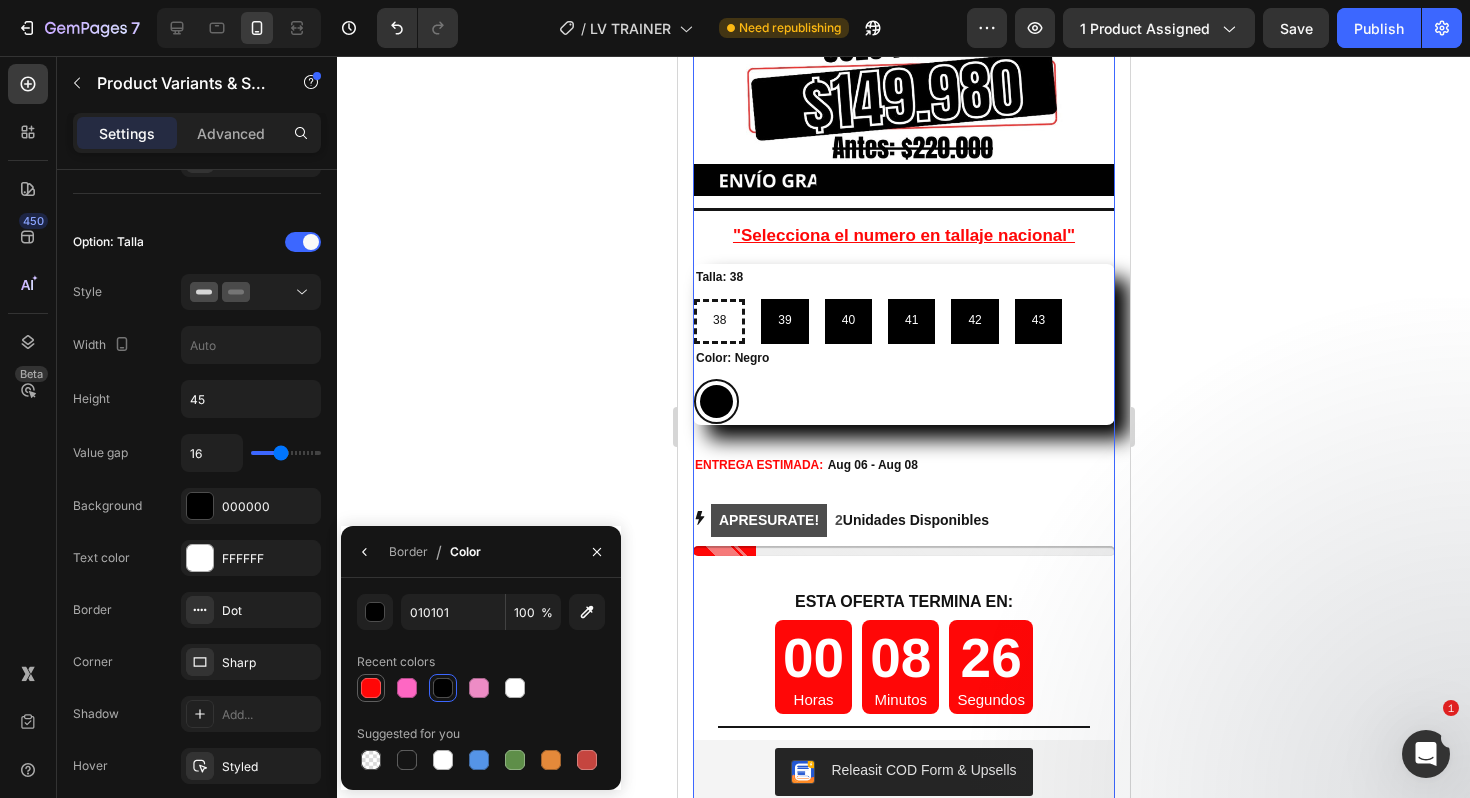 click at bounding box center (371, 688) 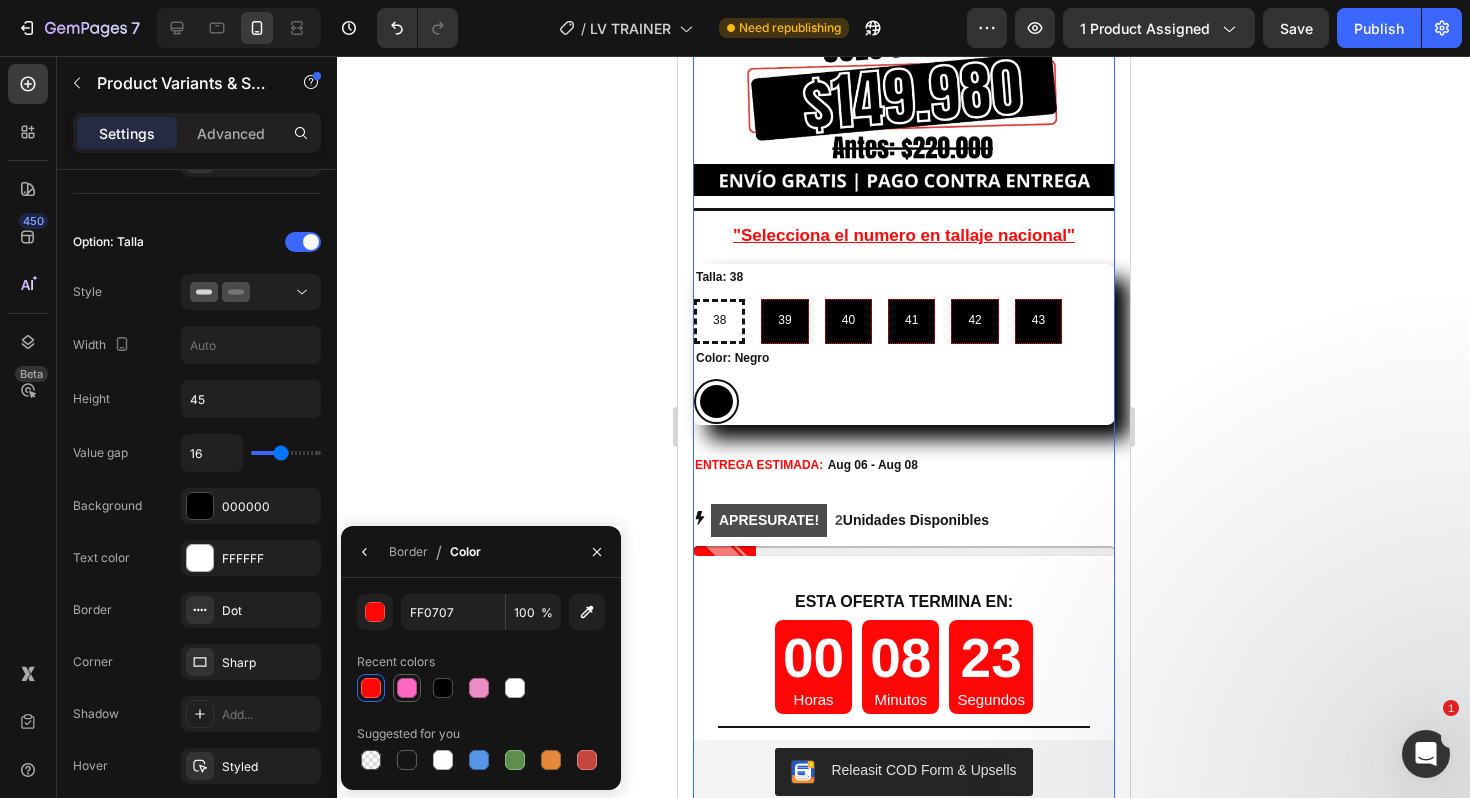 click at bounding box center (407, 688) 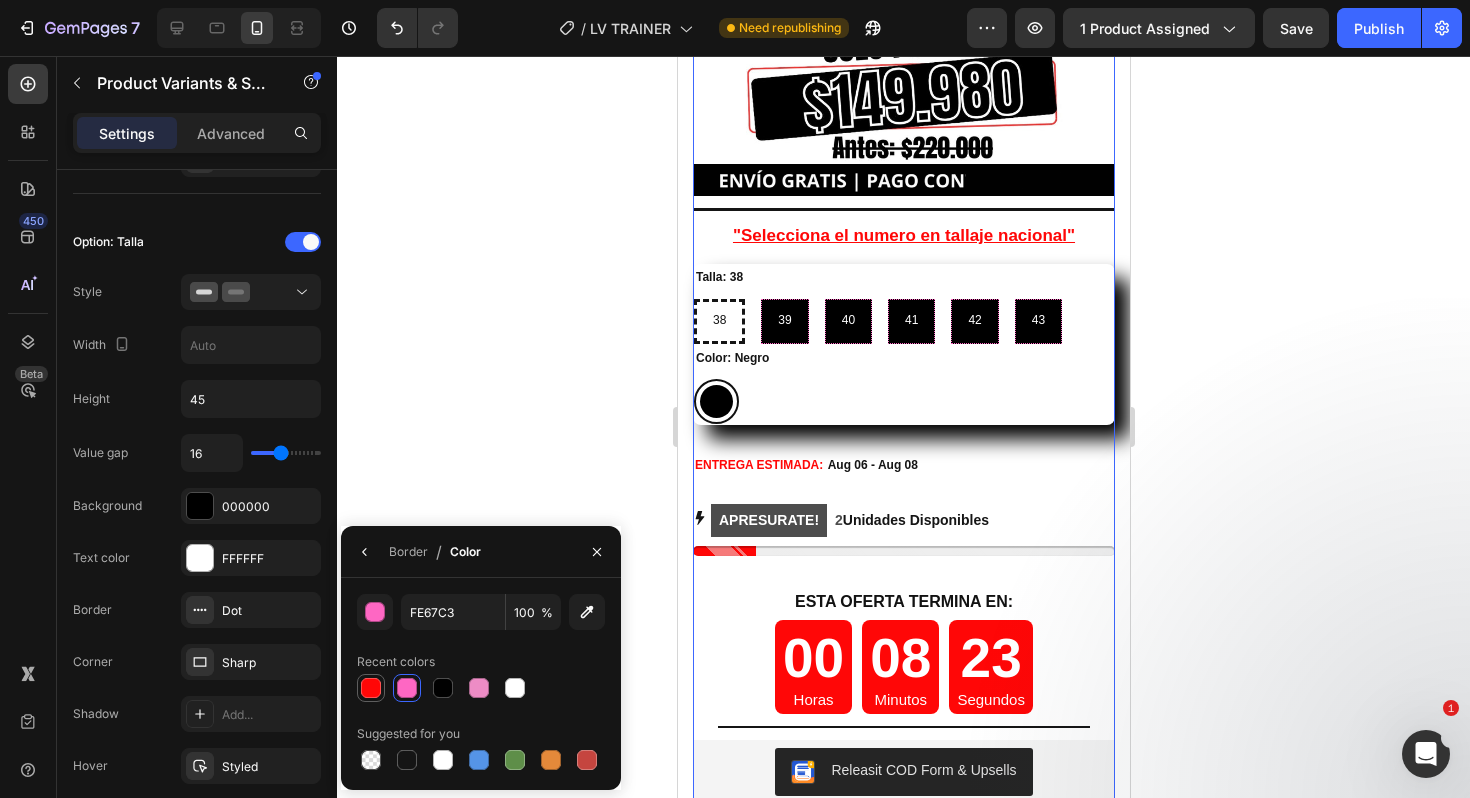 click at bounding box center [371, 688] 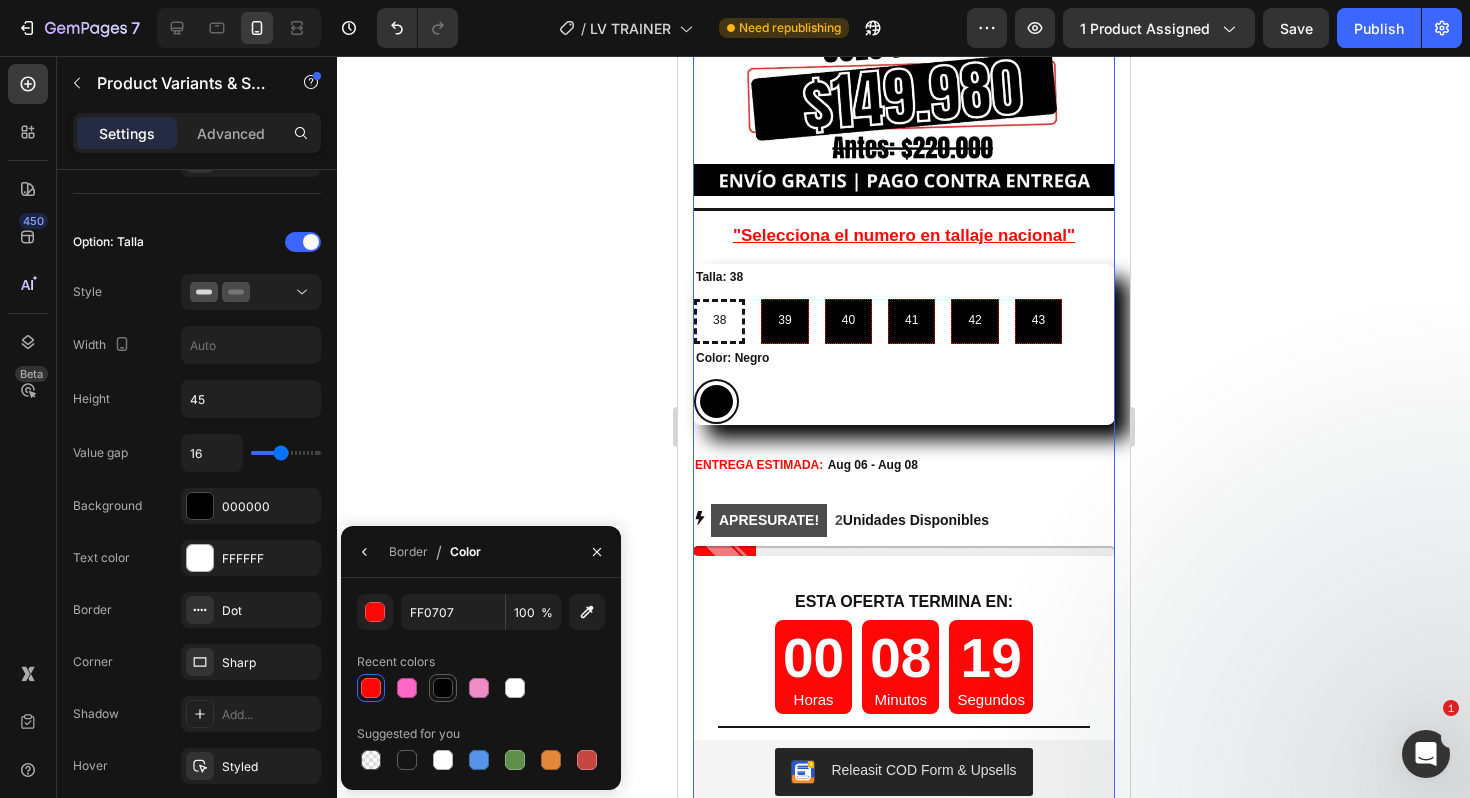 click at bounding box center [443, 688] 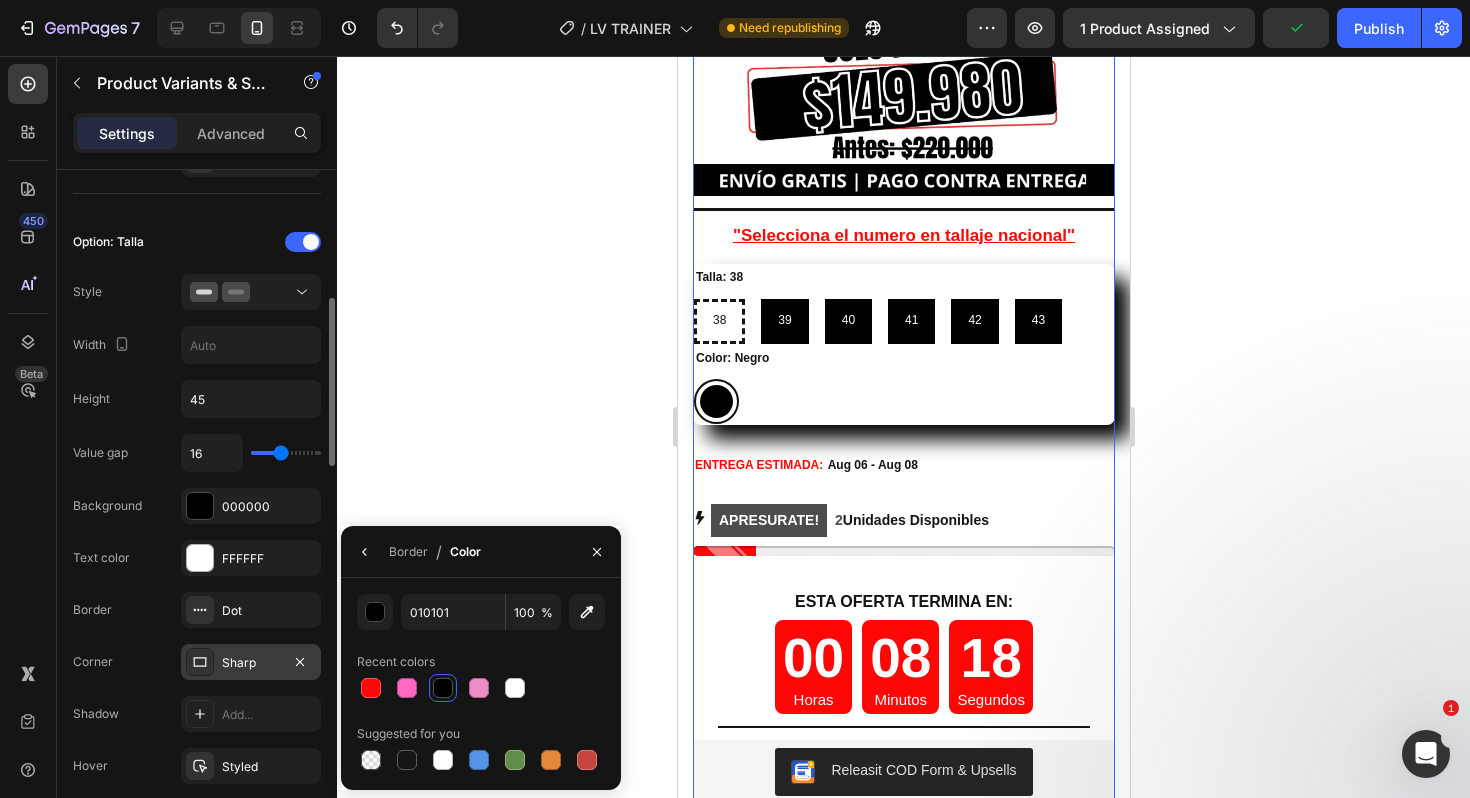 scroll, scrollTop: 526, scrollLeft: 0, axis: vertical 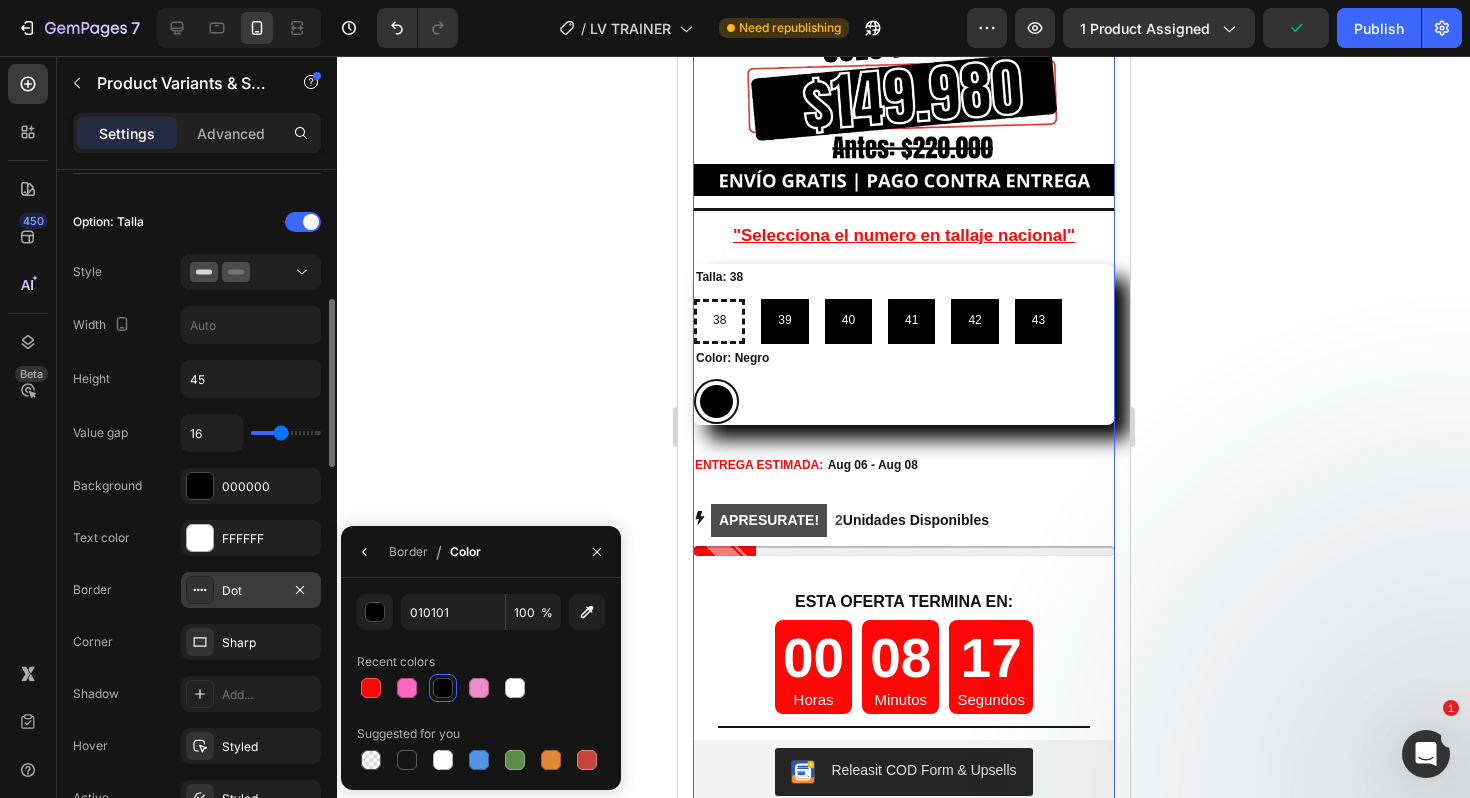 click on "Dot" at bounding box center [251, 590] 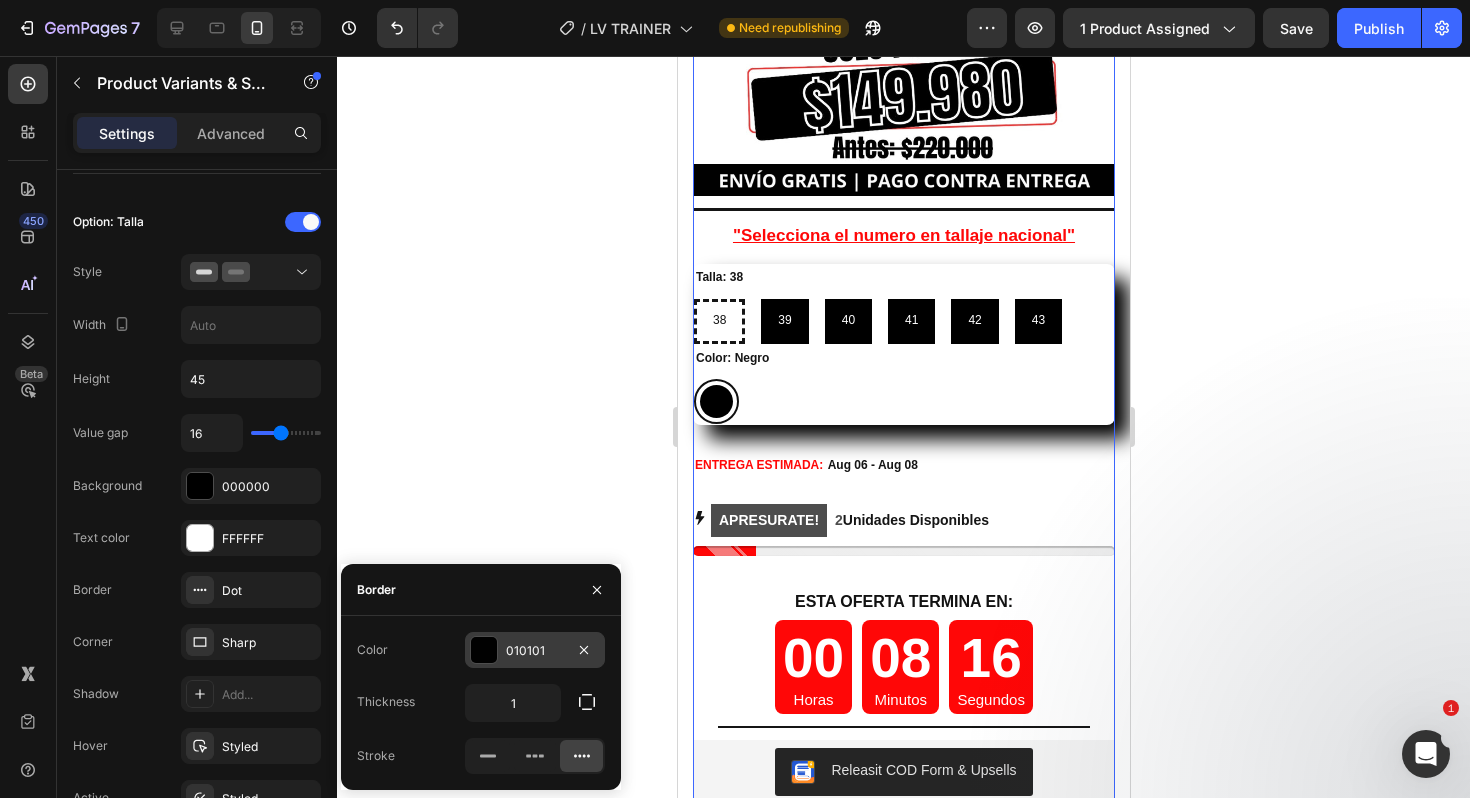 click at bounding box center [484, 650] 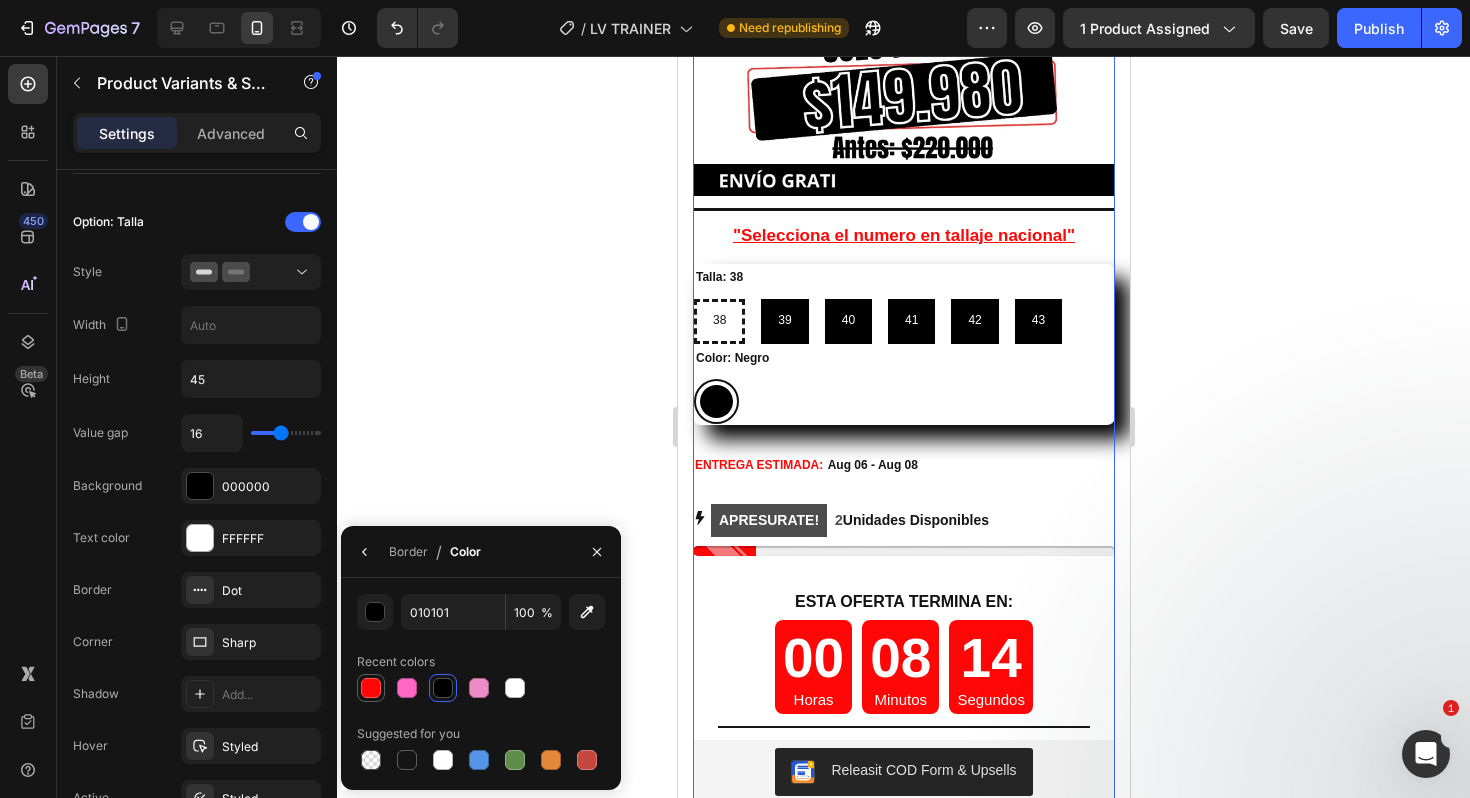 click at bounding box center (371, 688) 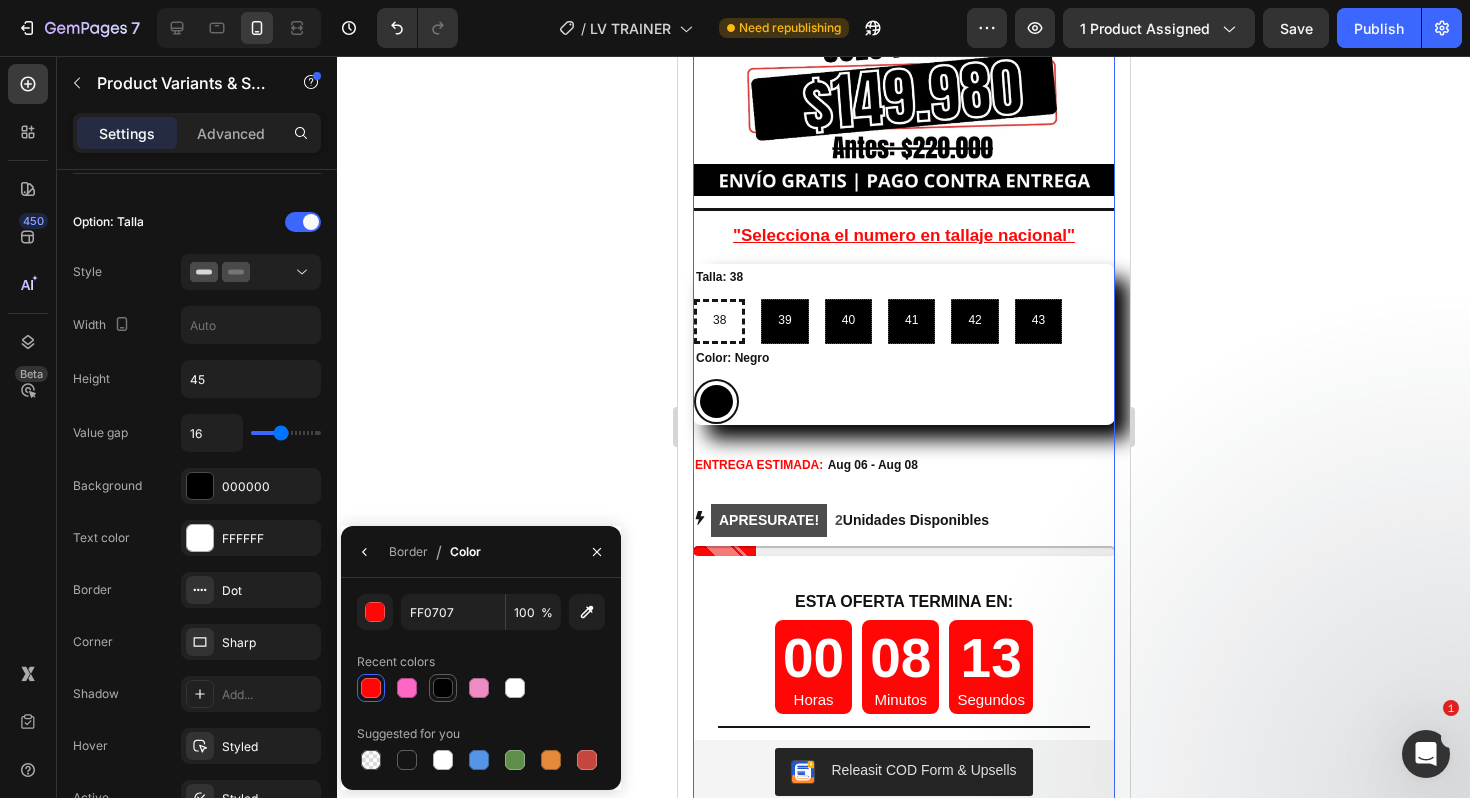 click at bounding box center [443, 688] 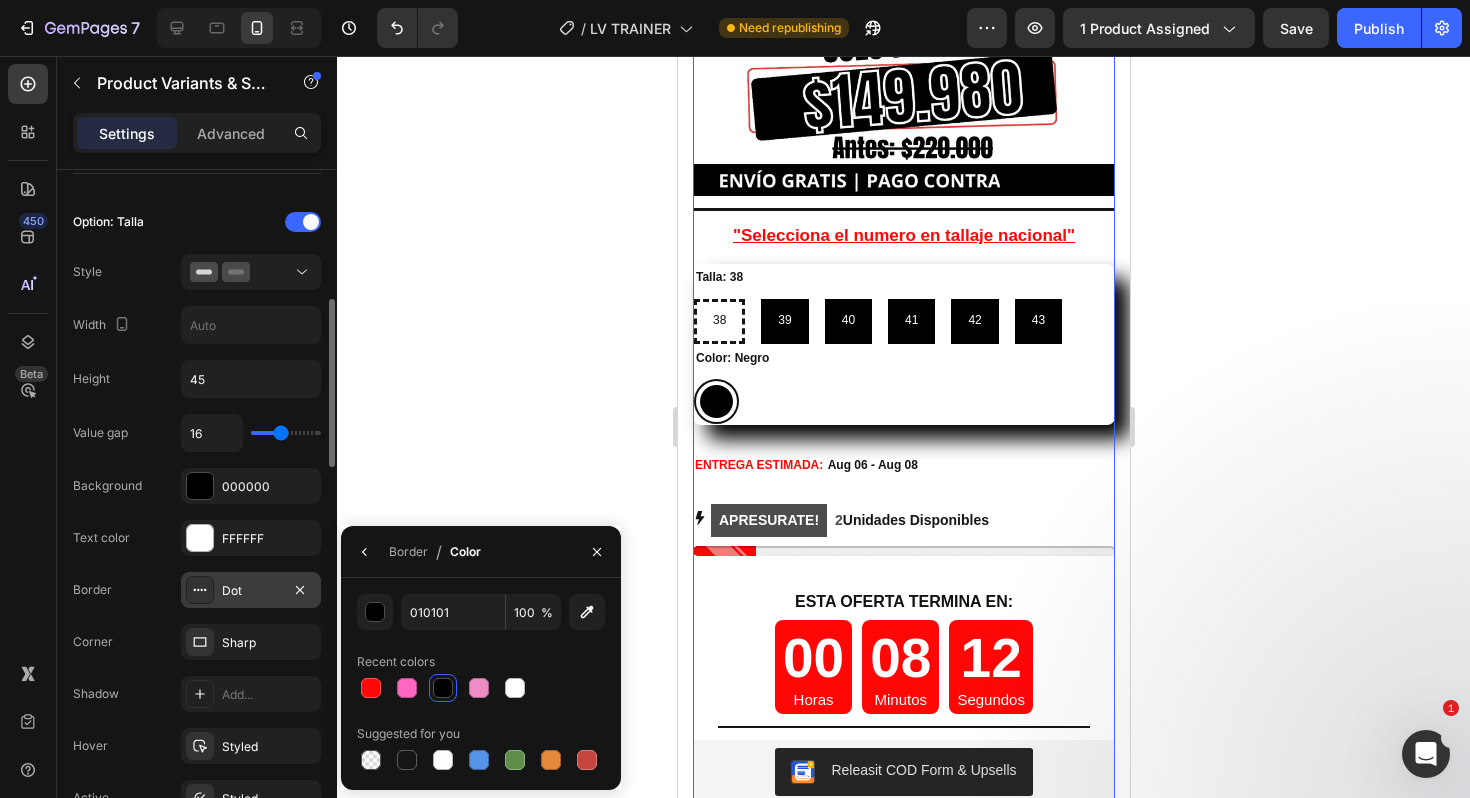 click on "Dot" at bounding box center (251, 591) 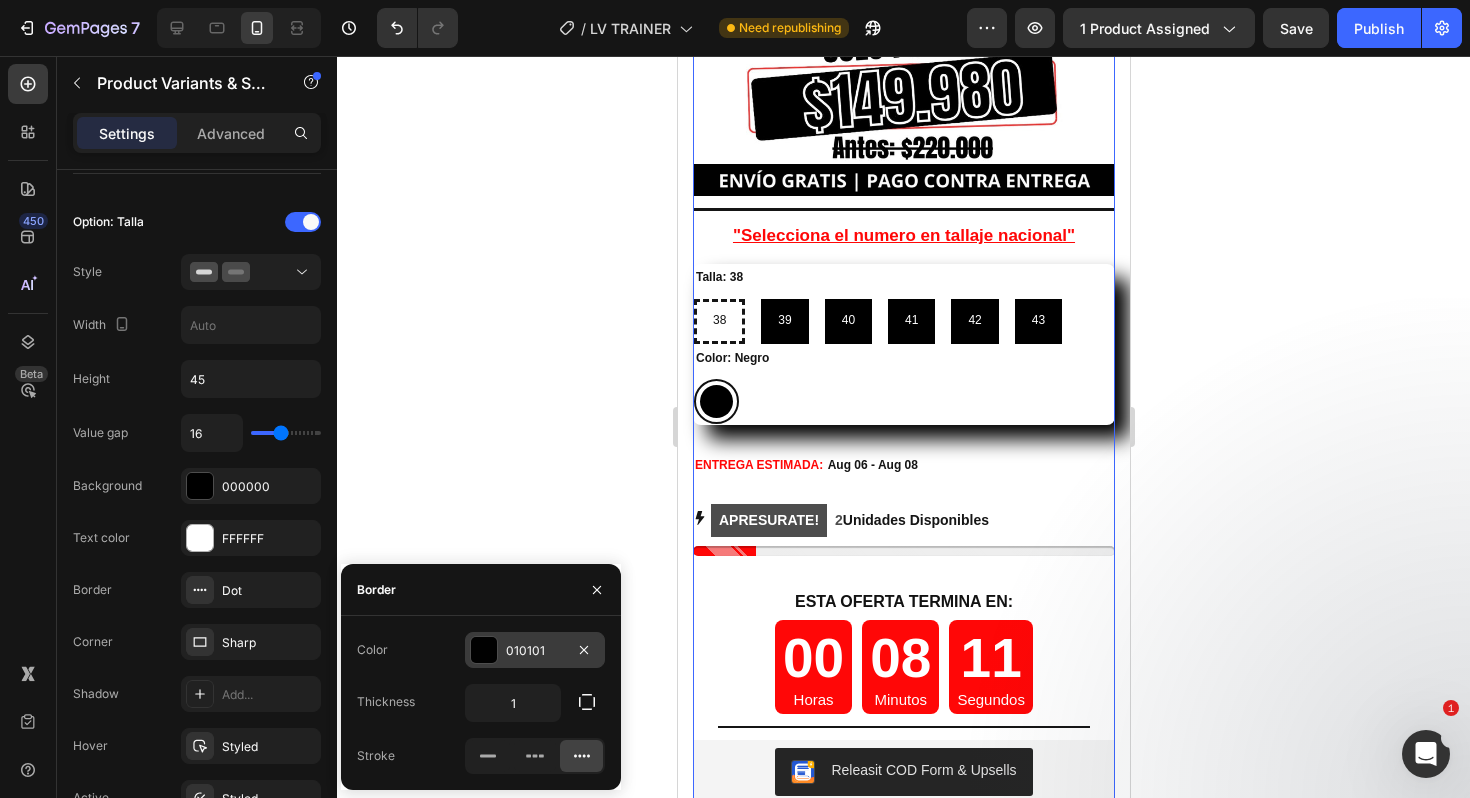 click at bounding box center (484, 650) 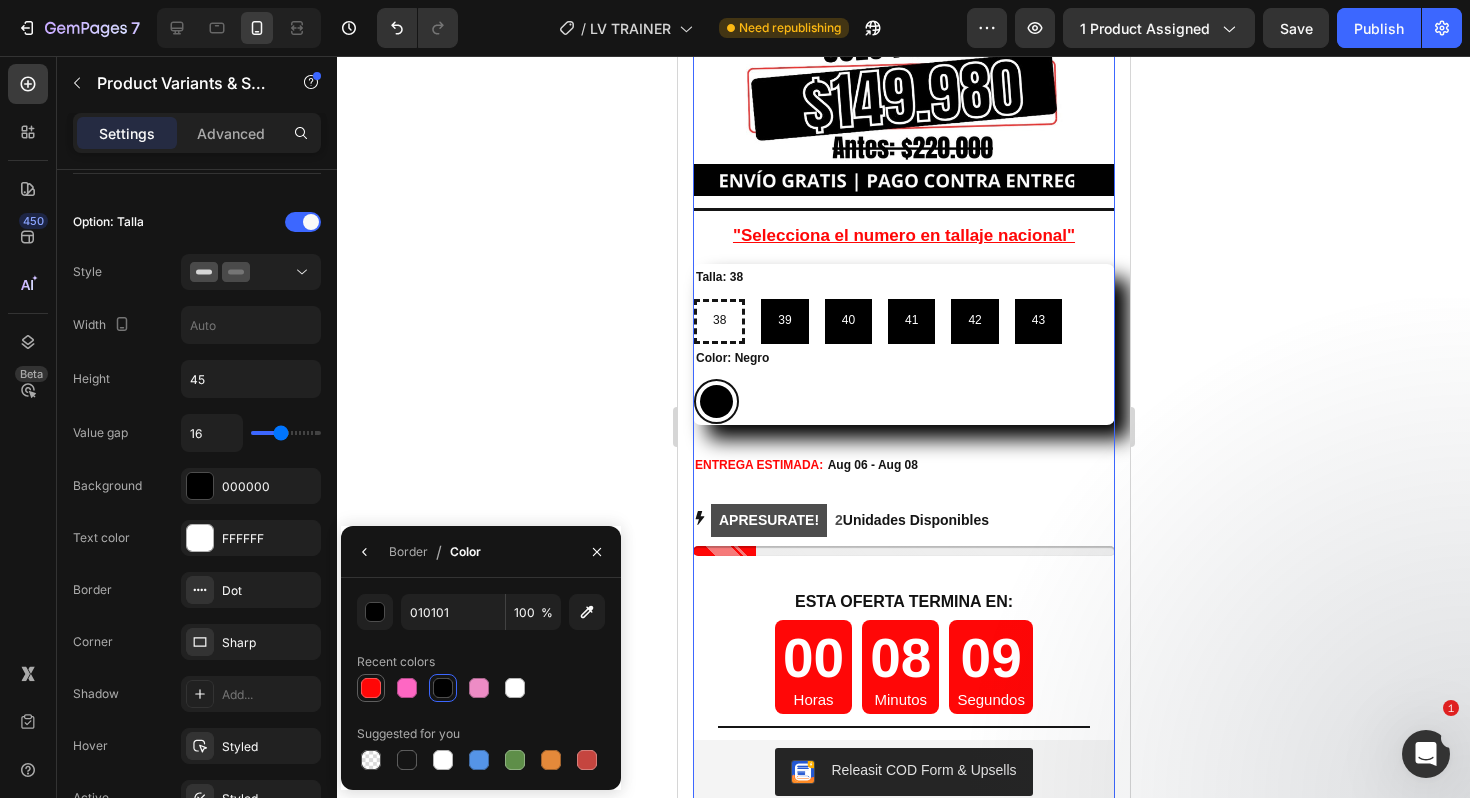 click at bounding box center (371, 688) 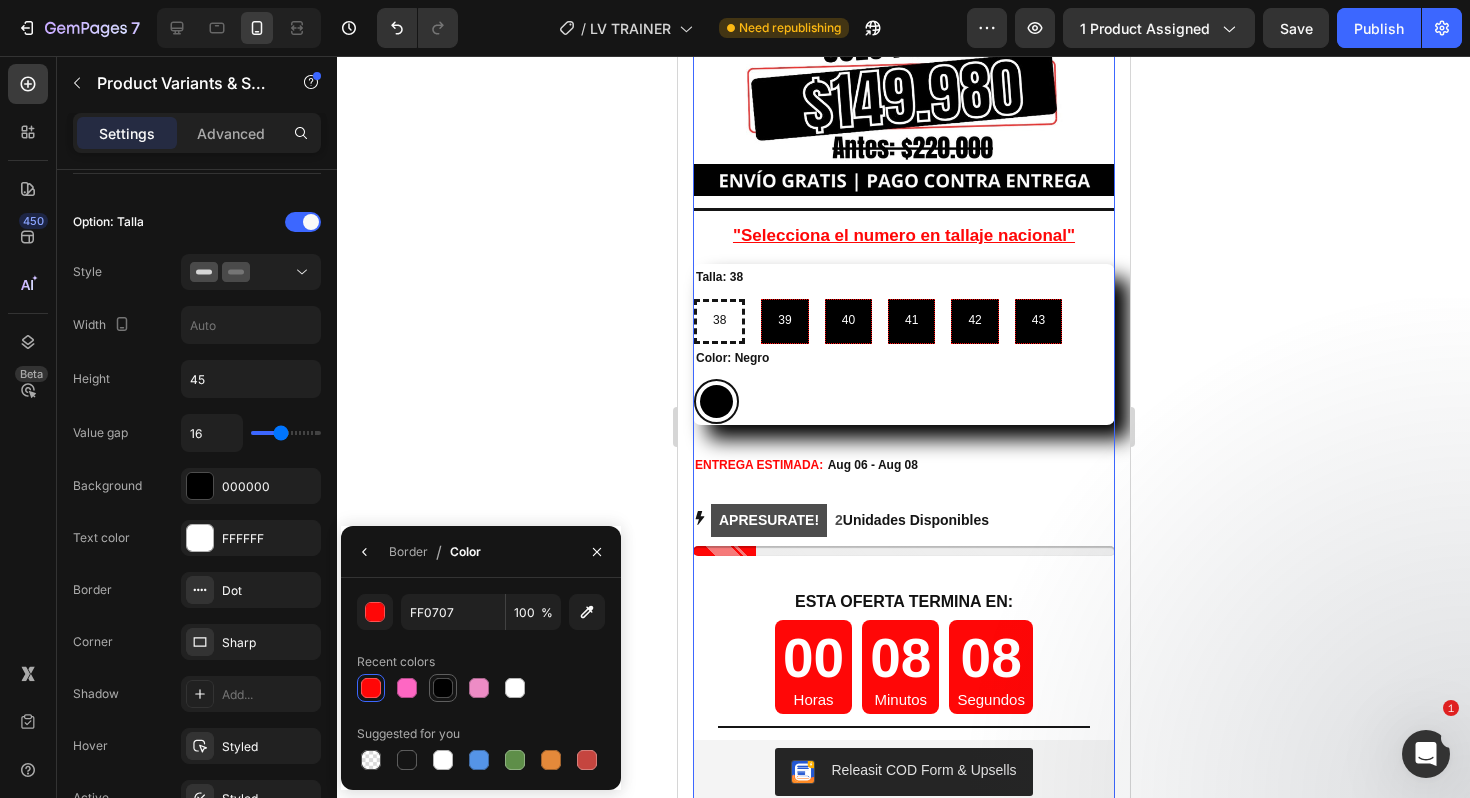 click at bounding box center [443, 688] 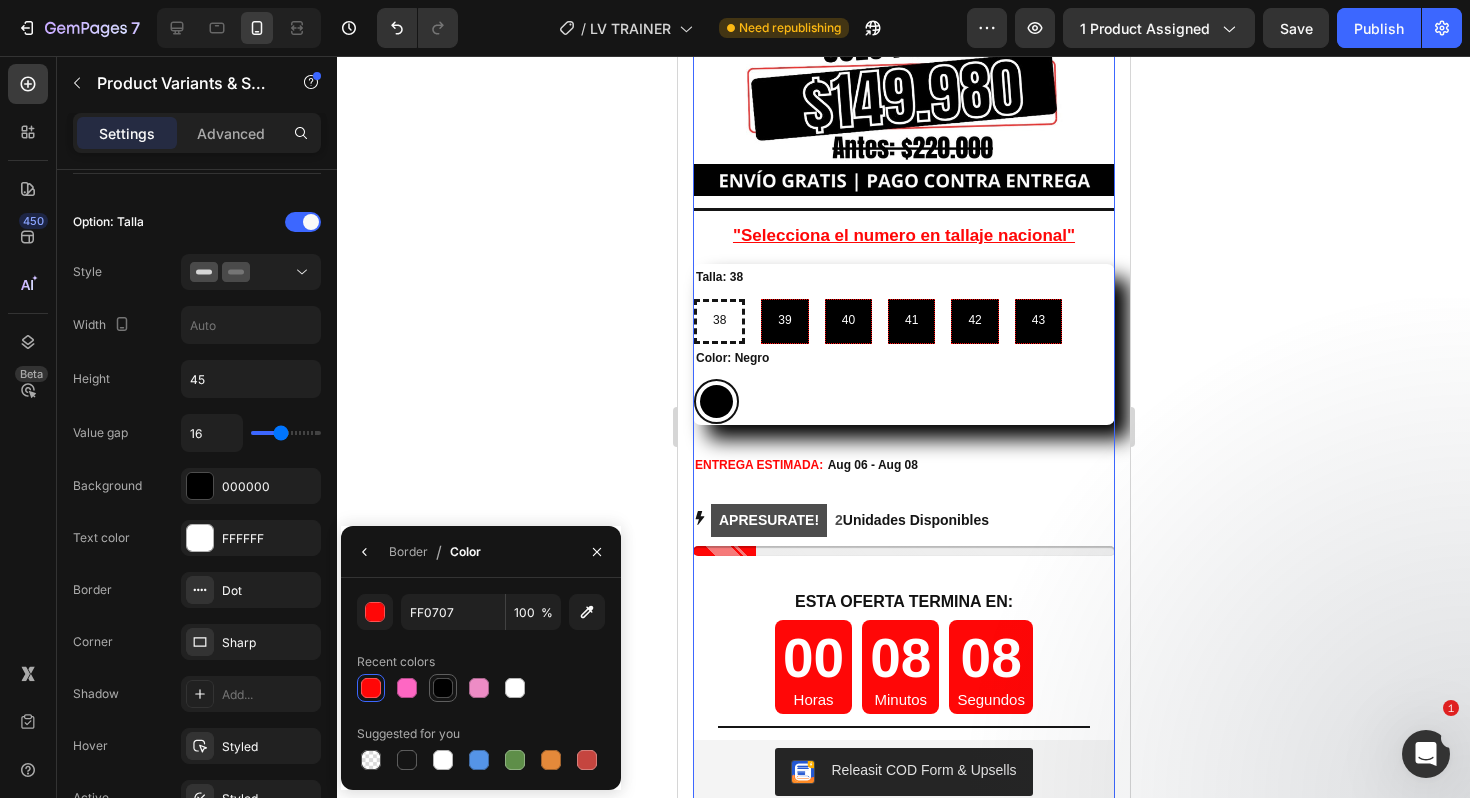 type on "010101" 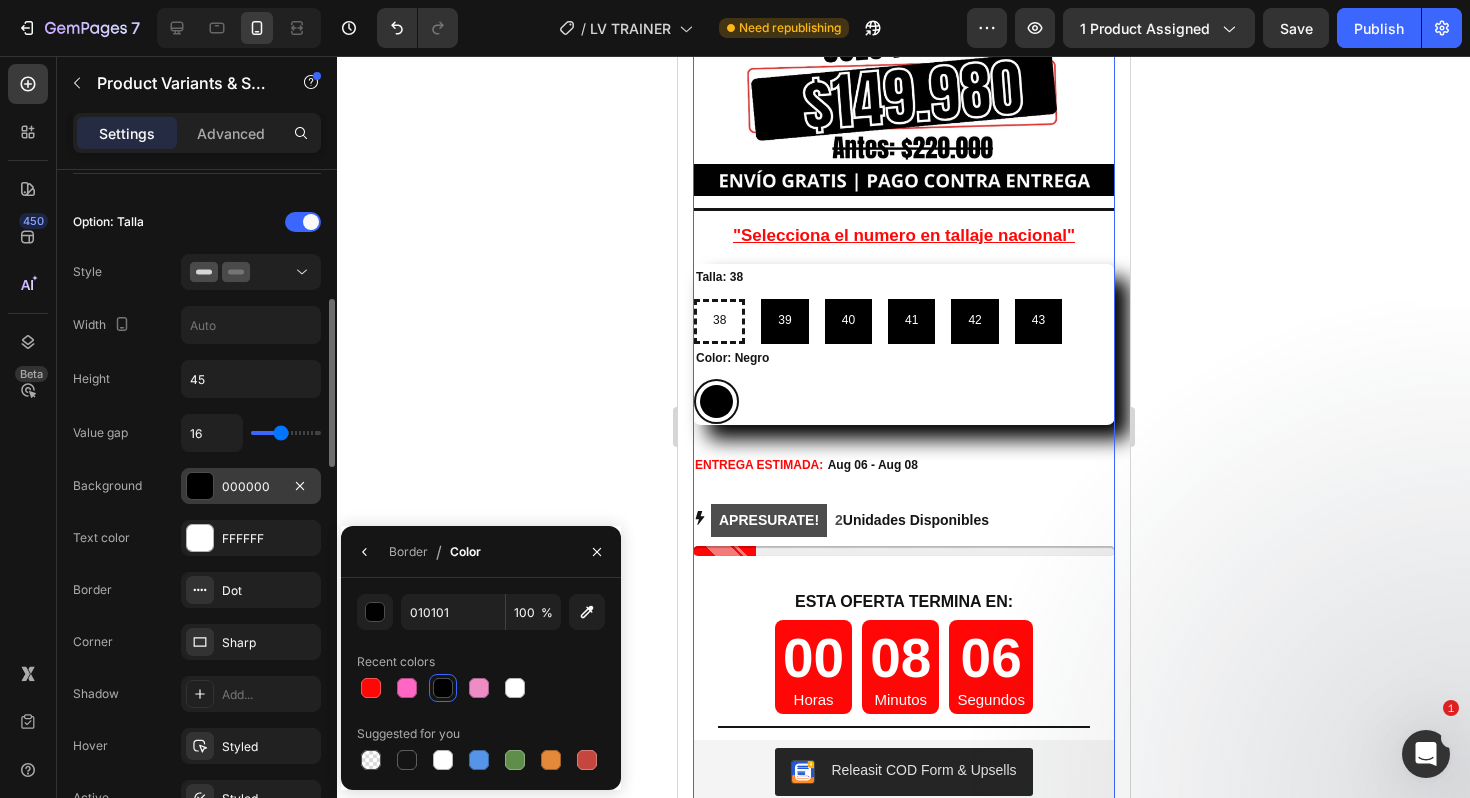 click on "000000" at bounding box center (251, 487) 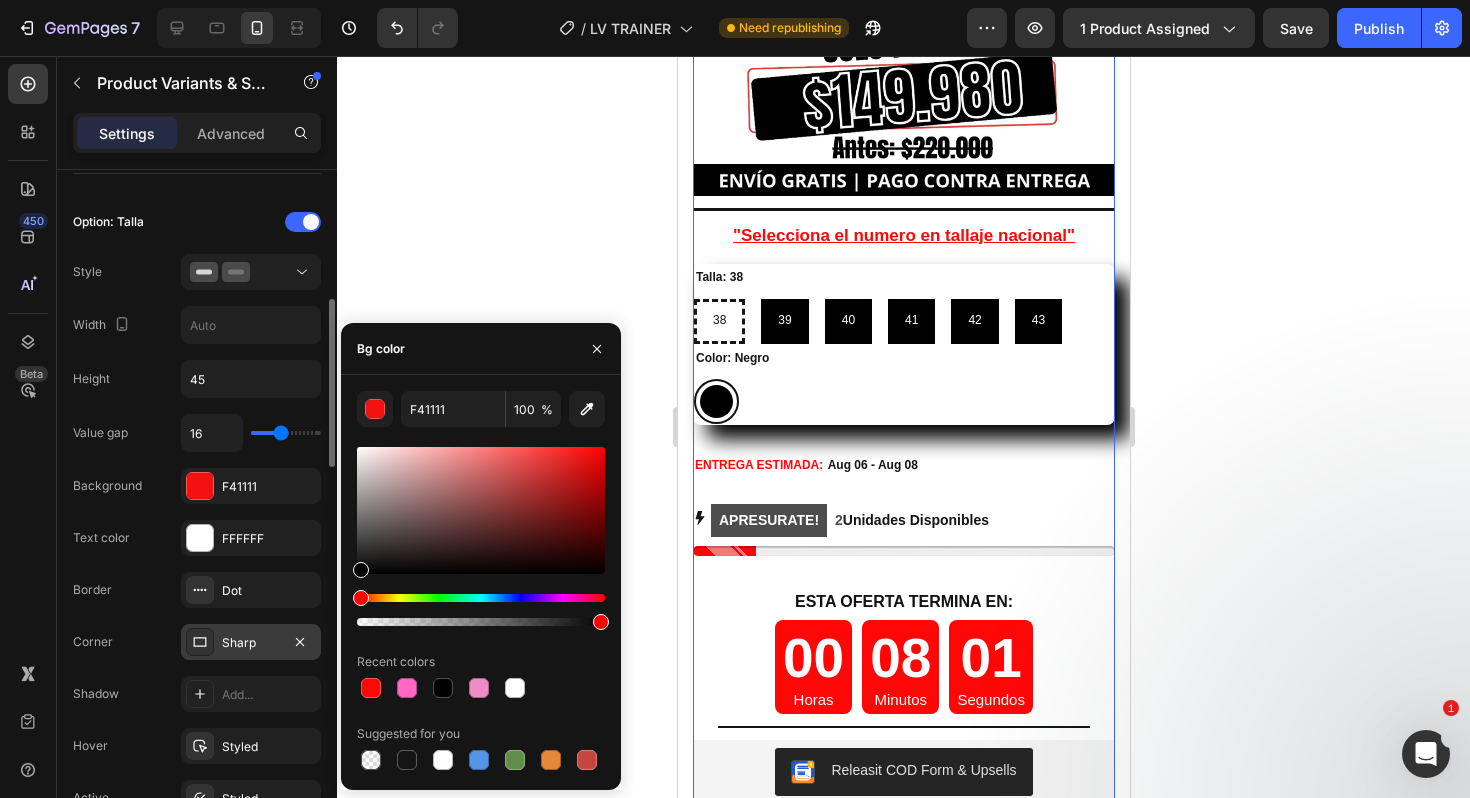 drag, startPoint x: 535, startPoint y: 495, endPoint x: 277, endPoint y: 638, distance: 294.97968 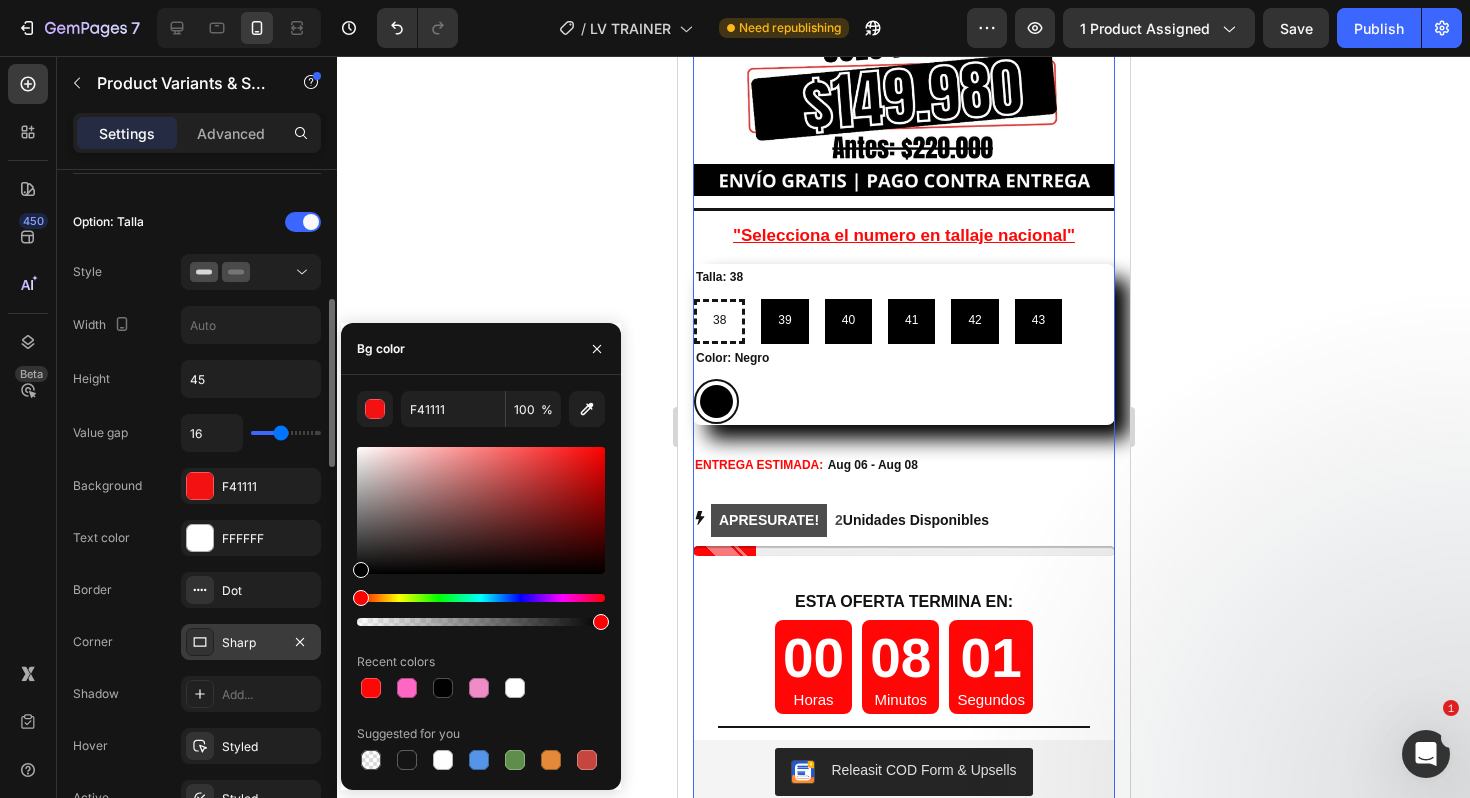 click on "450 Beta Sections(18) Elements(84) Section Element Hero Section Product Detail Brands Trusted Badges Guarantee Product Breakdown How to use Testimonials Compare Bundle FAQs Social Proof Brand Story Product List Collection Blog List Contact Sticky Add to Cart Custom Footer Browse Library 450 Layout
Row
Row
Row
Row Text
Heading
Text Block Button
Button
Button Media
Image
Image
Video" 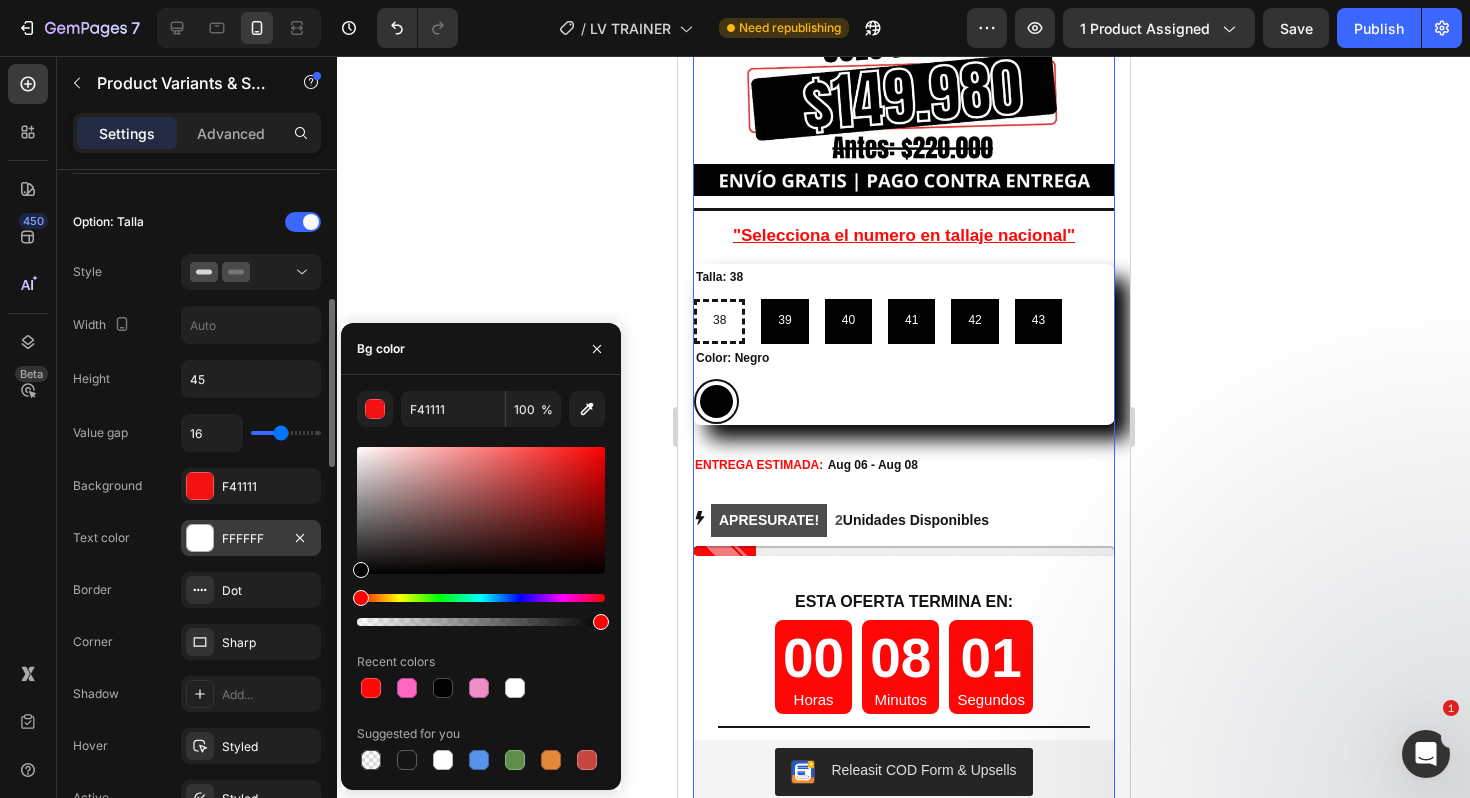 type on "000000" 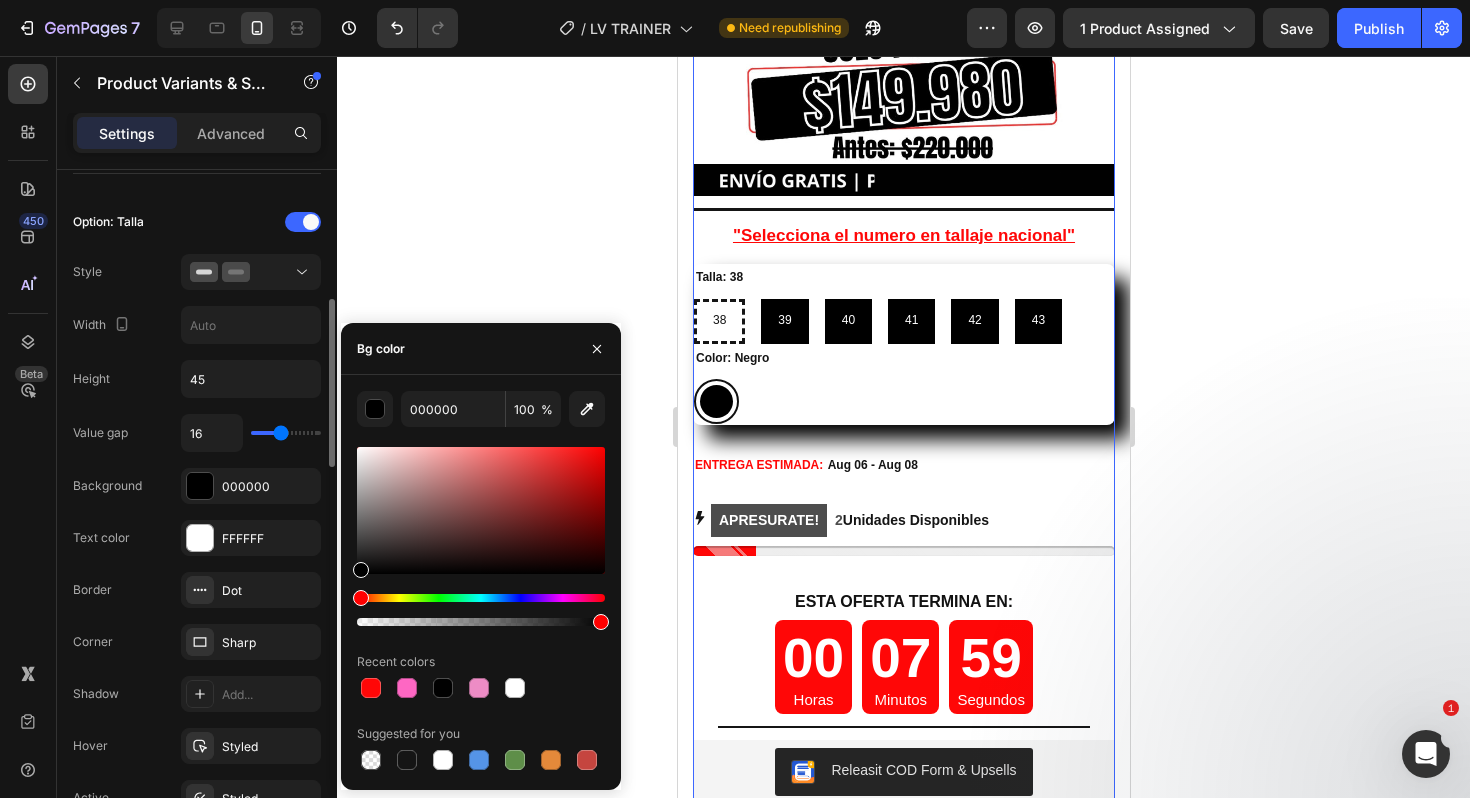 click on "Text color FFFFFF" 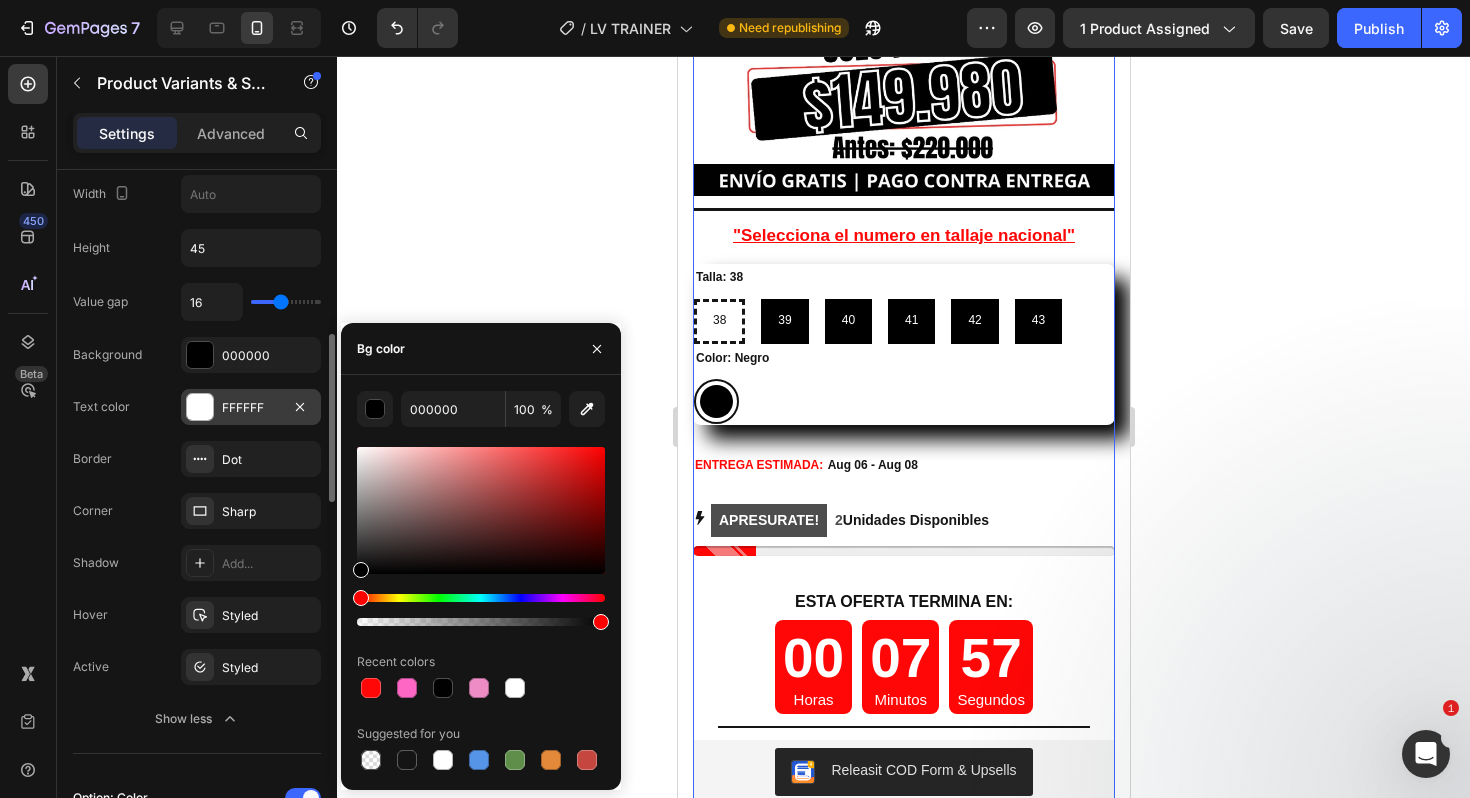 scroll, scrollTop: 659, scrollLeft: 0, axis: vertical 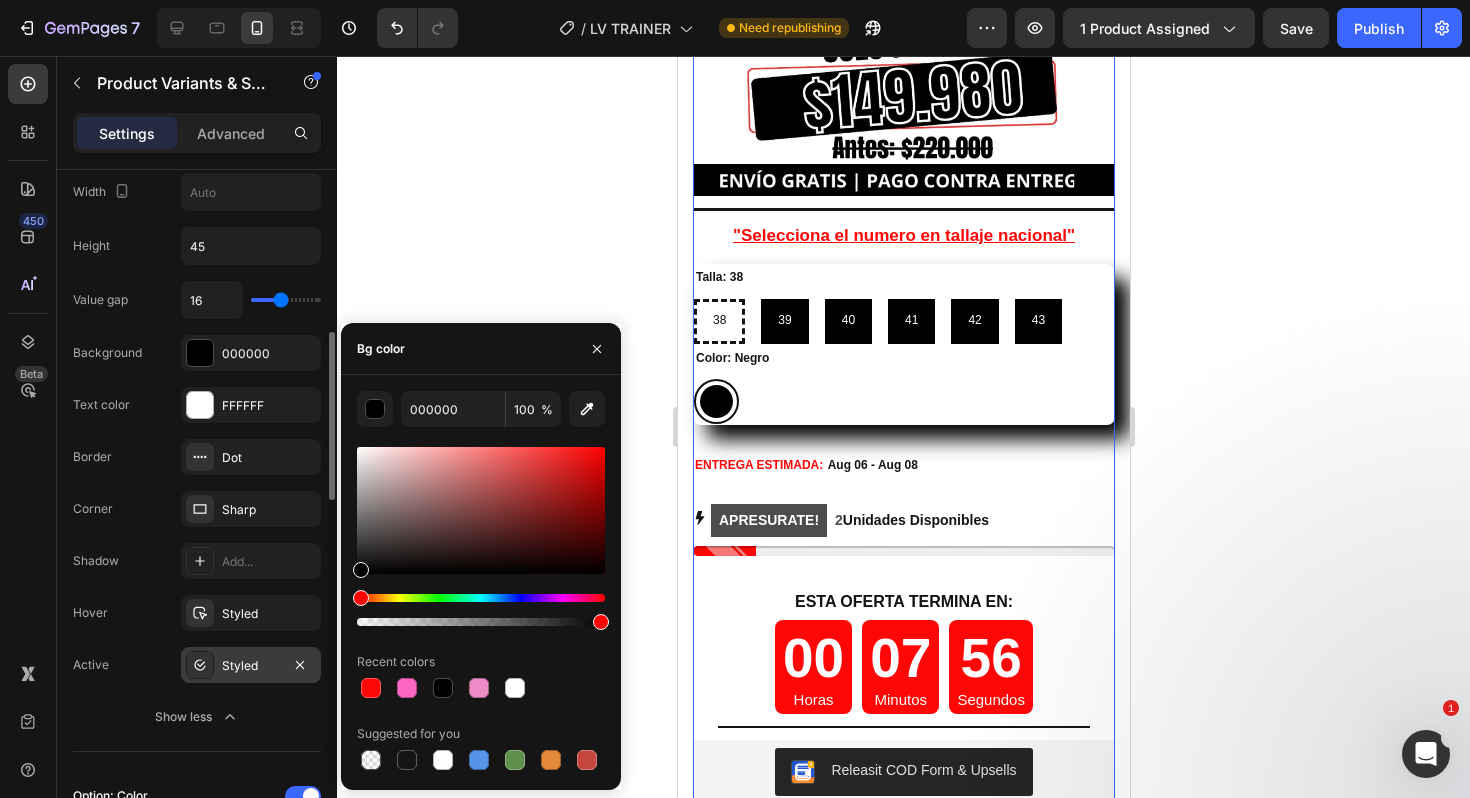 click on "Styled" at bounding box center (251, 665) 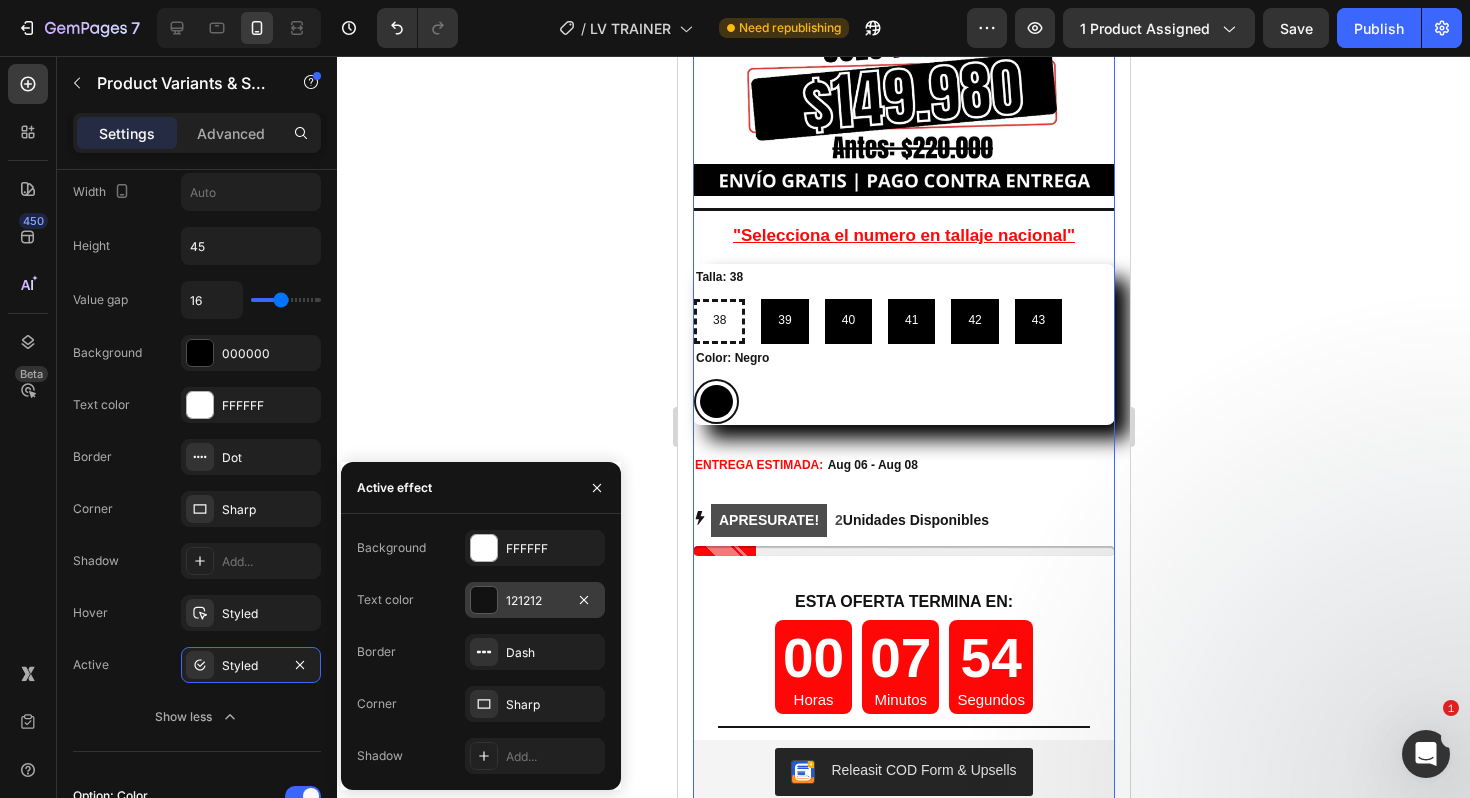 click at bounding box center (484, 600) 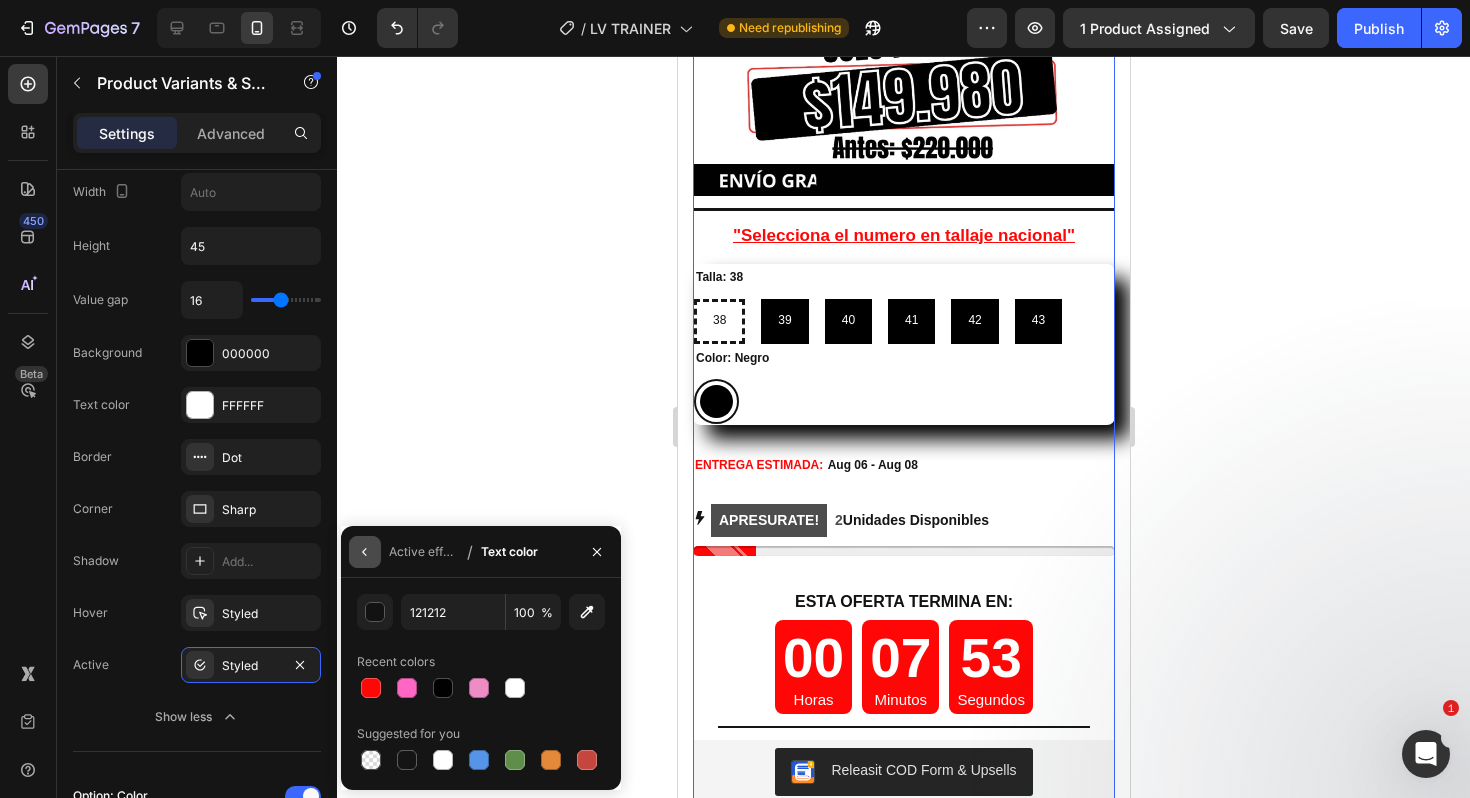 click at bounding box center [365, 552] 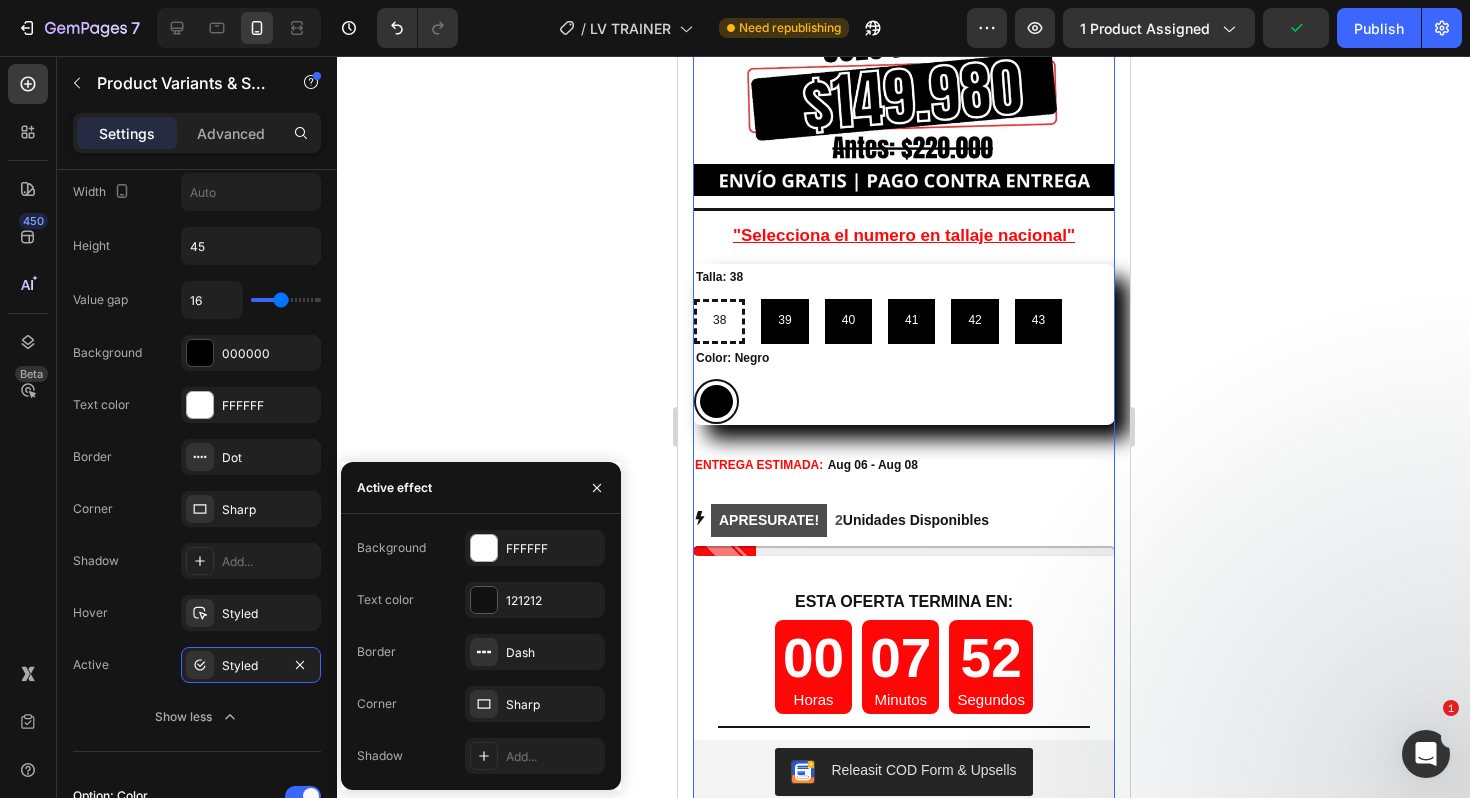 click on "Background FFFFFF Text color 121212 Border Dash Corner Sharp Shadow Add..." at bounding box center [481, 652] 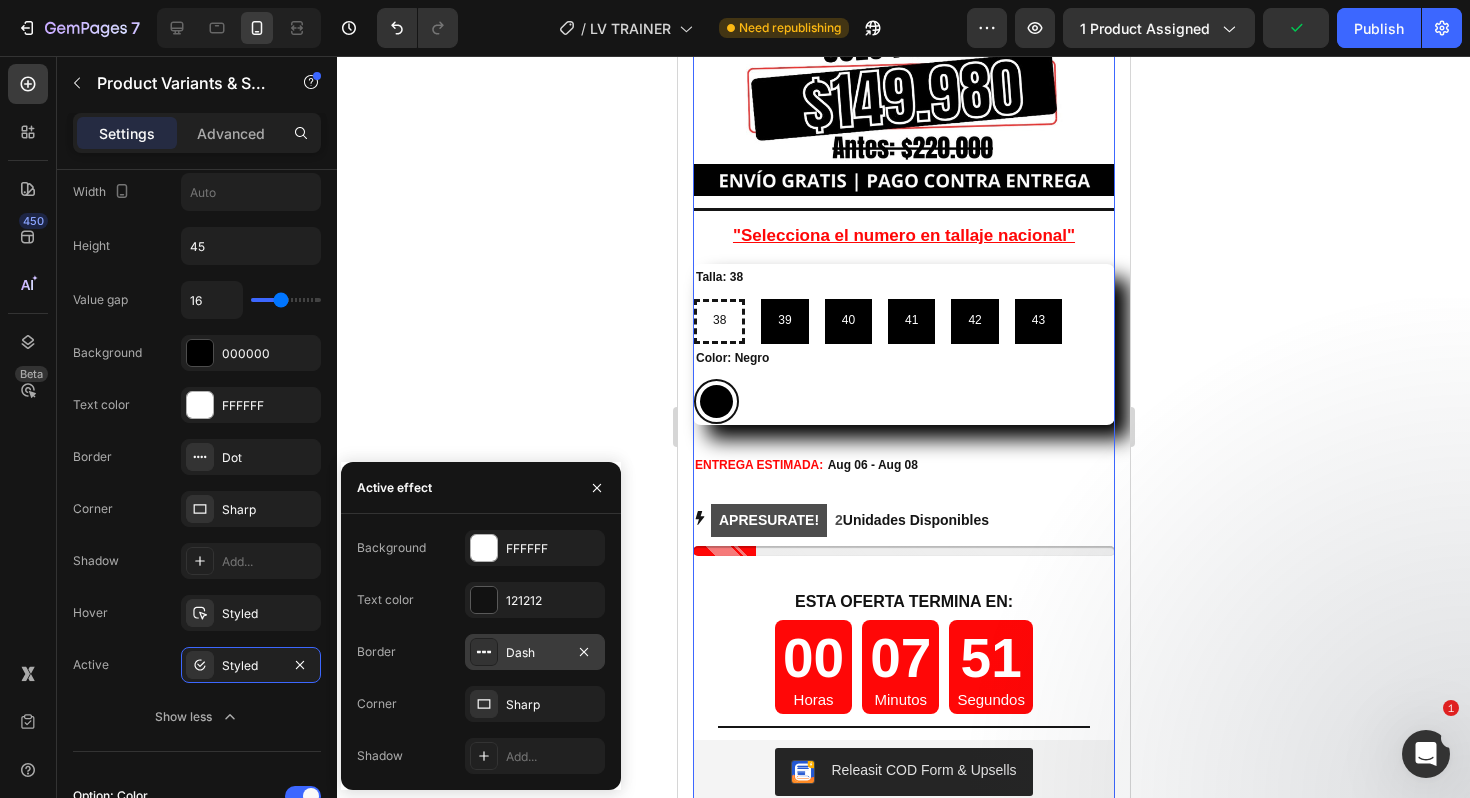 click on "Dash" at bounding box center [535, 653] 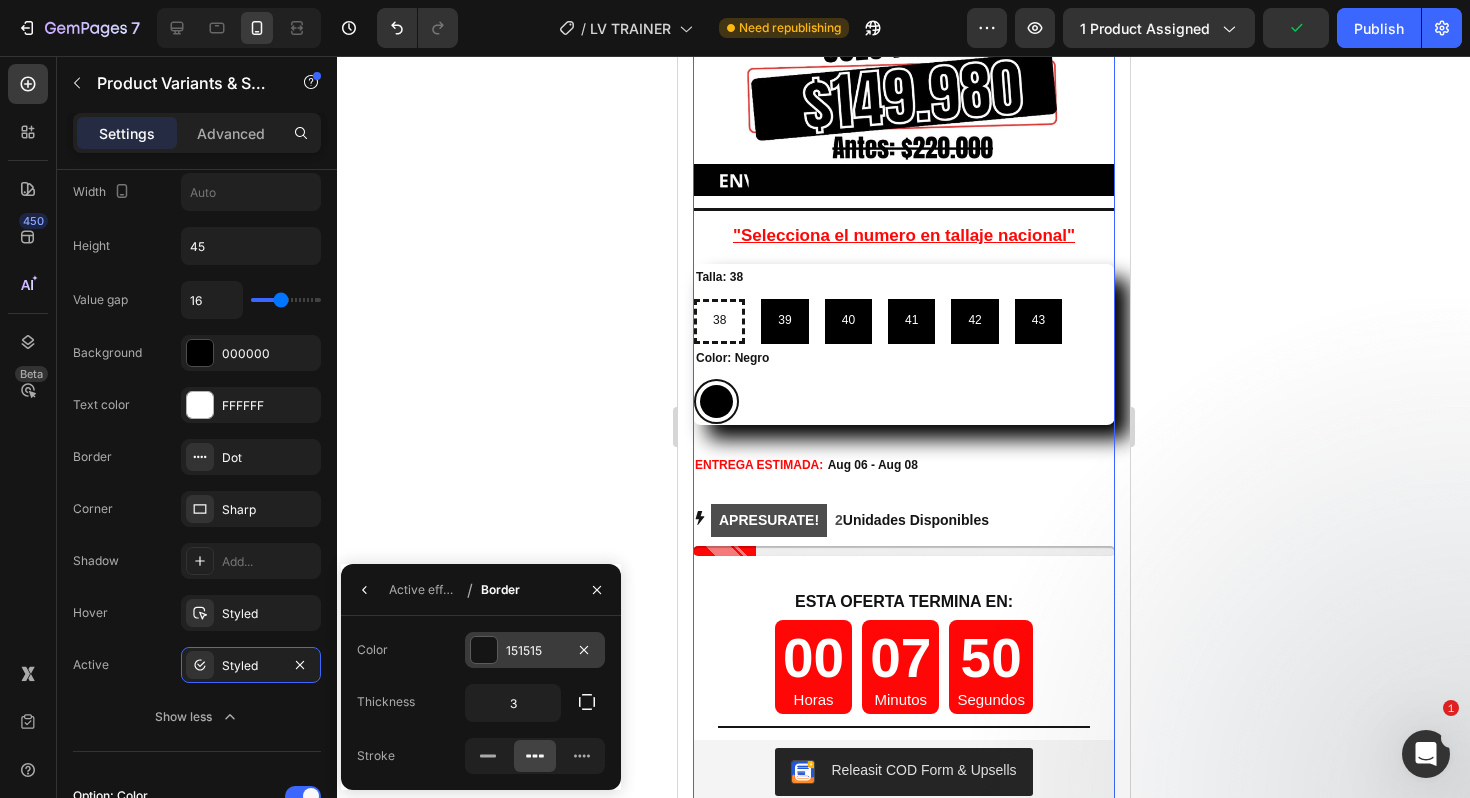 click at bounding box center [484, 650] 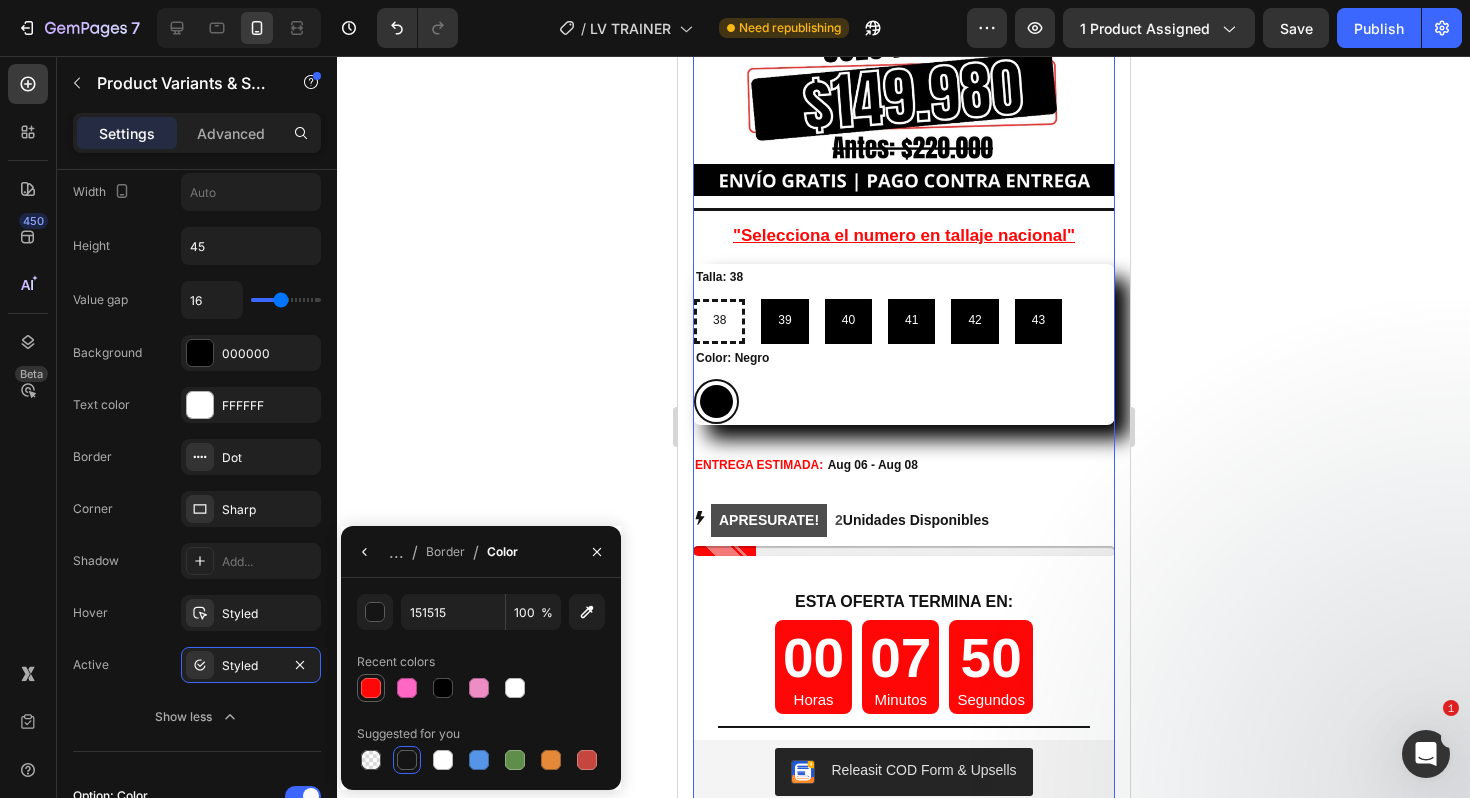 click at bounding box center (371, 688) 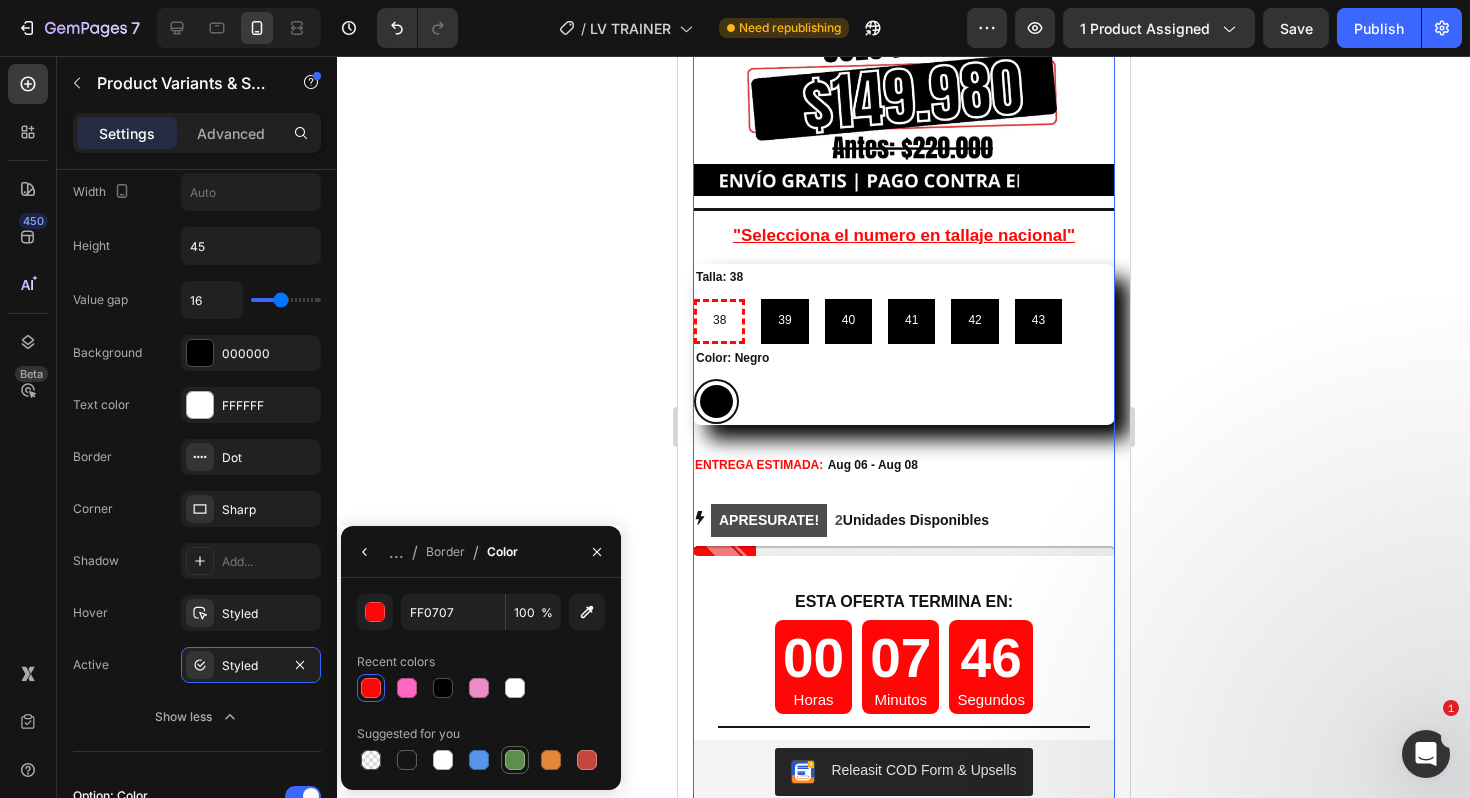 click at bounding box center (515, 760) 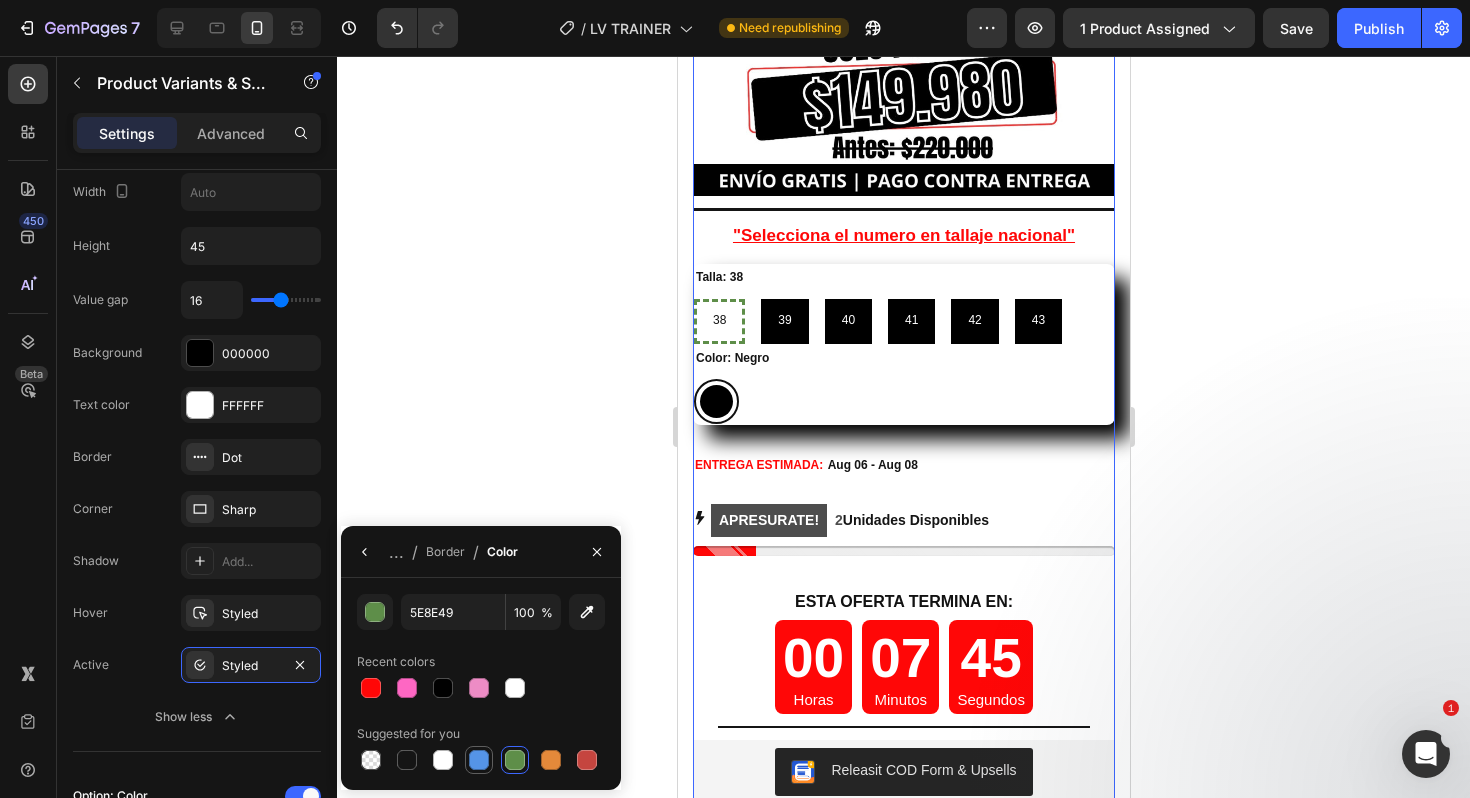 click at bounding box center (479, 760) 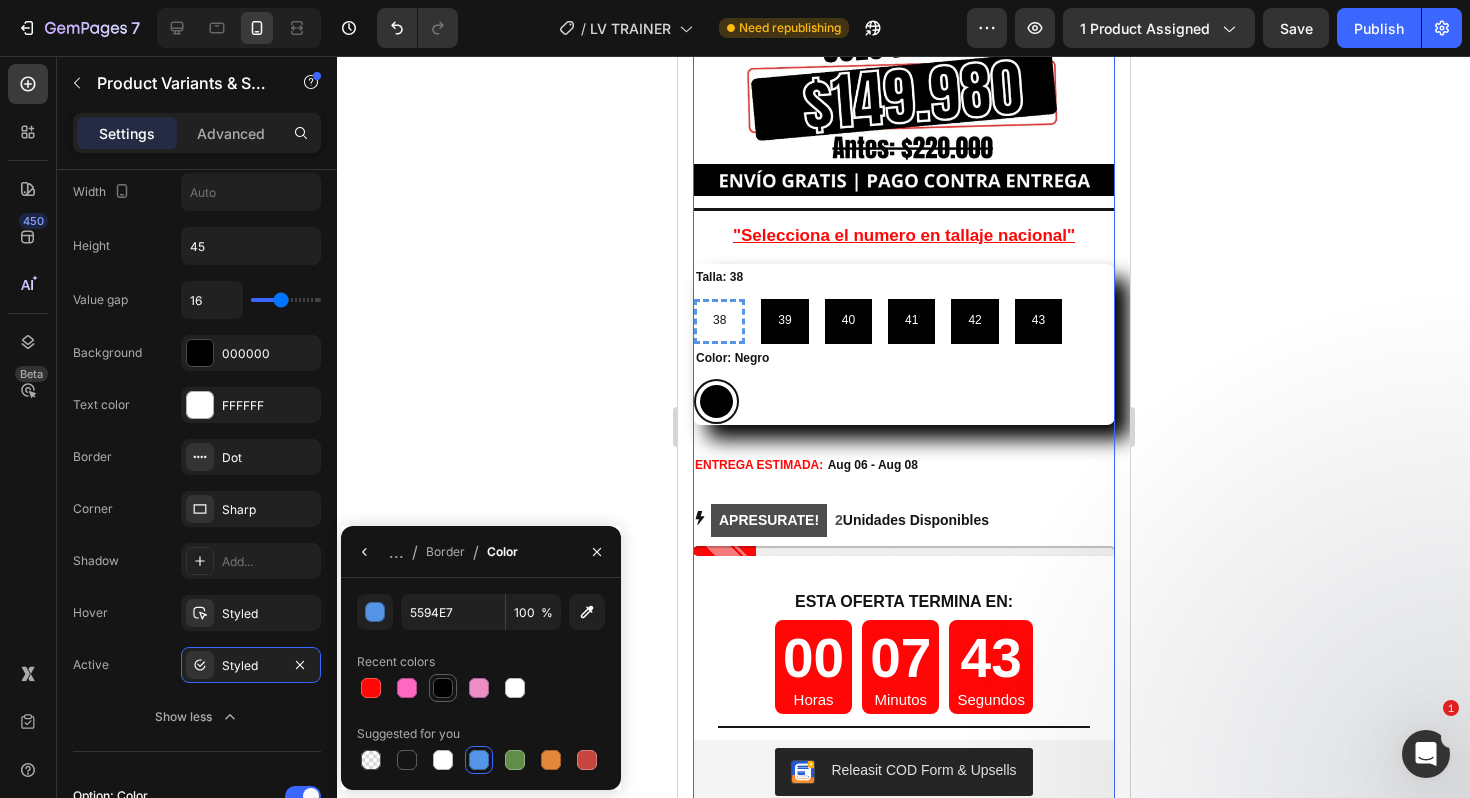 click at bounding box center (443, 688) 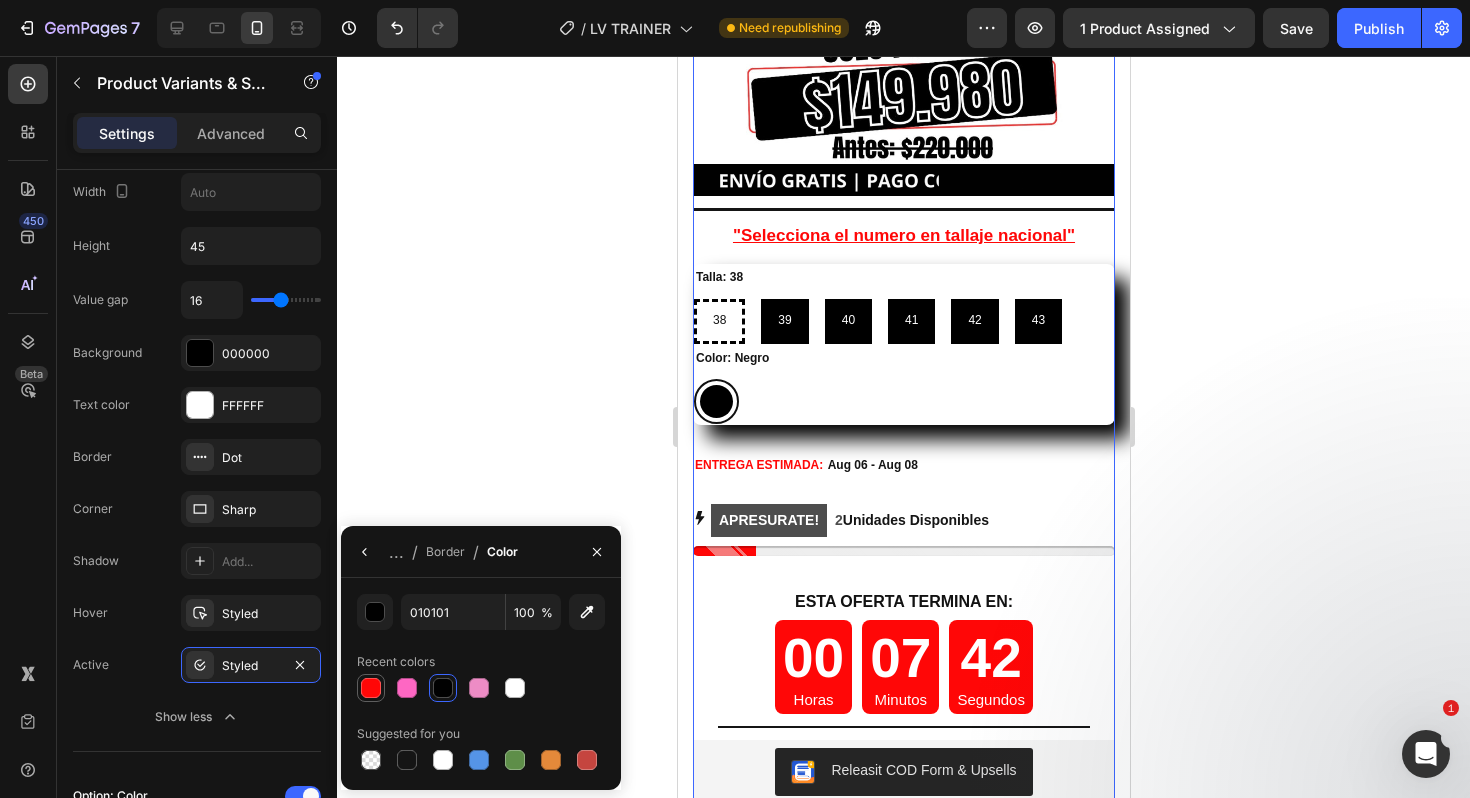 click at bounding box center [371, 688] 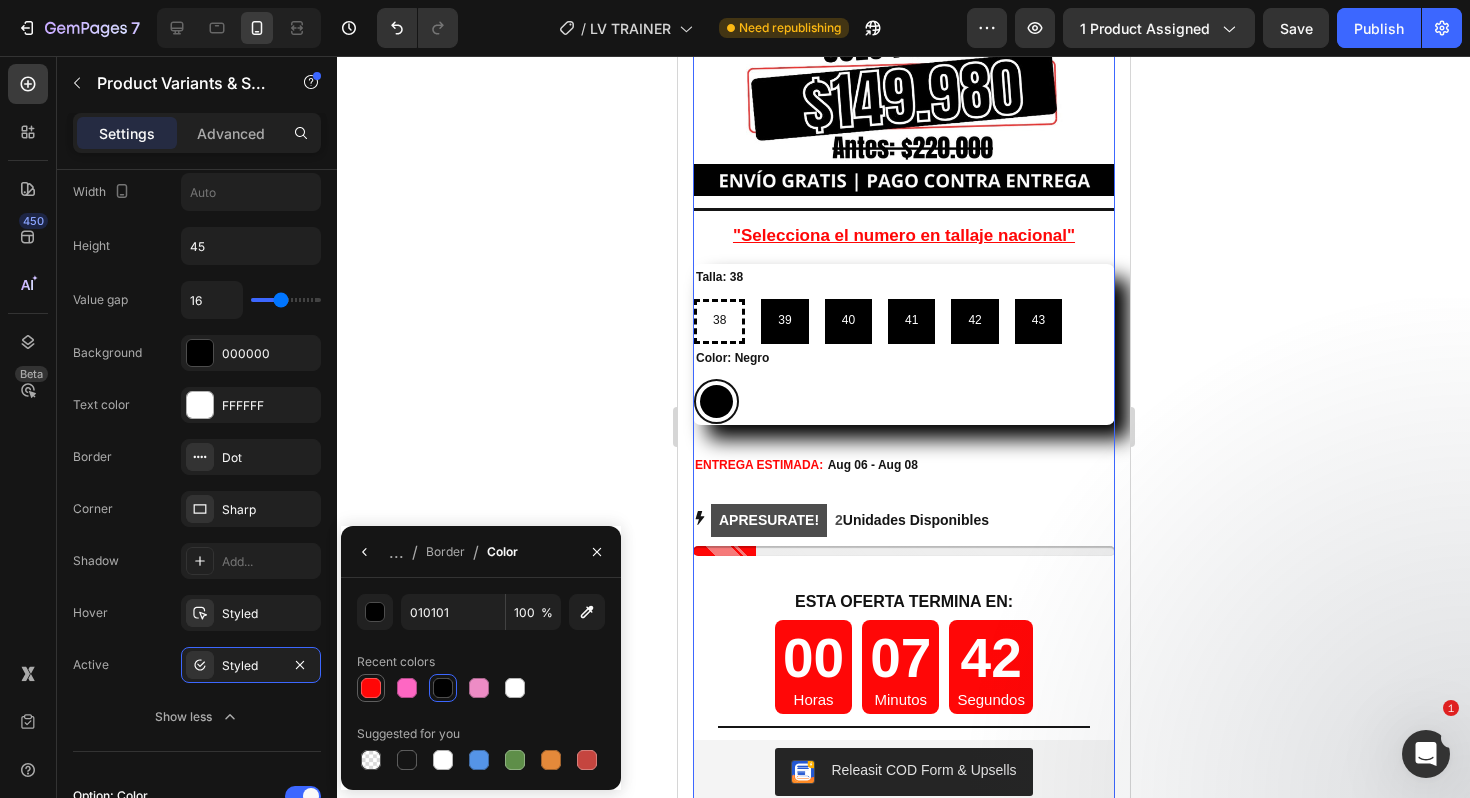 type on "FF0707" 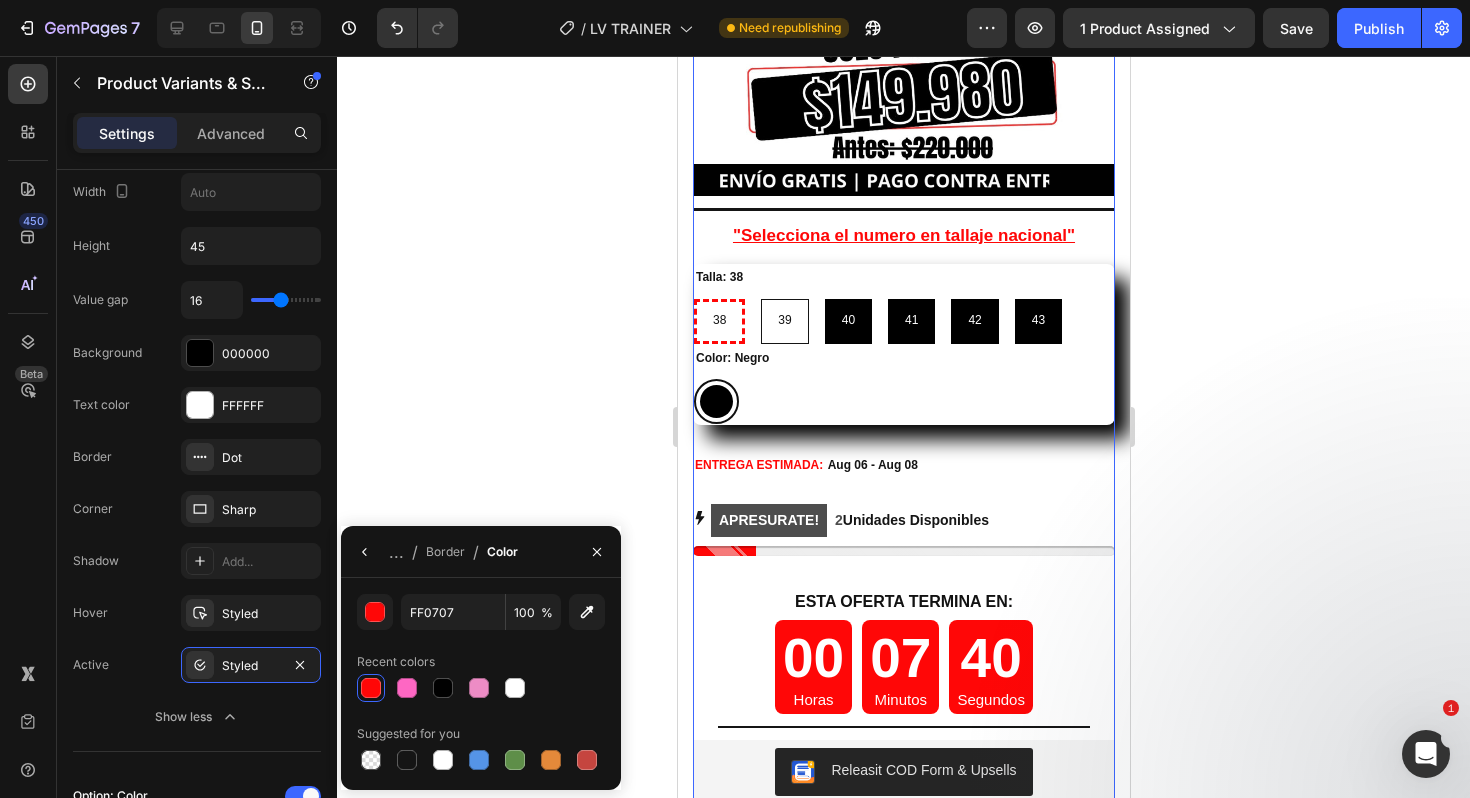 click on "39" at bounding box center [783, 321] 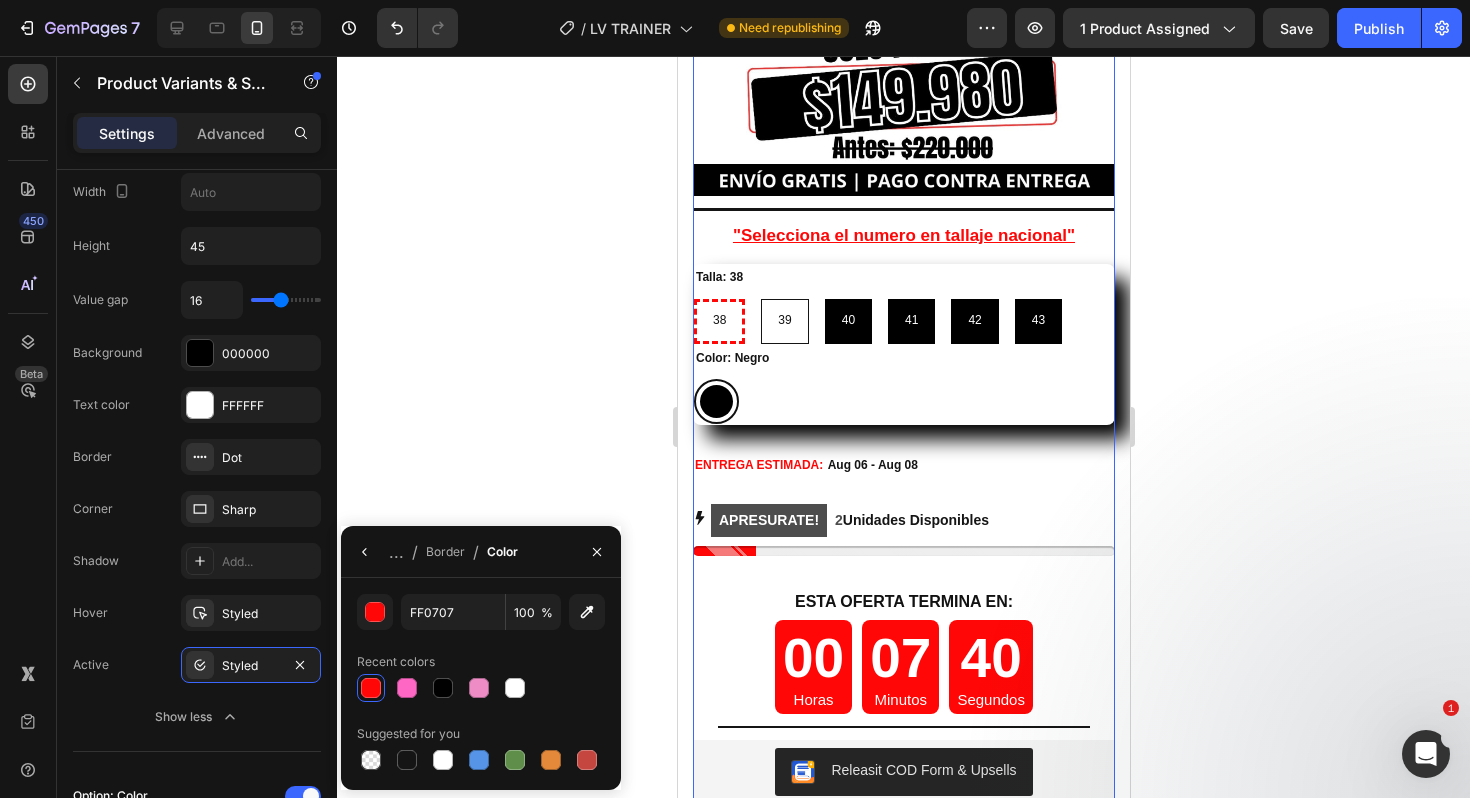 click on "39 39 39" at bounding box center [759, 298] 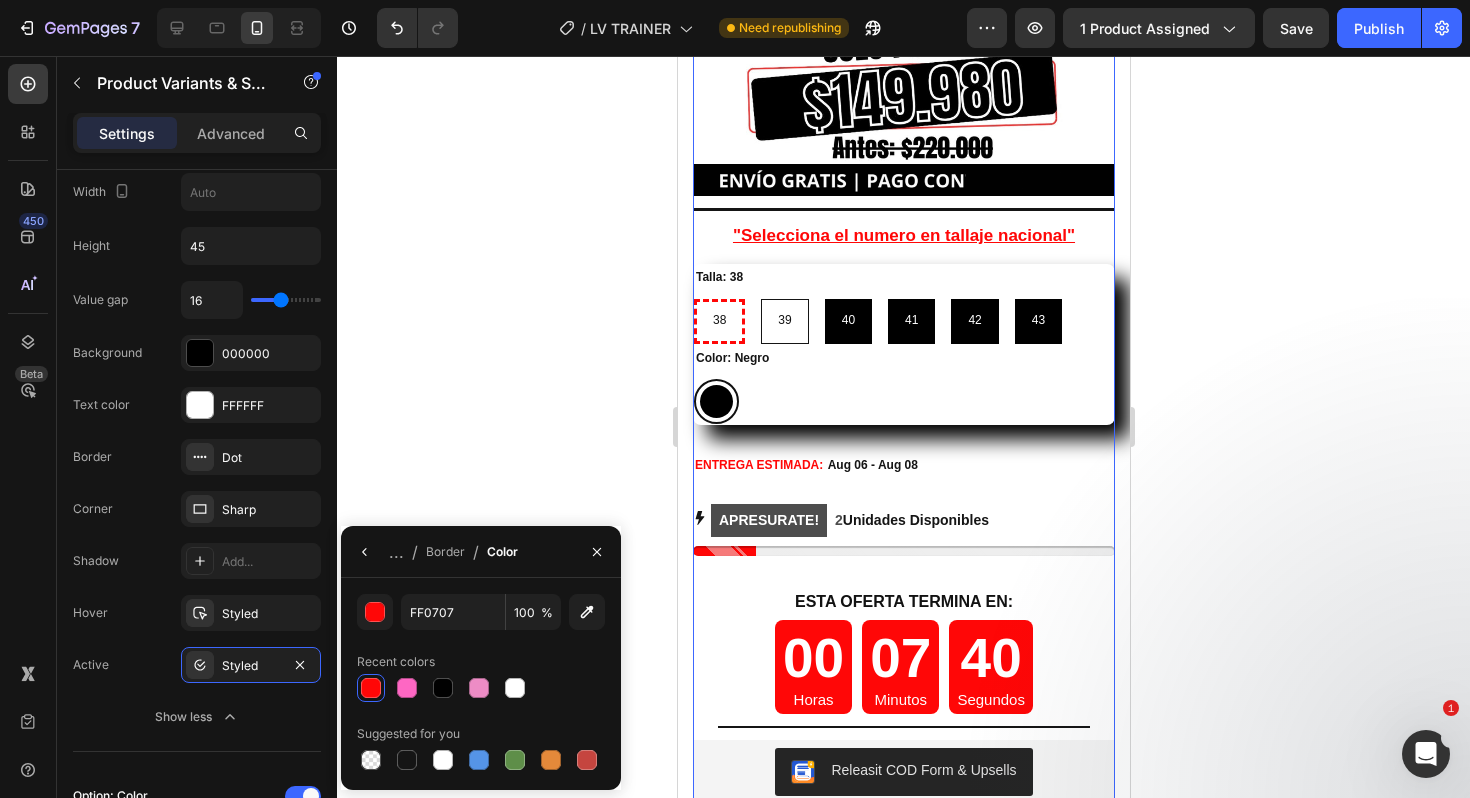 radio on "false" 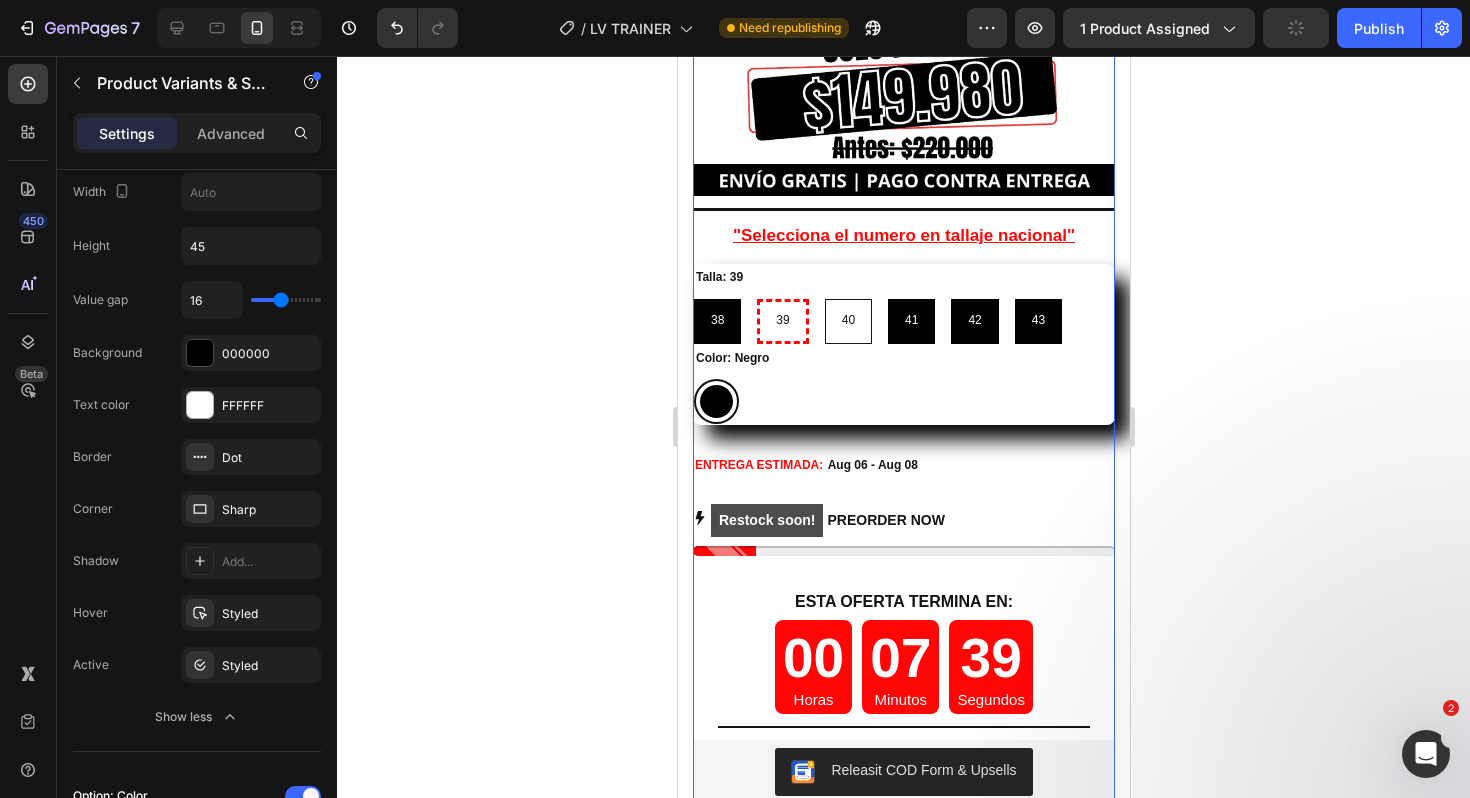 click on "40" at bounding box center (847, 321) 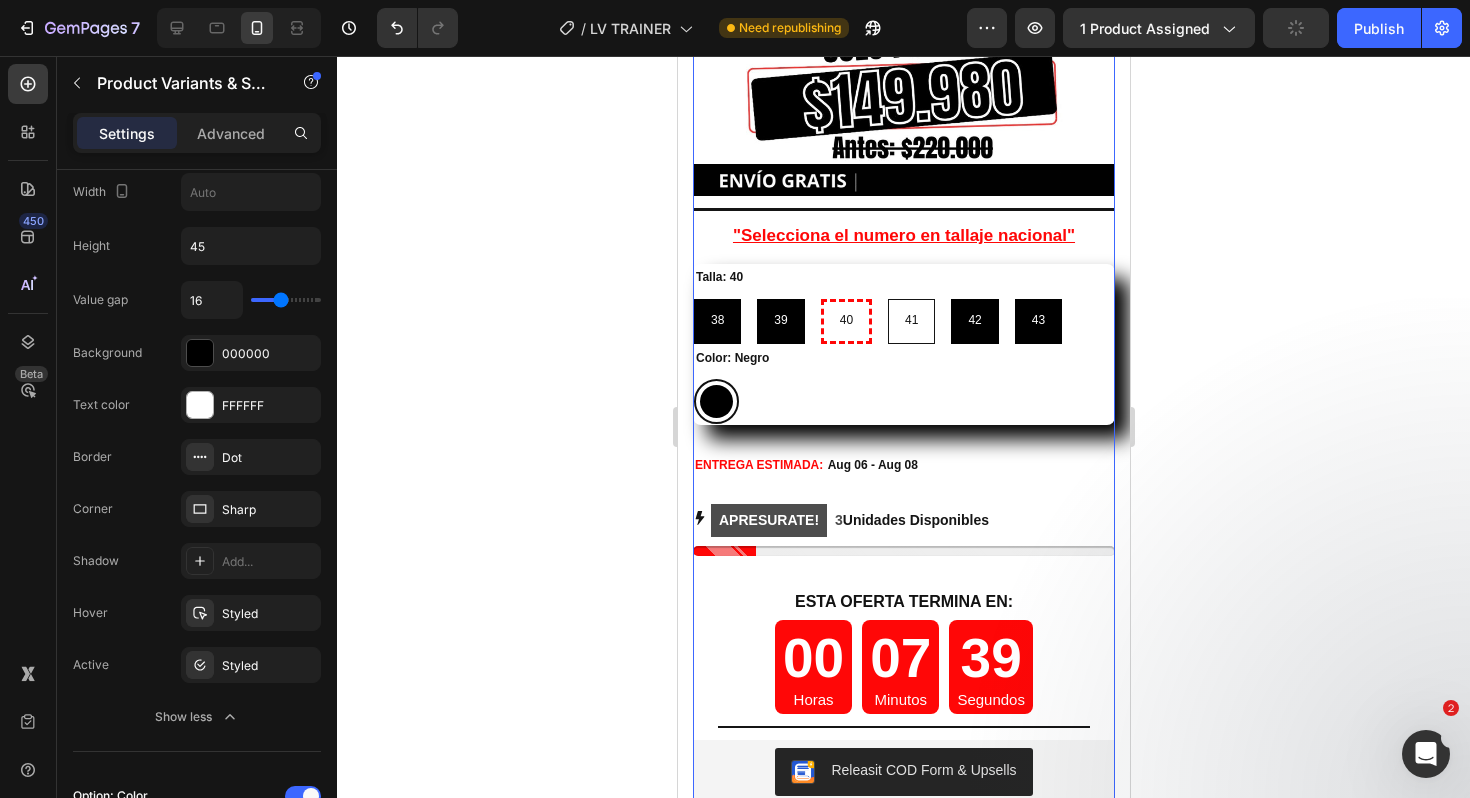 click on "41" at bounding box center [910, 321] 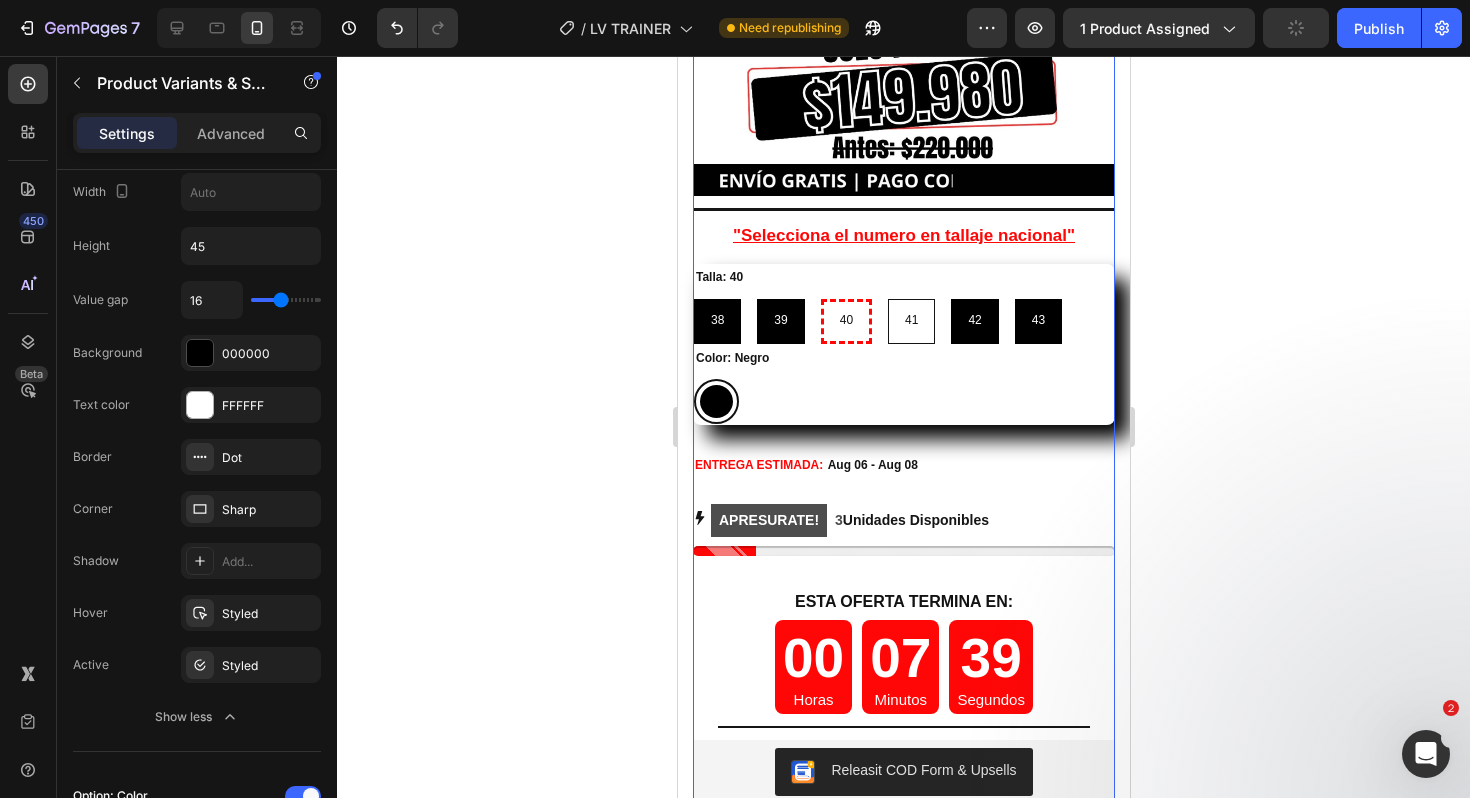 click on "41 41 41" at bounding box center [886, 298] 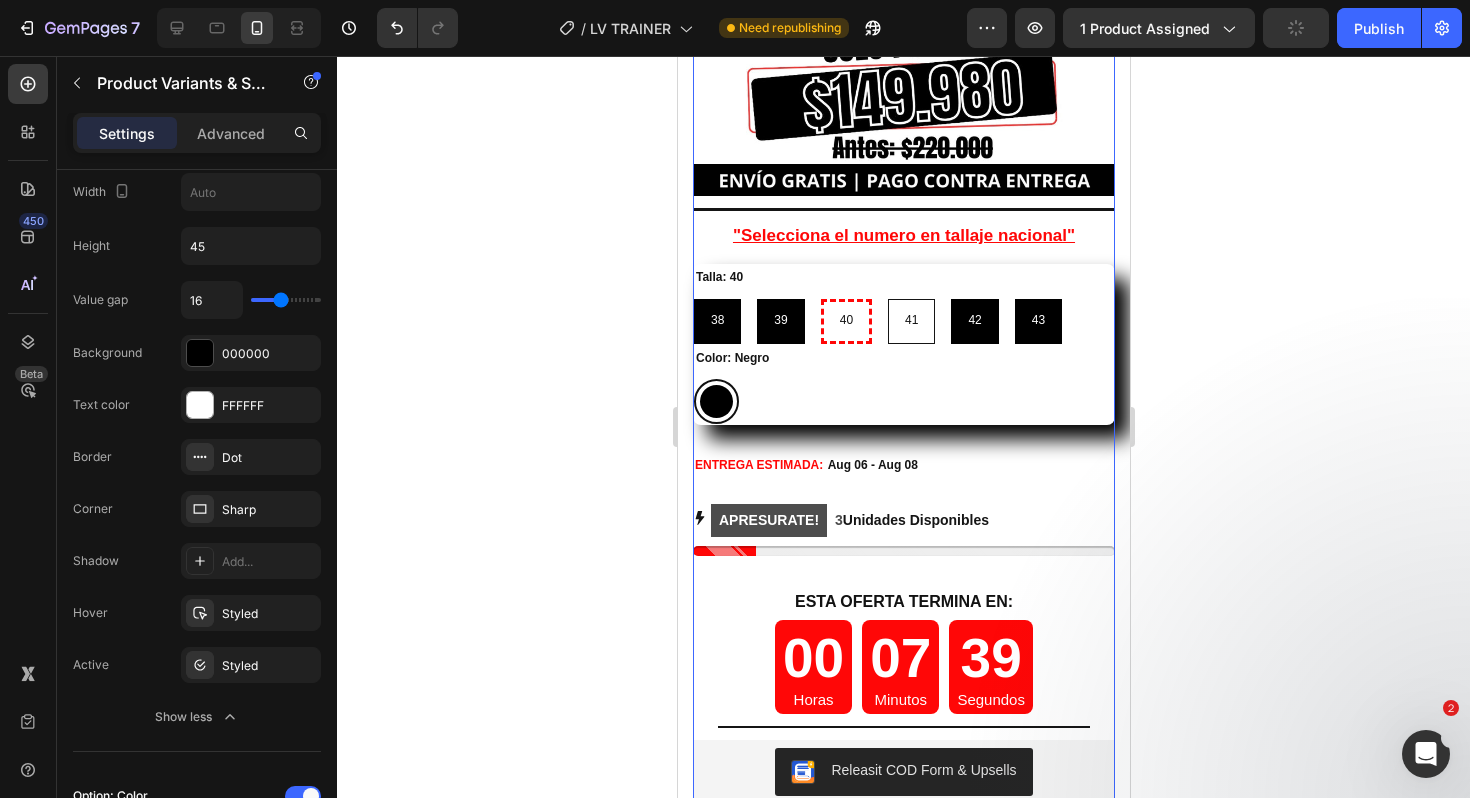 radio on "false" 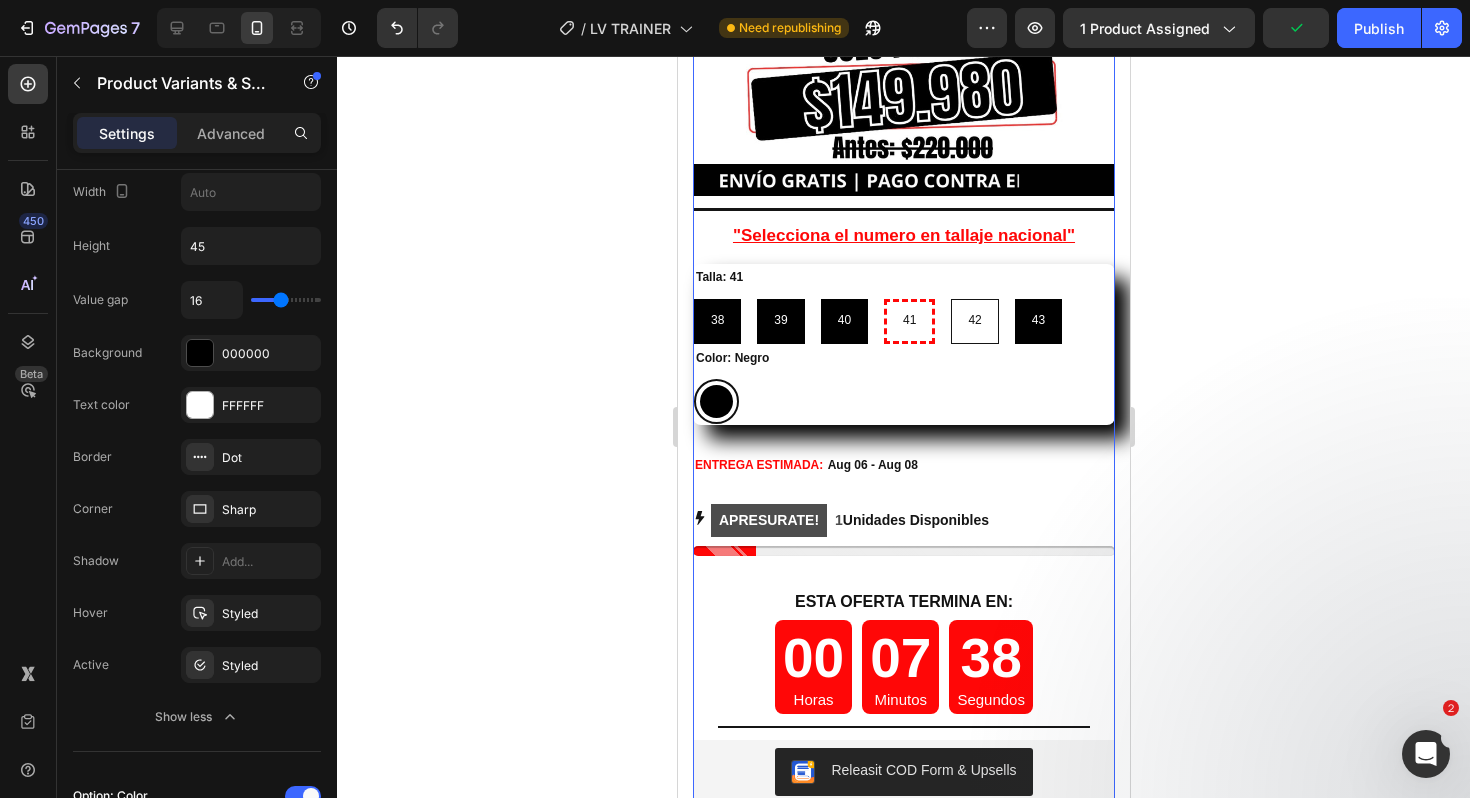 click on "42" at bounding box center [973, 321] 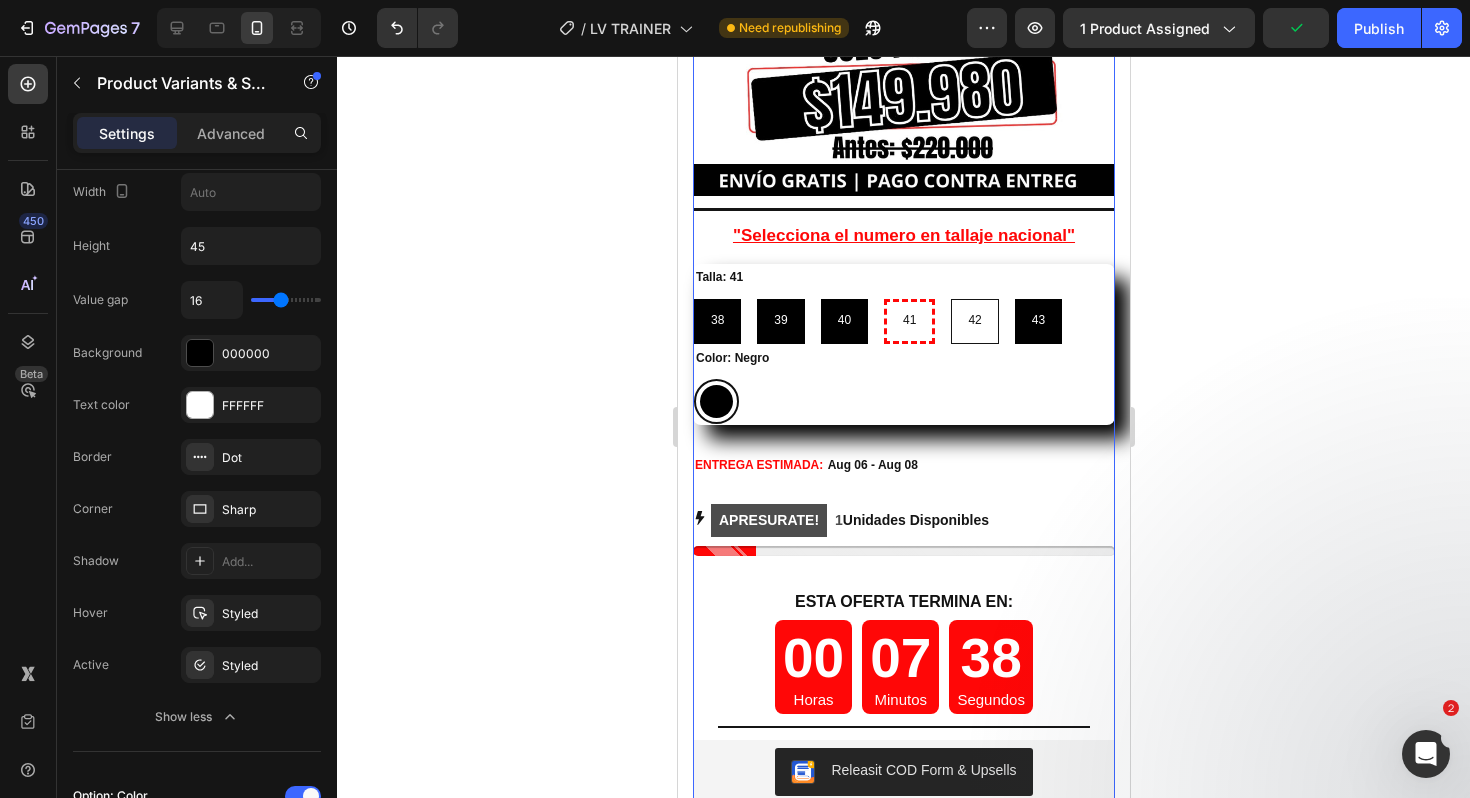 click on "42 42 42" at bounding box center [949, 298] 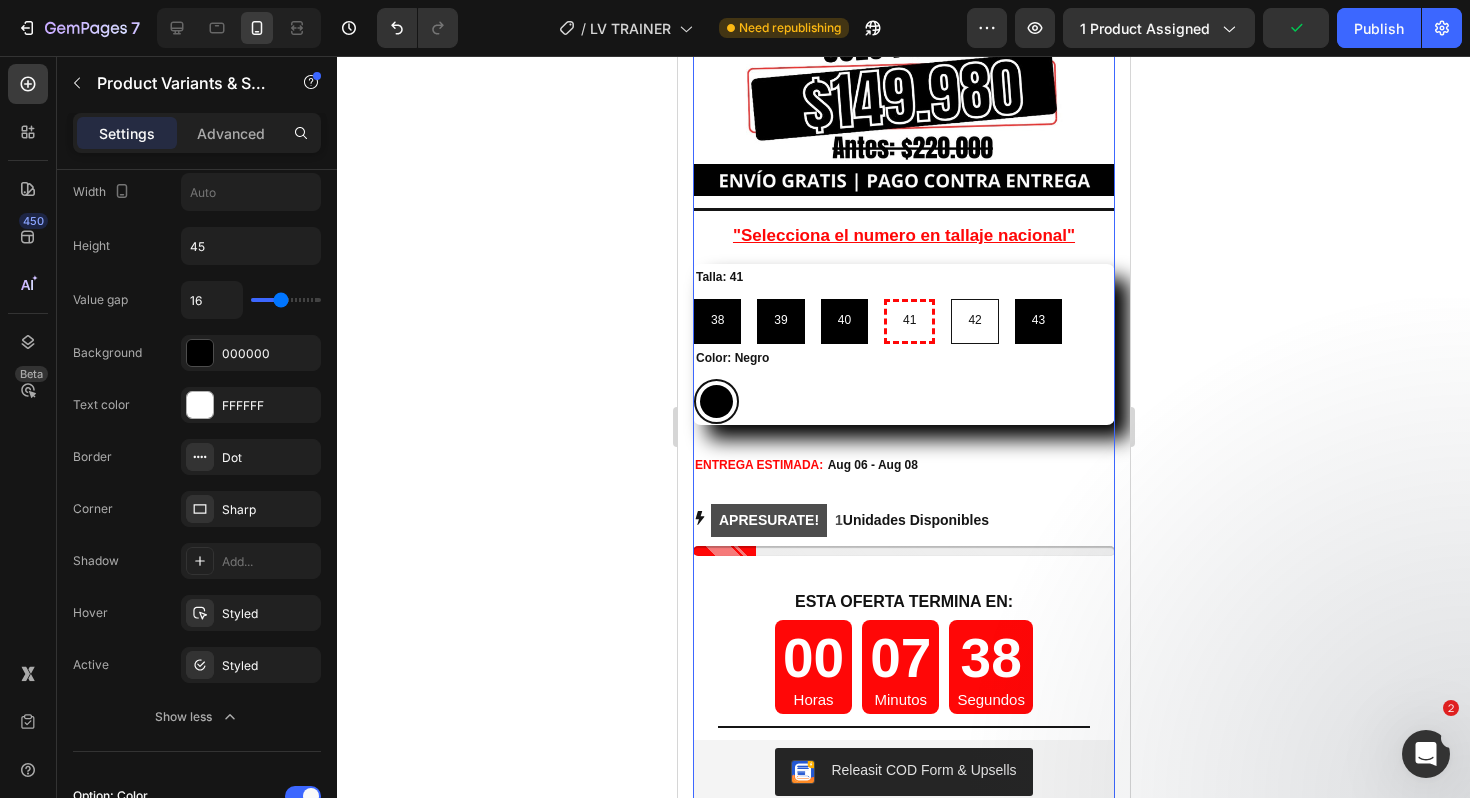 radio on "false" 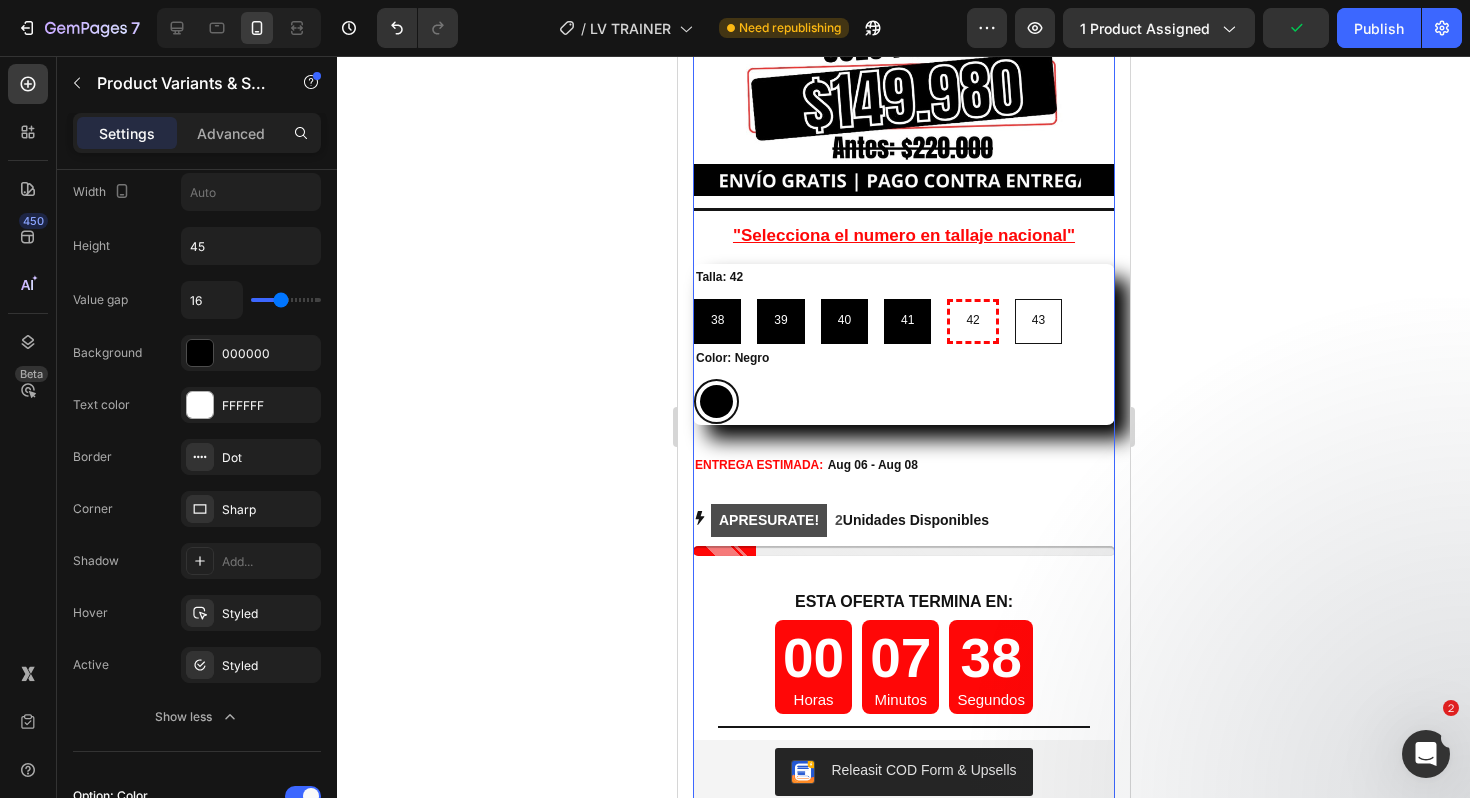click on "43" at bounding box center (1037, 321) 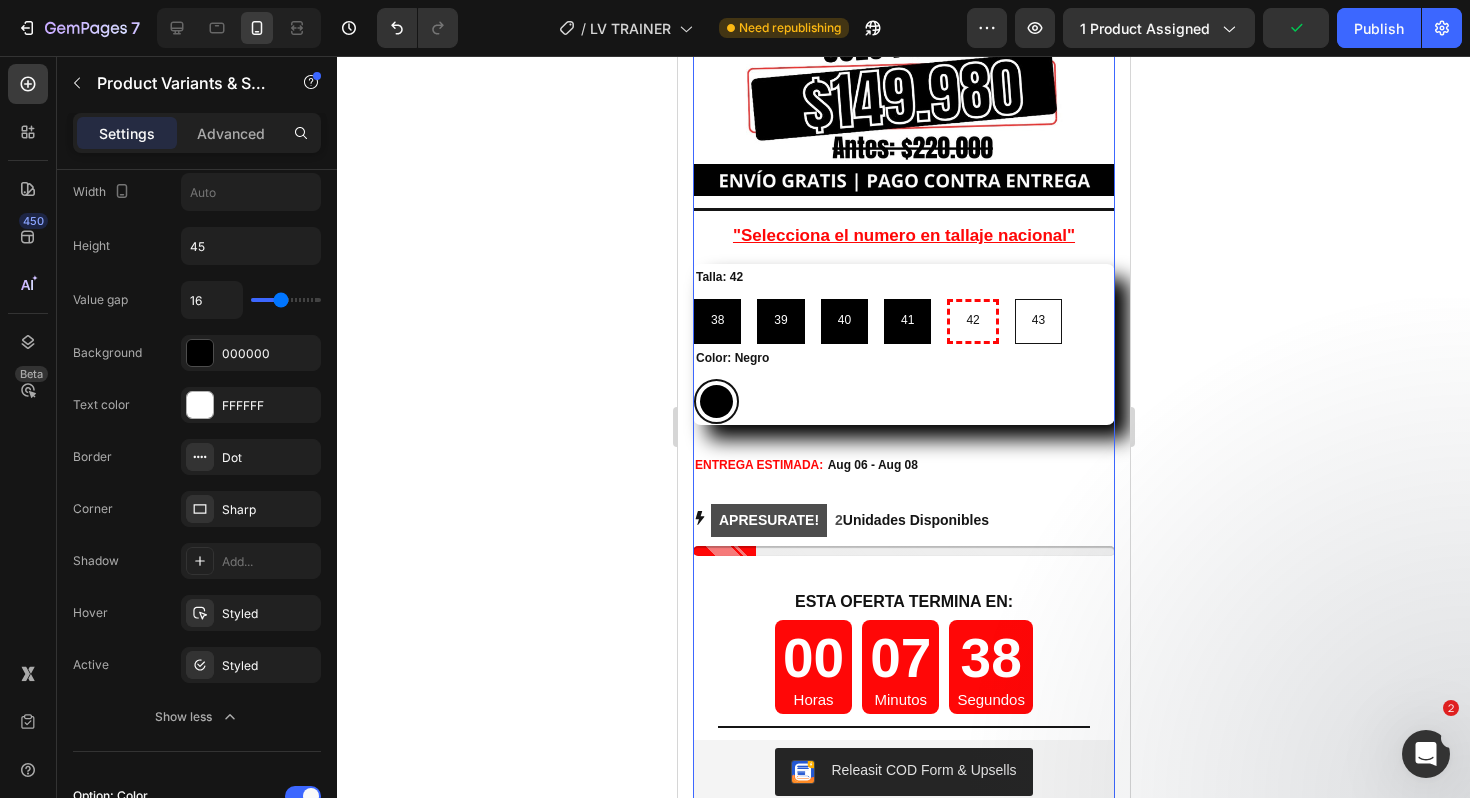 click on "43 43 43" at bounding box center (1013, 298) 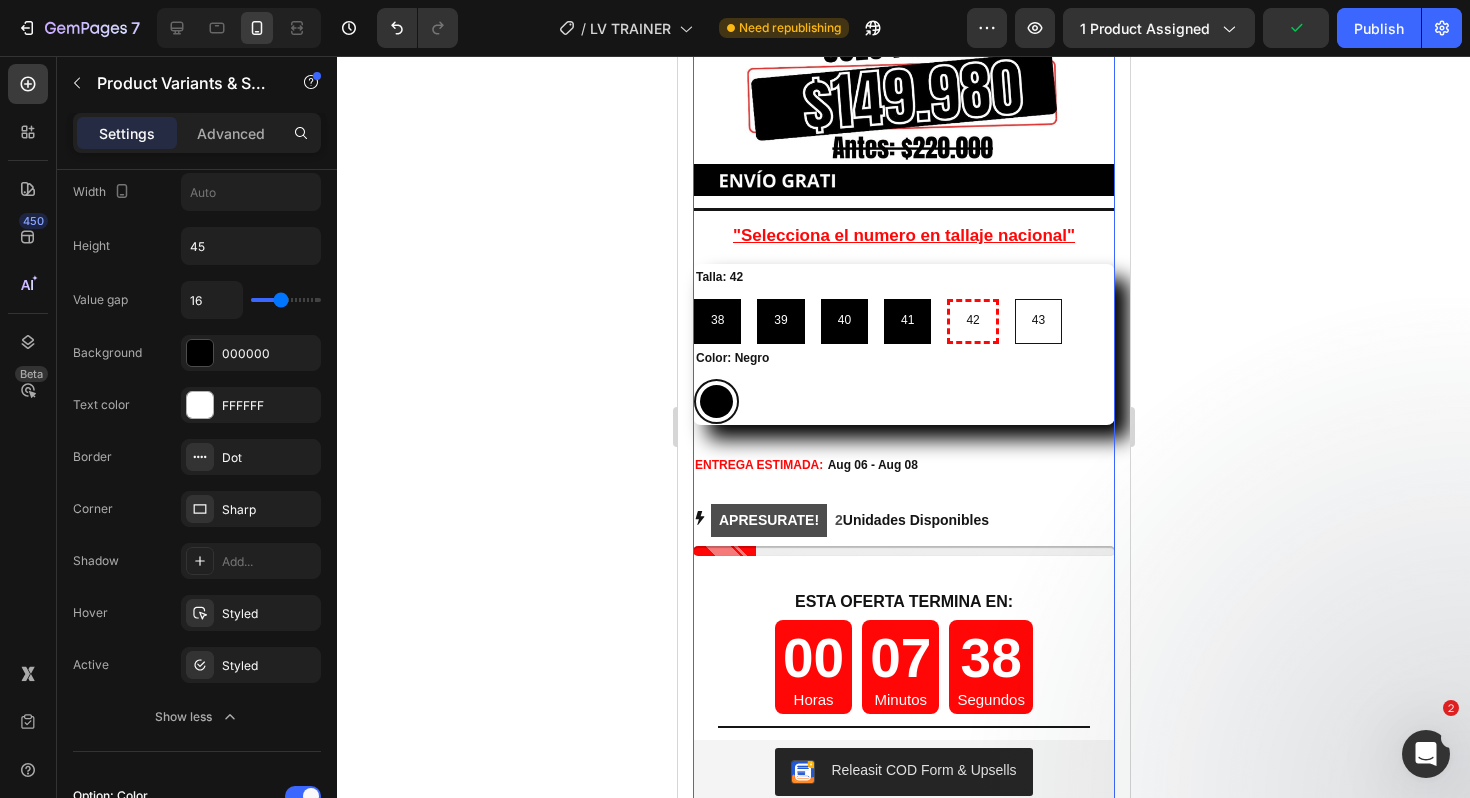 radio on "false" 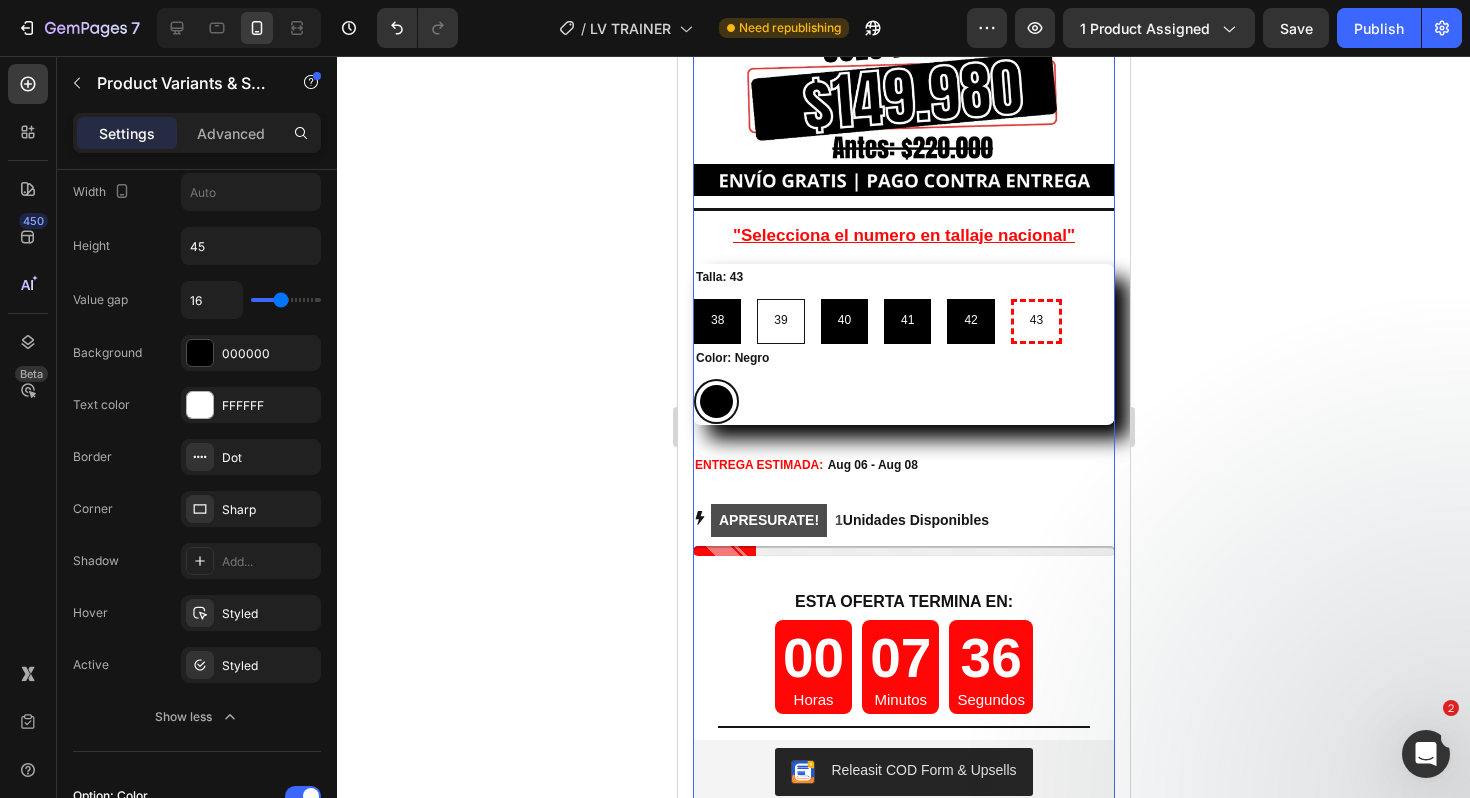 click on "39" at bounding box center [779, 321] 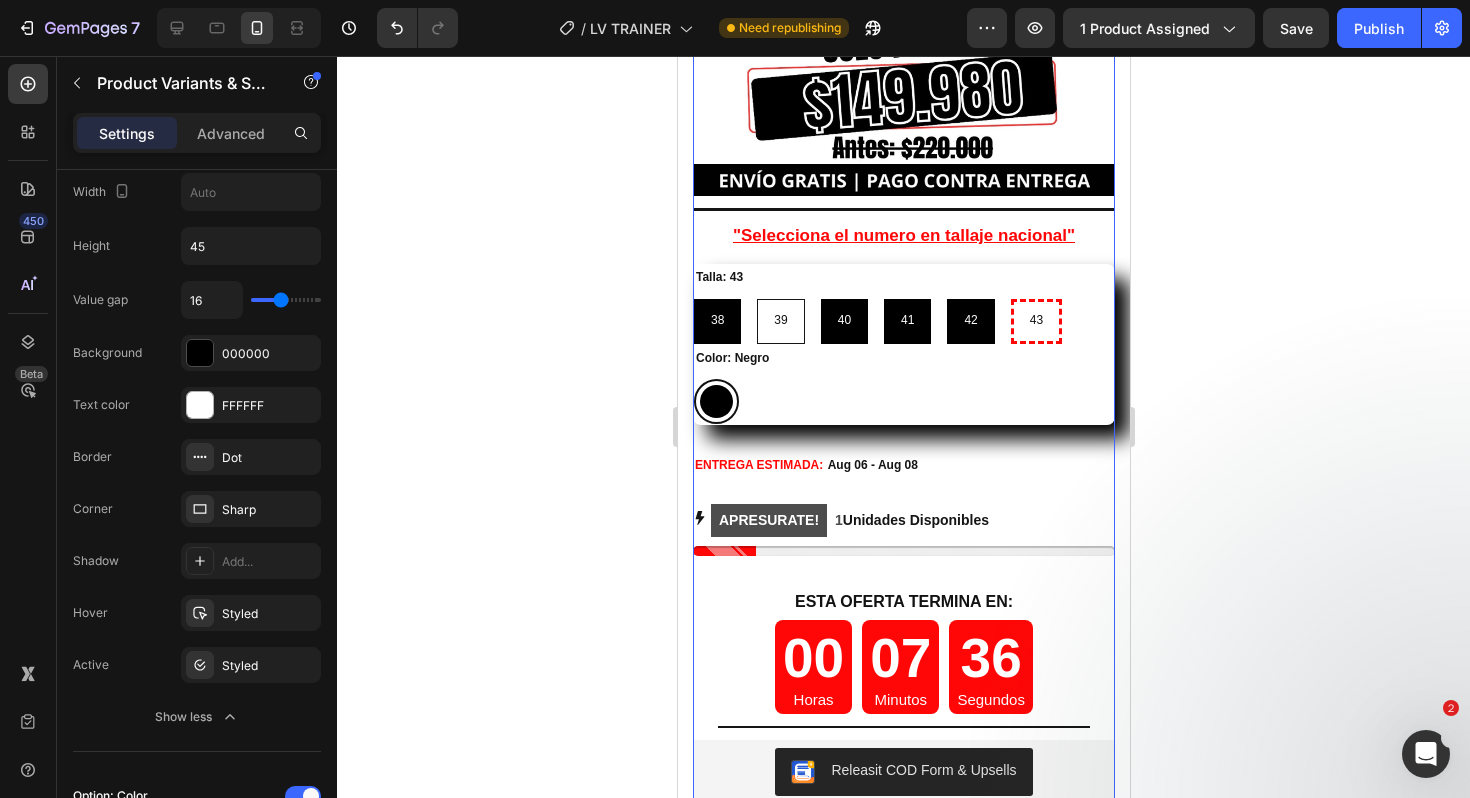 radio on "false" 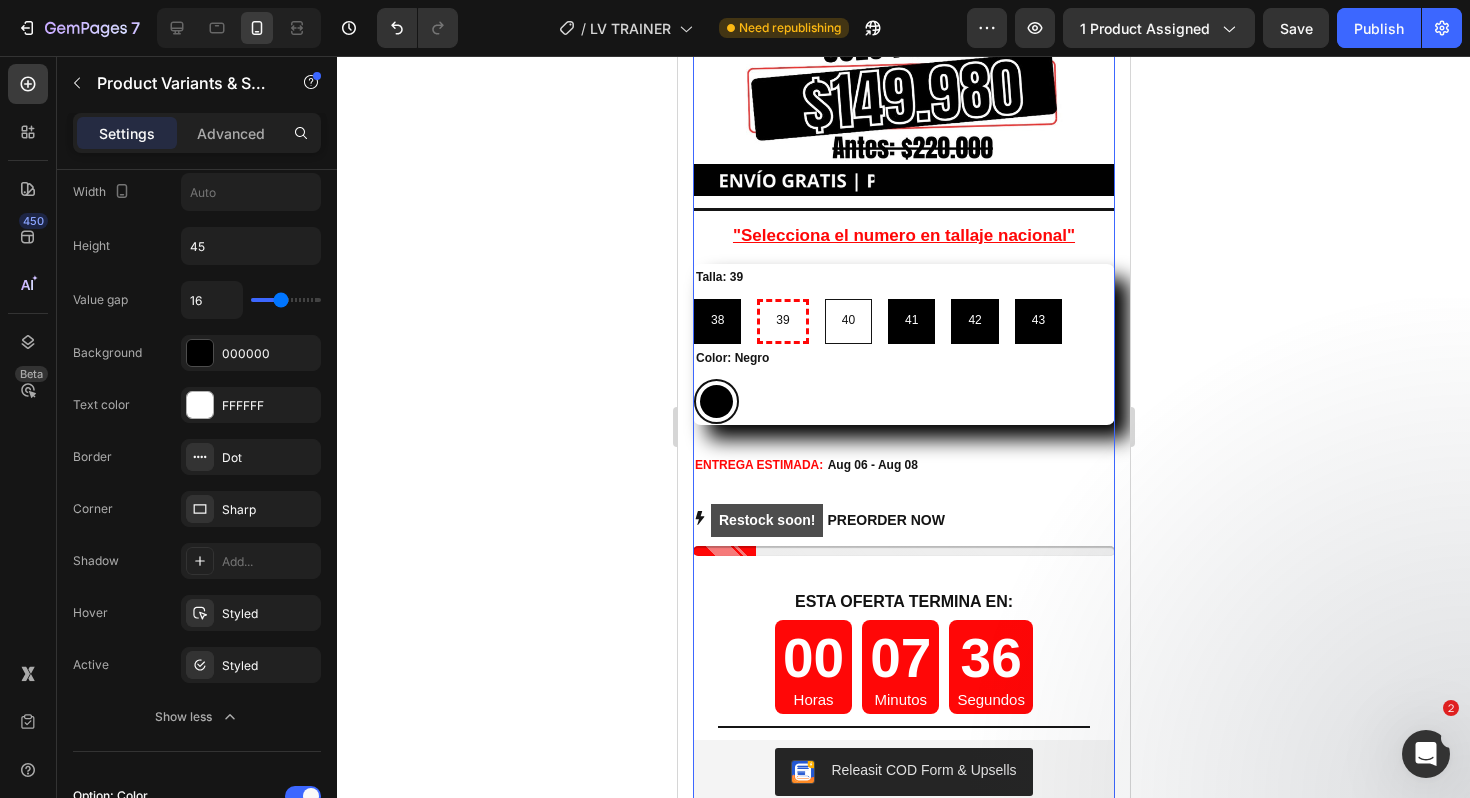 click on "40" at bounding box center [847, 321] 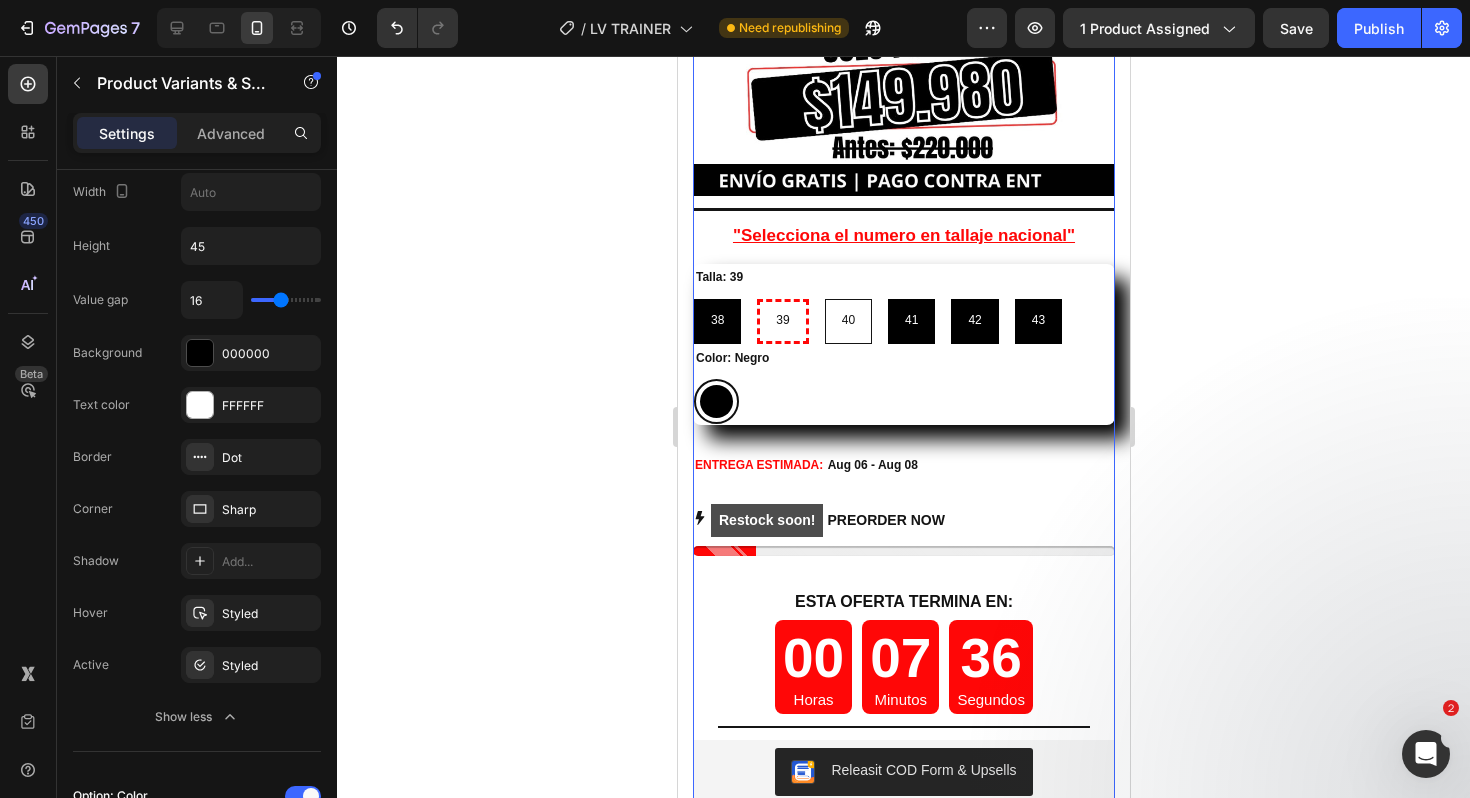 click on "40 40 40" at bounding box center (823, 298) 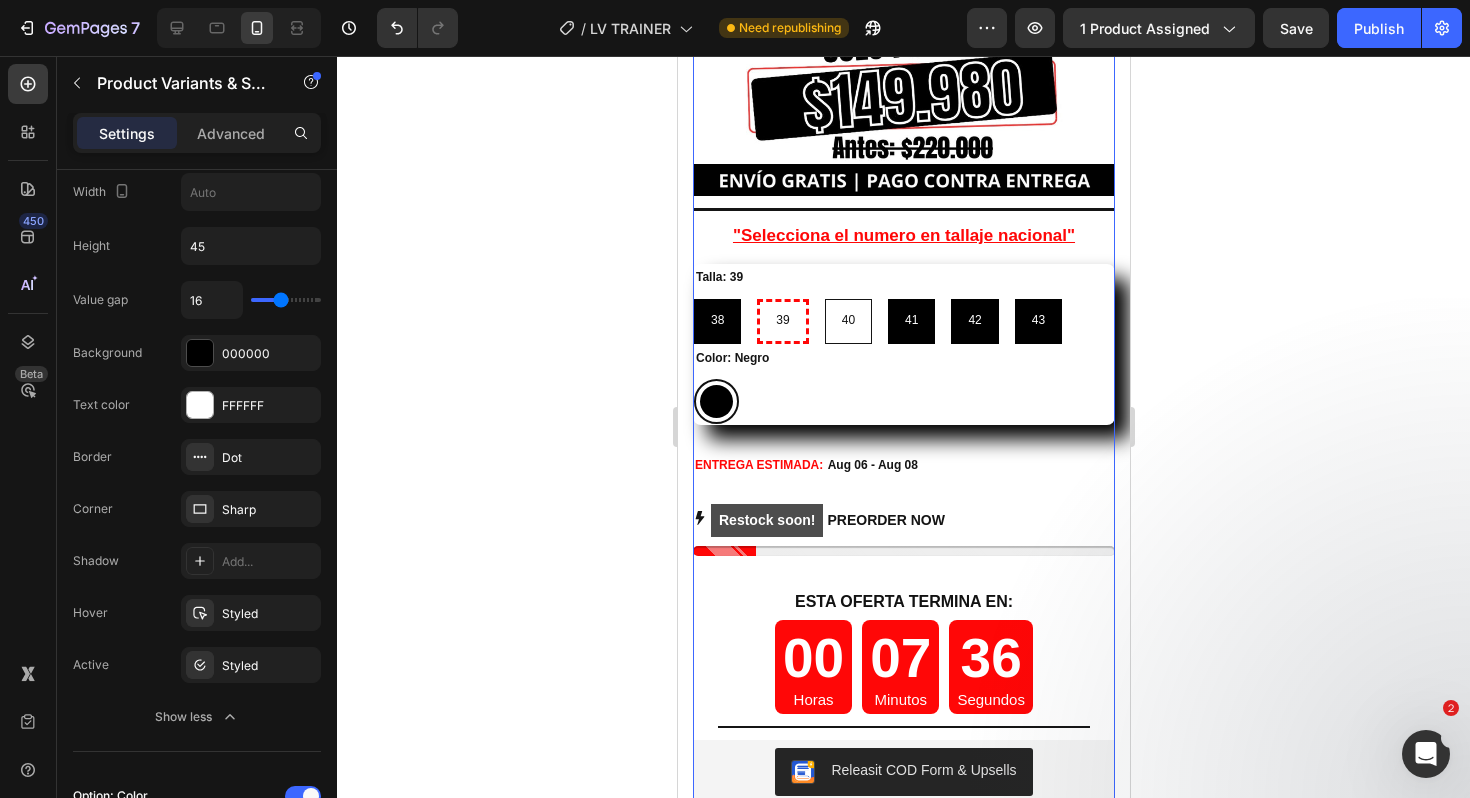 radio on "false" 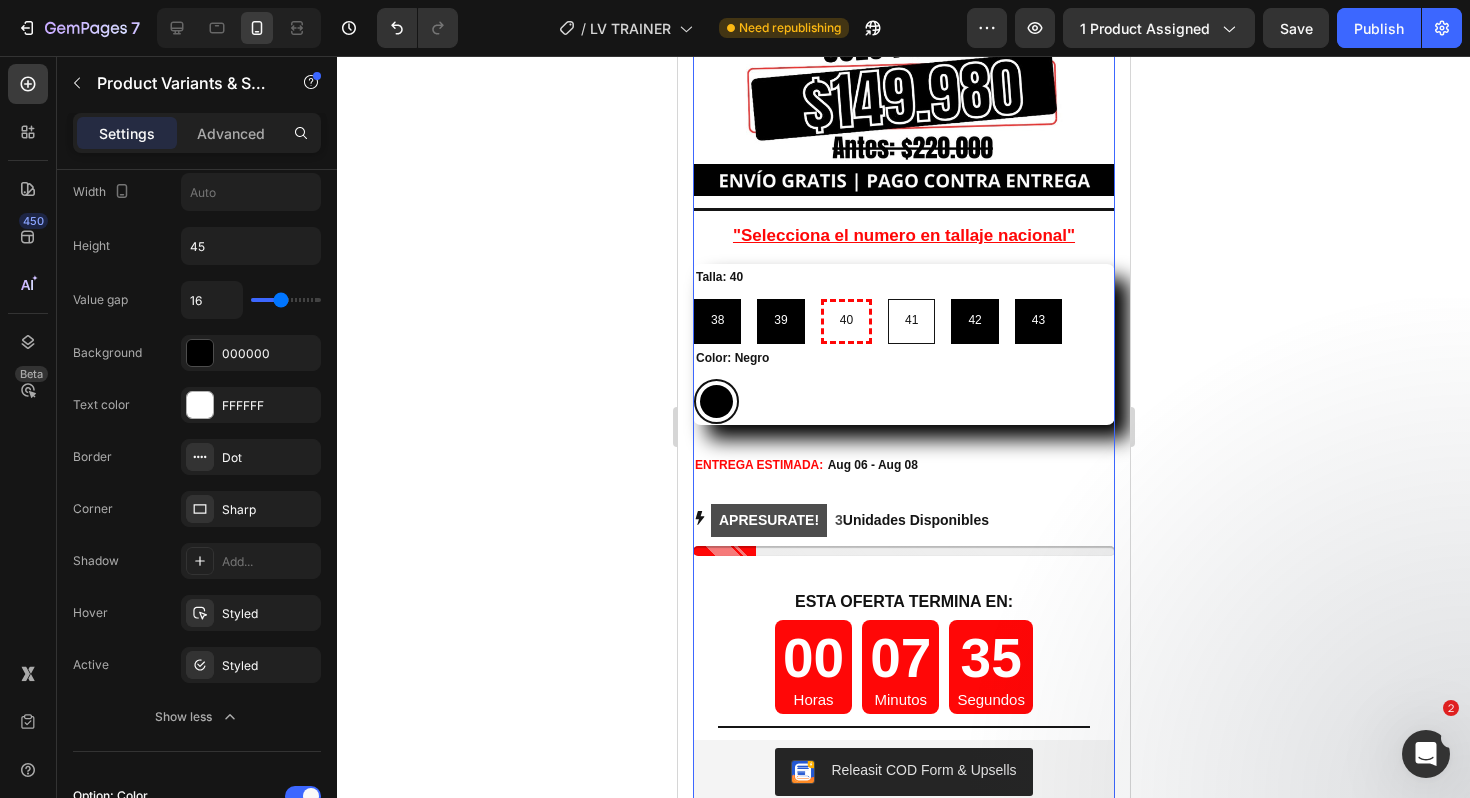 click on "41" at bounding box center (910, 321) 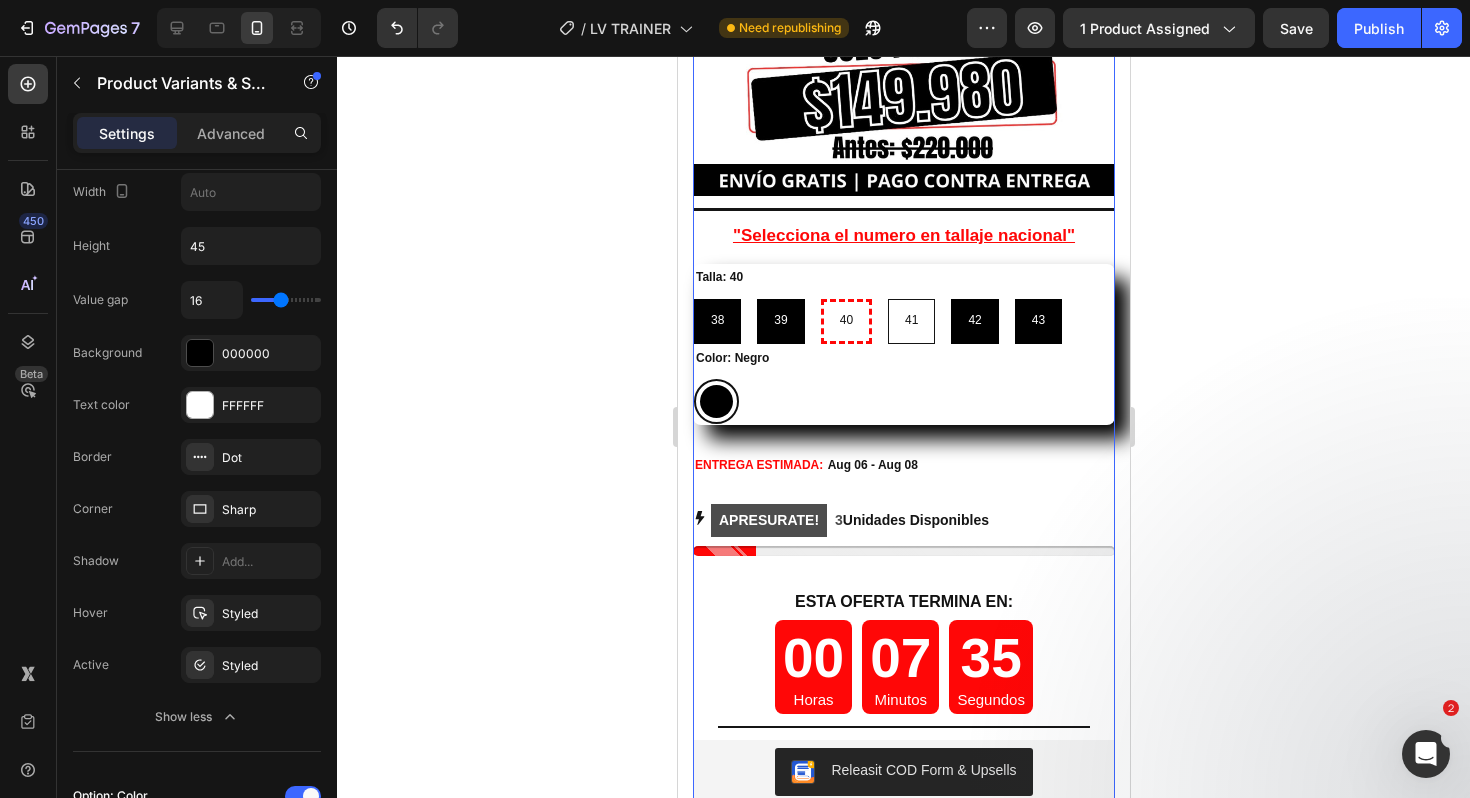 click on "41 41 41" at bounding box center [886, 298] 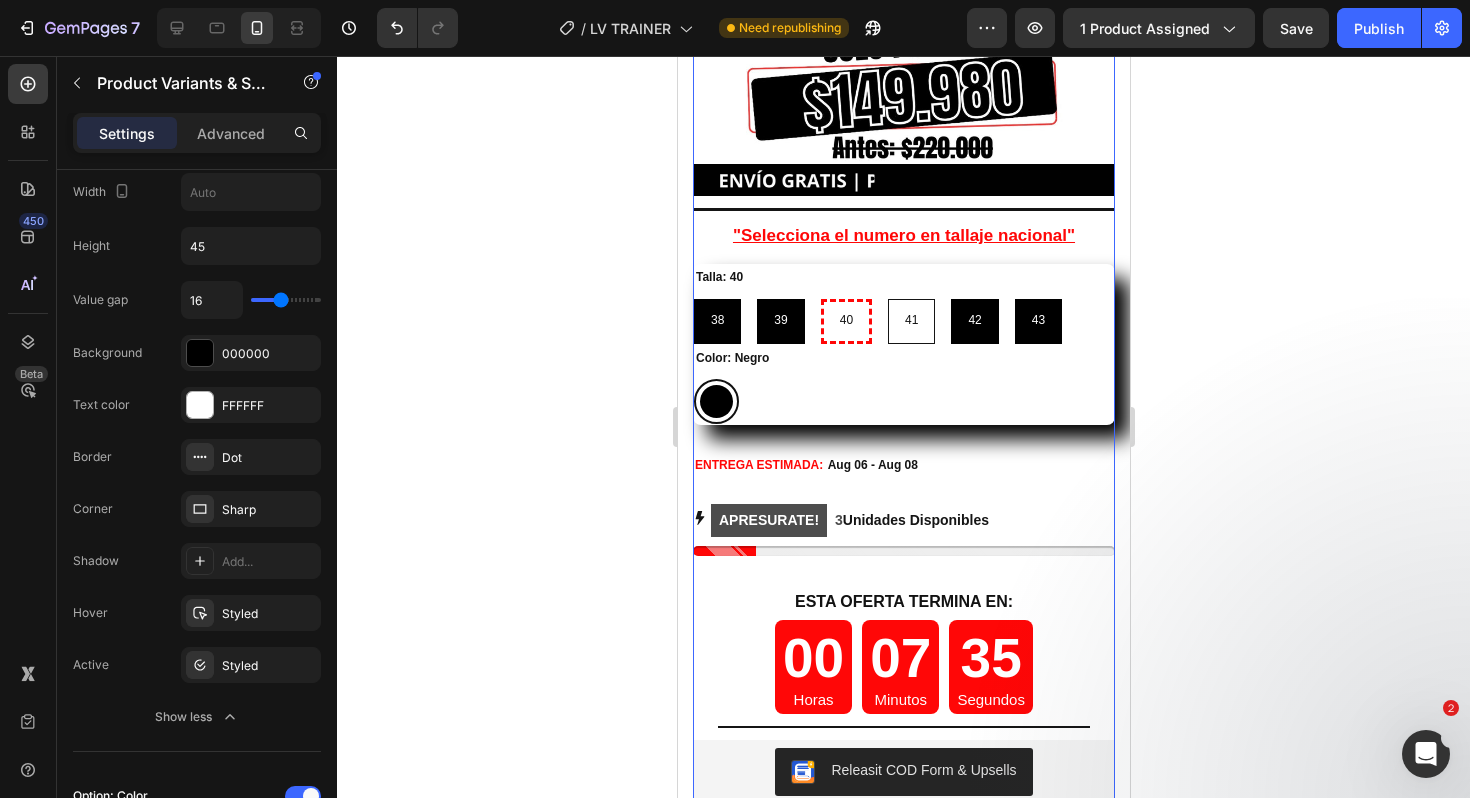 radio on "false" 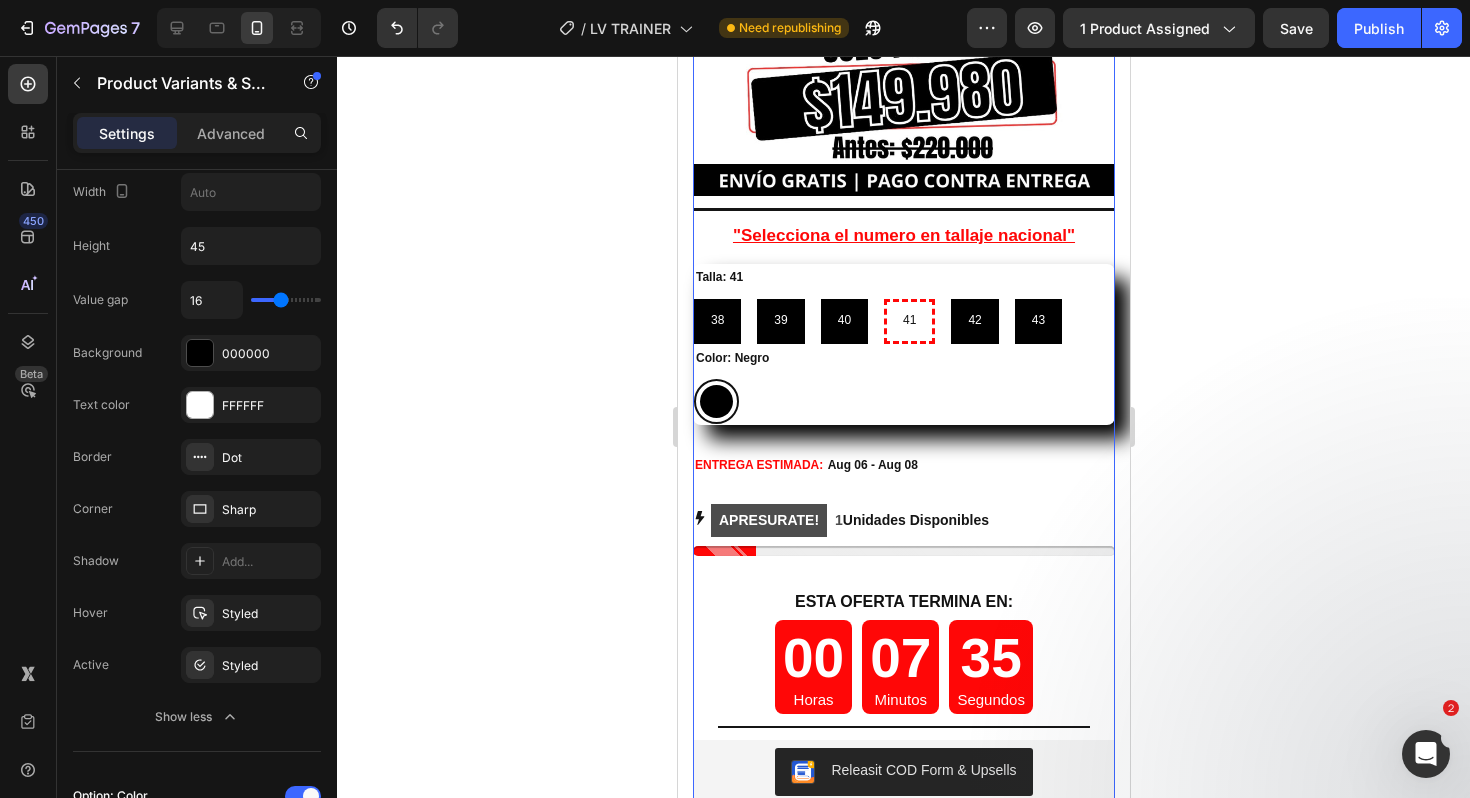 click on "38 38 38 39 39 39 40 40 40 41 41 41 42 42 42 43 43 43" at bounding box center [903, 321] 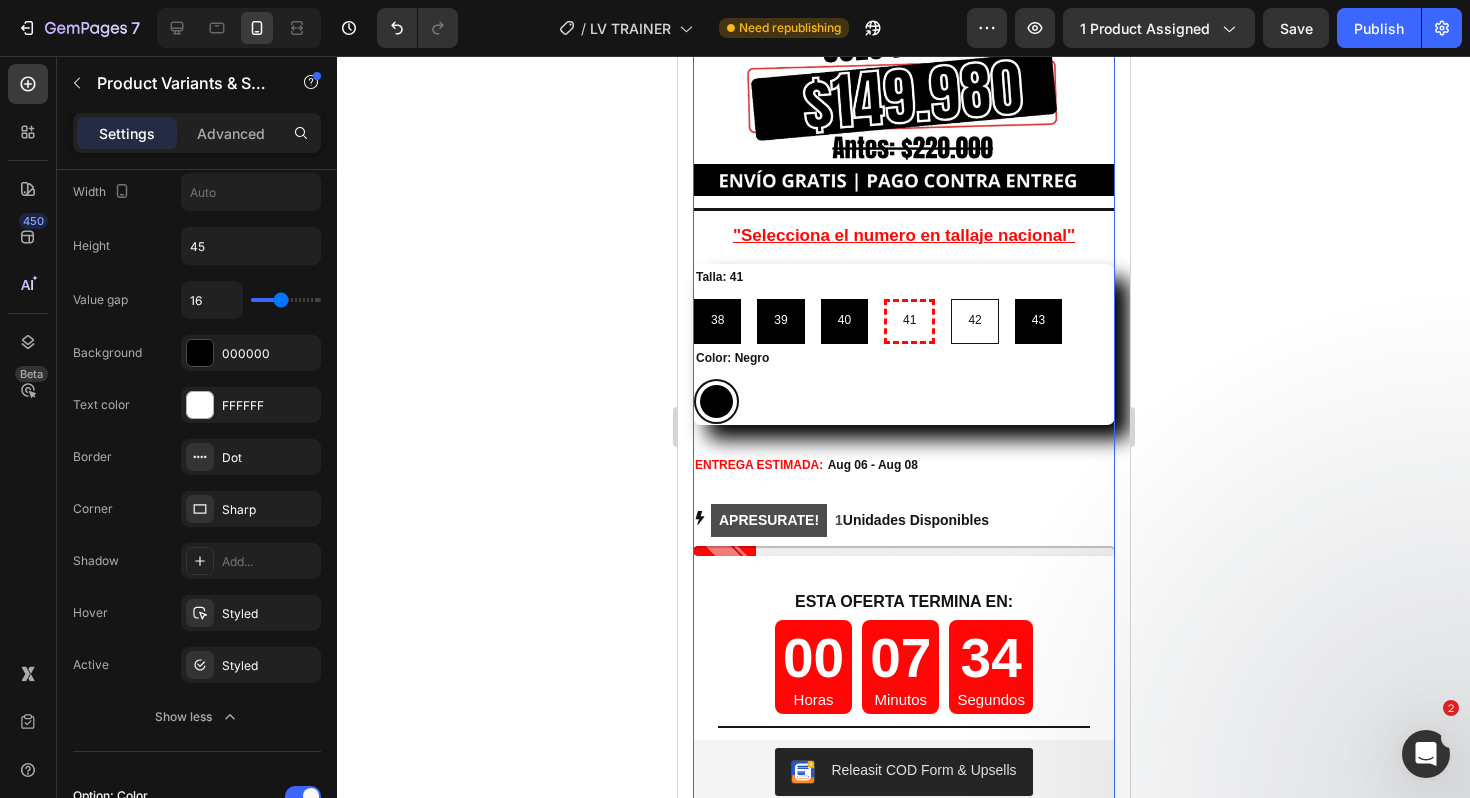 click on "42" at bounding box center (973, 321) 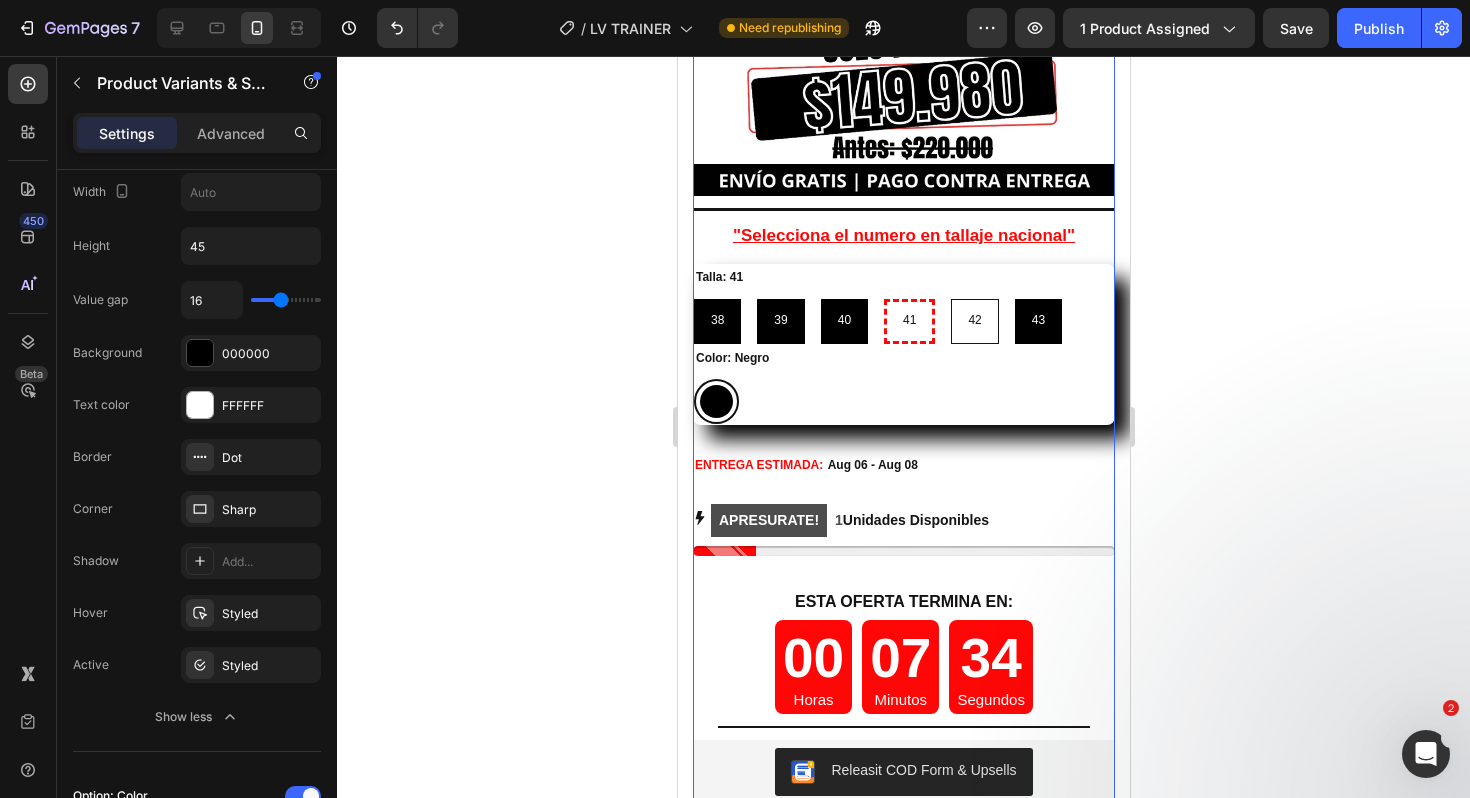 click on "42 42 42" at bounding box center (949, 298) 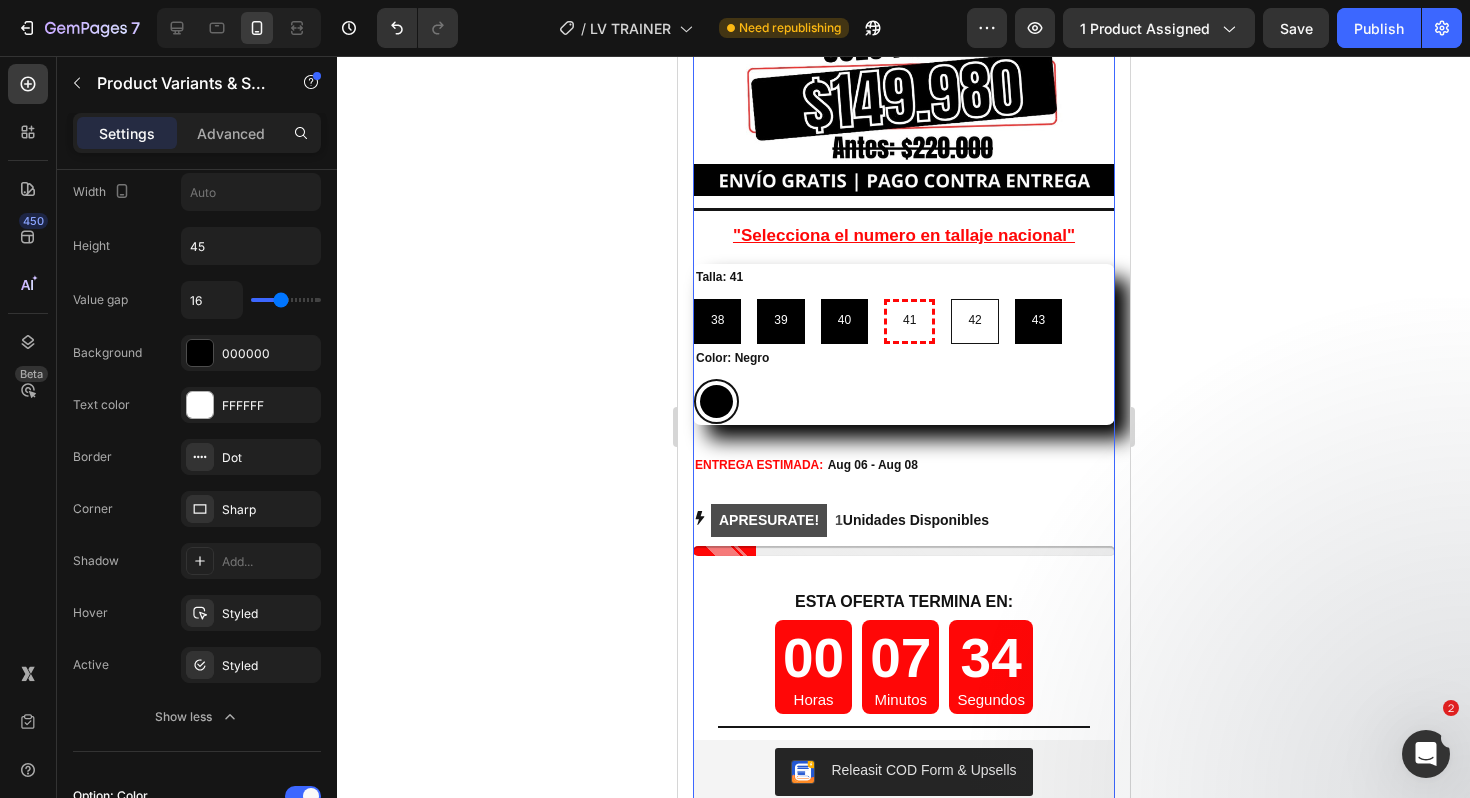 radio on "false" 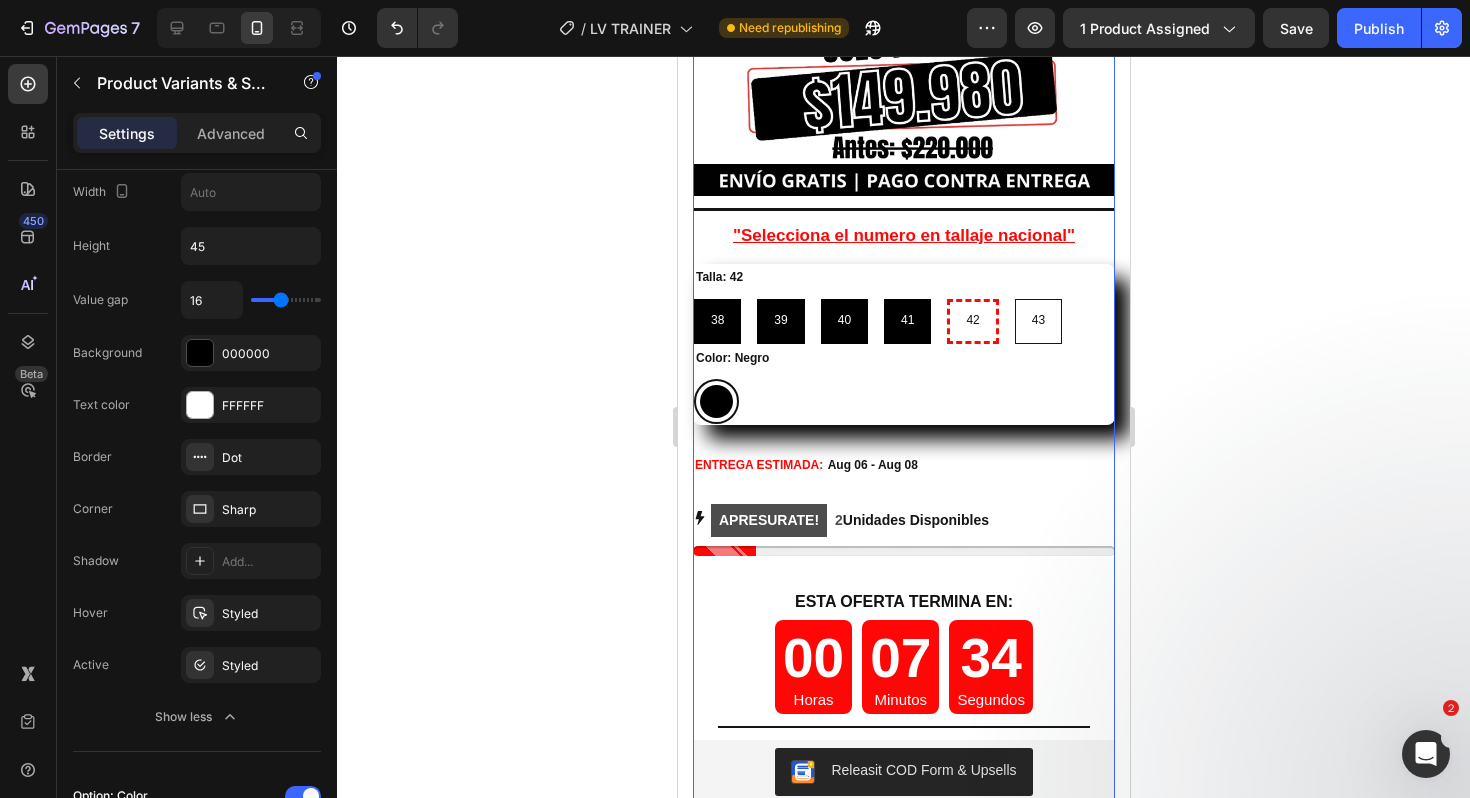 click on "43" at bounding box center (1037, 321) 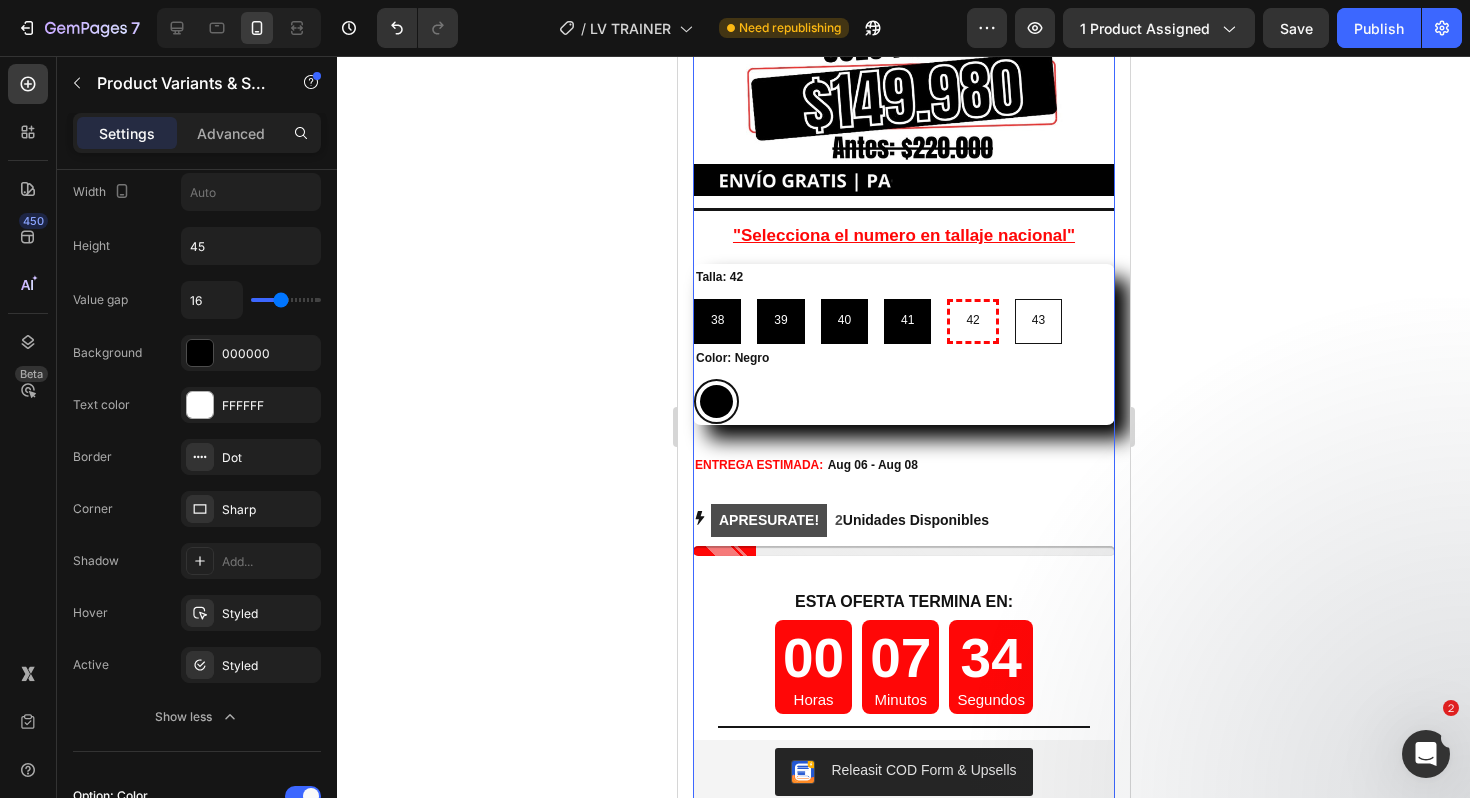 radio on "false" 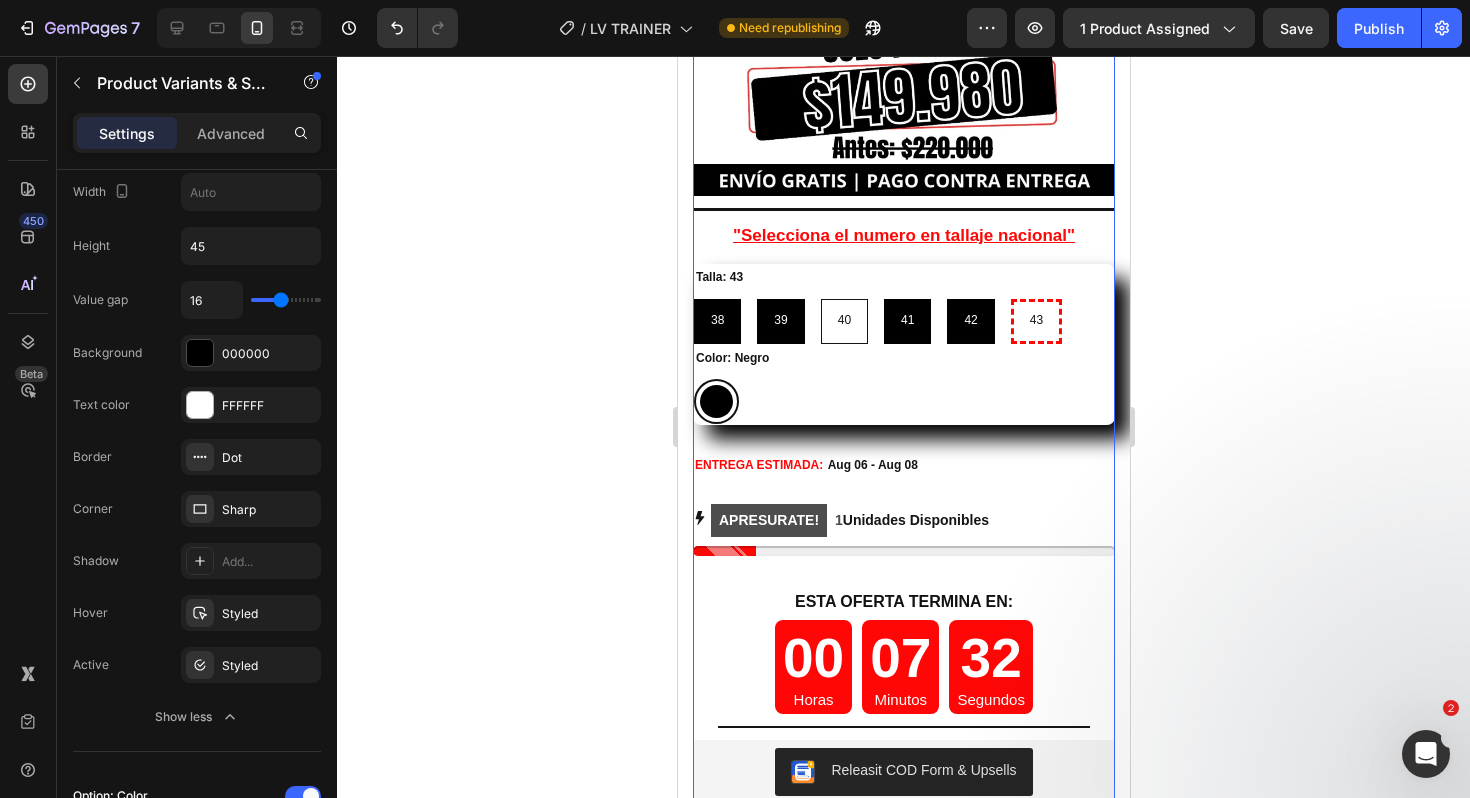 click on "40" at bounding box center [843, 321] 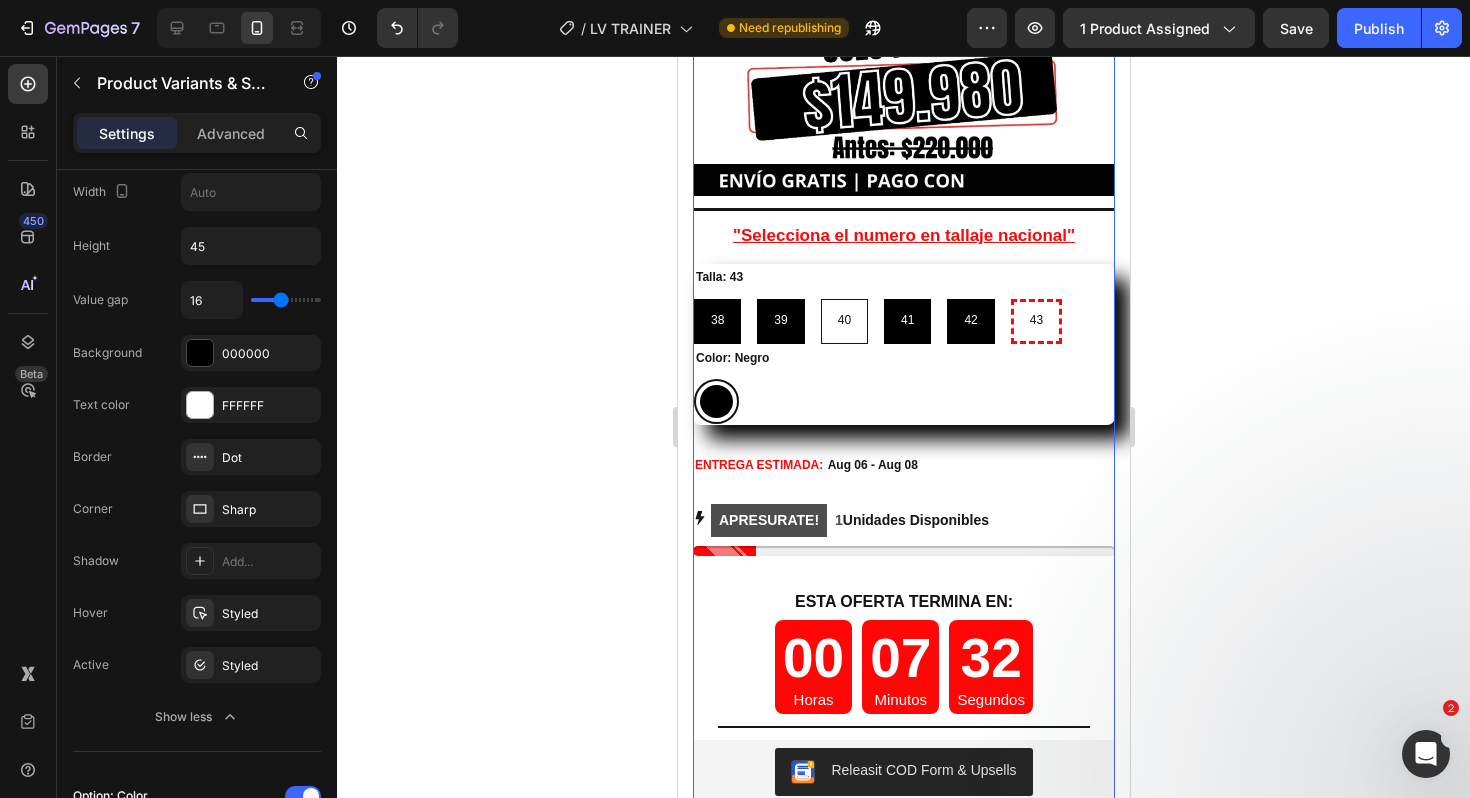 click on "40 40 40" at bounding box center (819, 298) 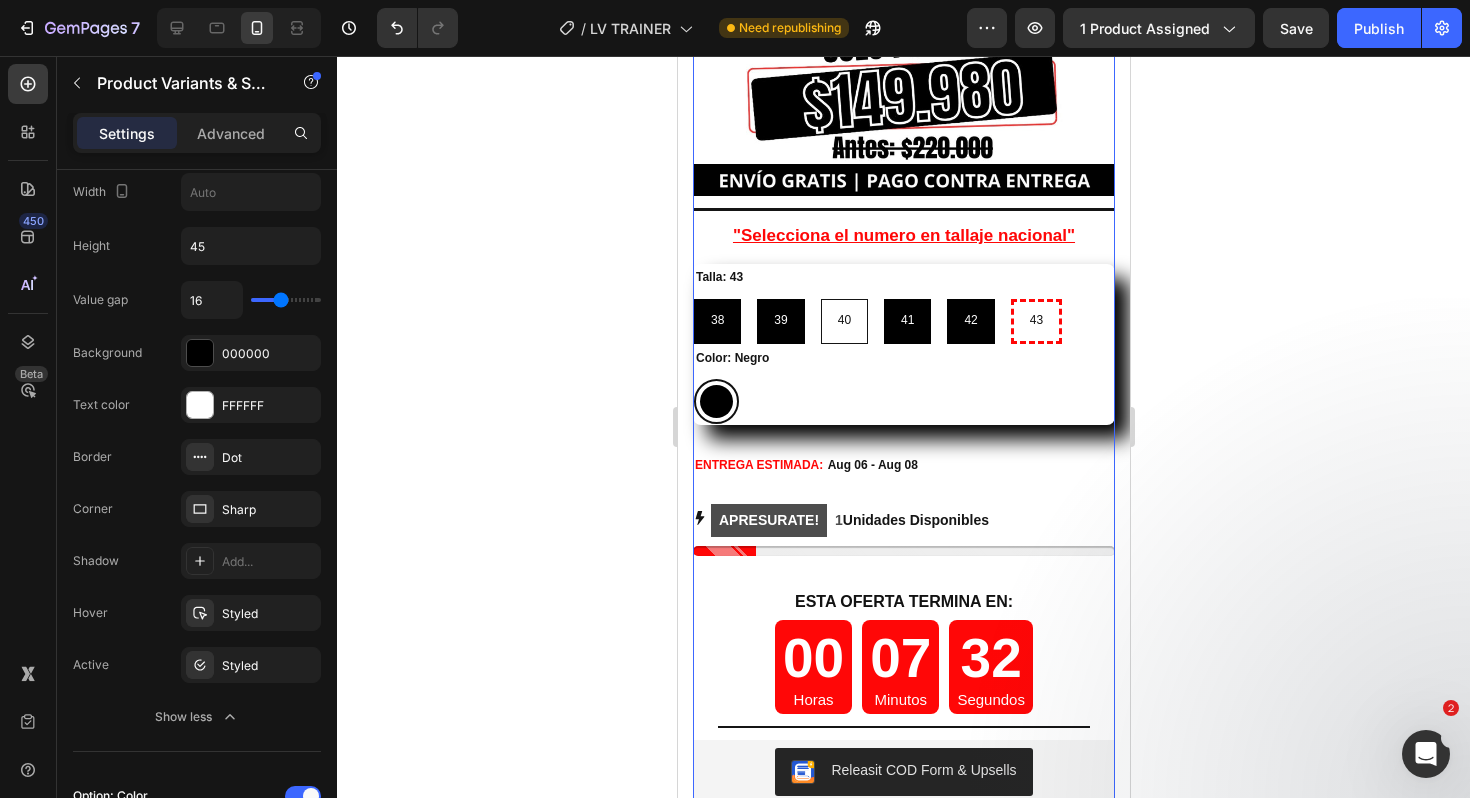 radio on "false" 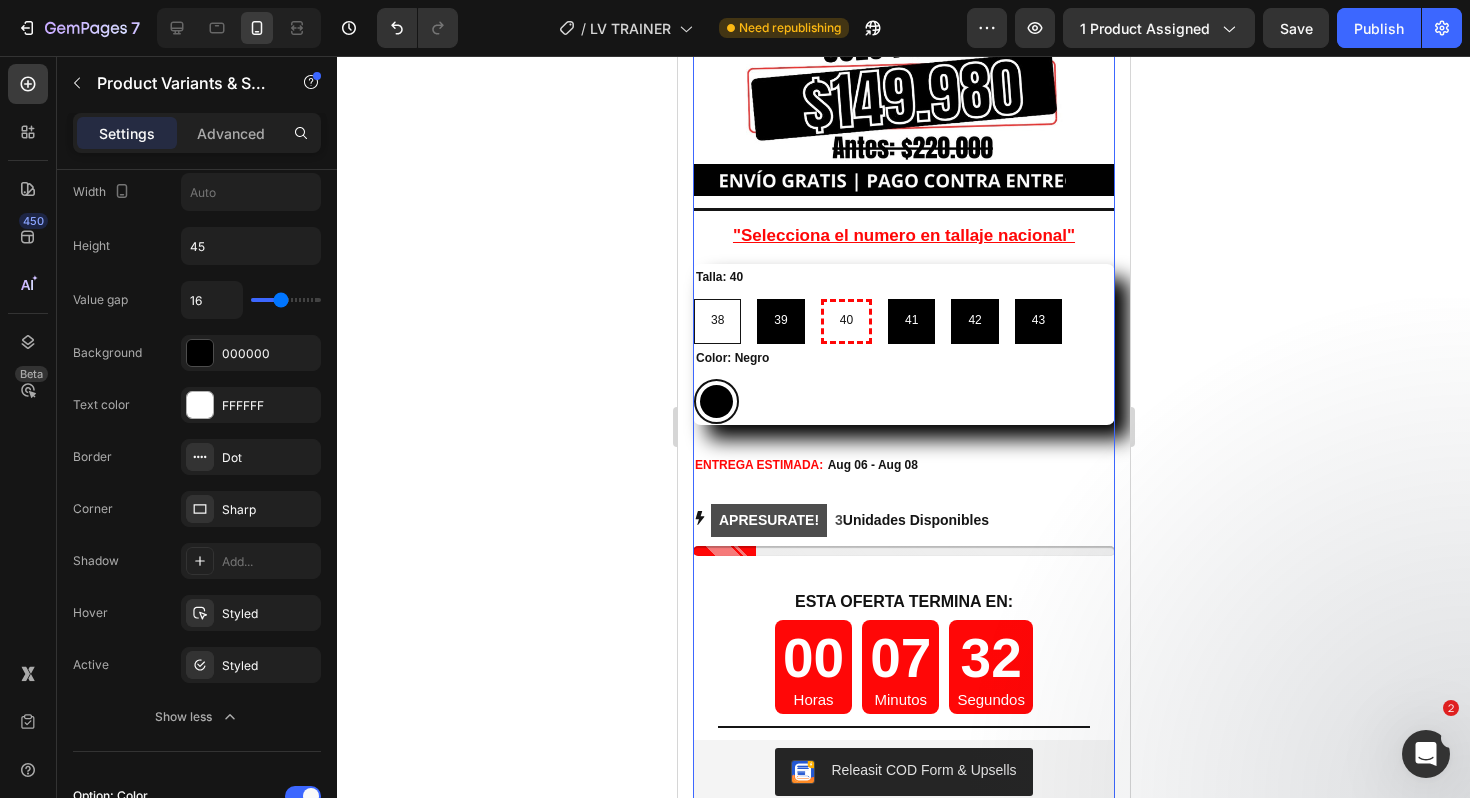 click on "38" at bounding box center (716, 321) 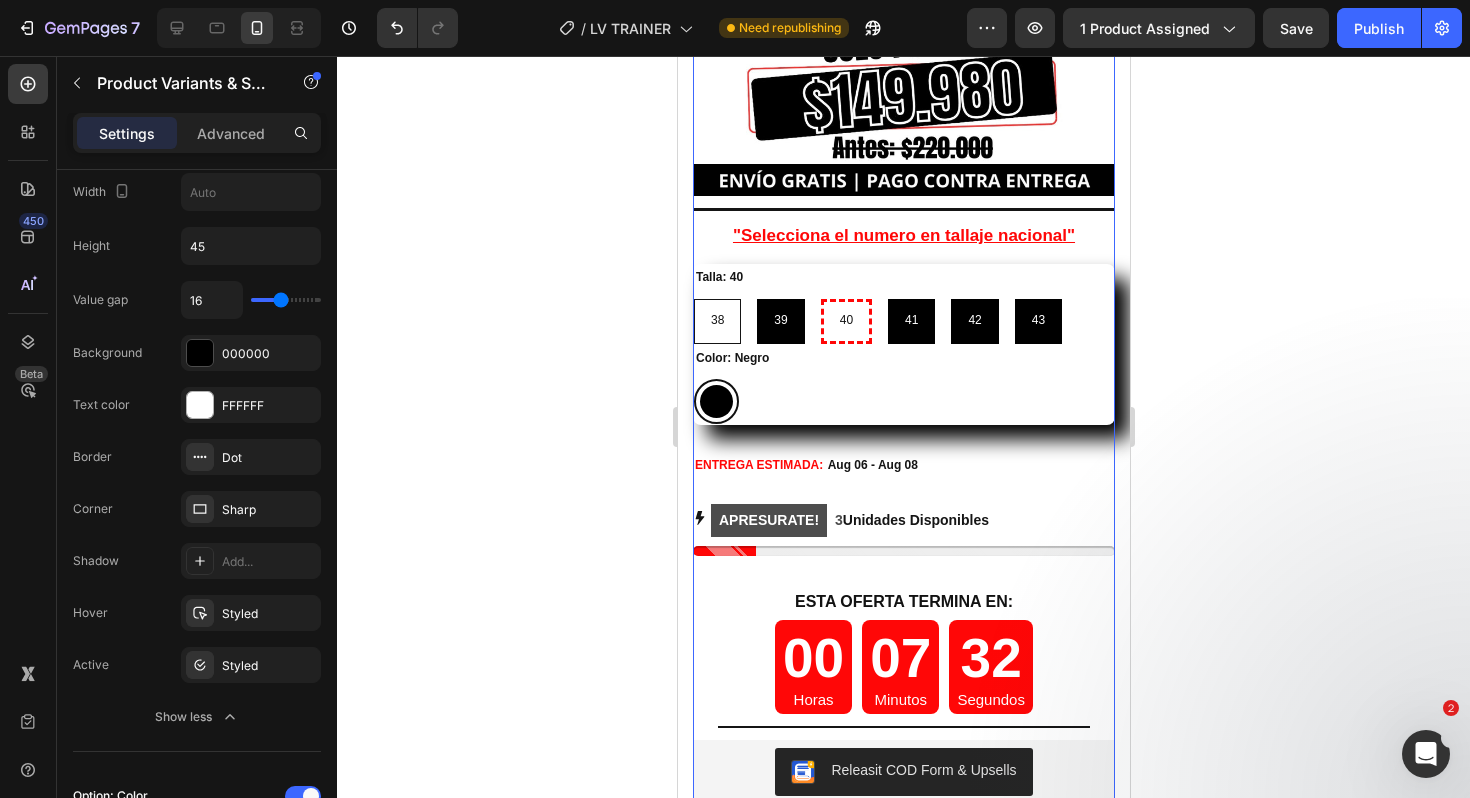 click on "38 38 38" at bounding box center (692, 298) 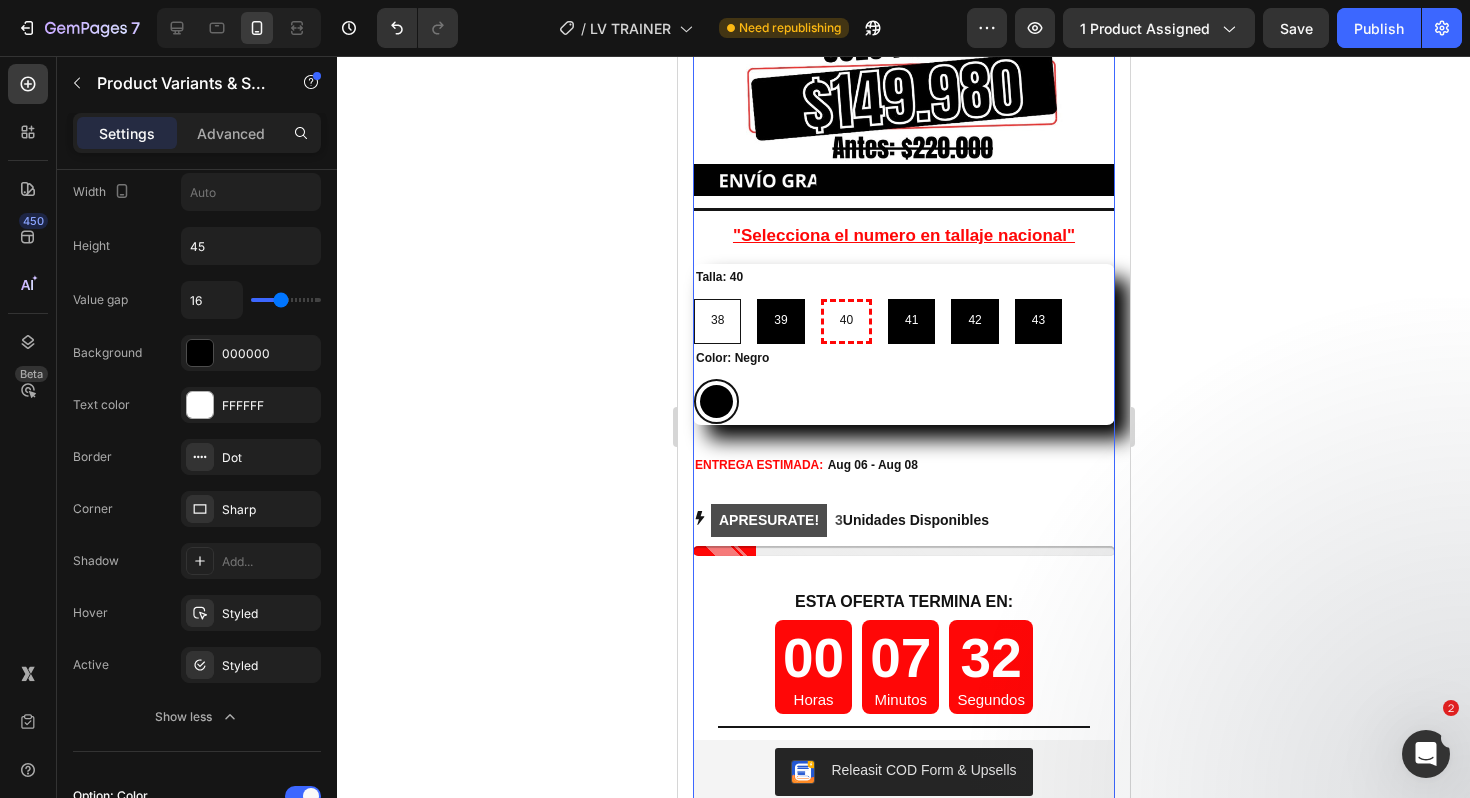 radio on "false" 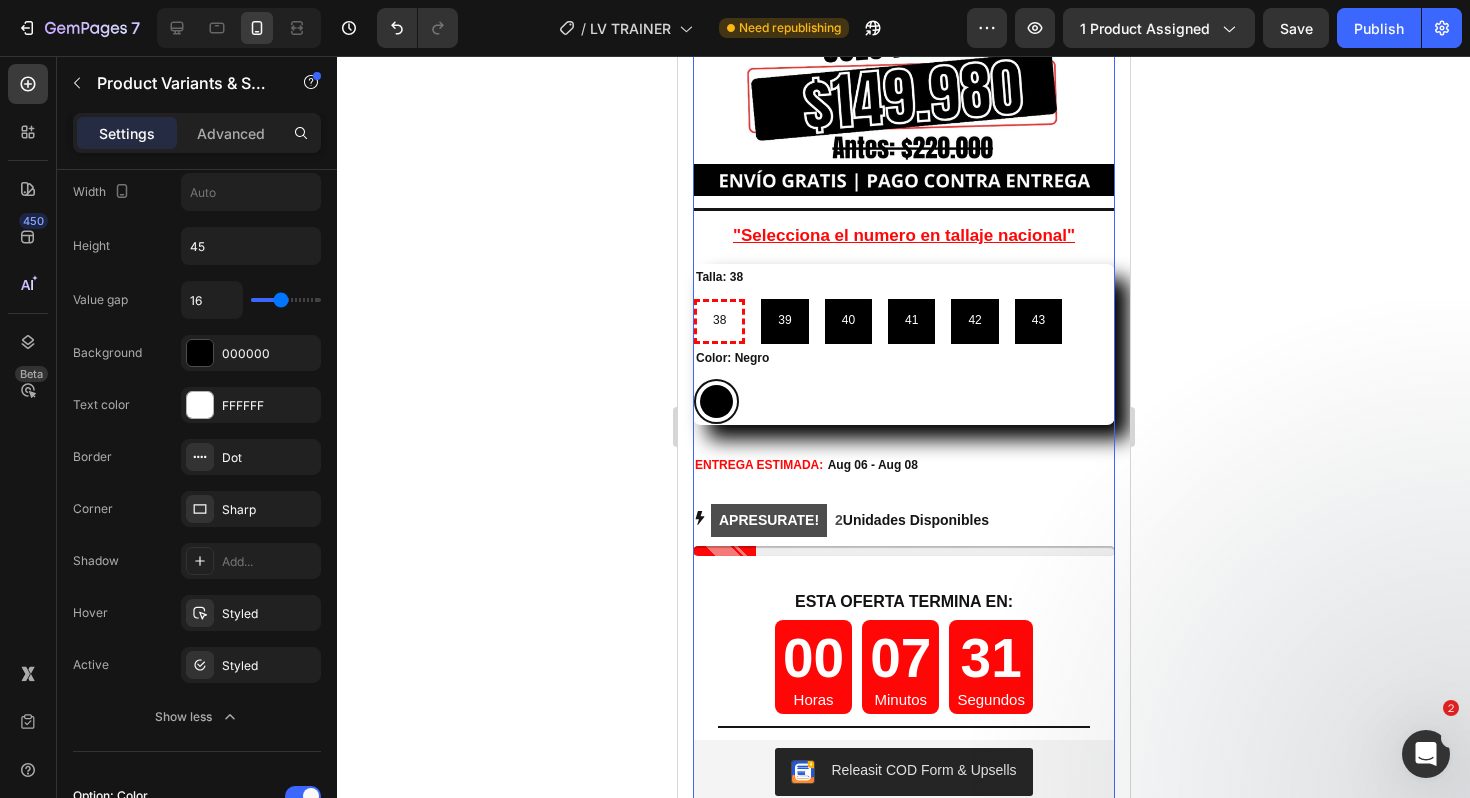 click on "Color: Negro Negro Negro" at bounding box center [903, 385] 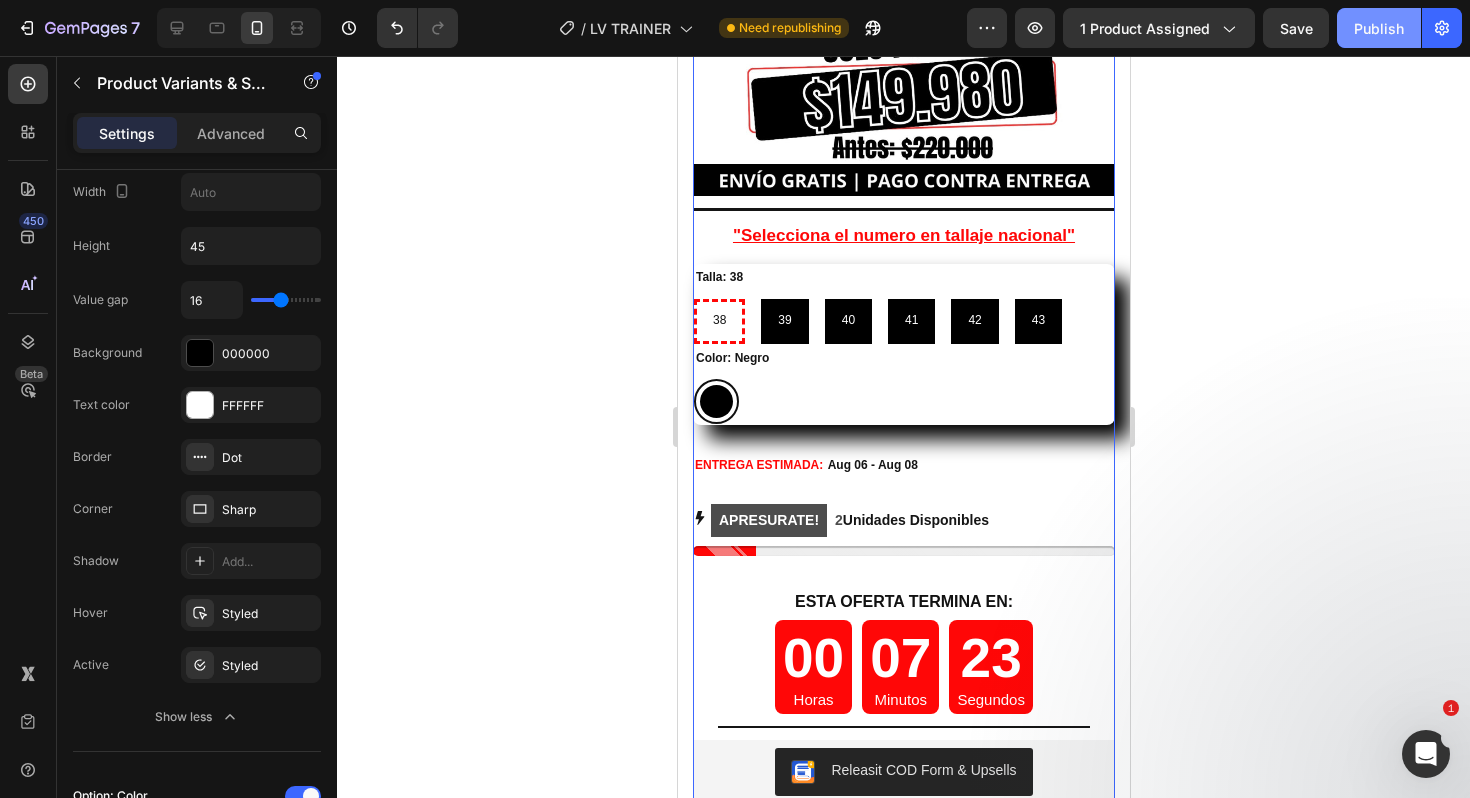 click on "Publish" at bounding box center (1379, 28) 